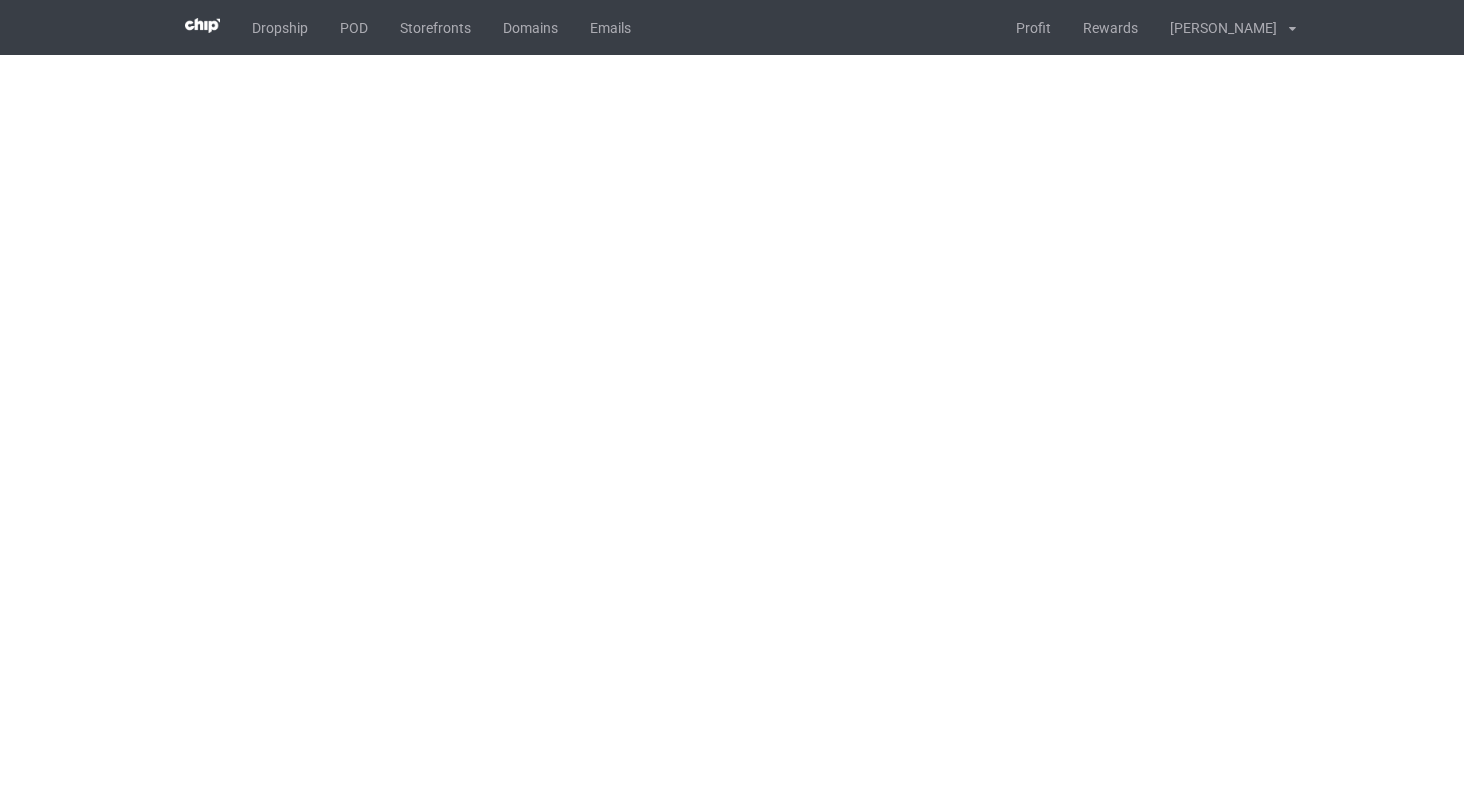 scroll, scrollTop: 0, scrollLeft: 0, axis: both 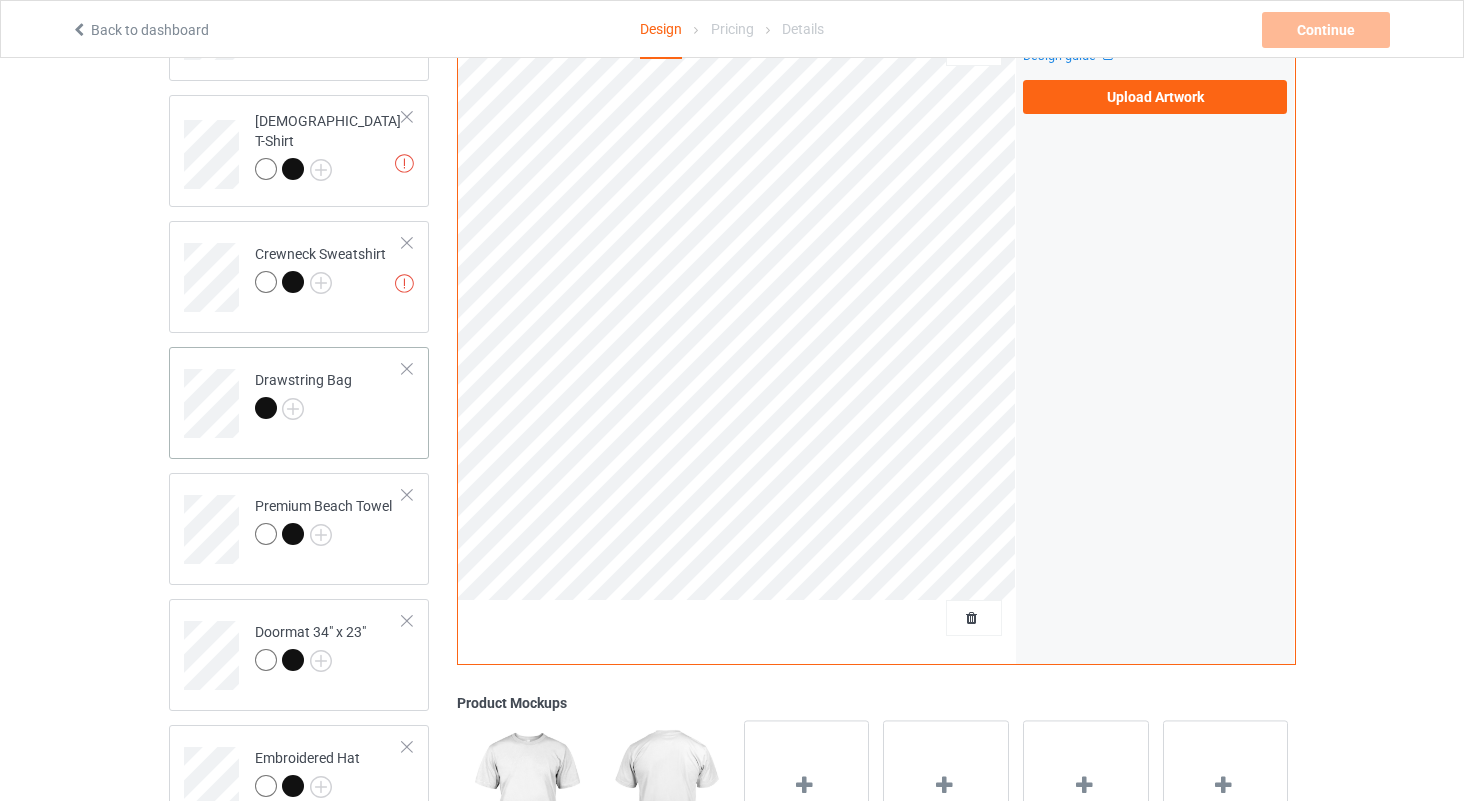 click on "Drawstring Bag" at bounding box center (329, 396) 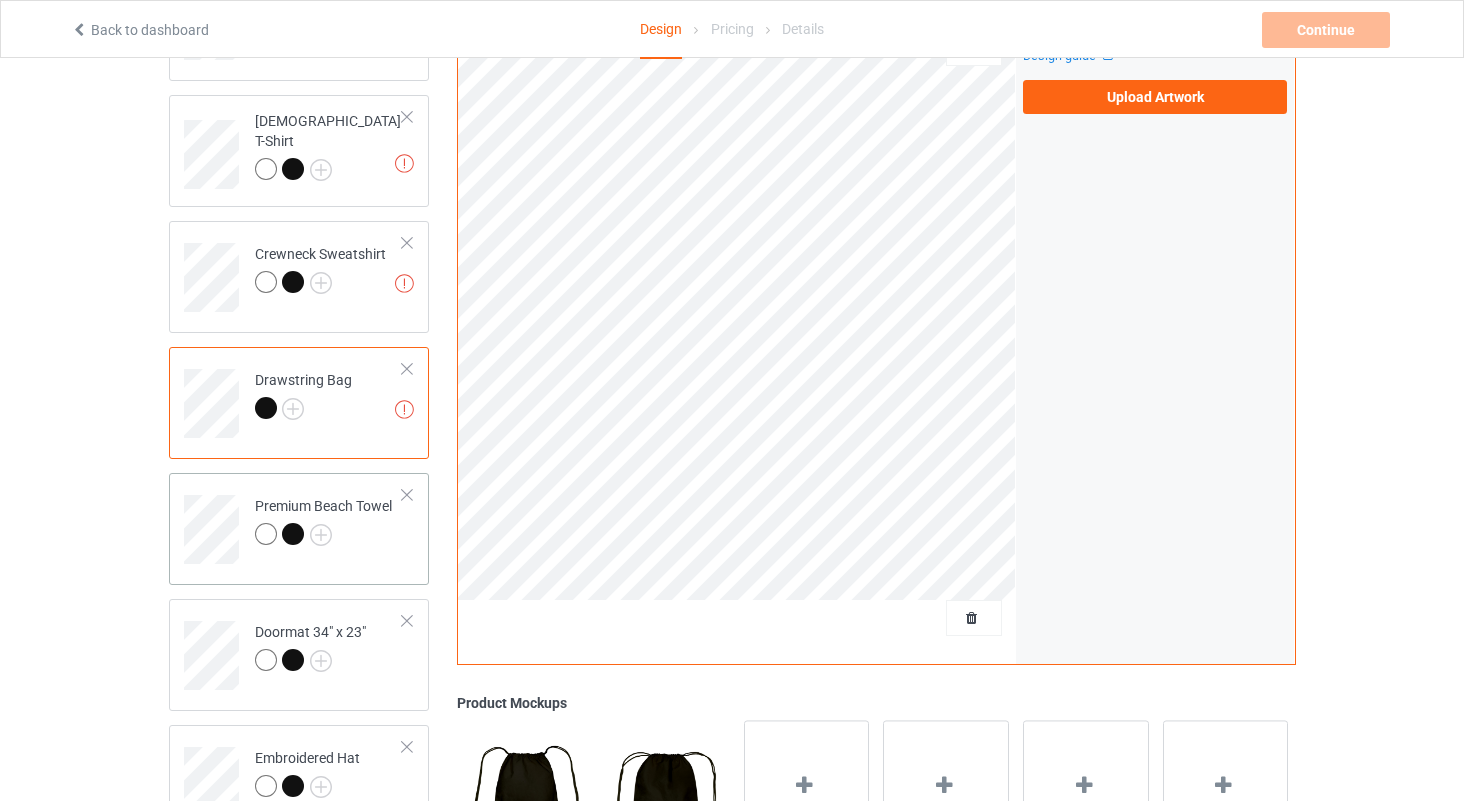 click at bounding box center (407, 495) 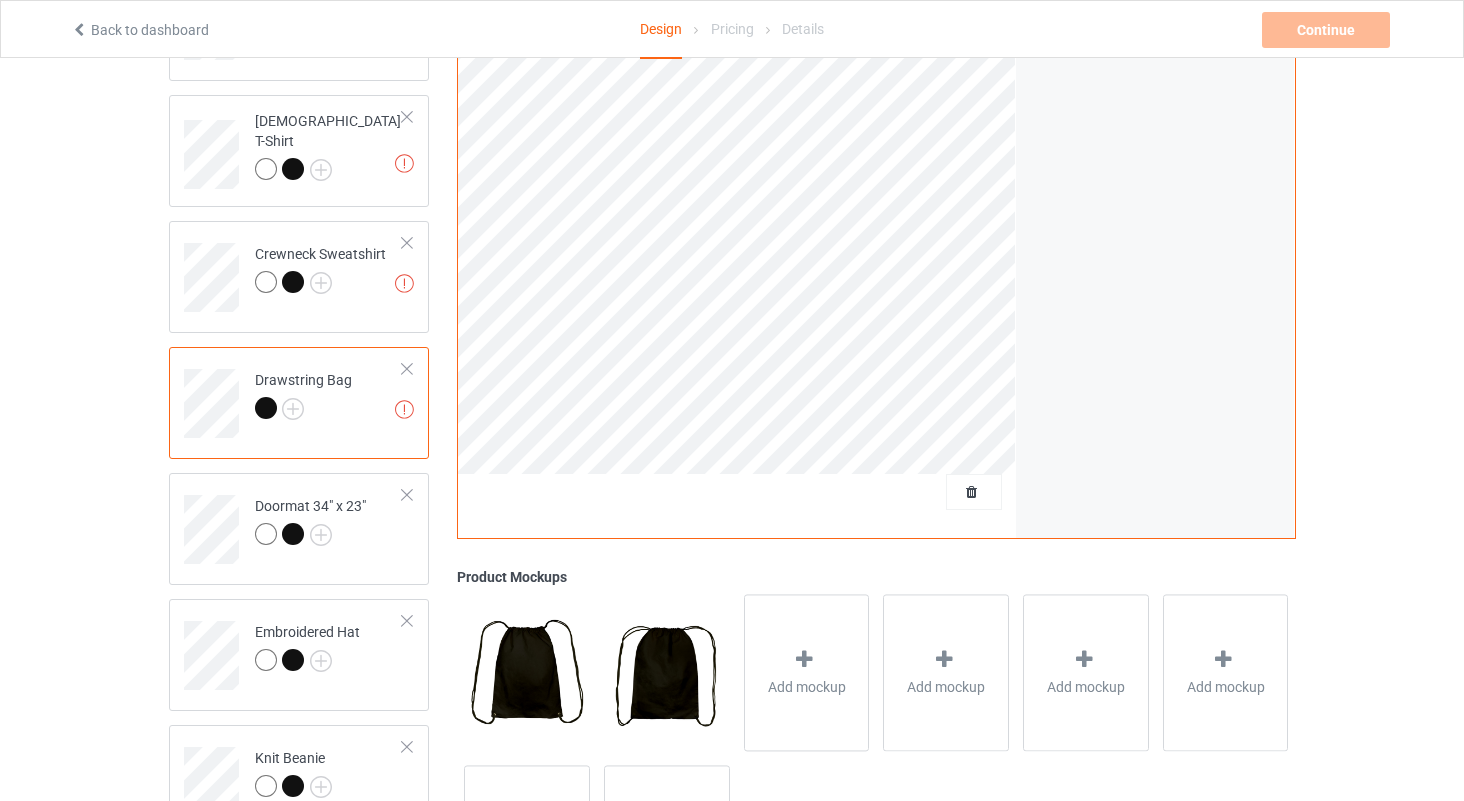 click at bounding box center [407, 495] 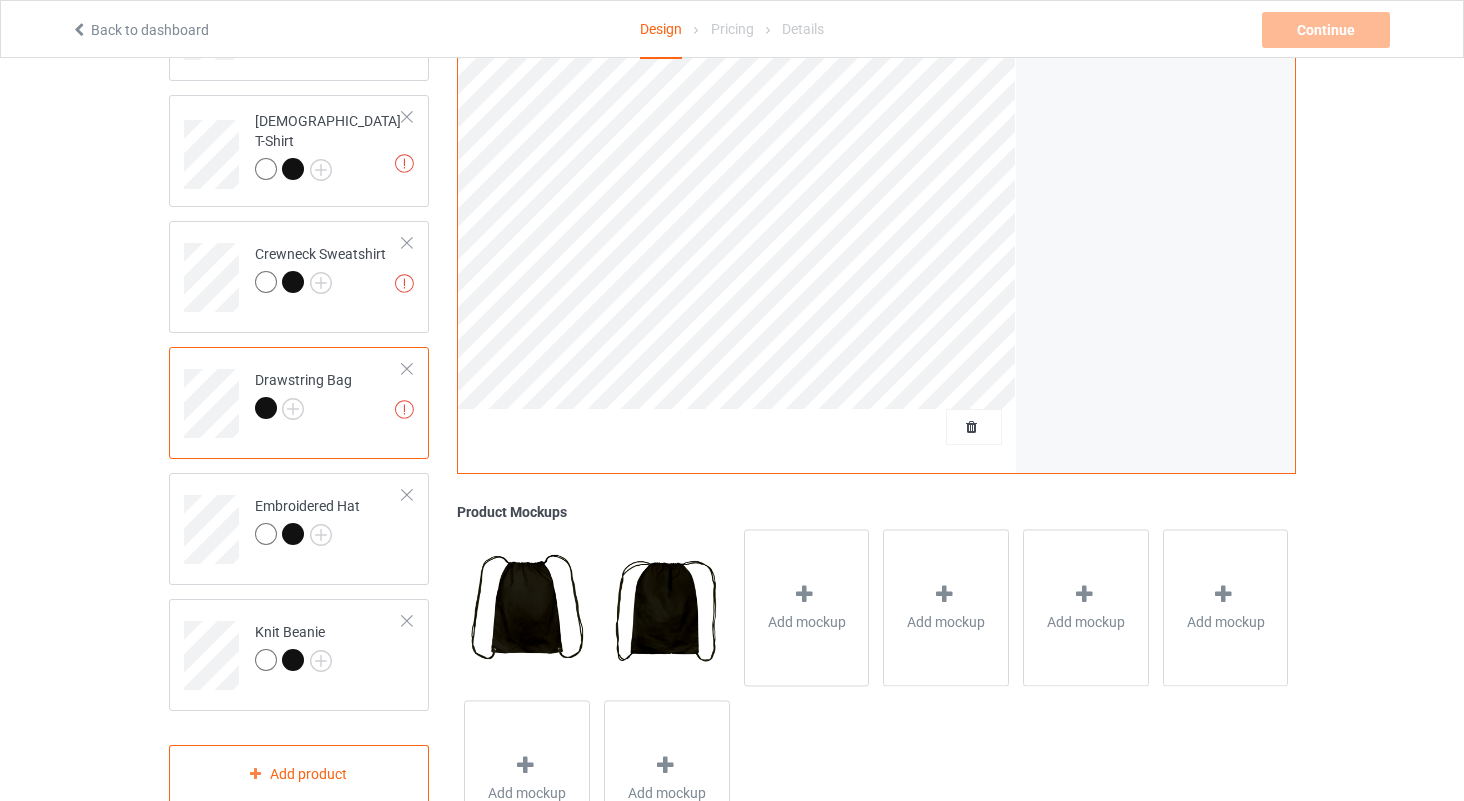 click at bounding box center [407, 495] 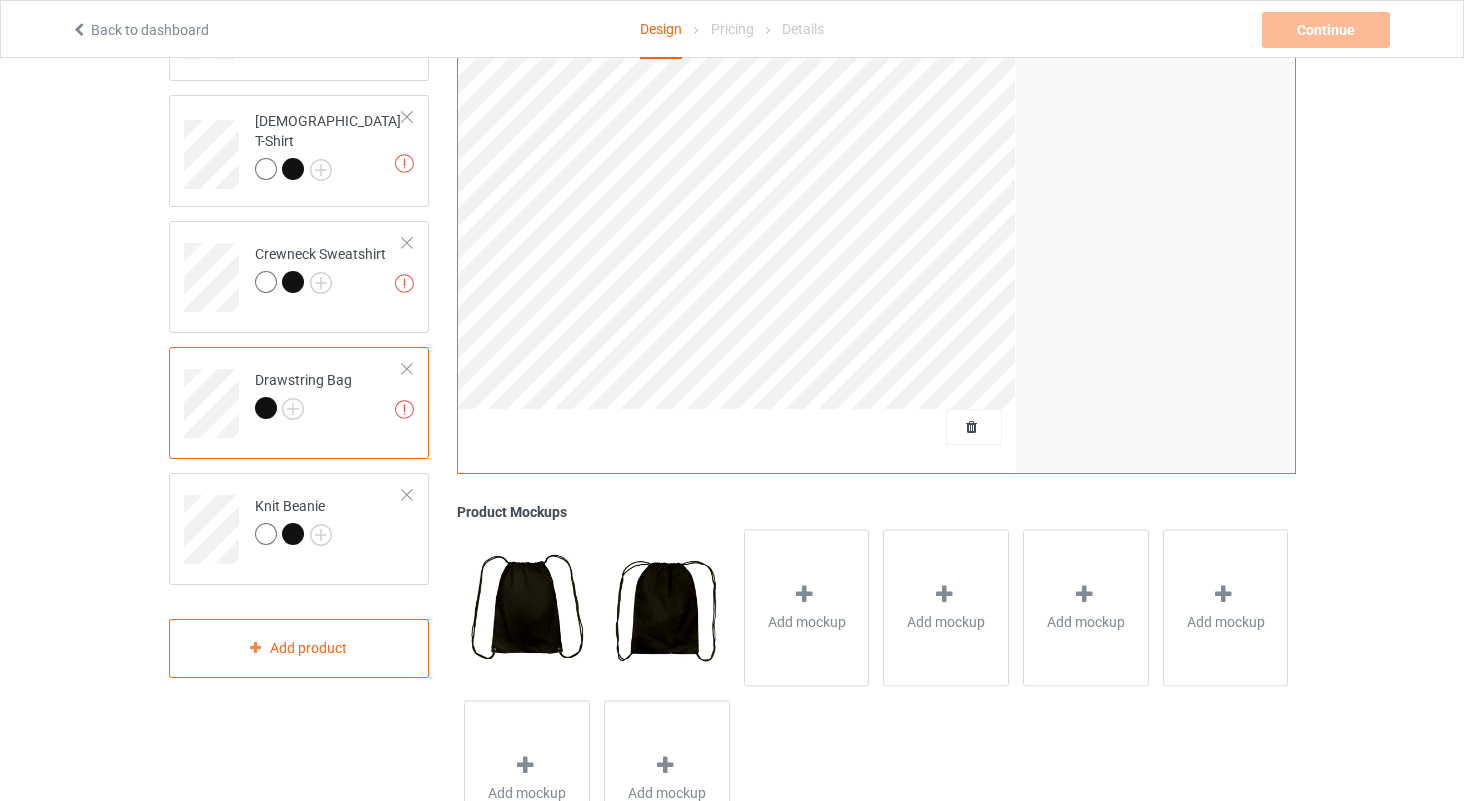 click at bounding box center [407, 495] 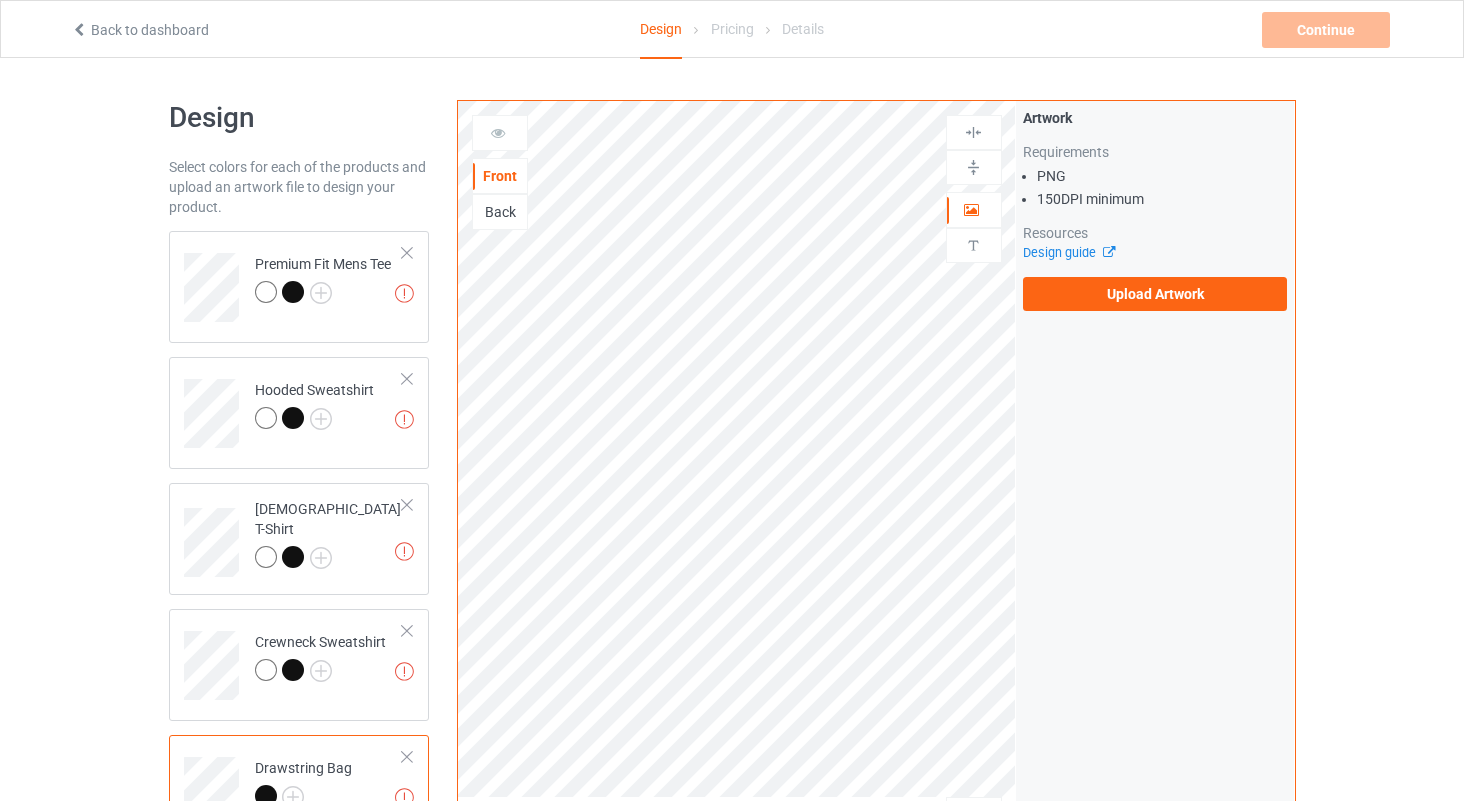 scroll, scrollTop: 0, scrollLeft: 0, axis: both 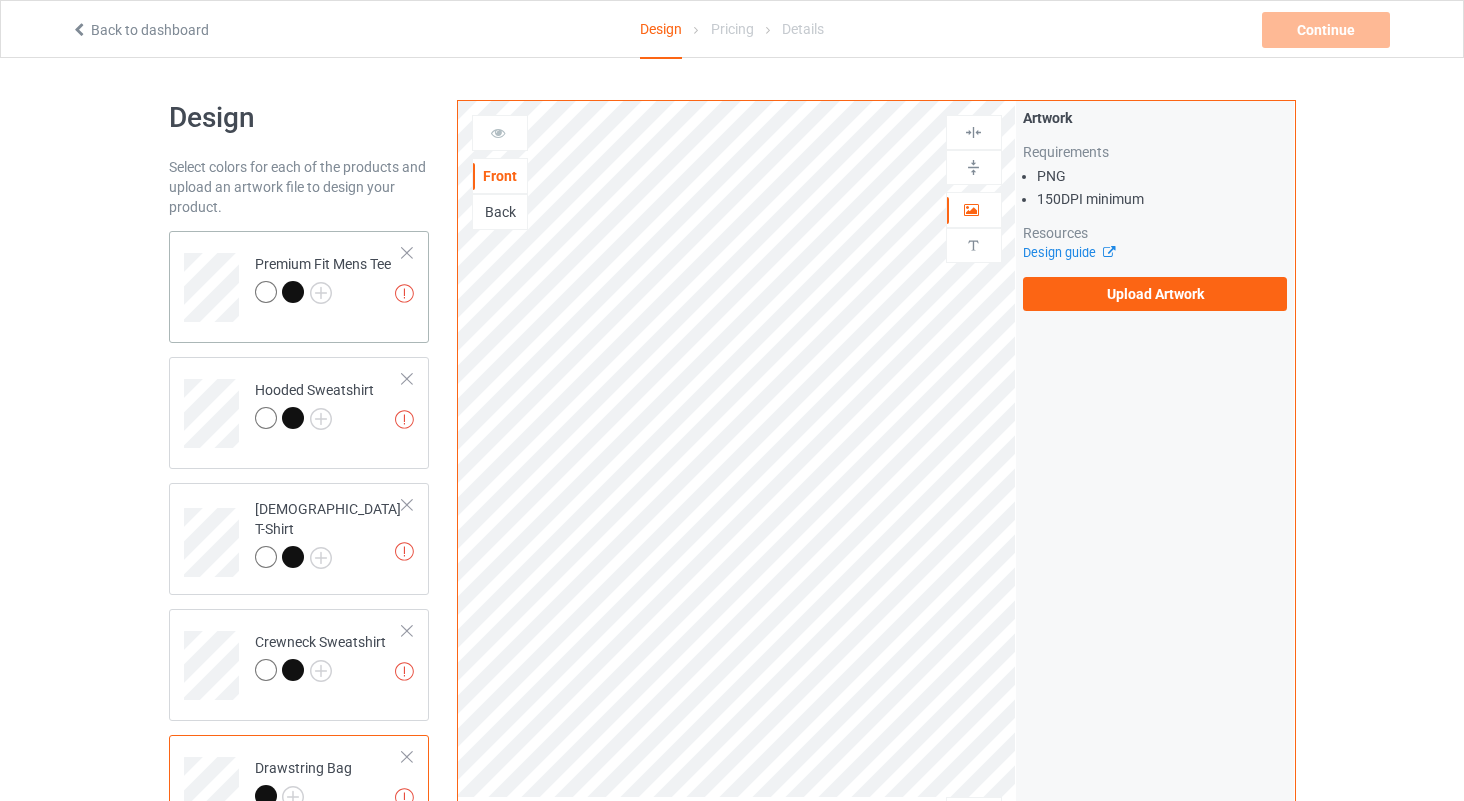 click on "Missing artworks Premium Fit Mens Tee" at bounding box center (299, 287) 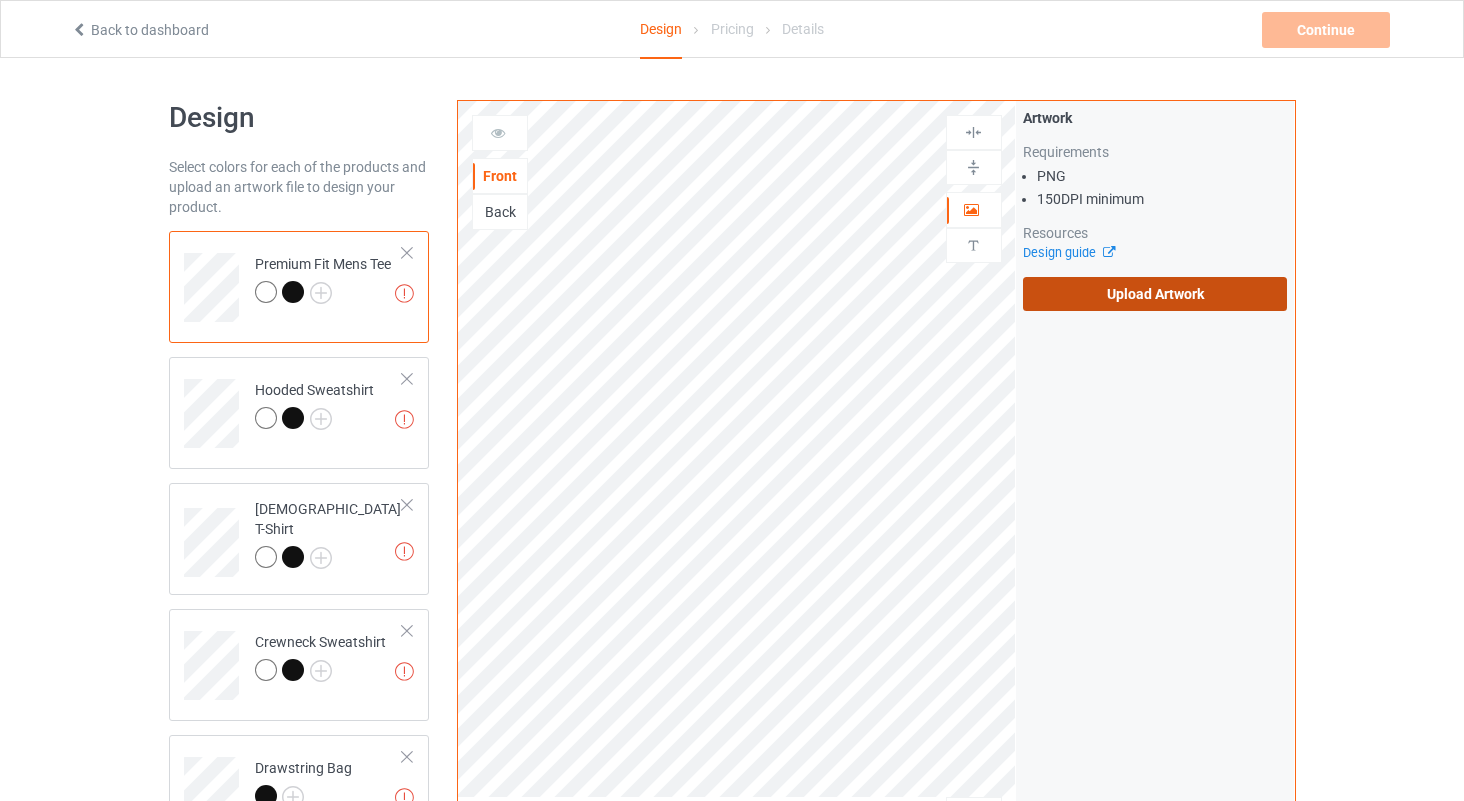 click on "Upload Artwork" at bounding box center [1155, 294] 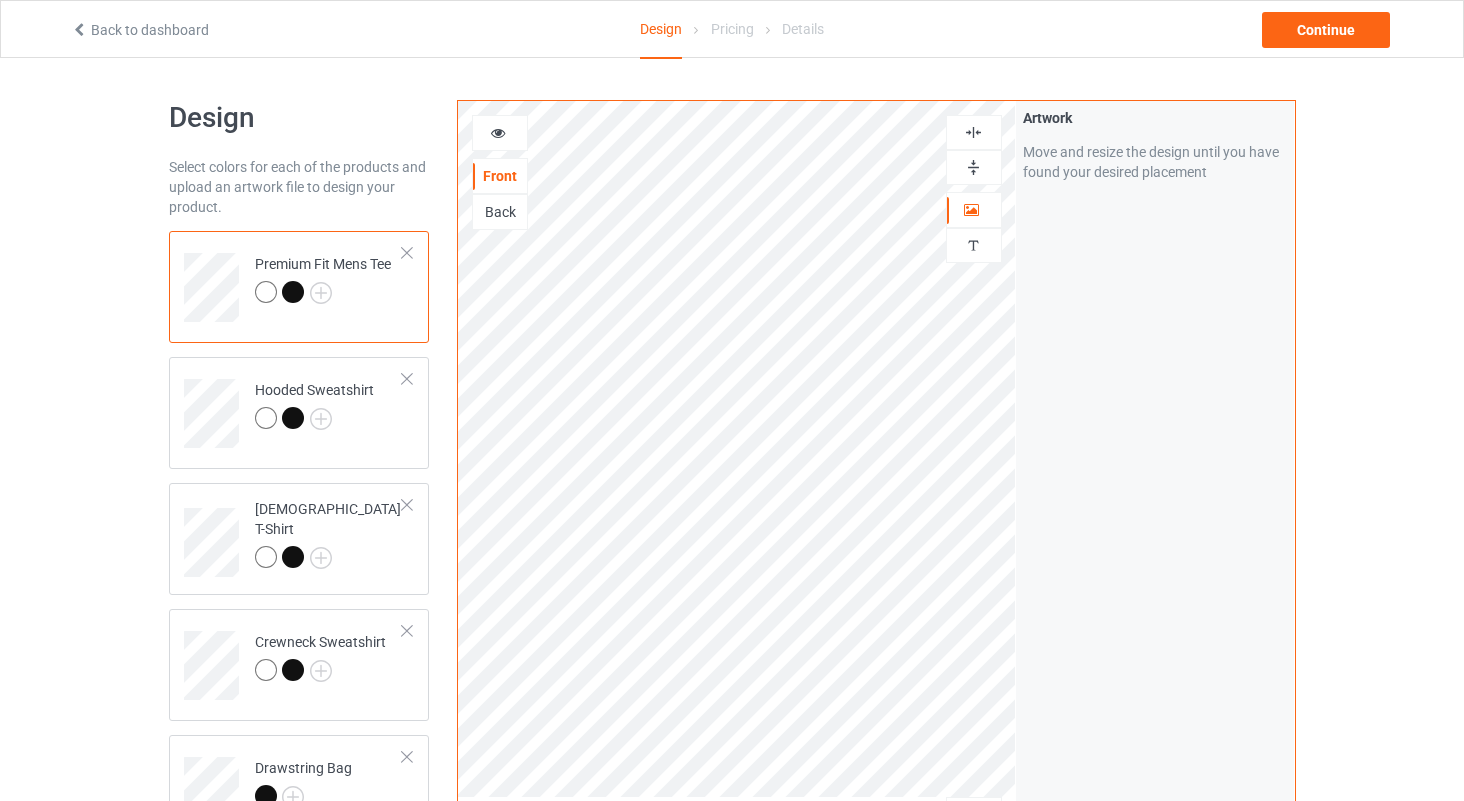 click at bounding box center (500, 133) 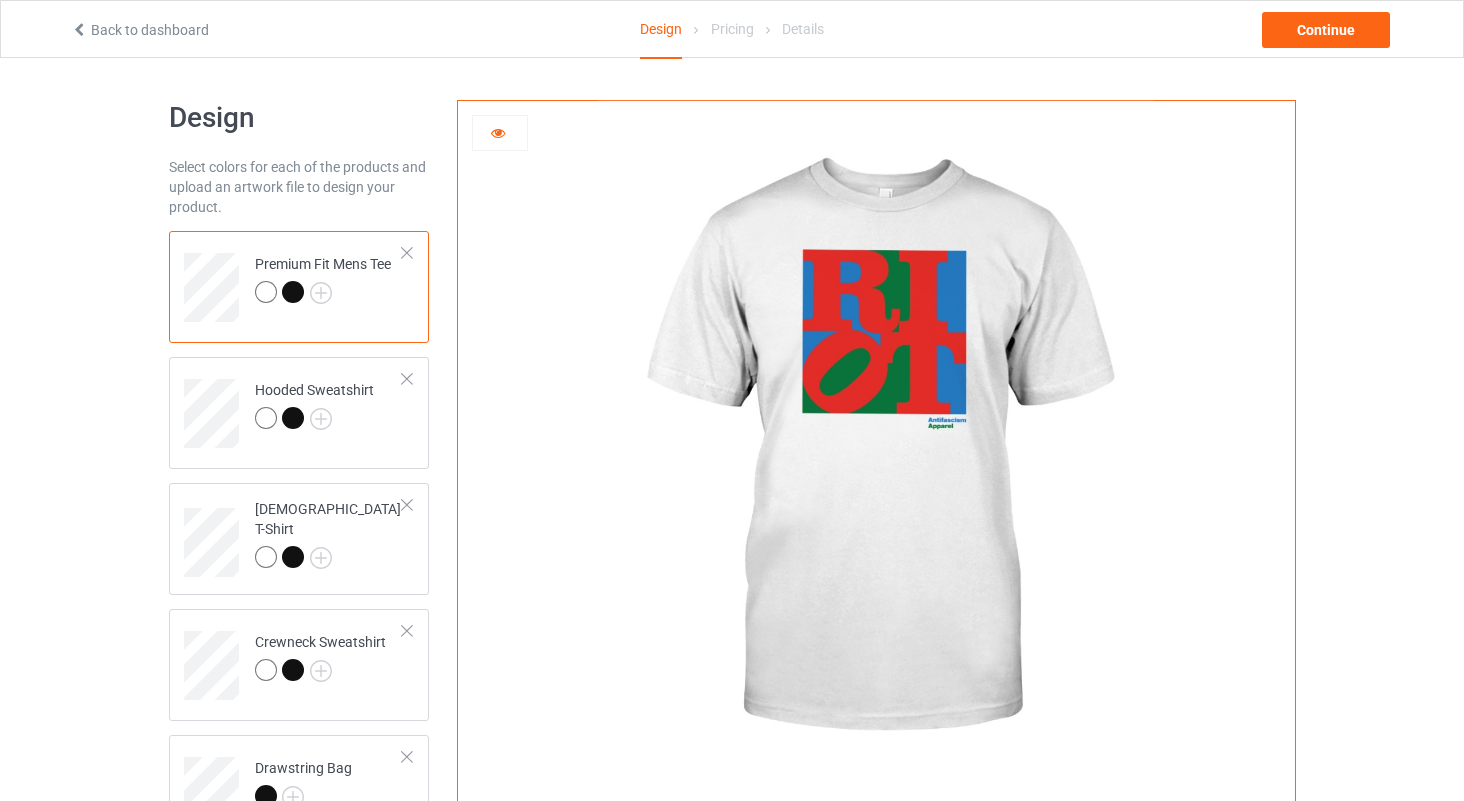 click at bounding box center (500, 133) 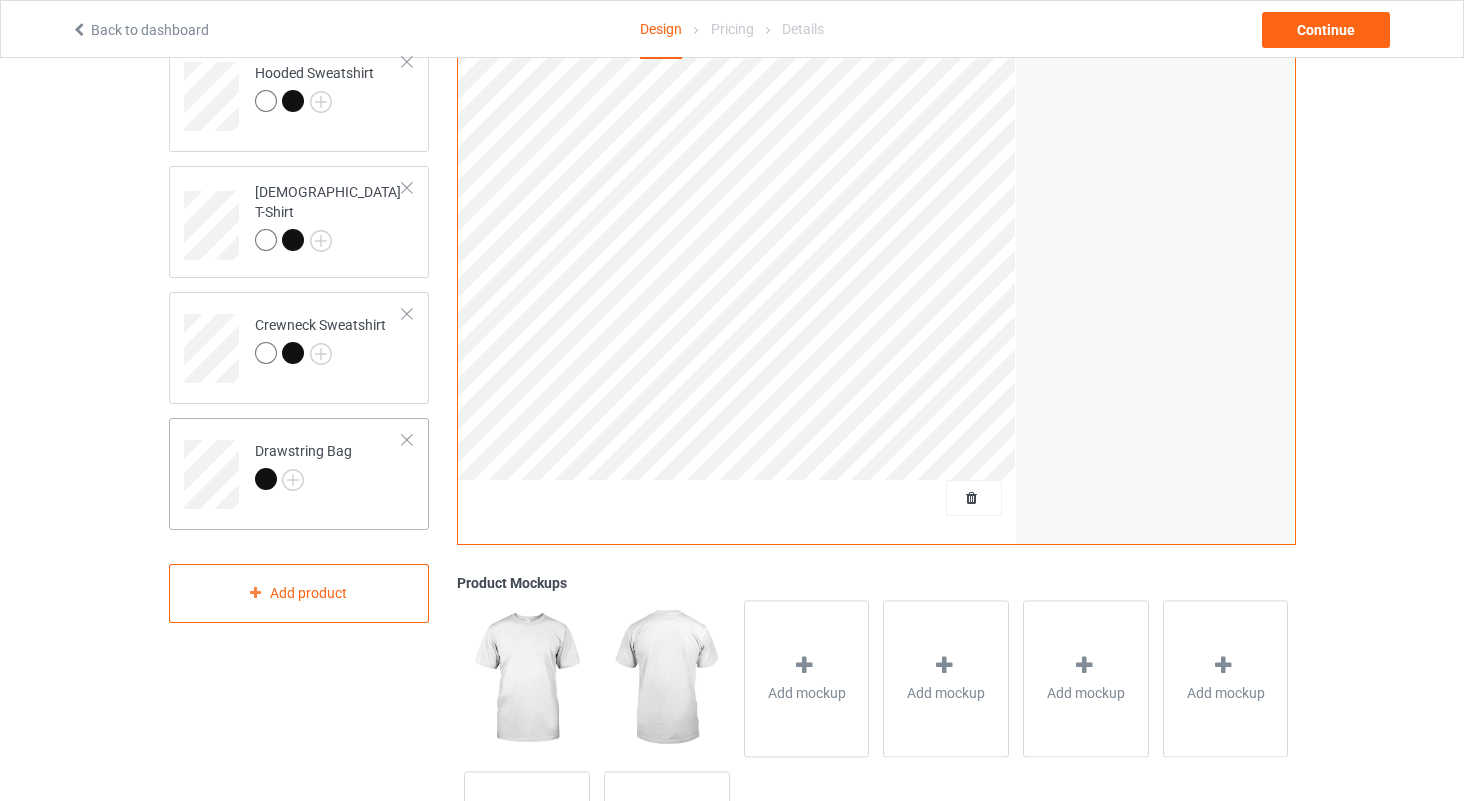 scroll, scrollTop: 318, scrollLeft: 0, axis: vertical 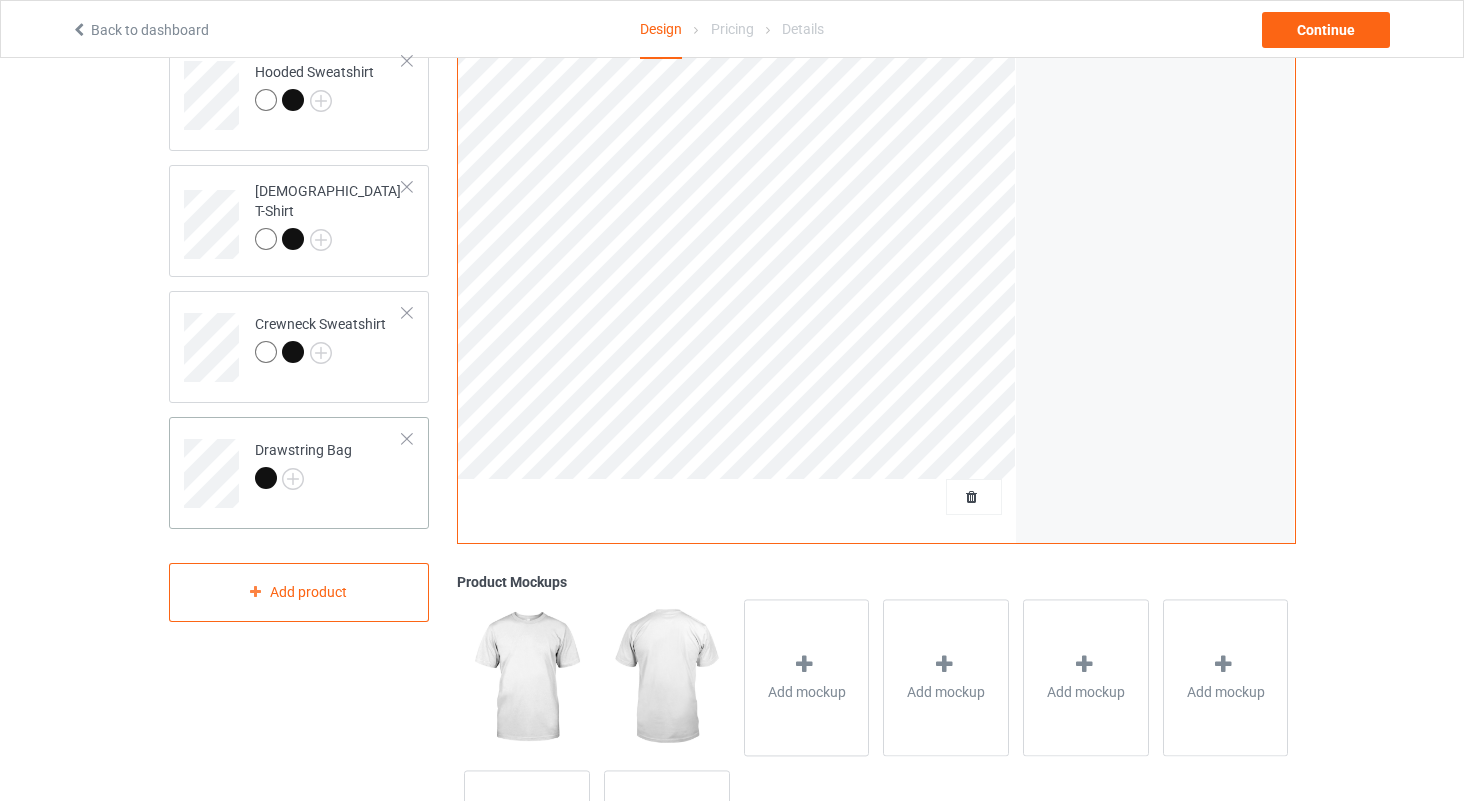 click on "Drawstring Bag" at bounding box center (329, 466) 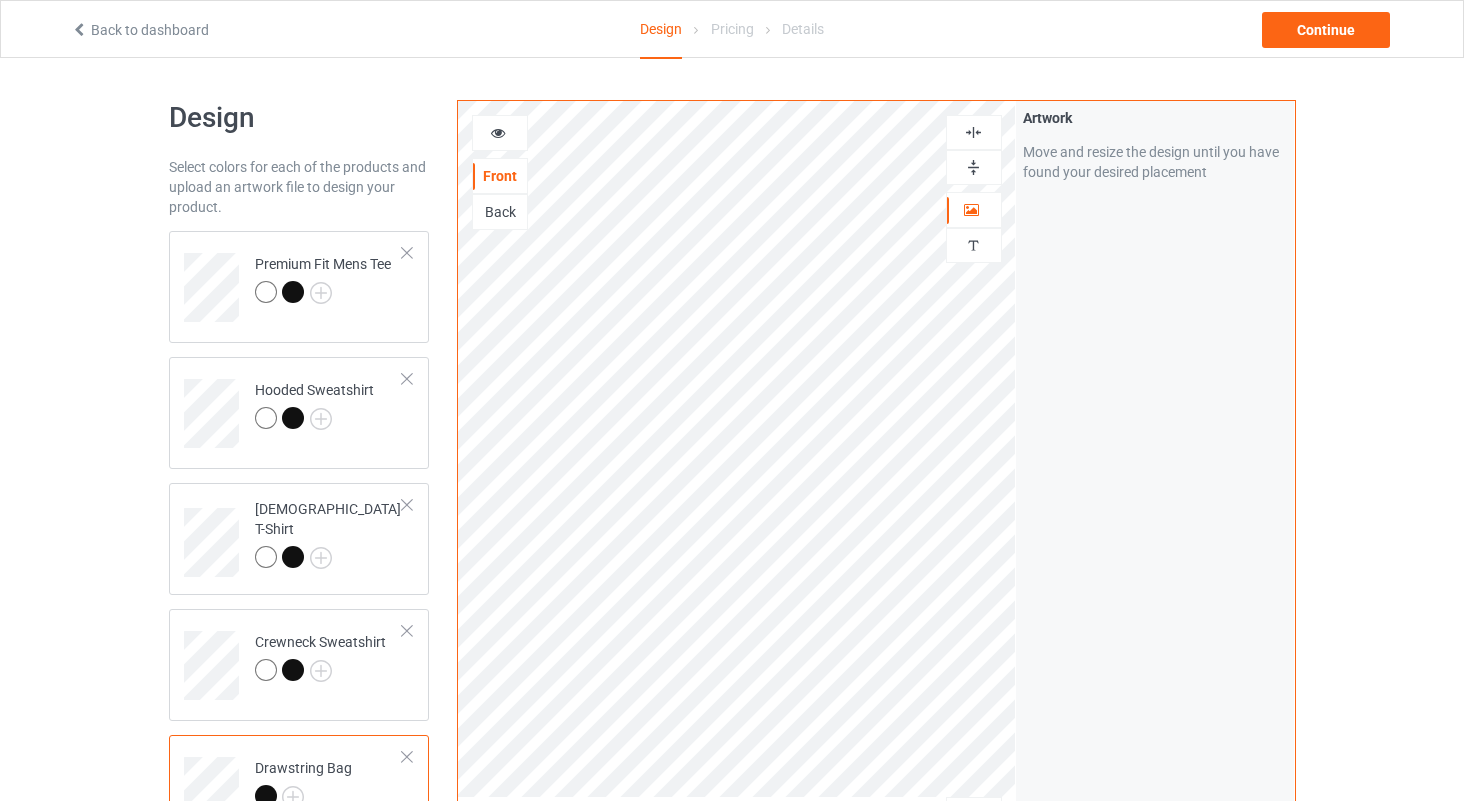 scroll, scrollTop: 0, scrollLeft: 0, axis: both 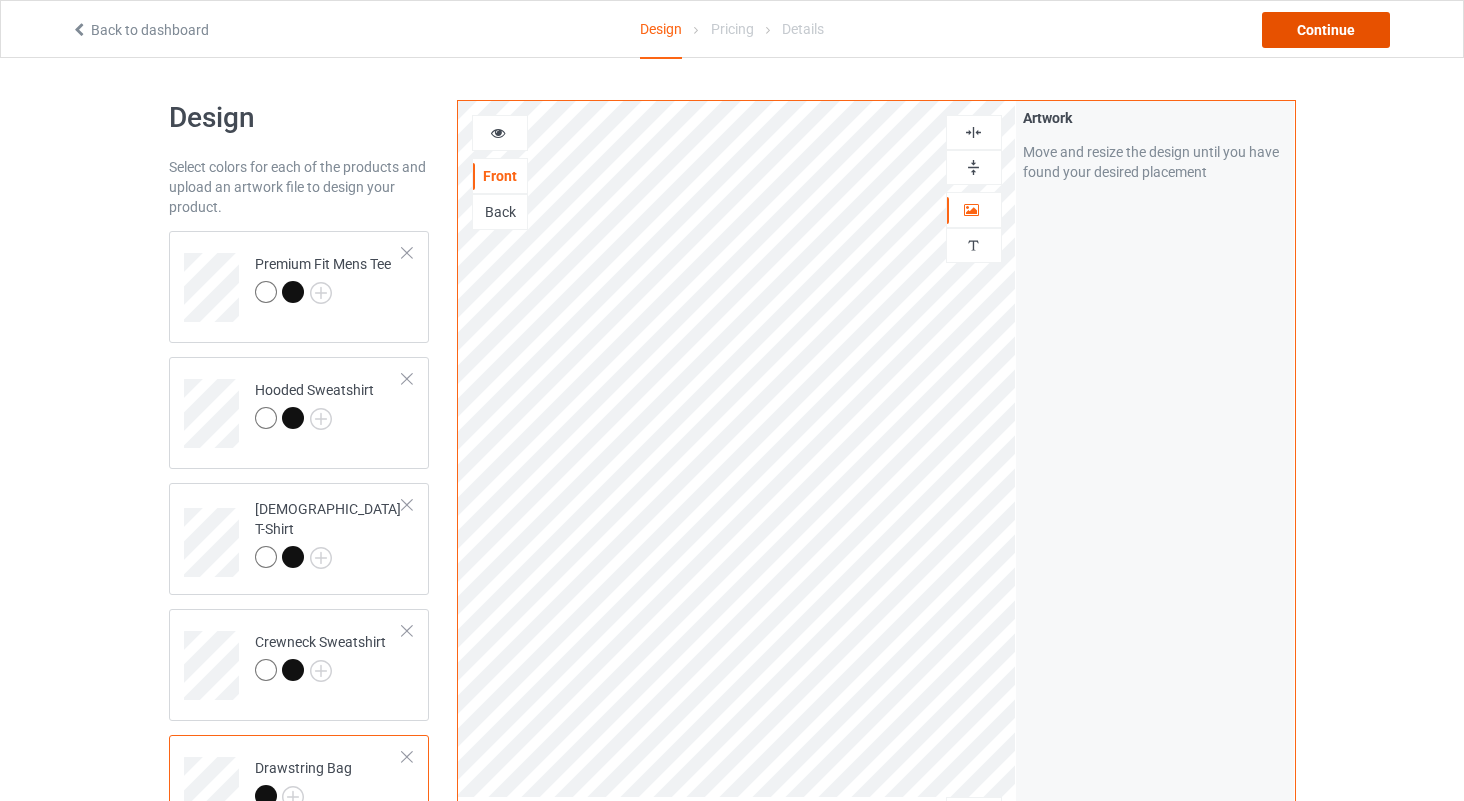 click on "Continue" at bounding box center (1326, 30) 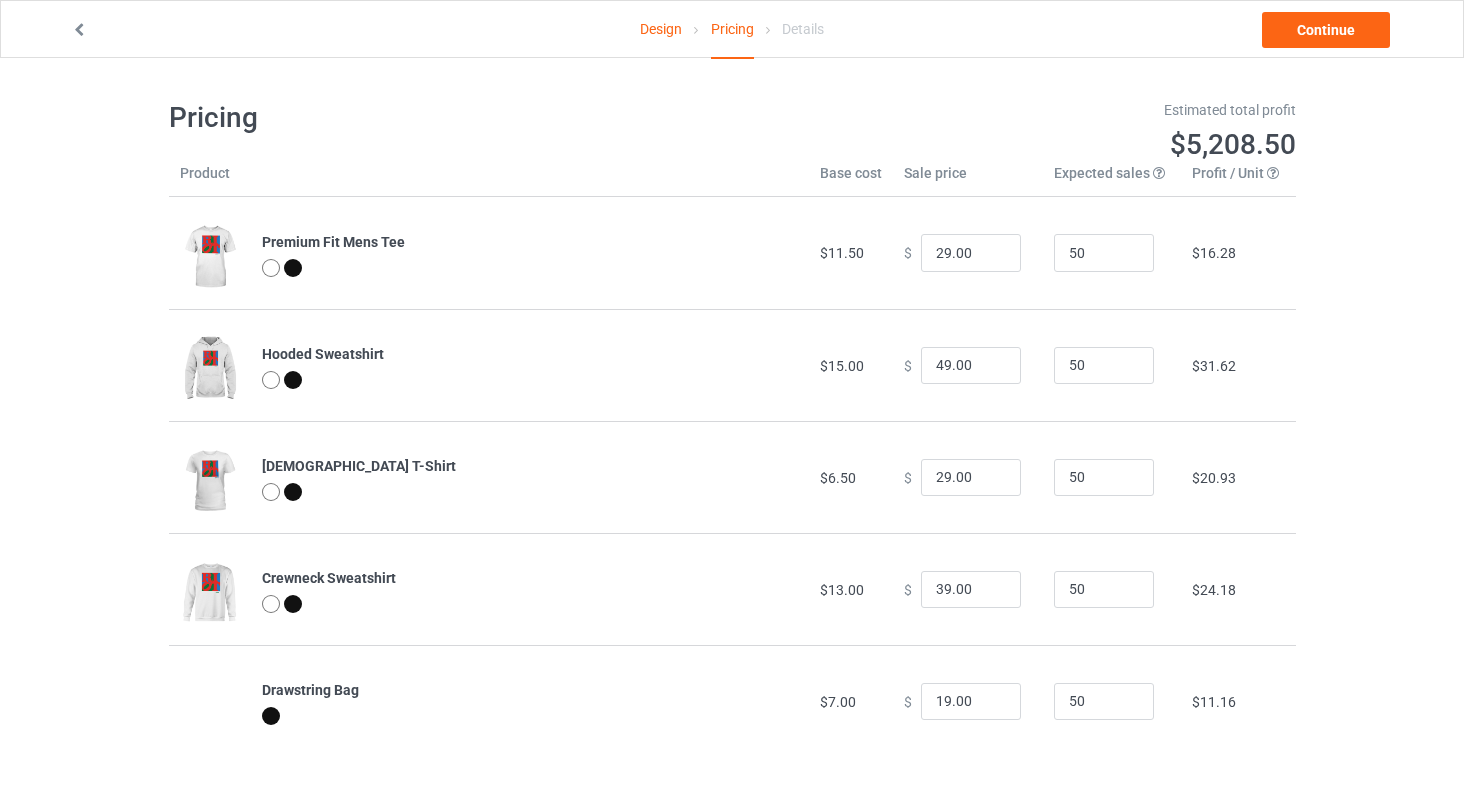 scroll, scrollTop: 0, scrollLeft: 0, axis: both 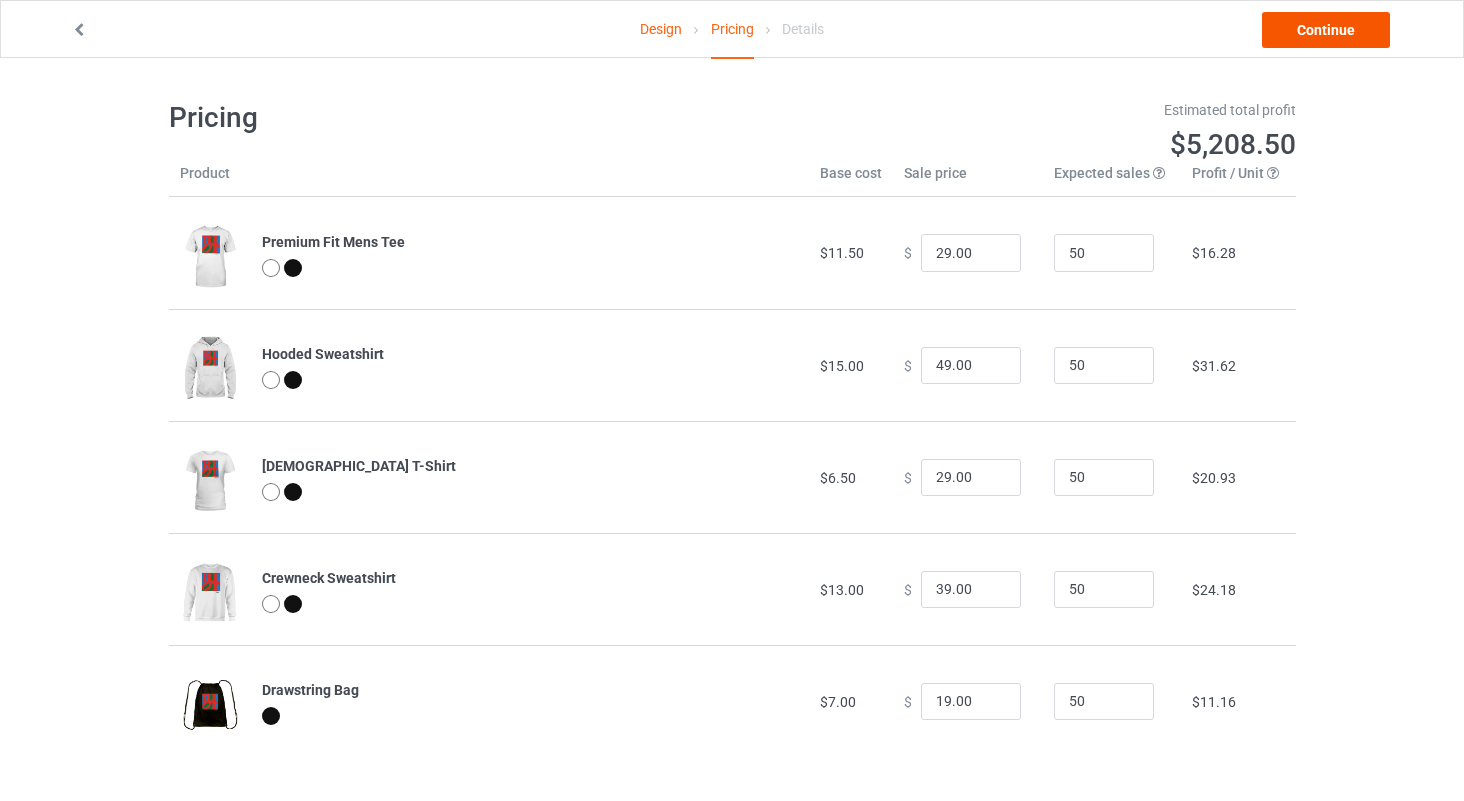 click on "Continue" at bounding box center (1326, 30) 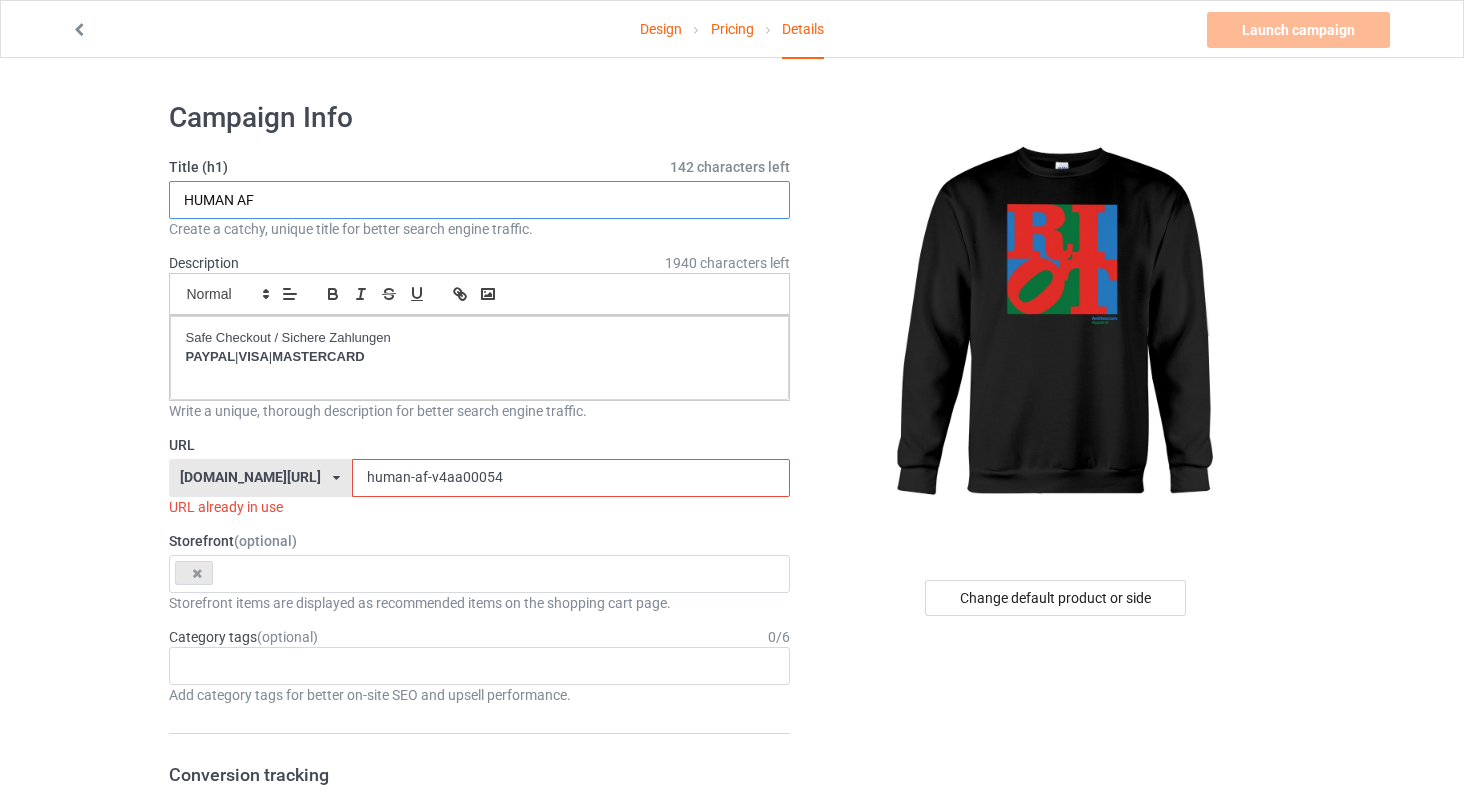 drag, startPoint x: 319, startPoint y: 198, endPoint x: 141, endPoint y: 169, distance: 180.3469 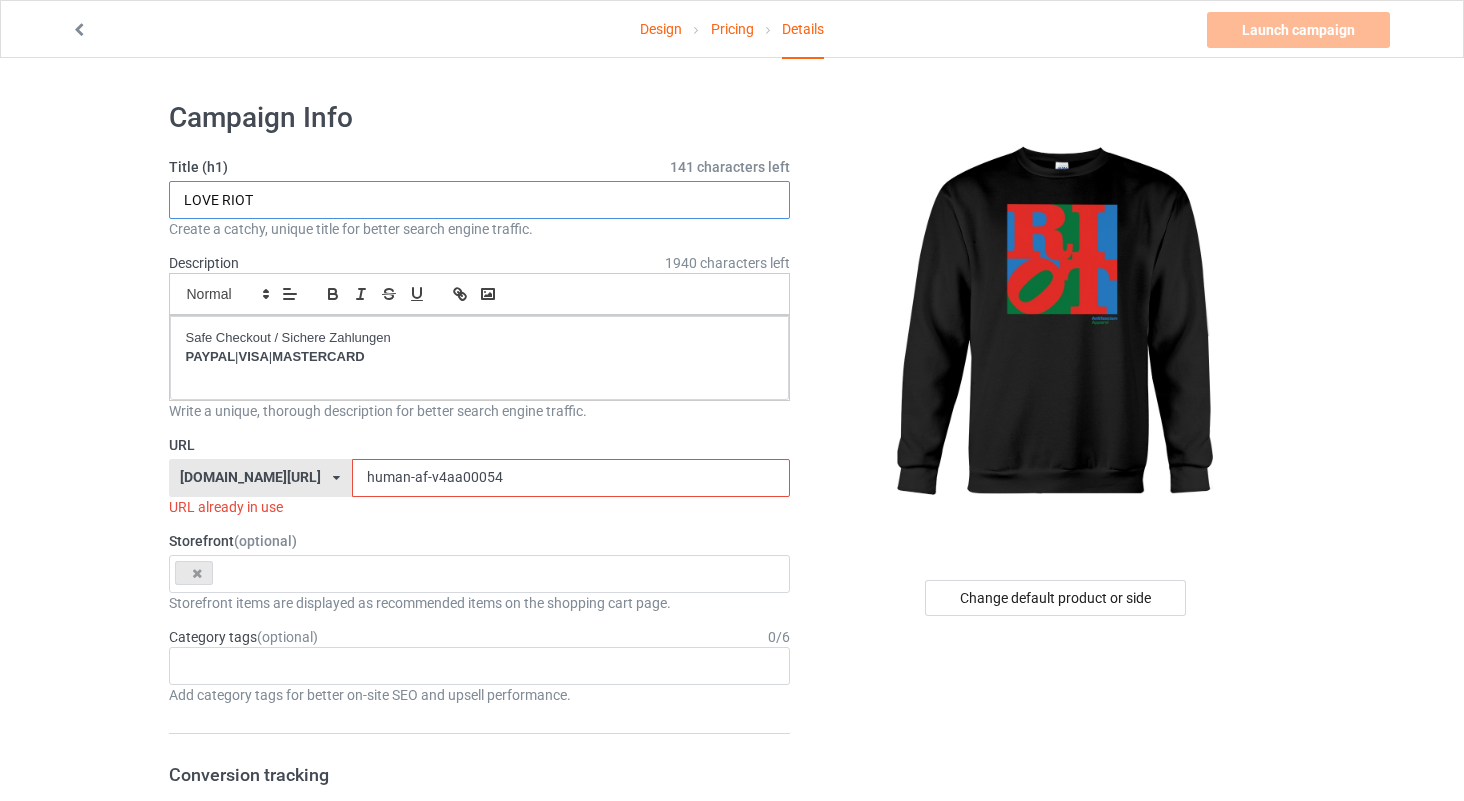 type on "LOVE RIOT" 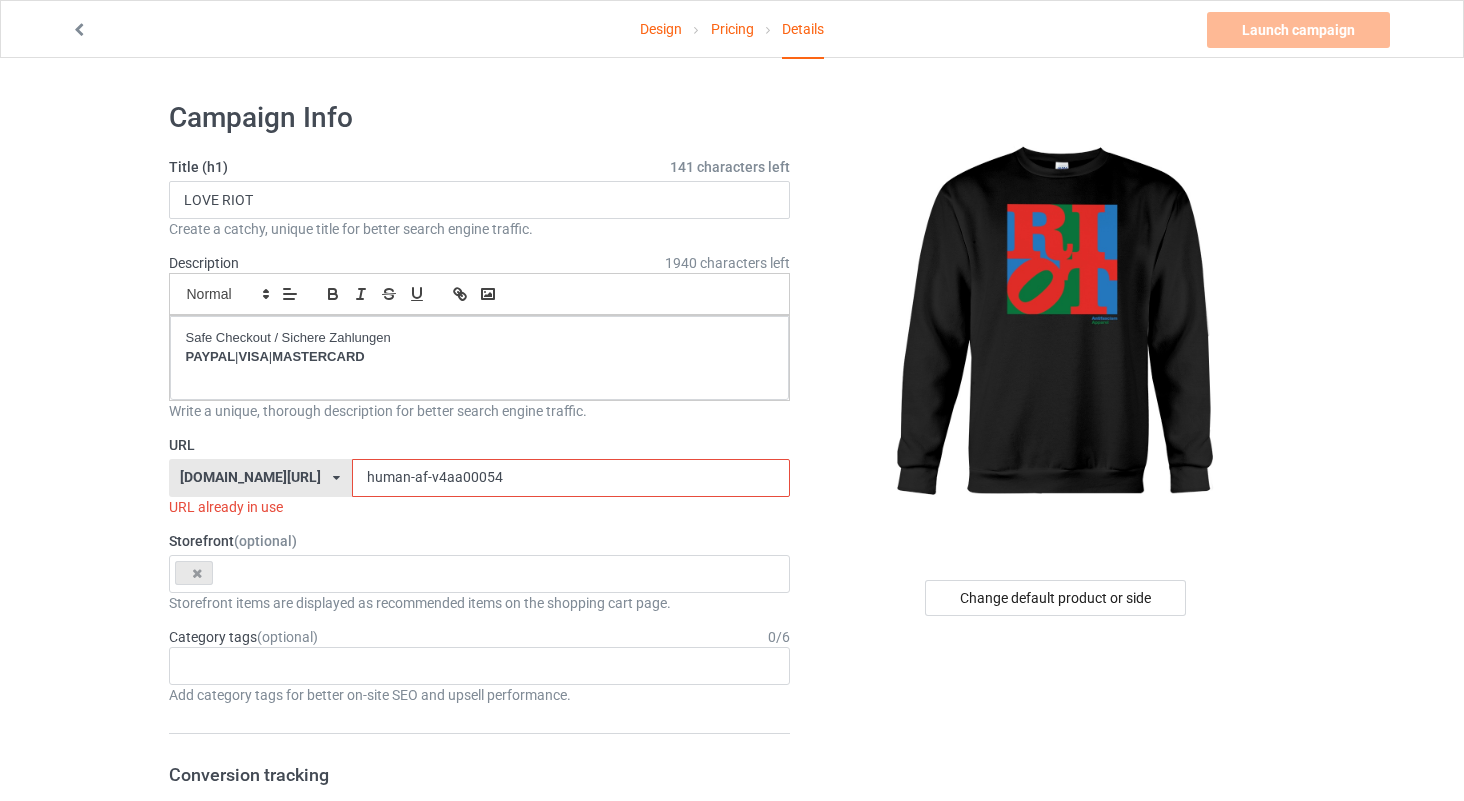 drag, startPoint x: 441, startPoint y: 470, endPoint x: 282, endPoint y: 444, distance: 161.11176 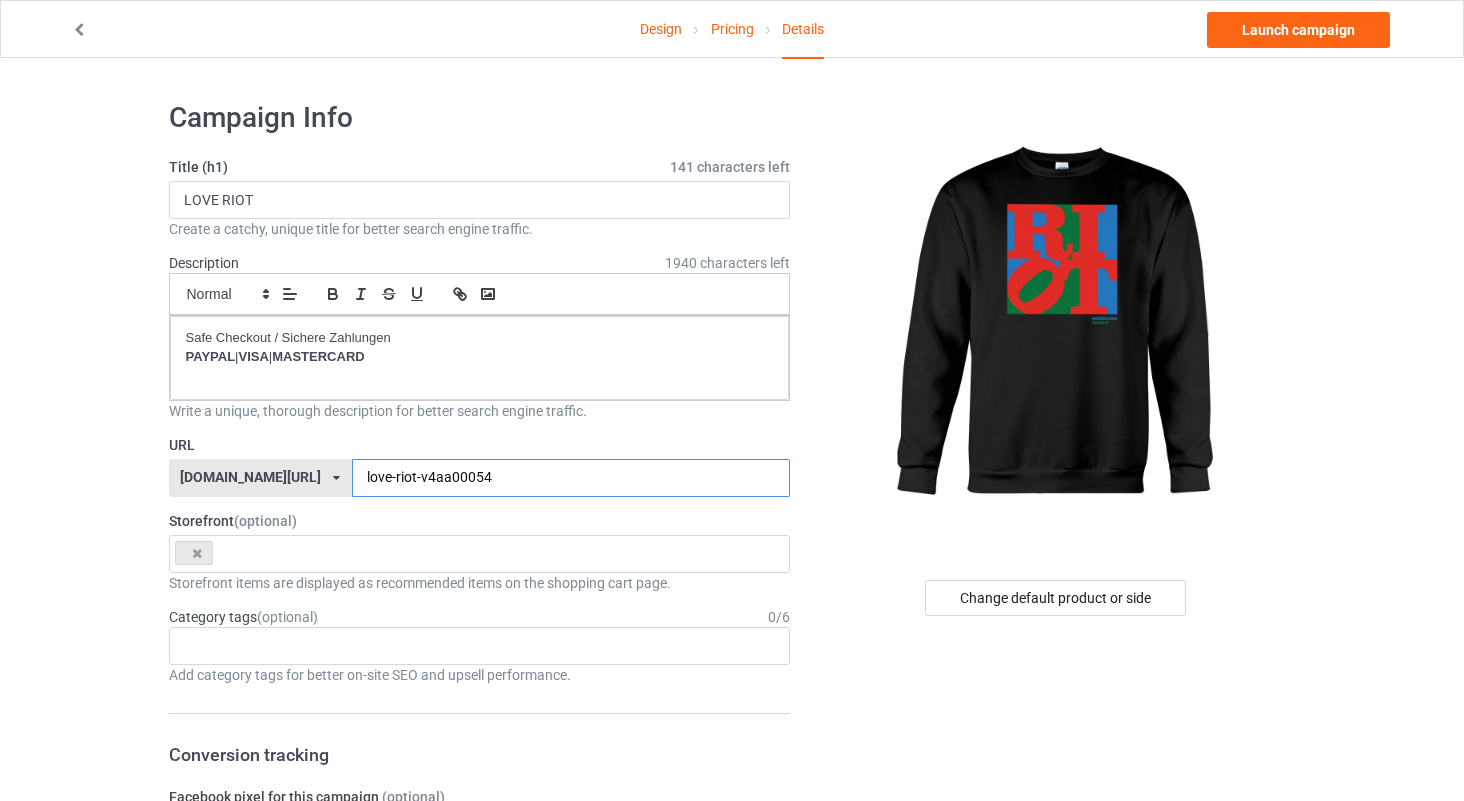 click on "love-riot-v4aa00054" at bounding box center [571, 478] 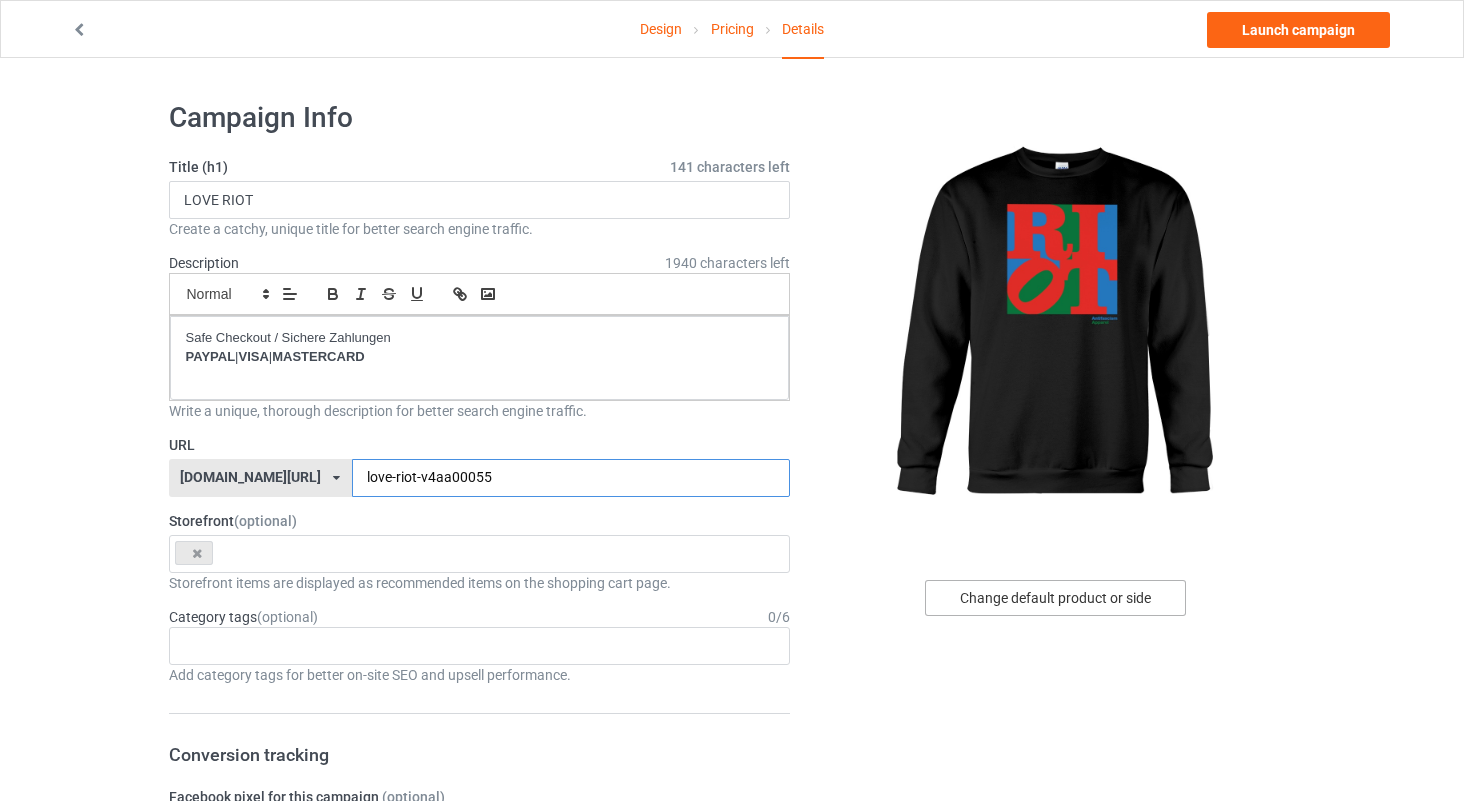 type on "love-riot-v4aa00055" 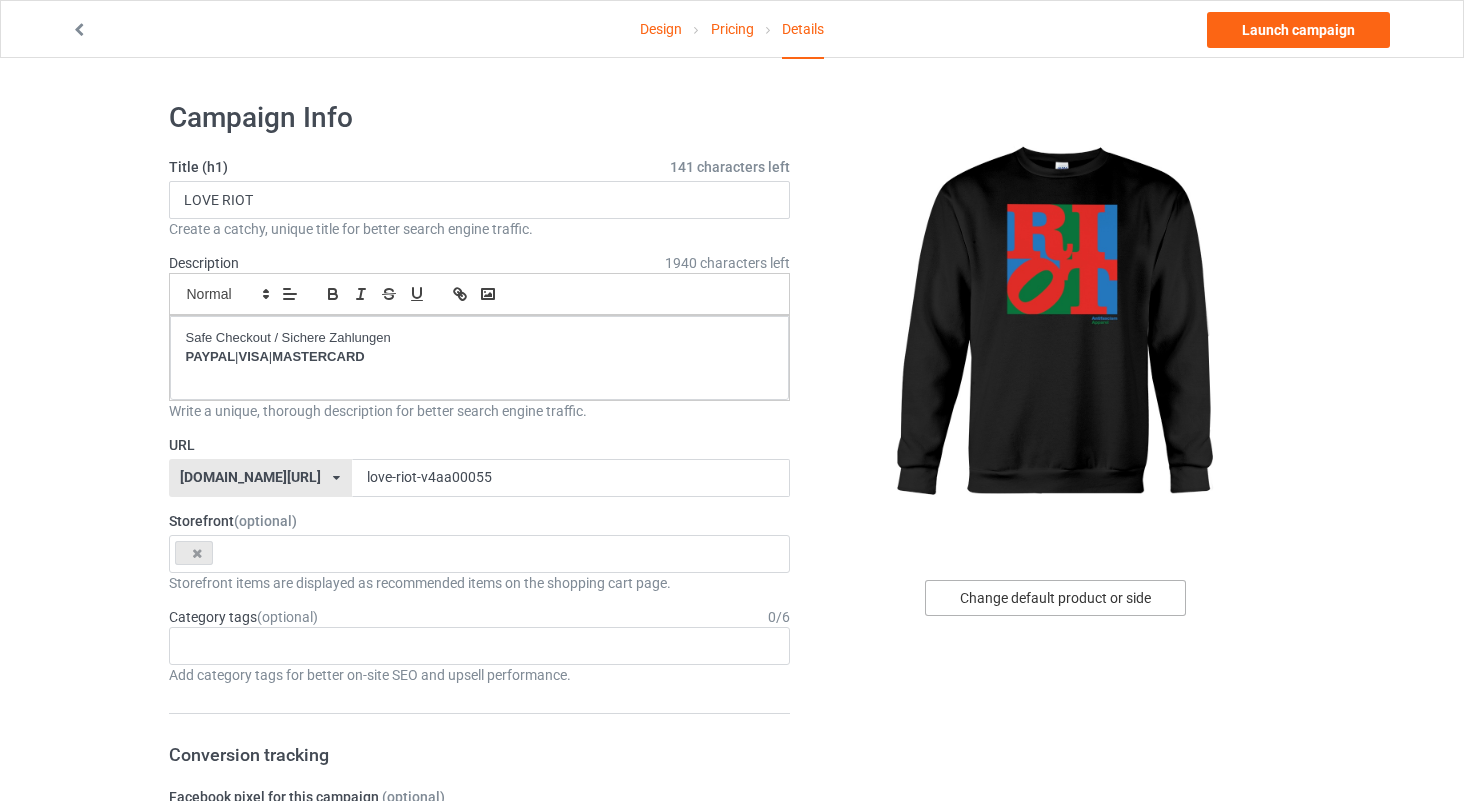 click on "Change default product or side" at bounding box center [1055, 598] 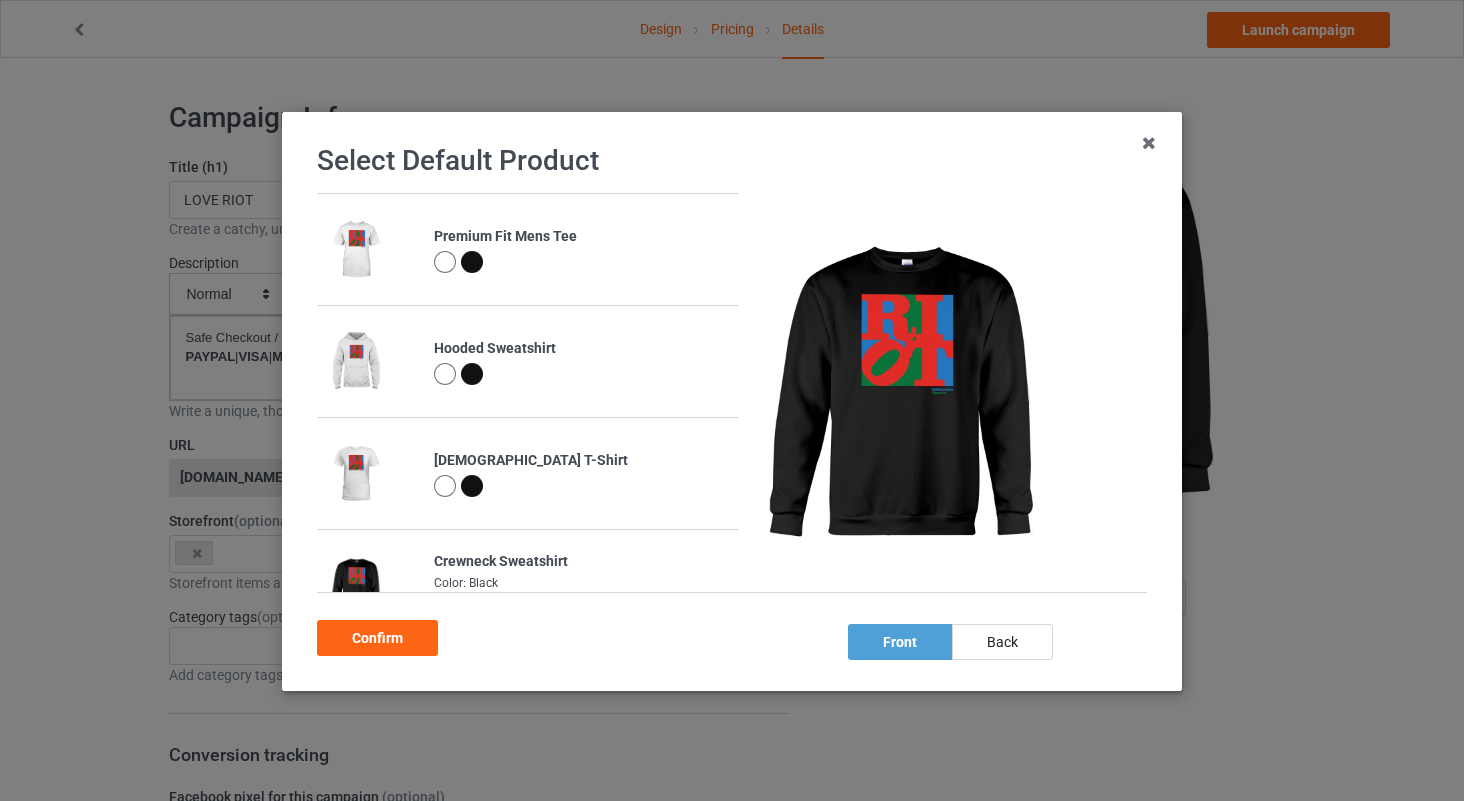 click at bounding box center (445, 262) 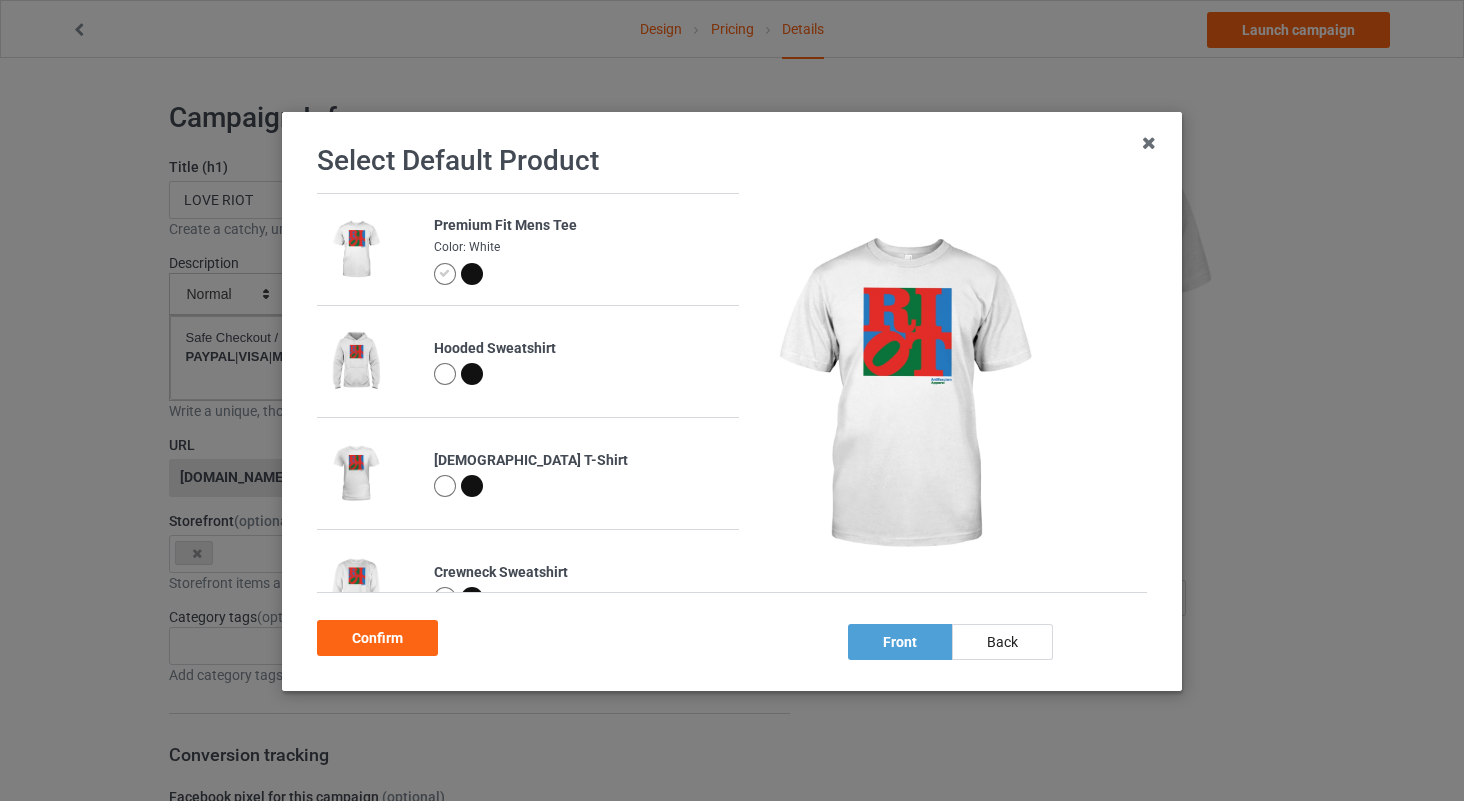 click at bounding box center [472, 274] 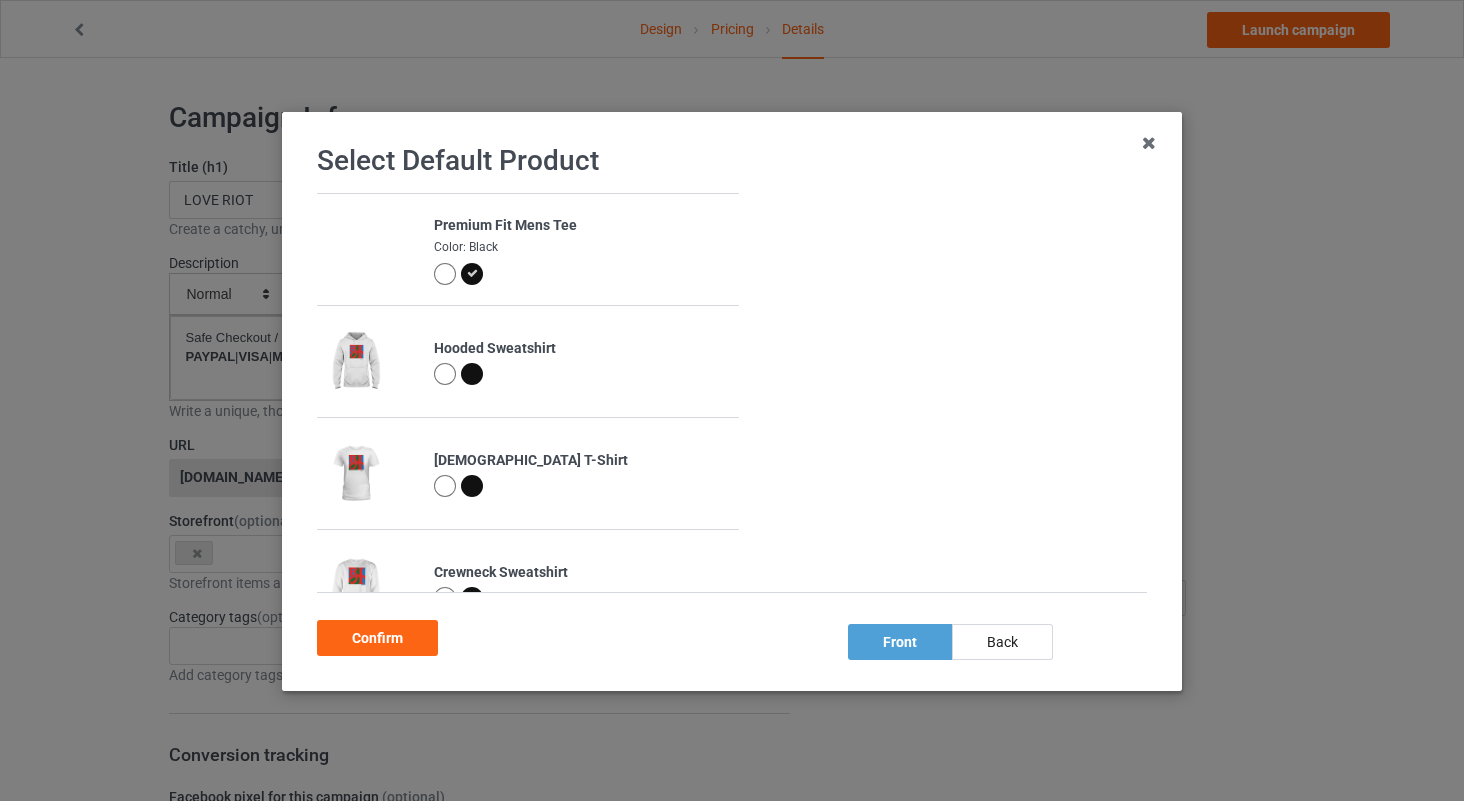 click at bounding box center (445, 274) 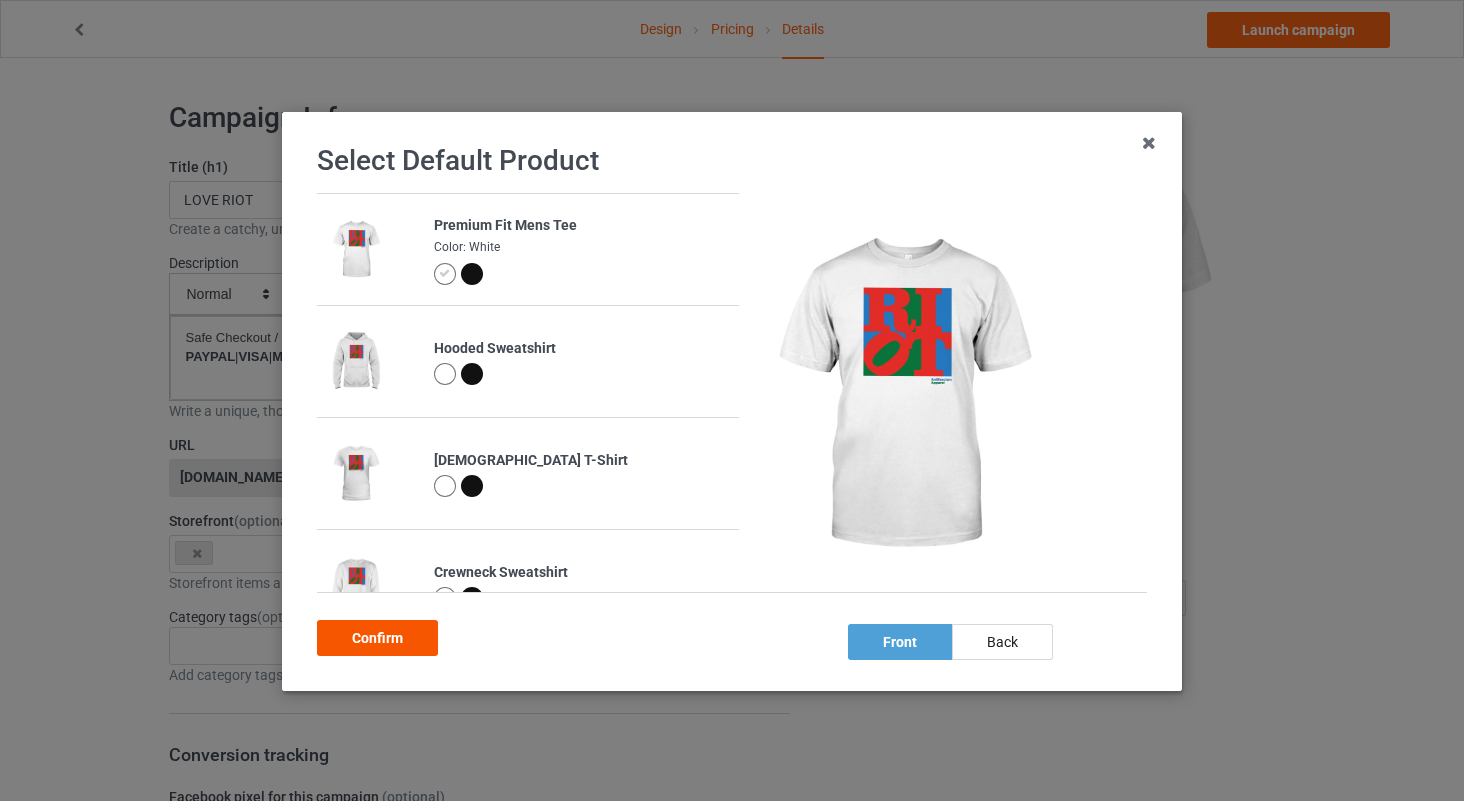 click on "Confirm" at bounding box center (377, 638) 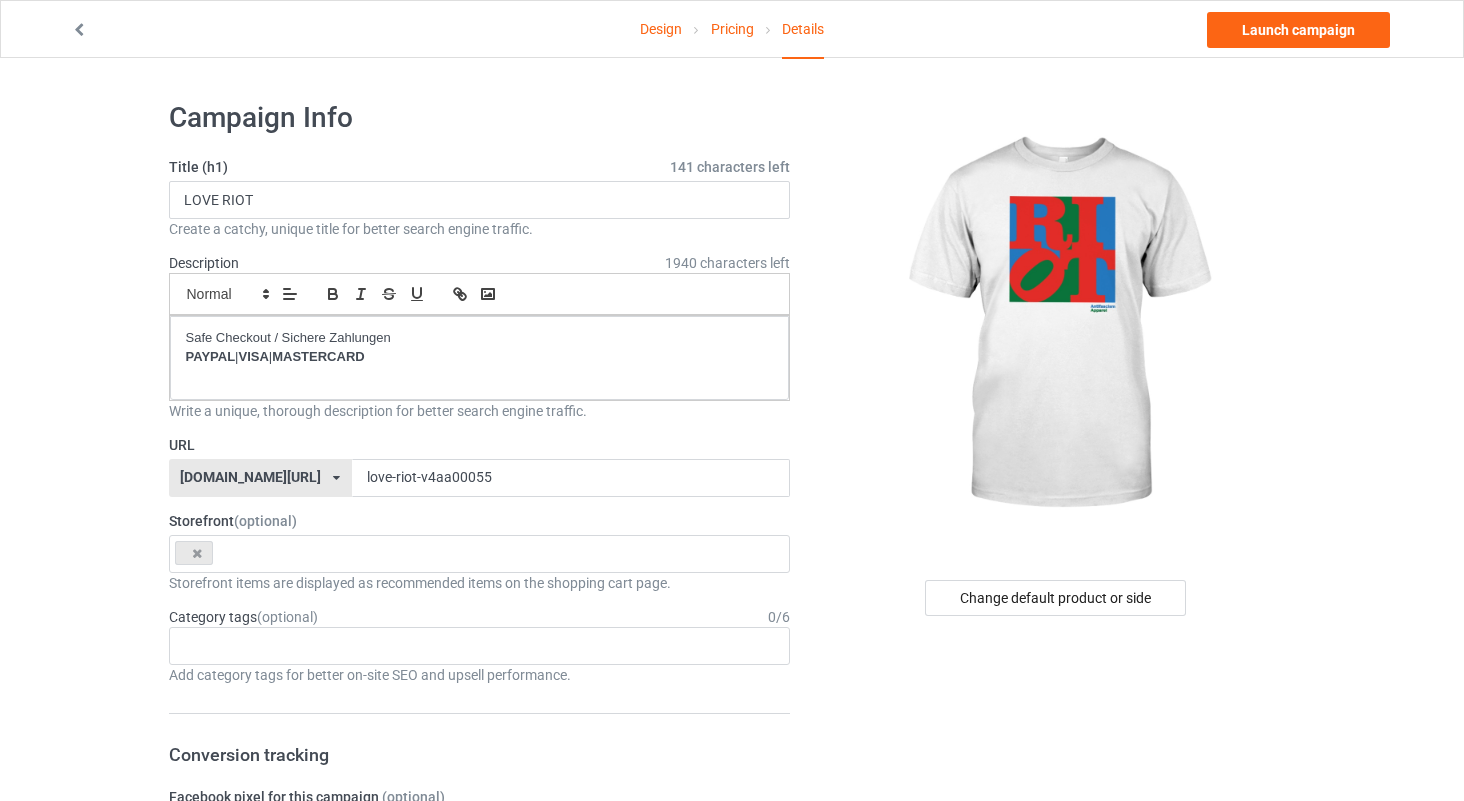 scroll, scrollTop: 0, scrollLeft: 0, axis: both 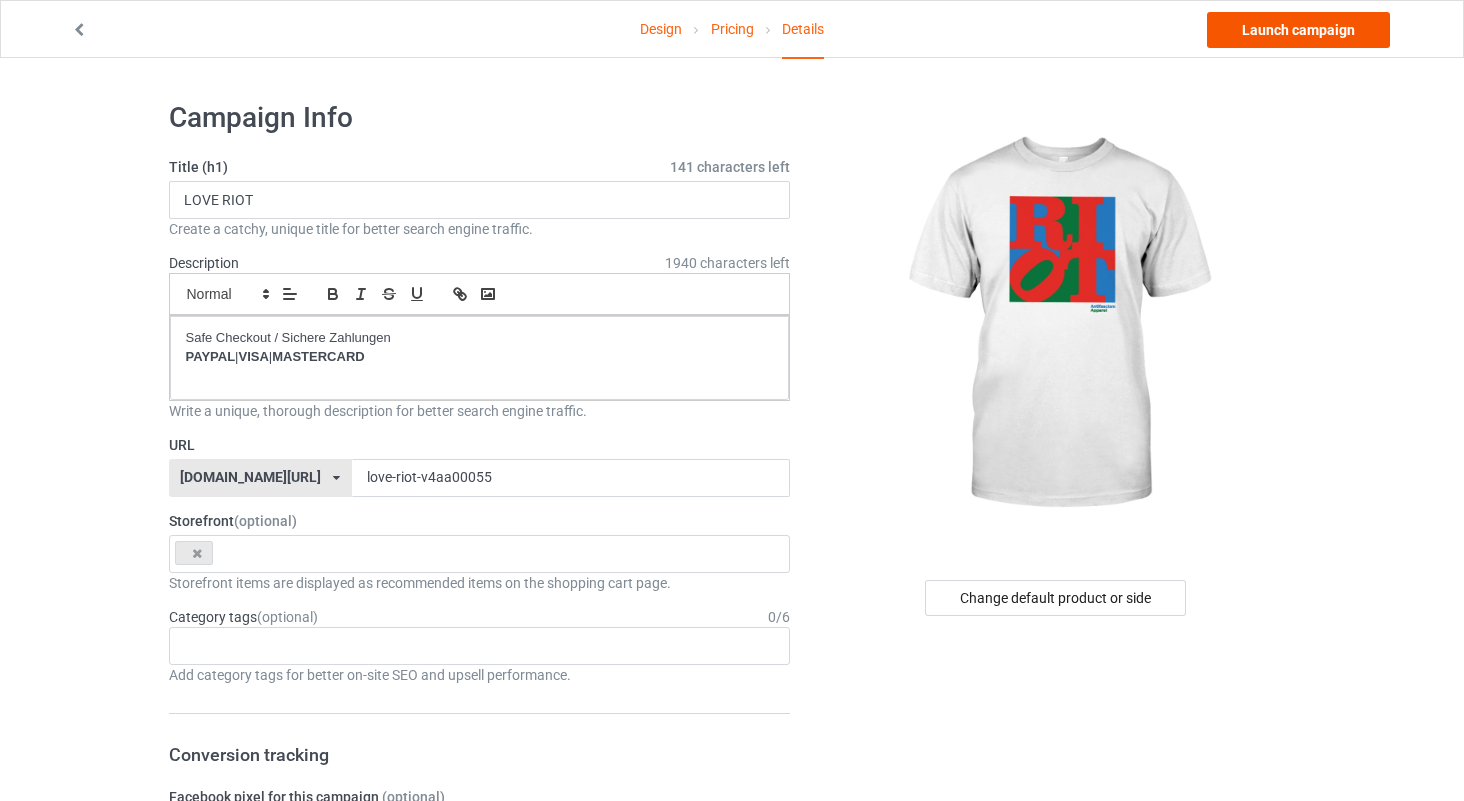click on "Launch campaign" at bounding box center (1298, 30) 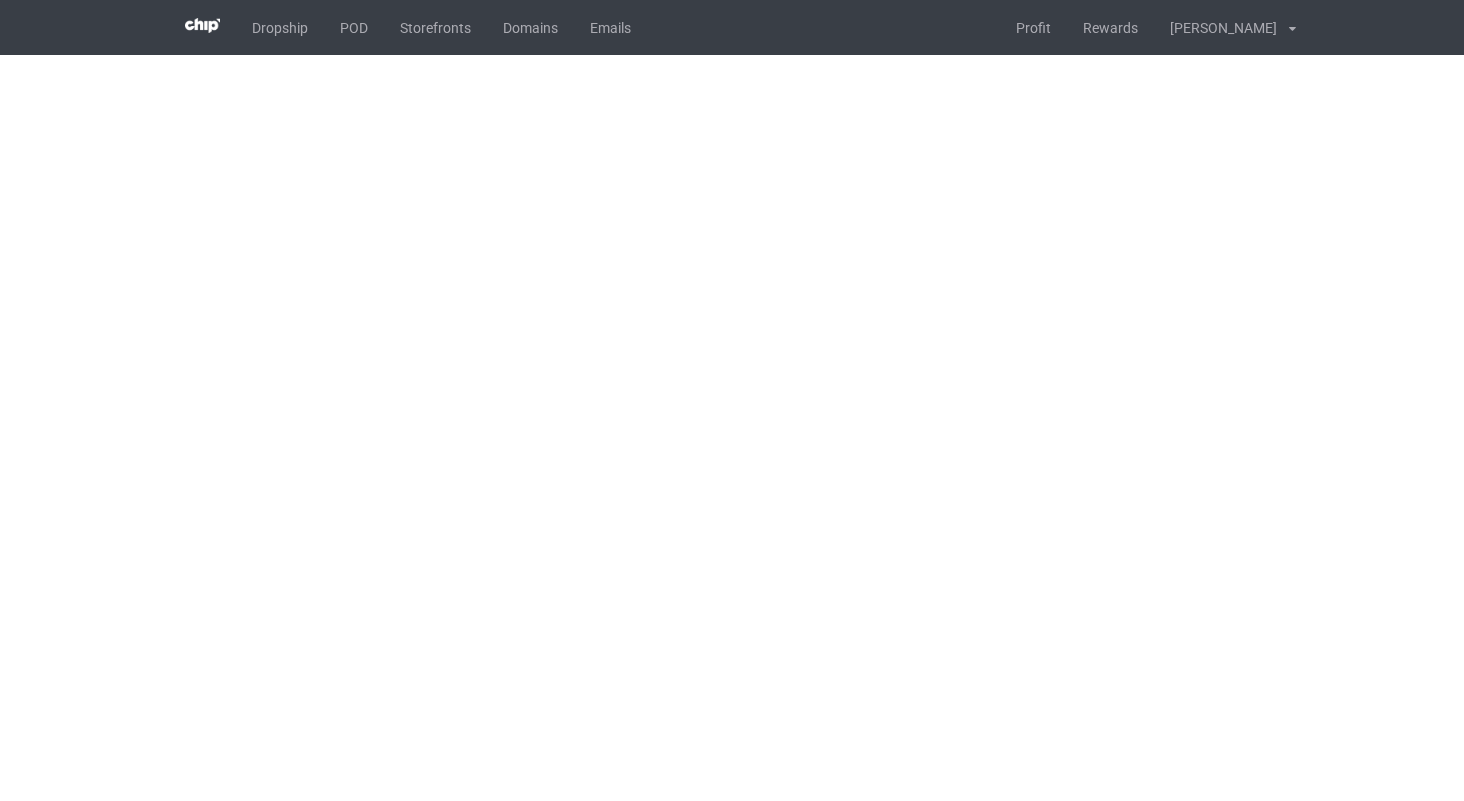 scroll, scrollTop: 0, scrollLeft: 0, axis: both 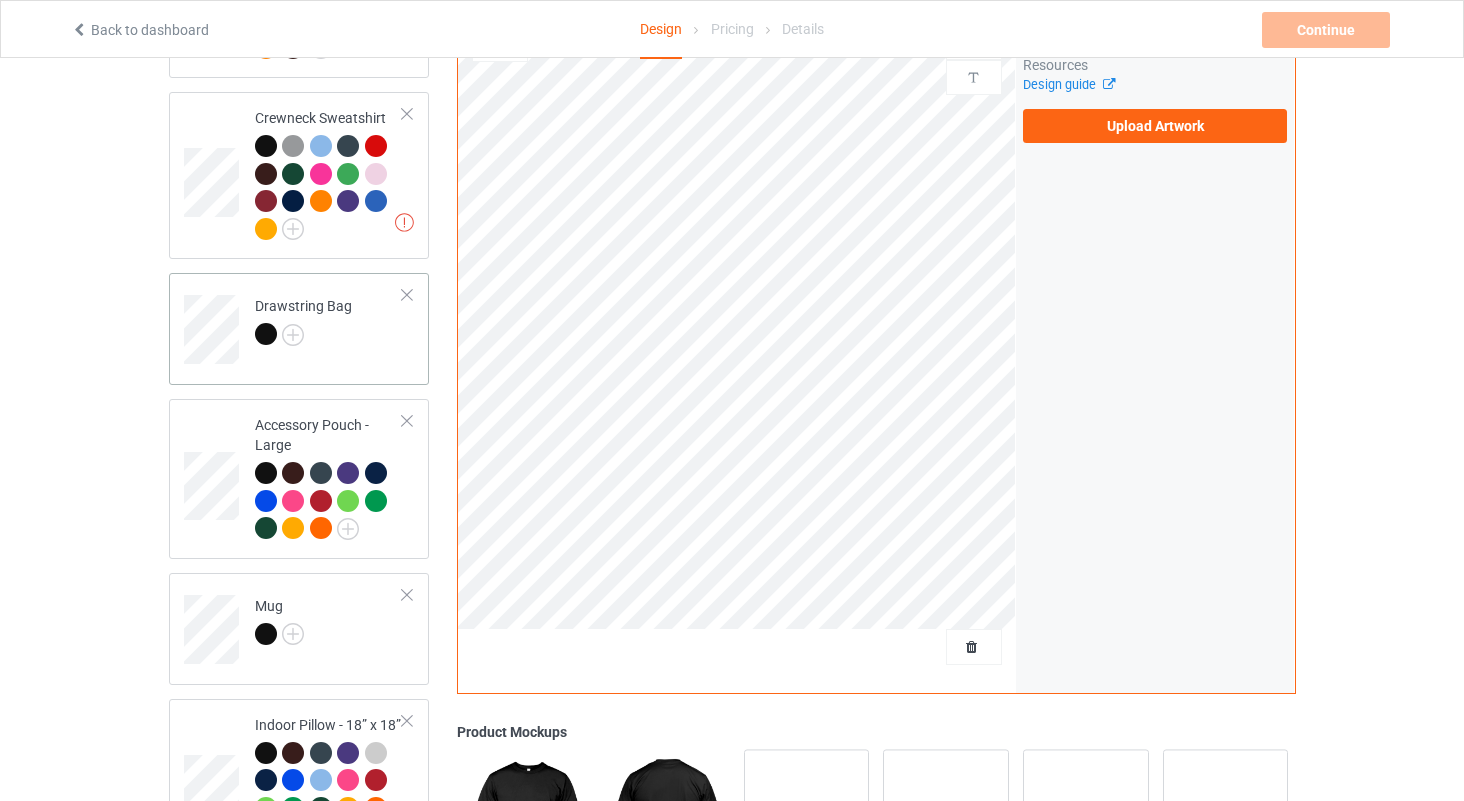 click on "Drawstring Bag" at bounding box center (299, 329) 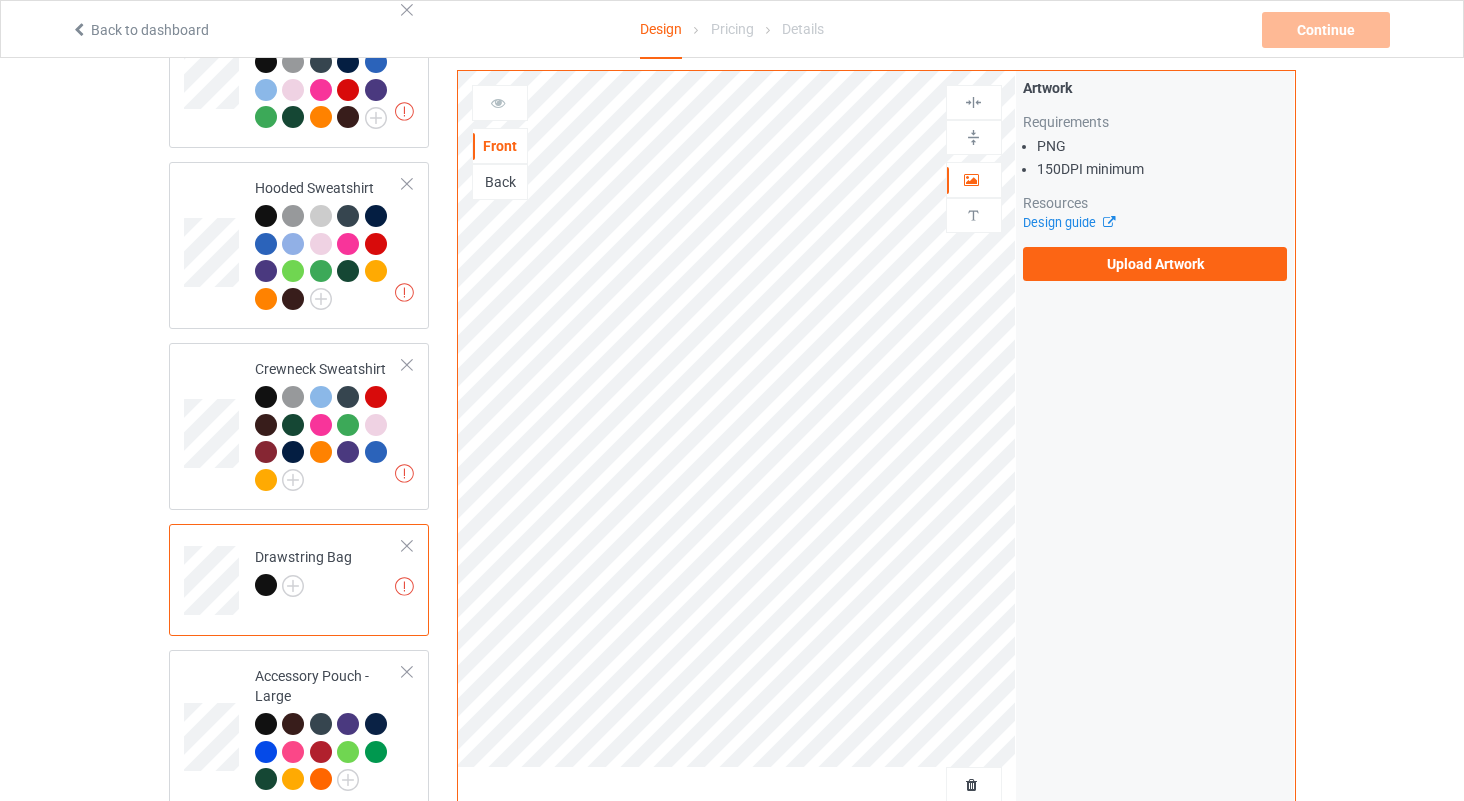 scroll, scrollTop: 365, scrollLeft: 0, axis: vertical 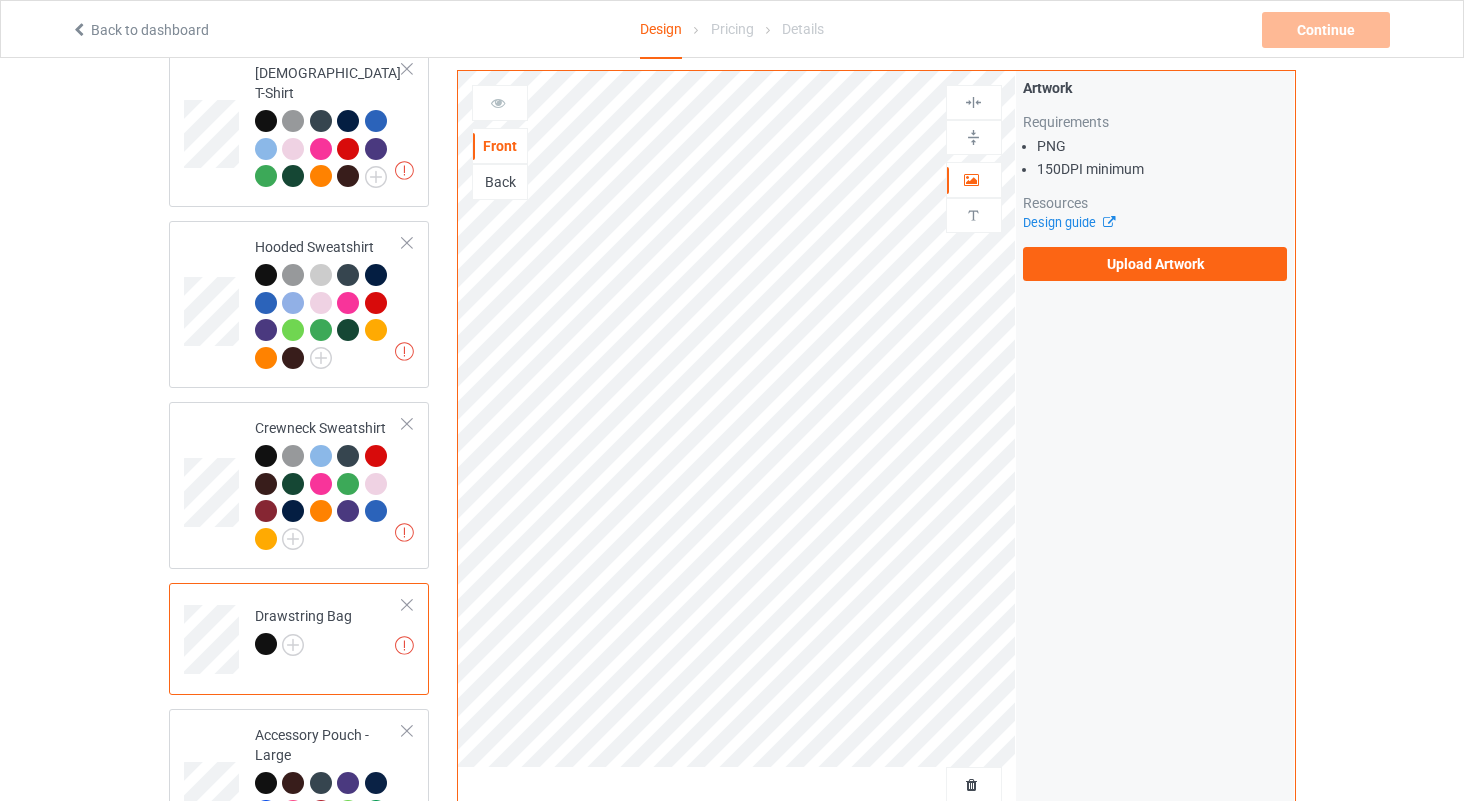click on "Back" at bounding box center [500, 182] 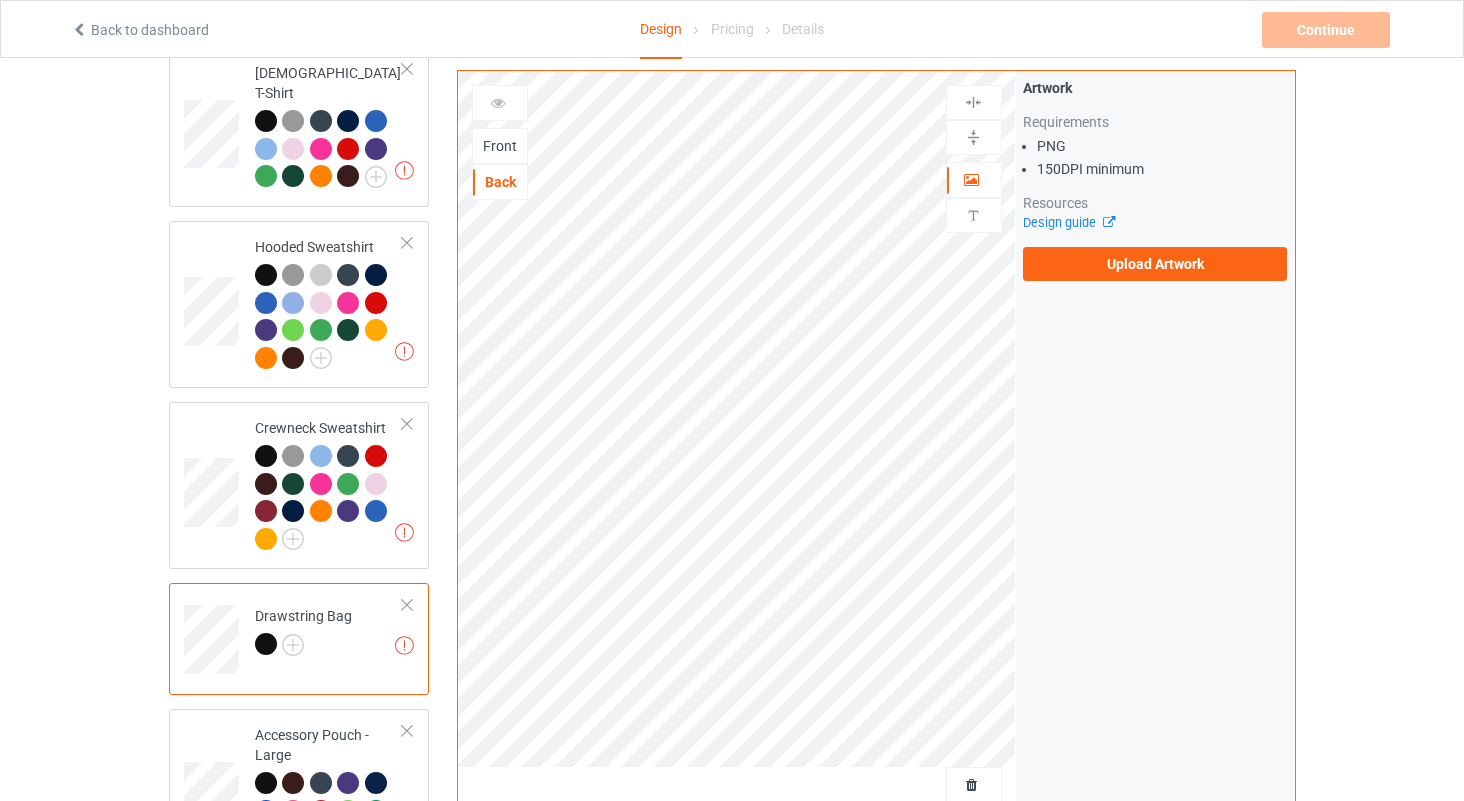 click on "Front" at bounding box center [500, 146] 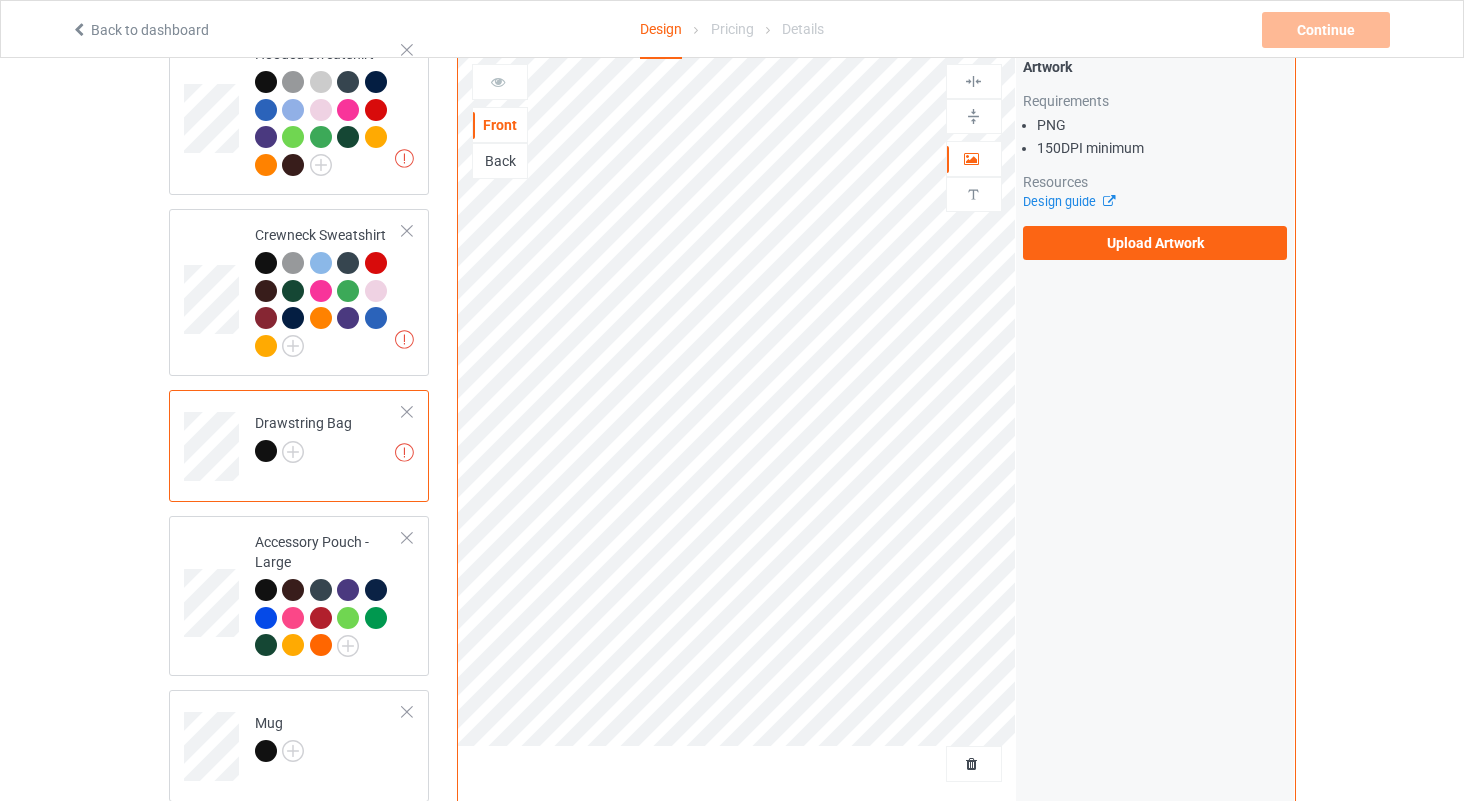 scroll, scrollTop: 744, scrollLeft: 0, axis: vertical 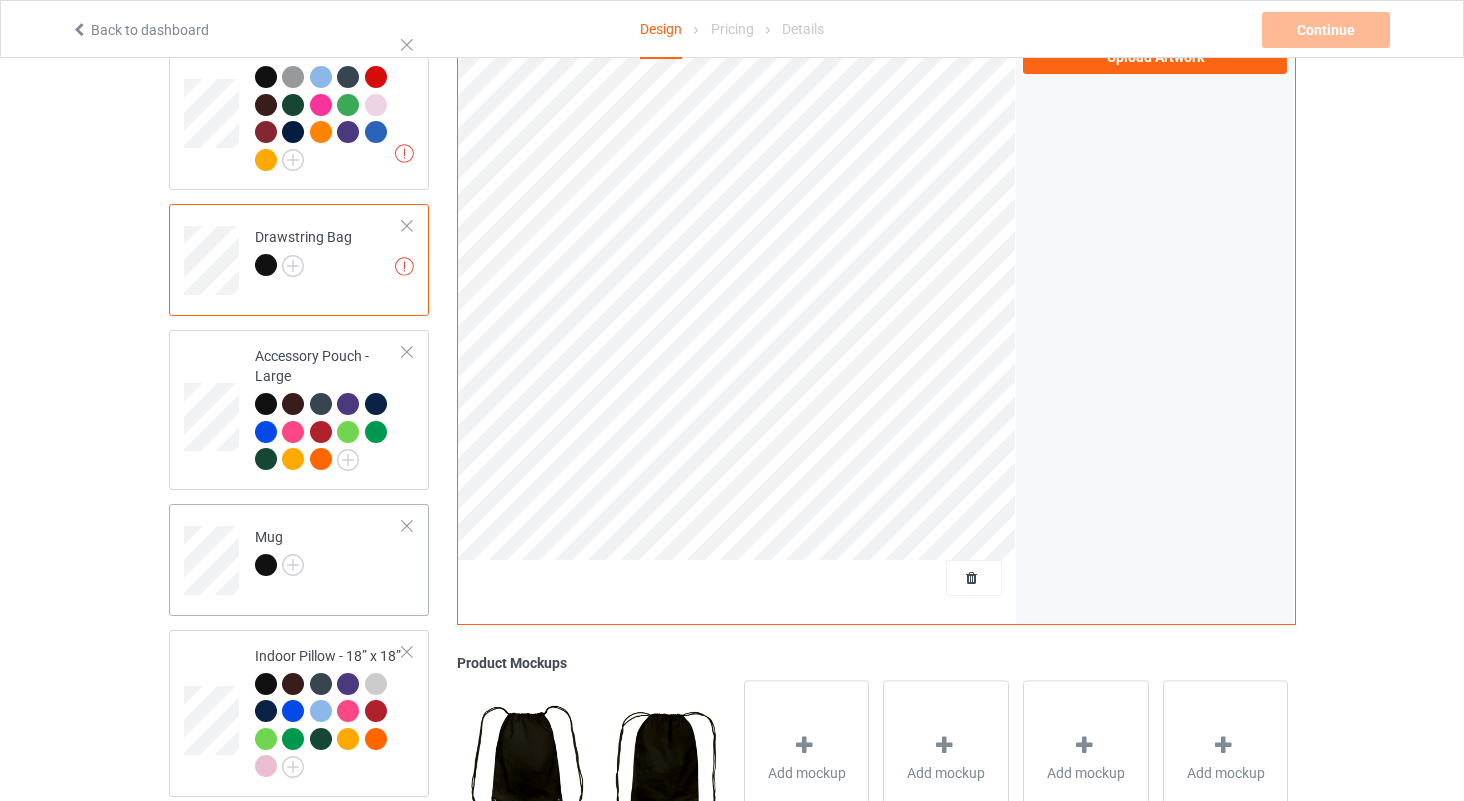 click at bounding box center (407, 526) 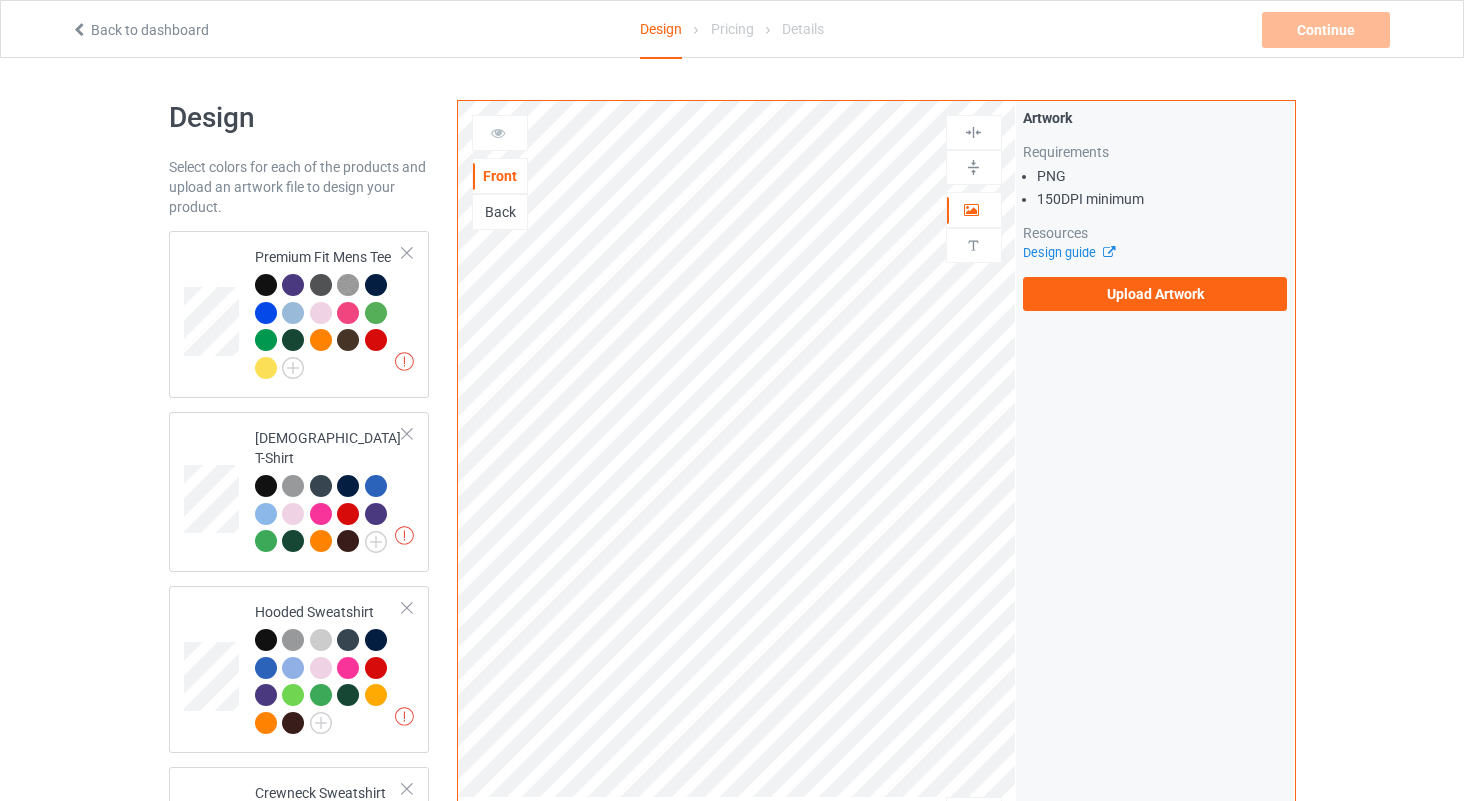 scroll, scrollTop: 0, scrollLeft: 0, axis: both 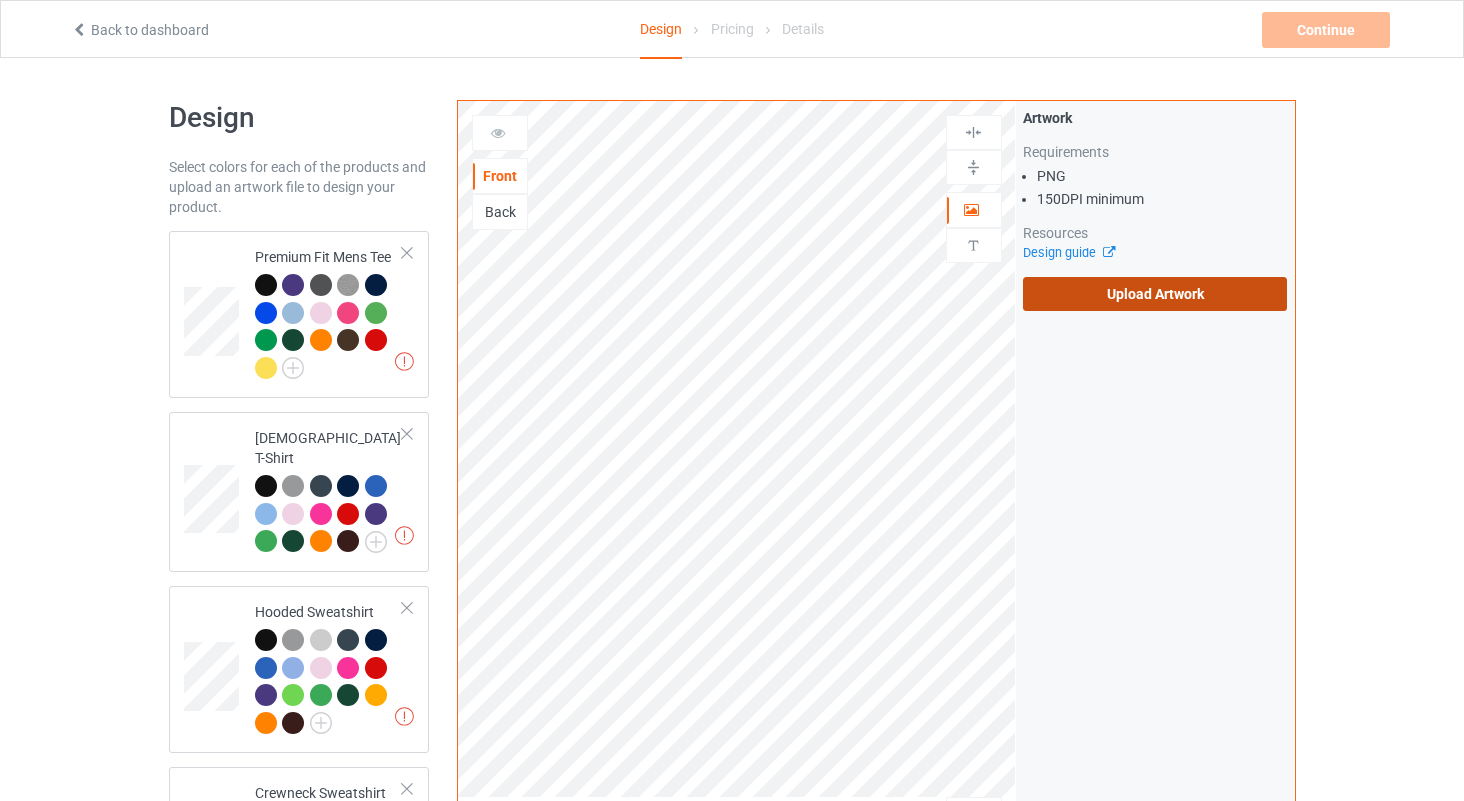 click on "Upload Artwork" at bounding box center [1155, 294] 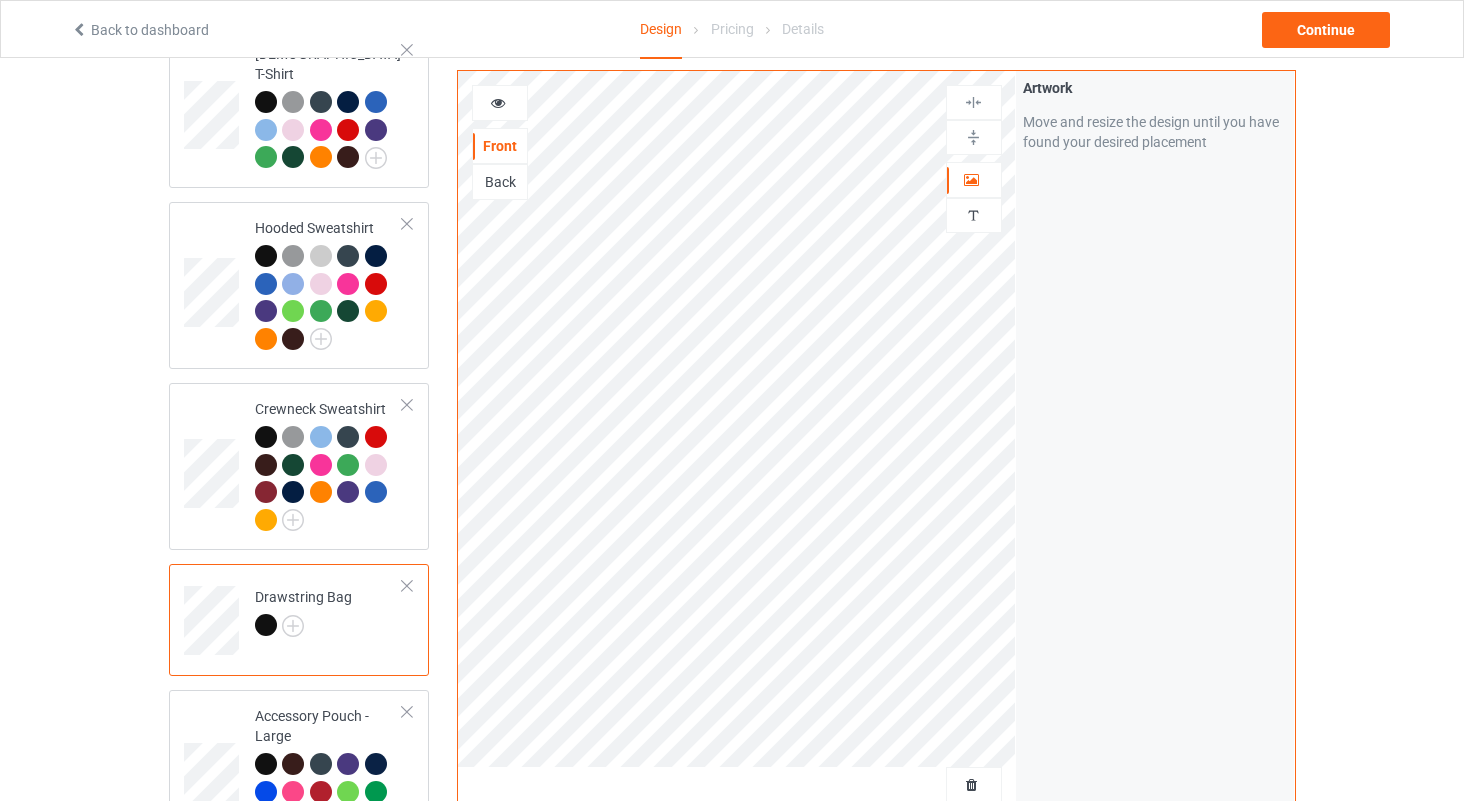 scroll, scrollTop: 408, scrollLeft: 0, axis: vertical 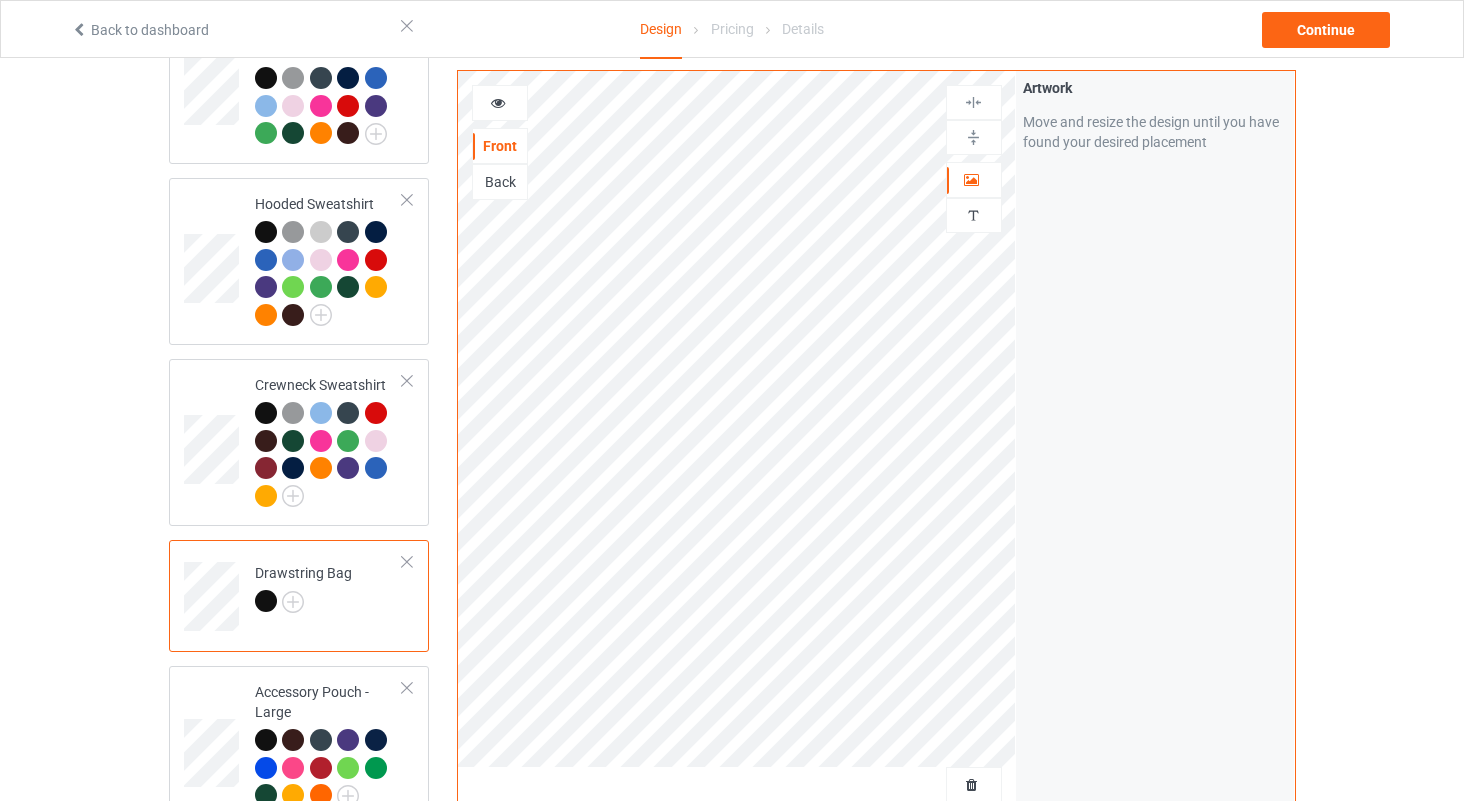 click at bounding box center [407, 562] 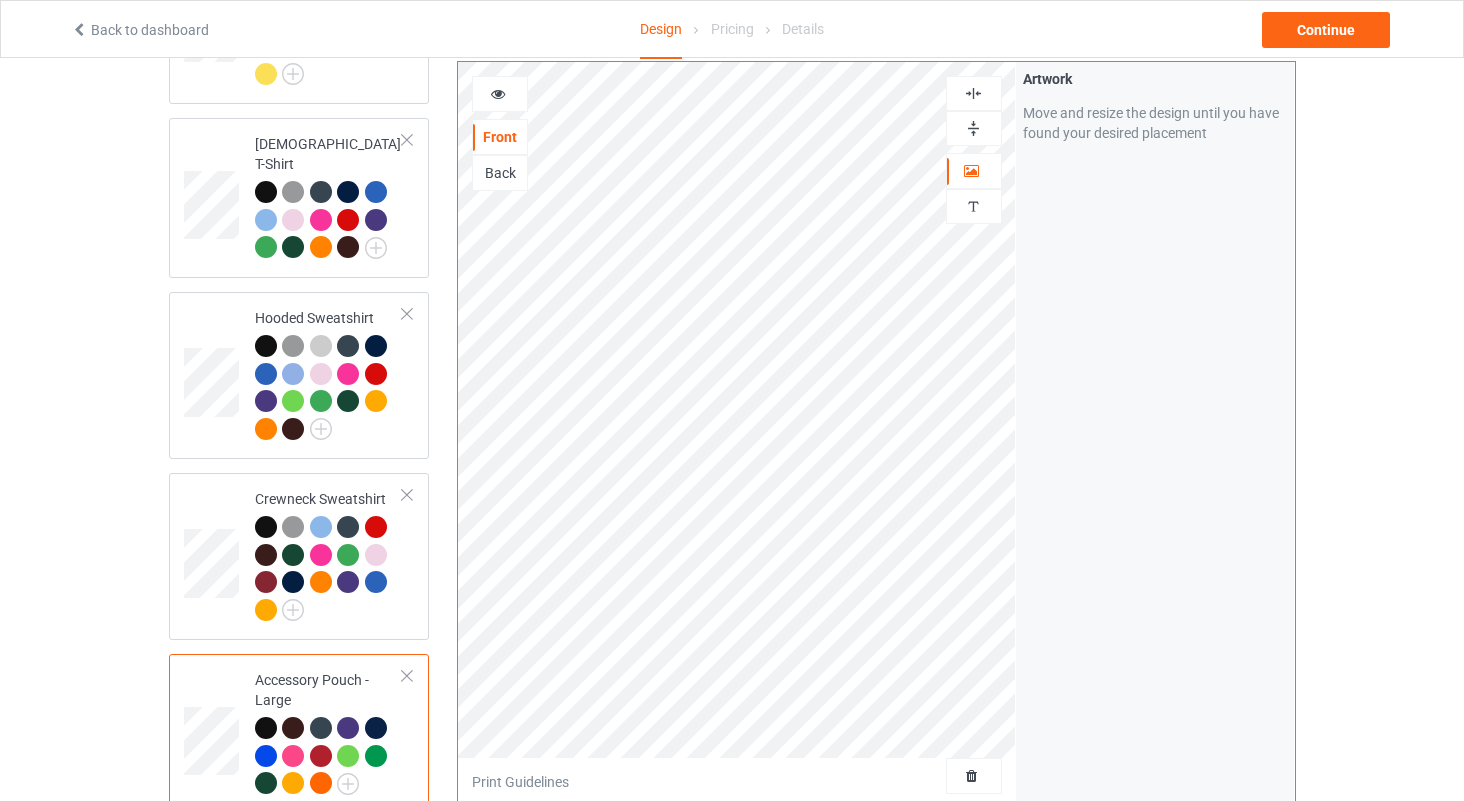 scroll, scrollTop: 242, scrollLeft: 0, axis: vertical 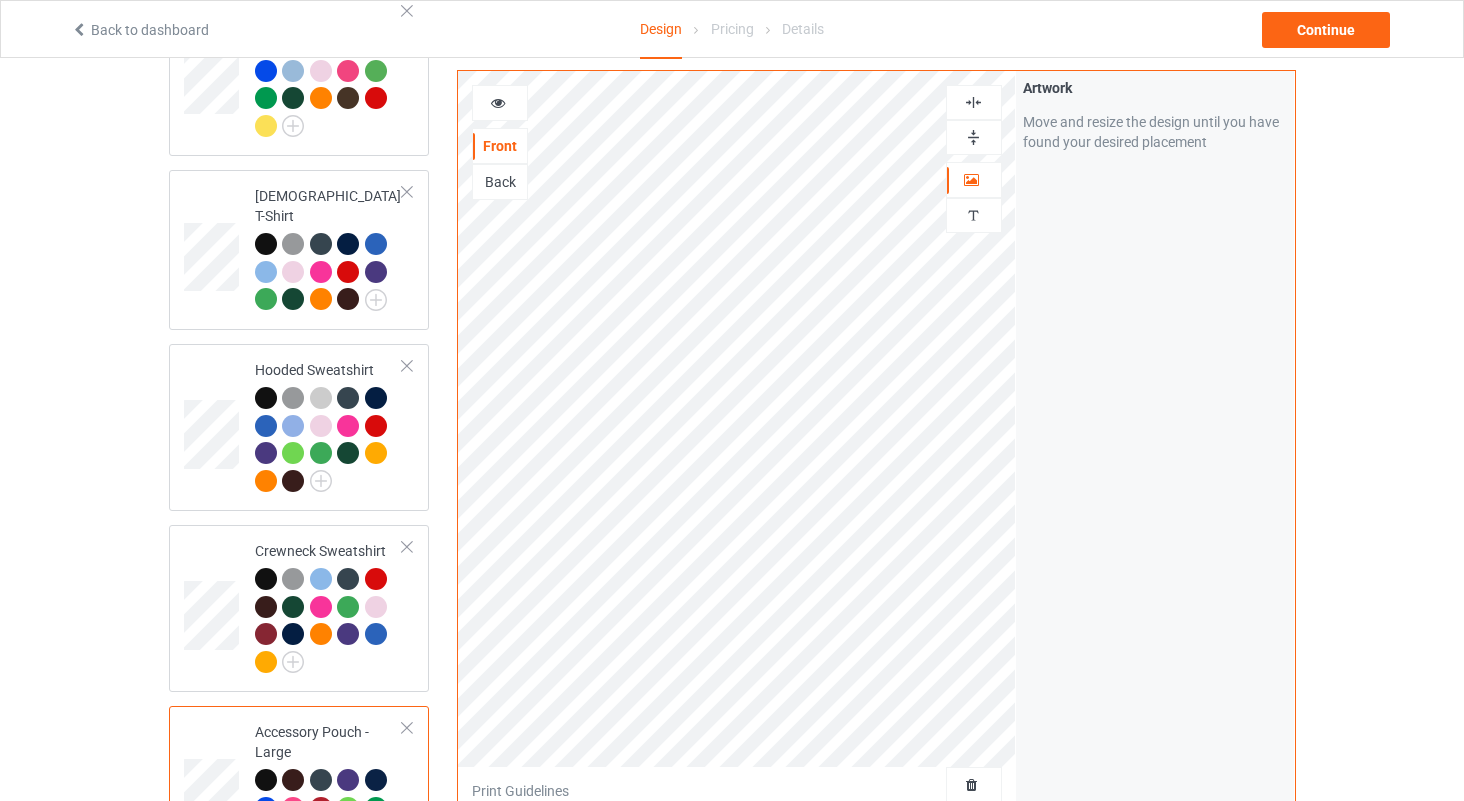 click at bounding box center [500, 103] 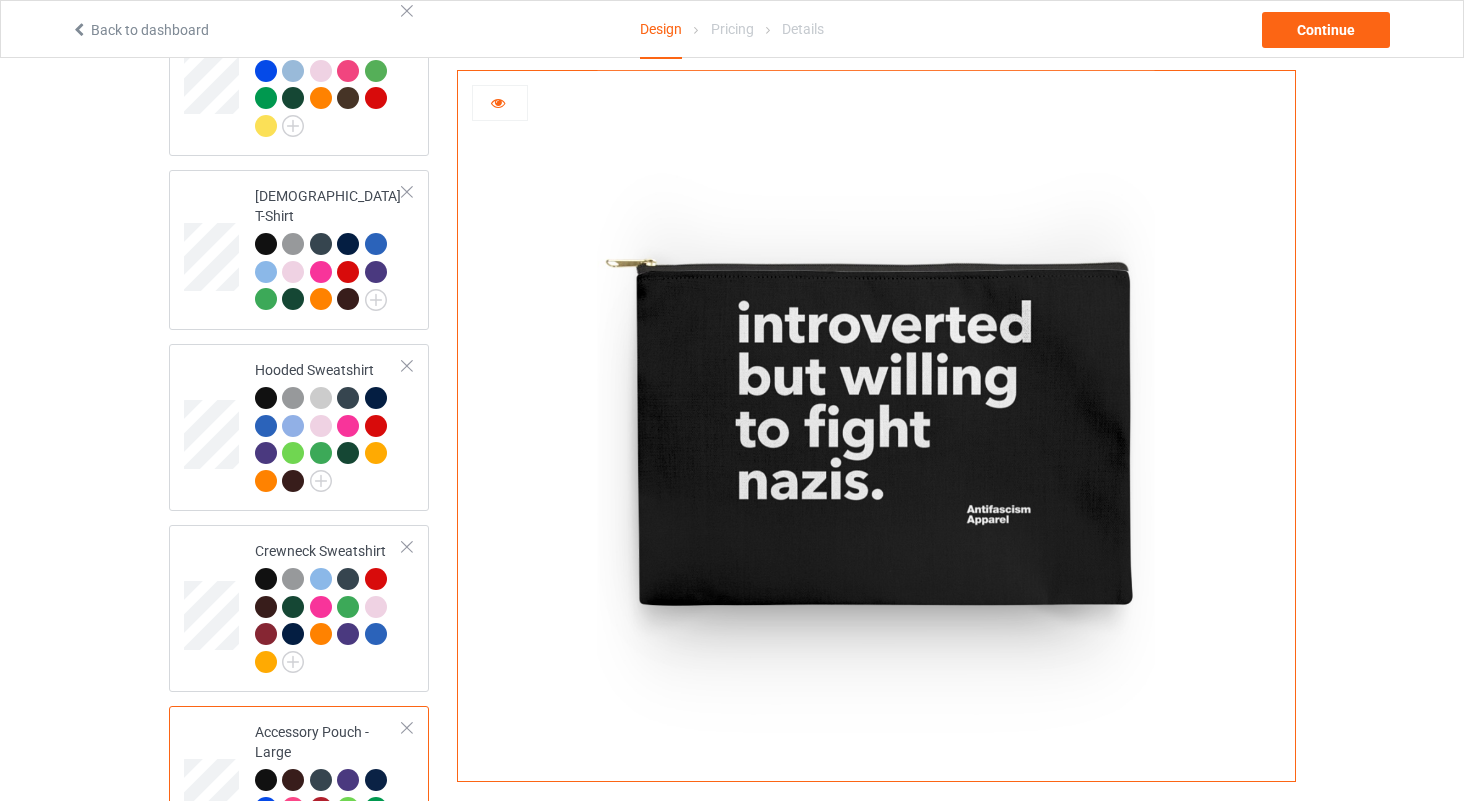click at bounding box center (500, 103) 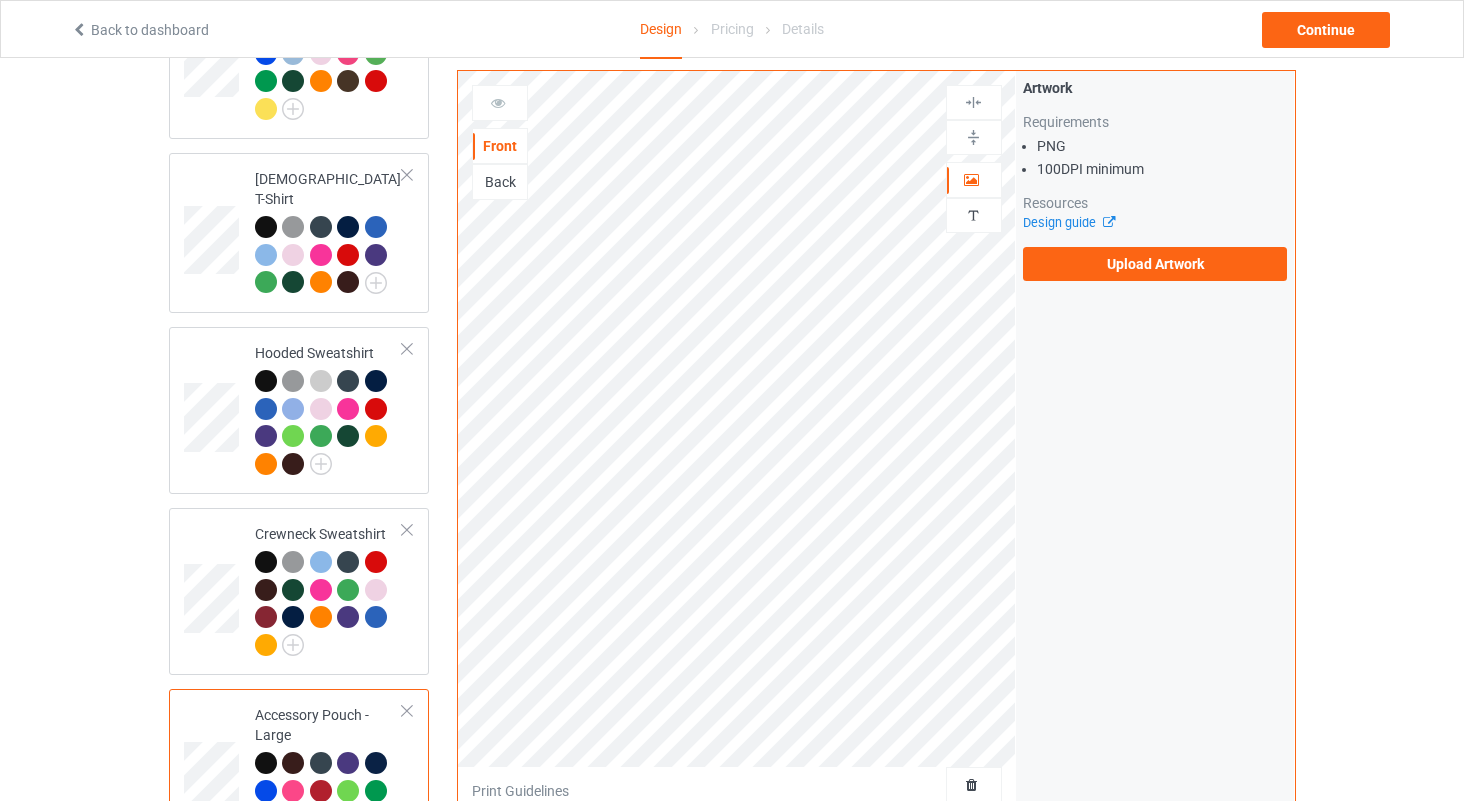 scroll, scrollTop: 216, scrollLeft: 0, axis: vertical 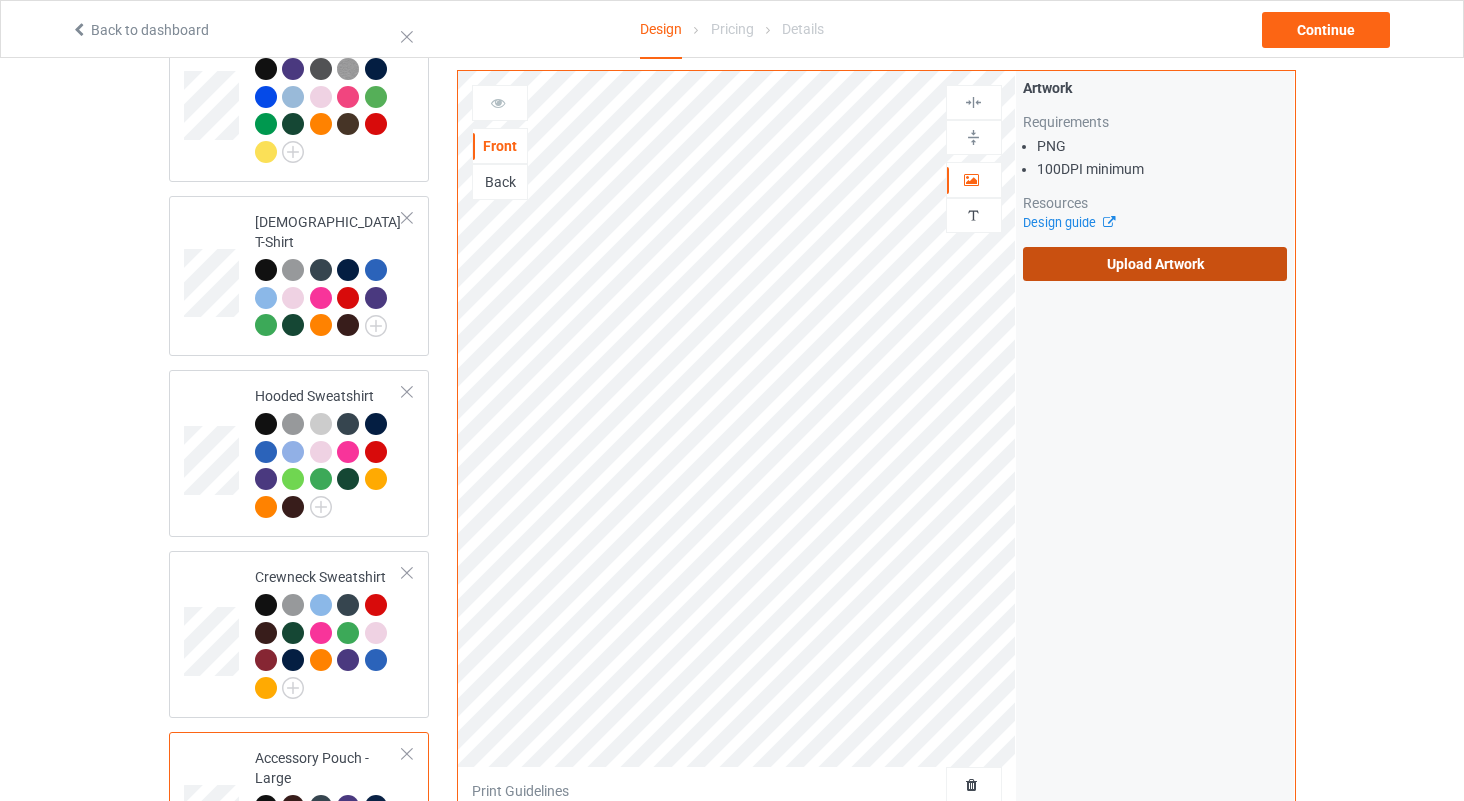 click on "Upload Artwork" at bounding box center (1155, 264) 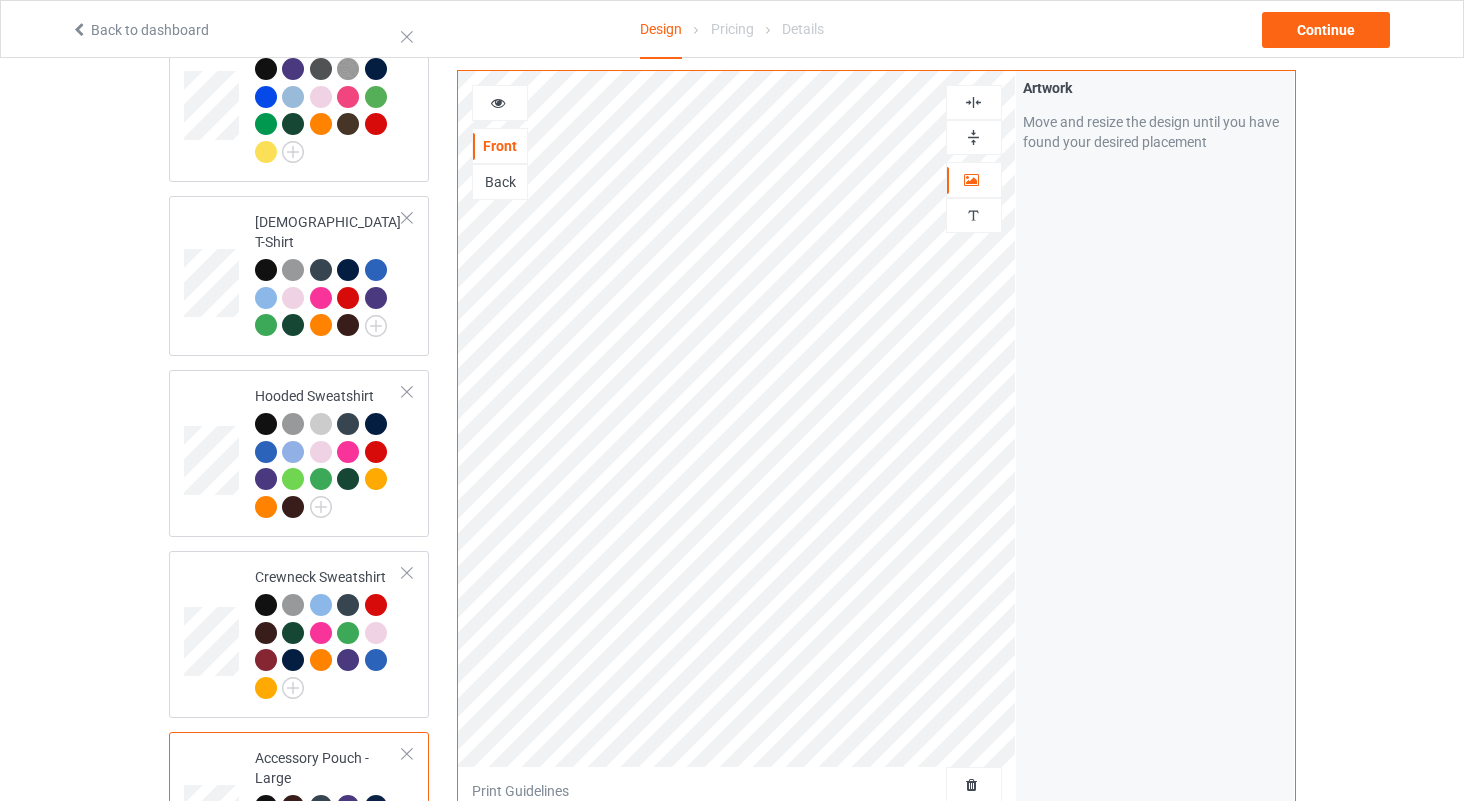 click at bounding box center [498, 100] 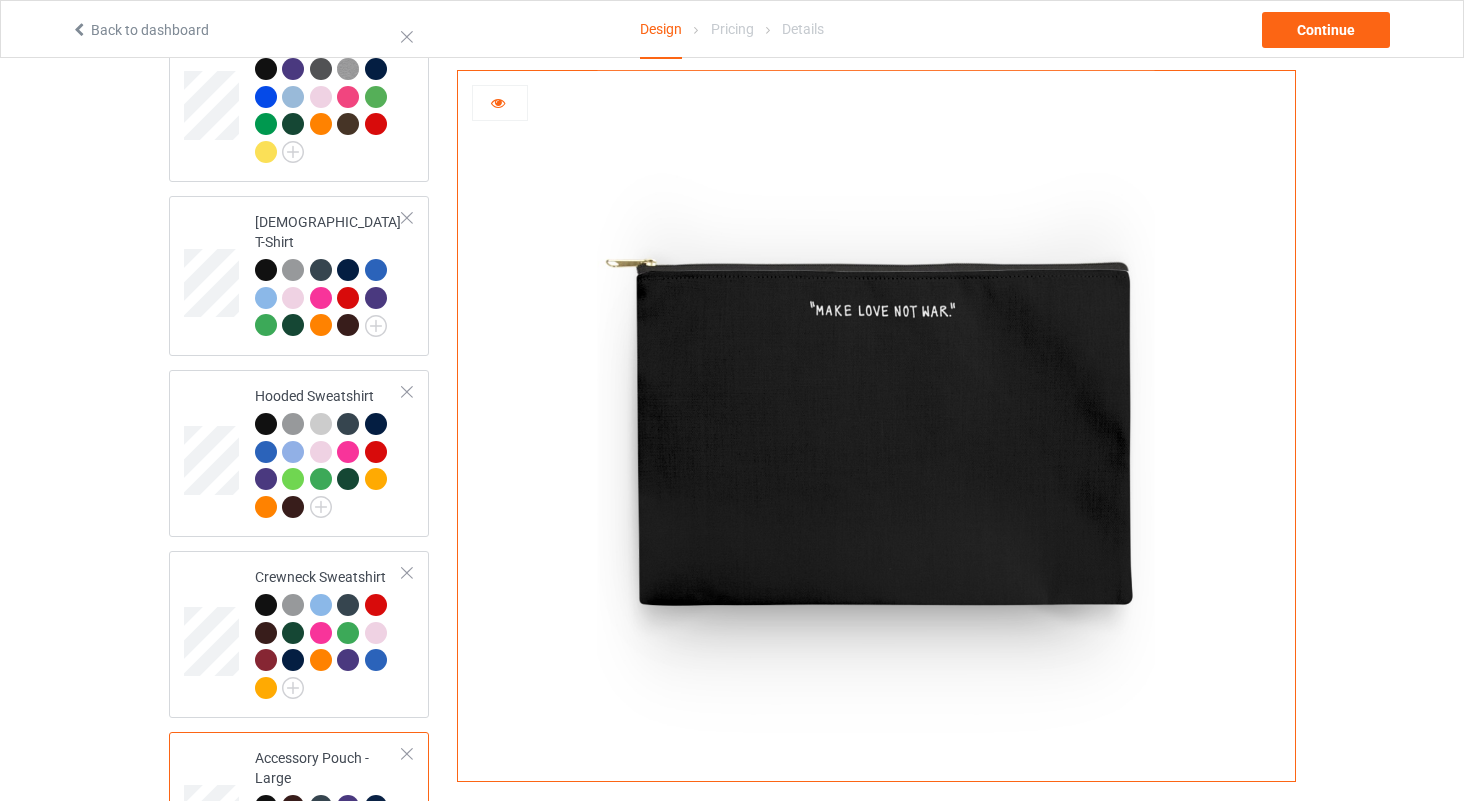 click at bounding box center [498, 100] 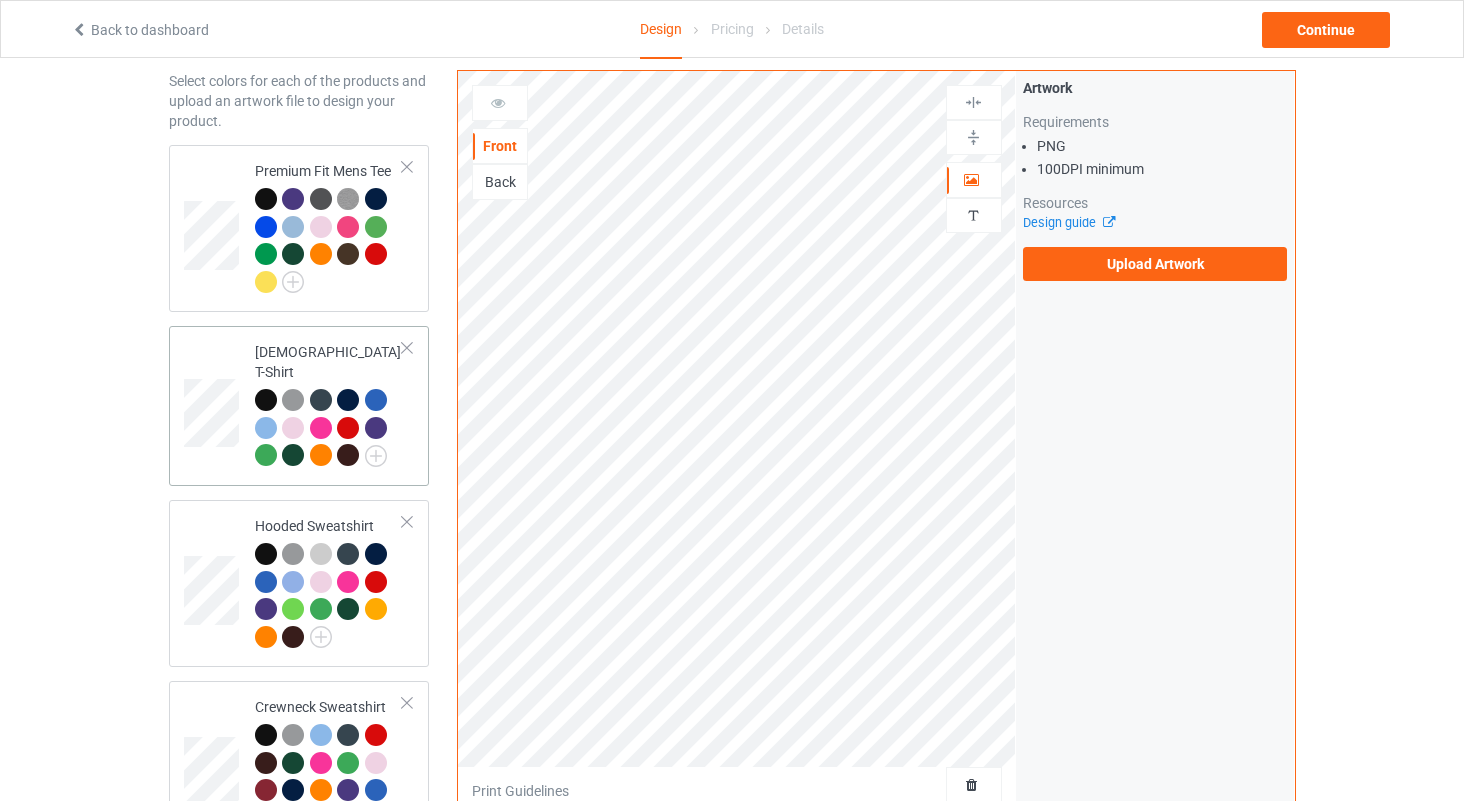 scroll, scrollTop: 83, scrollLeft: 0, axis: vertical 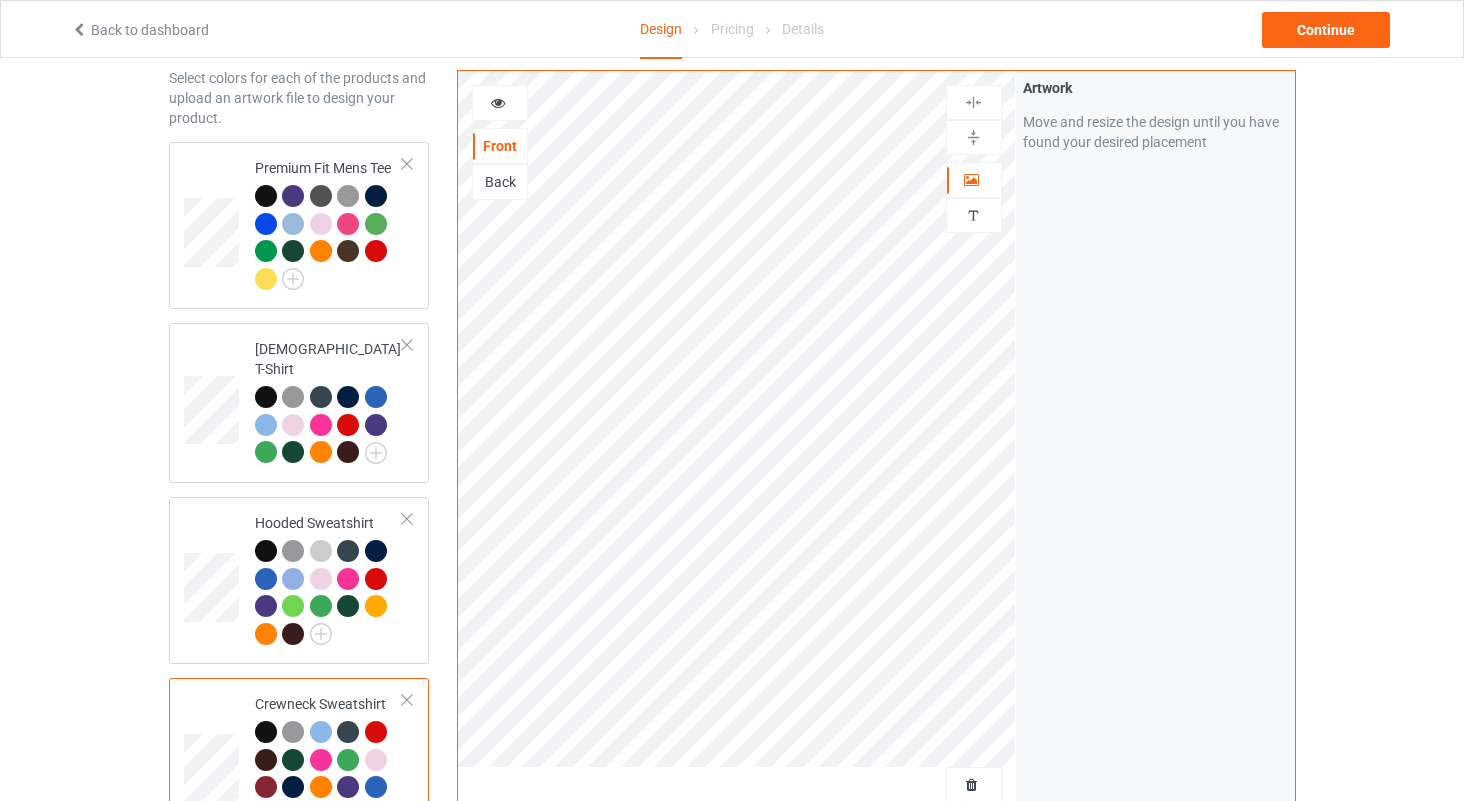 click at bounding box center [500, 103] 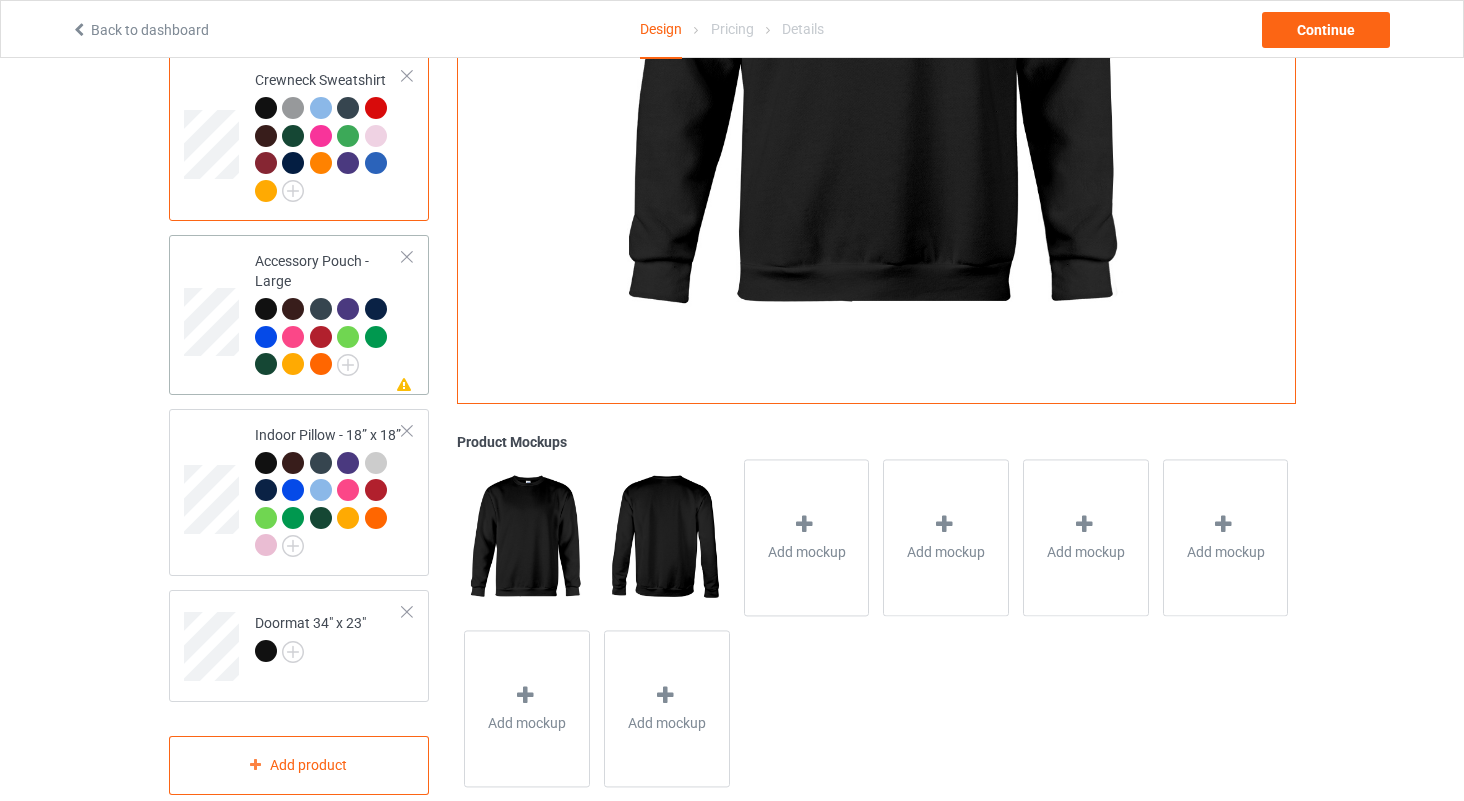 scroll, scrollTop: 712, scrollLeft: 0, axis: vertical 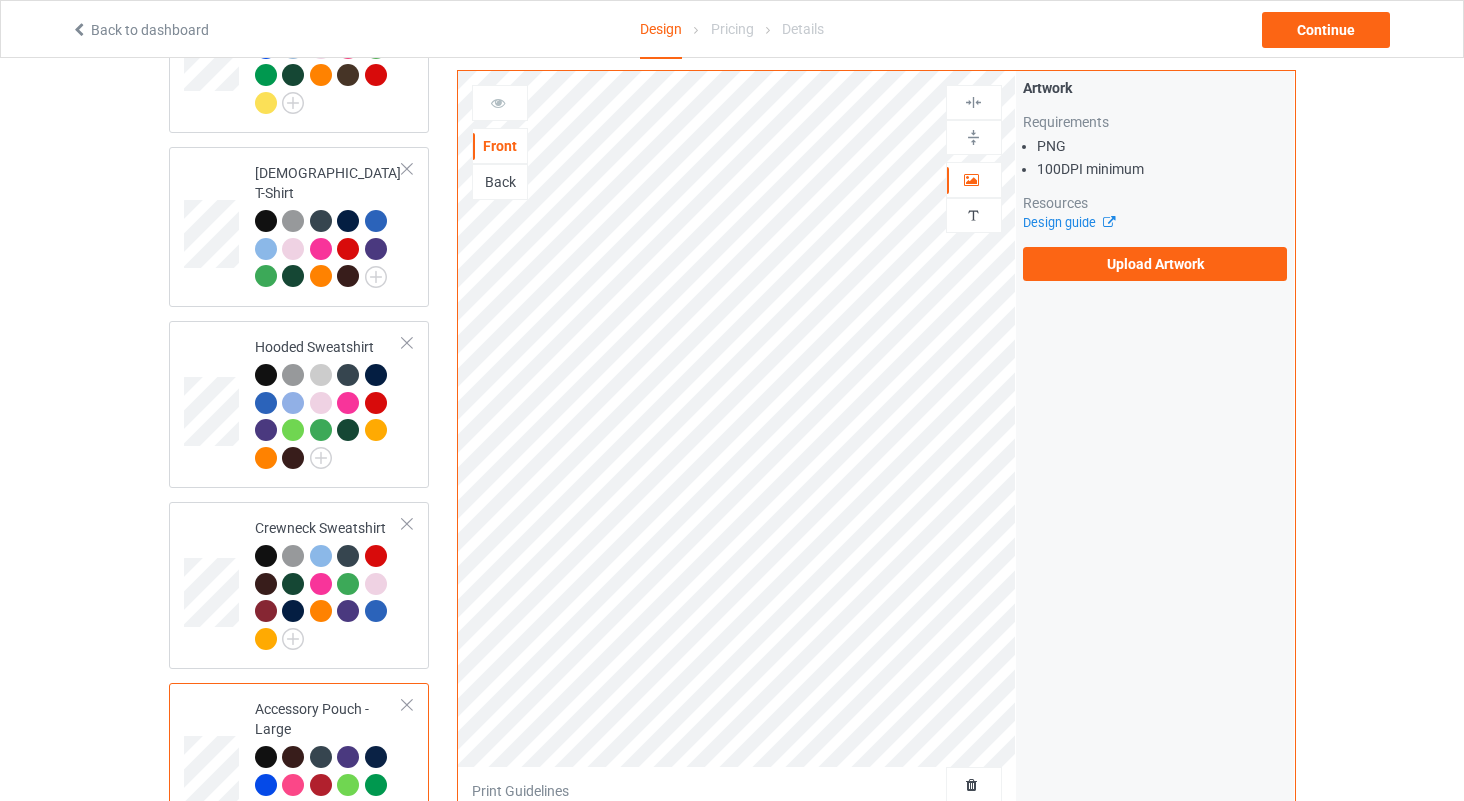 click on "Back" at bounding box center (500, 182) 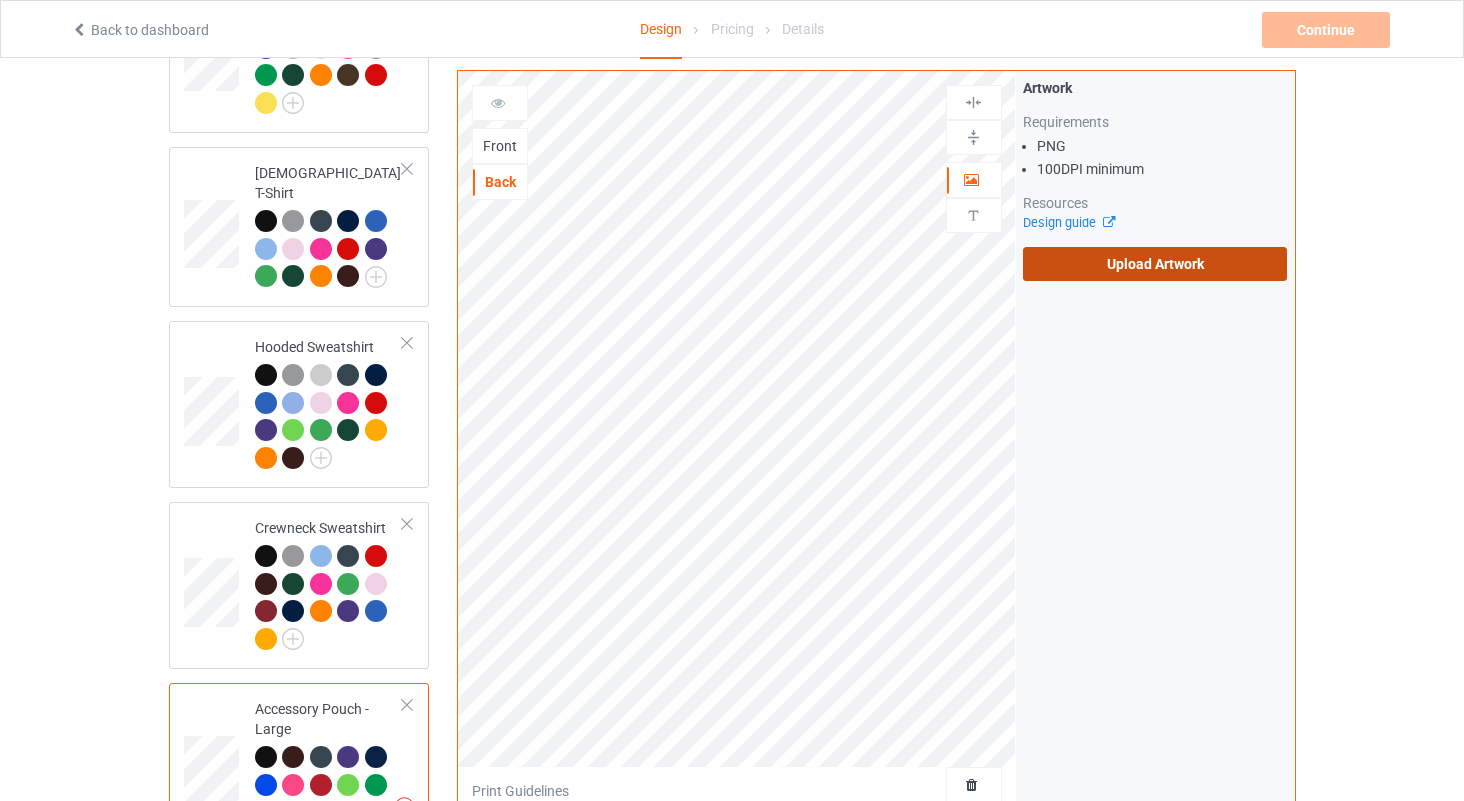 click on "Upload Artwork" at bounding box center (1155, 264) 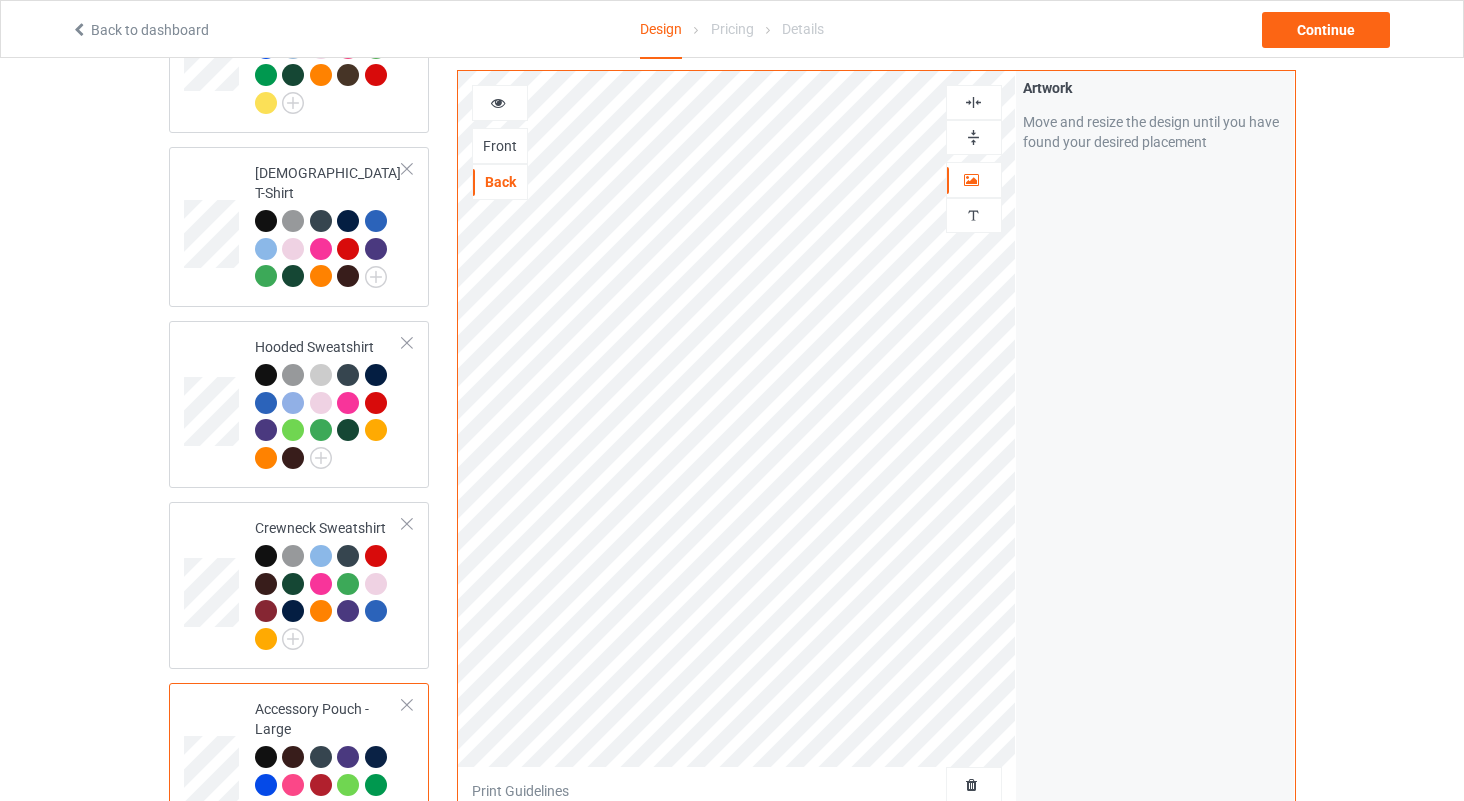 click at bounding box center (973, 102) 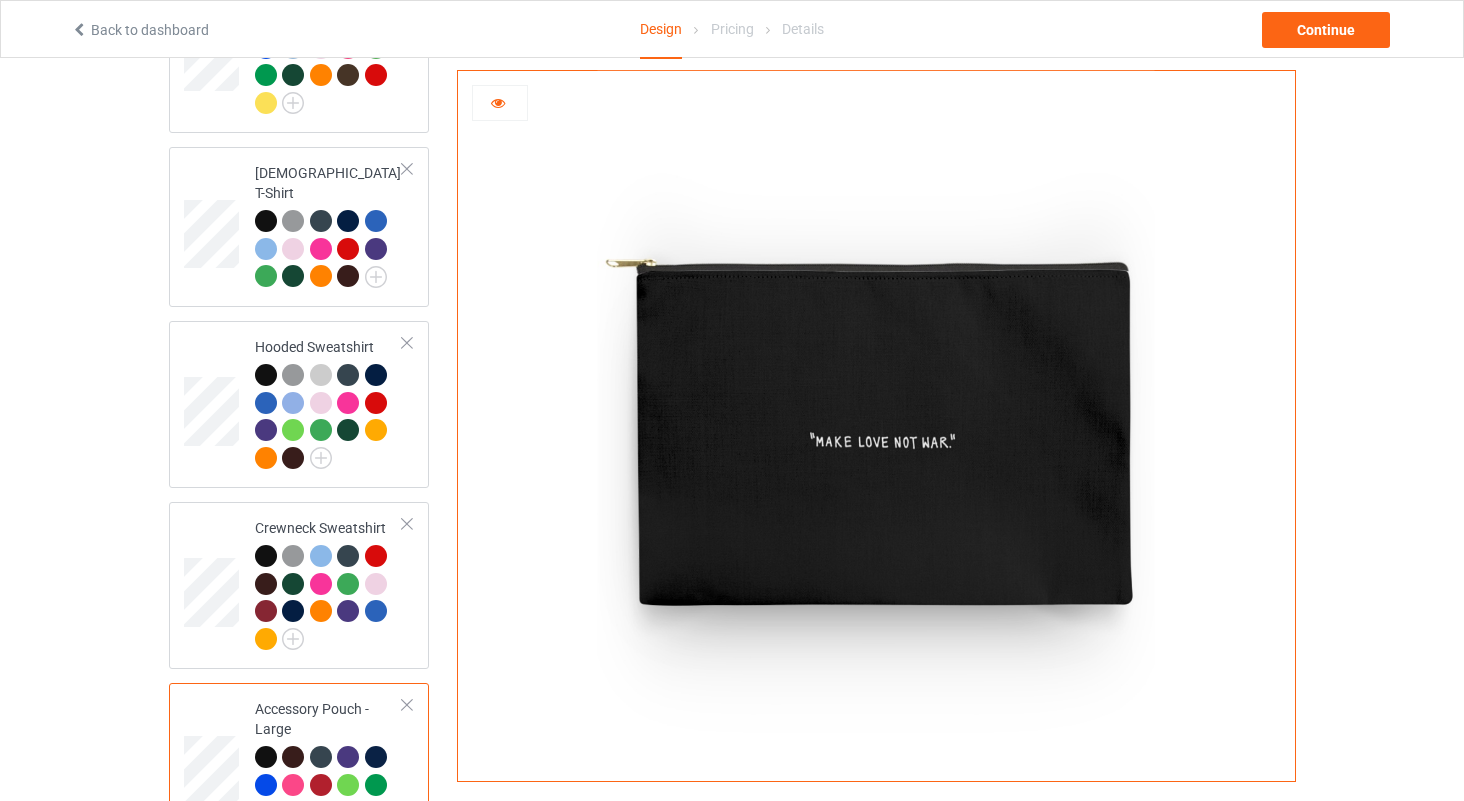 click at bounding box center [500, 103] 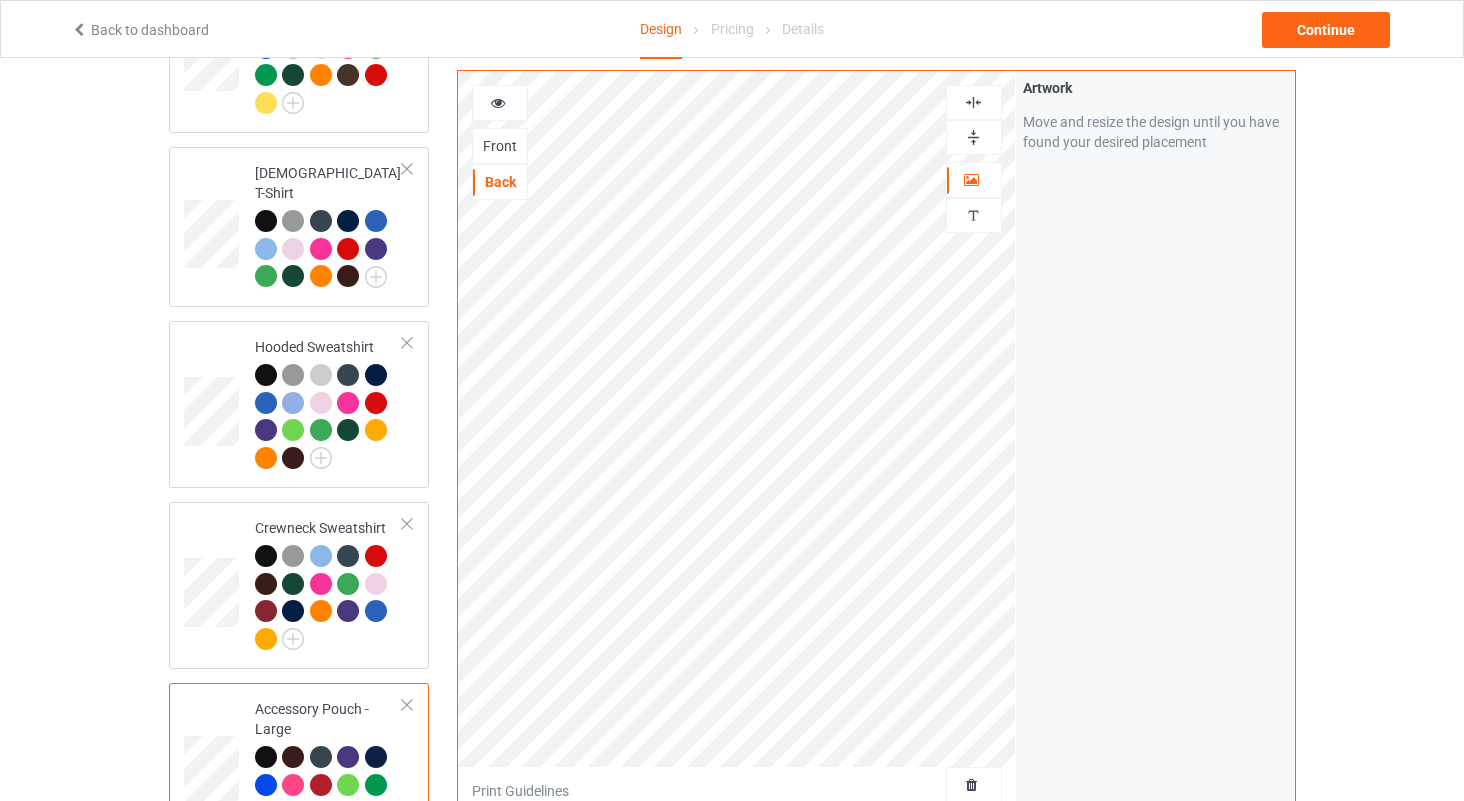 click on "Front" at bounding box center (500, 146) 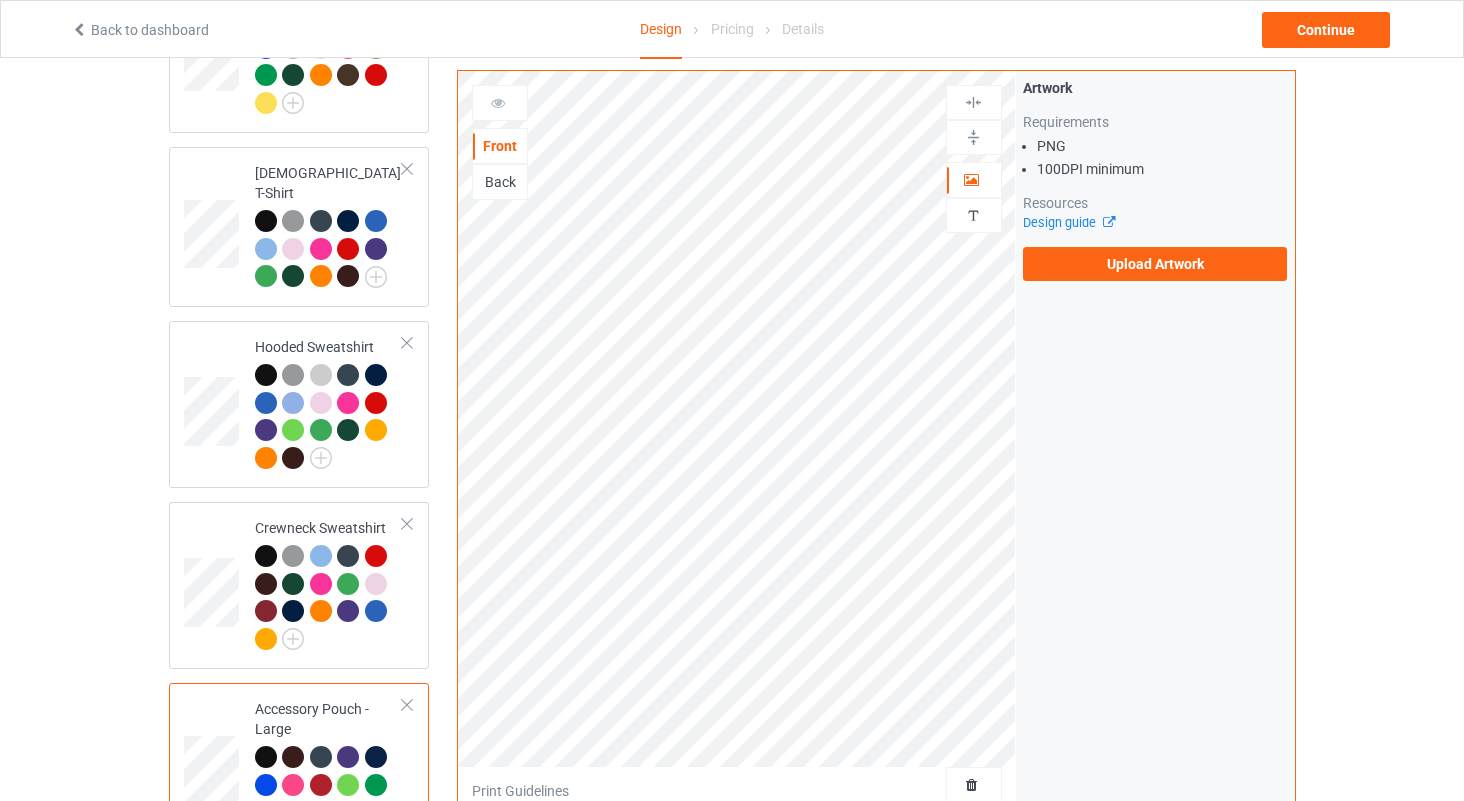 click on "Back" at bounding box center [500, 182] 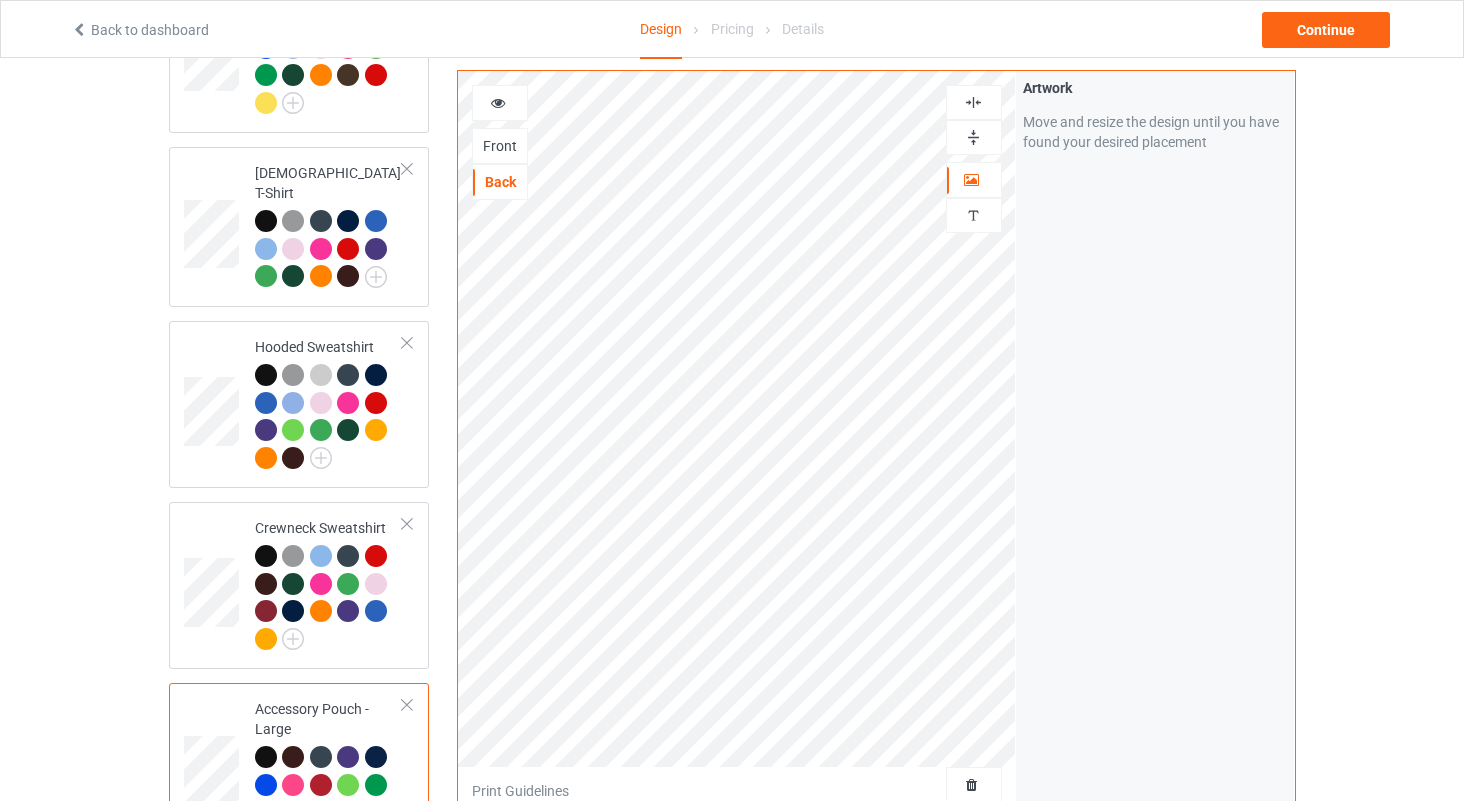 click on "Front" at bounding box center [500, 146] 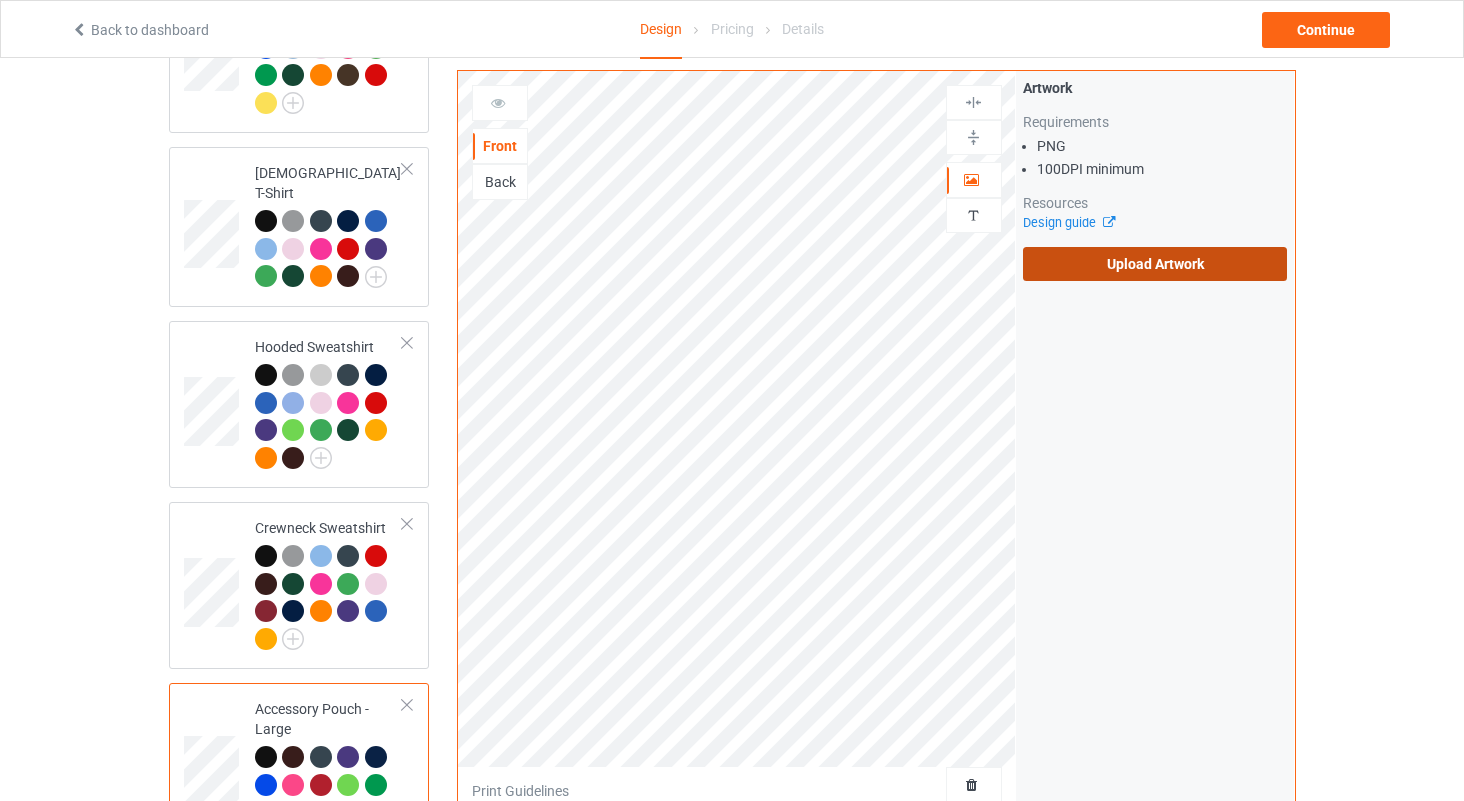 click on "Upload Artwork" at bounding box center (1155, 264) 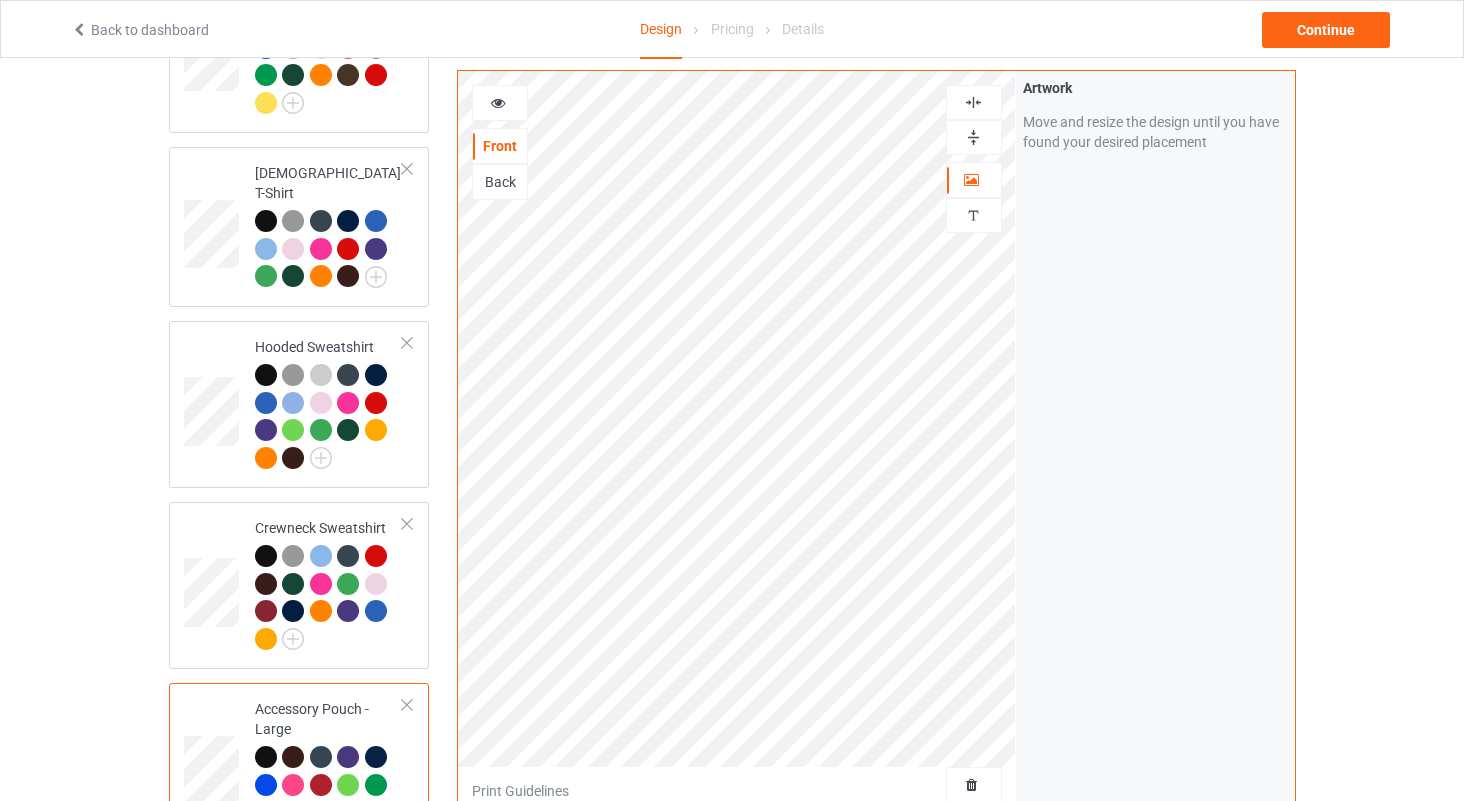 click on "Back" at bounding box center (500, 182) 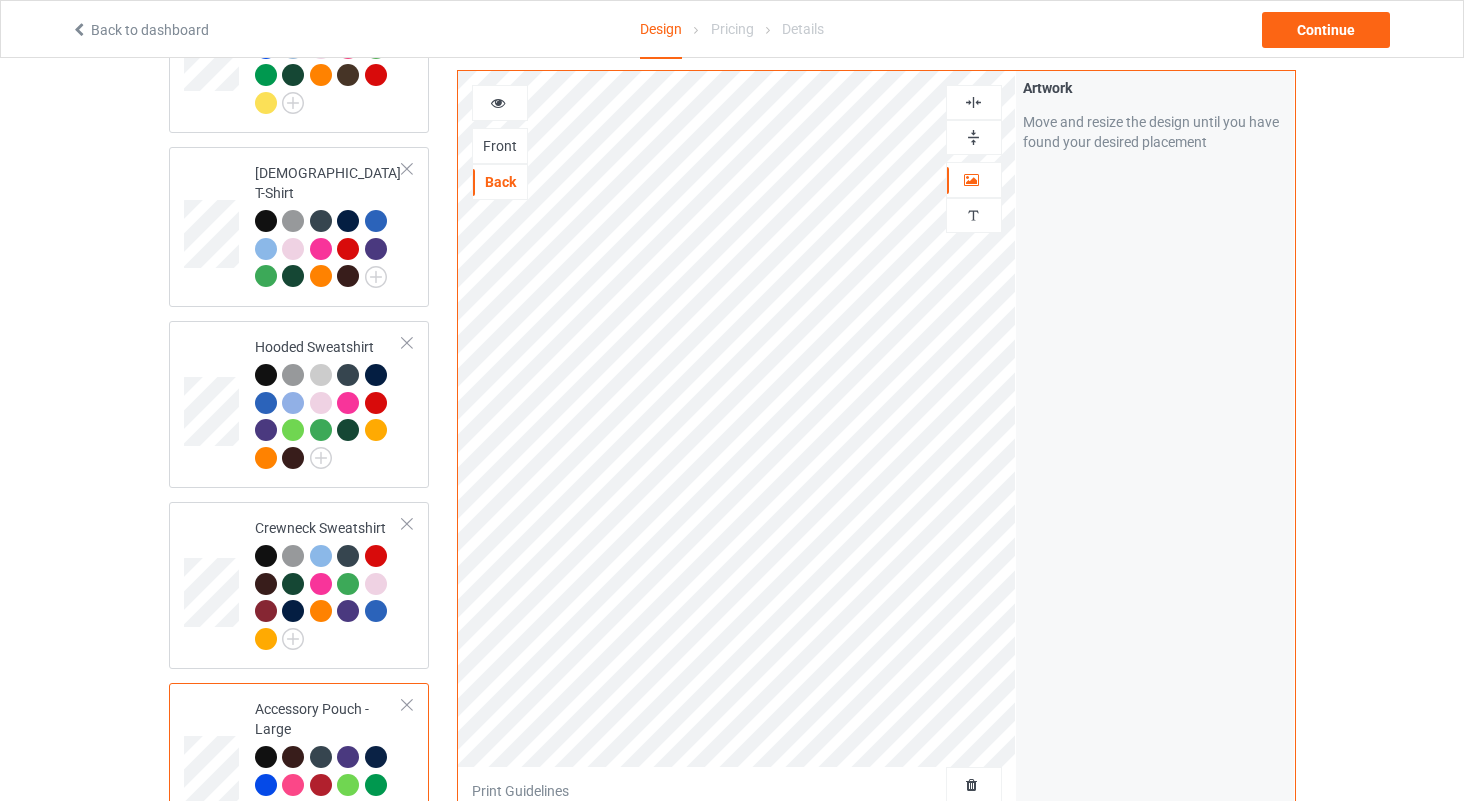 click on "Front" at bounding box center [500, 146] 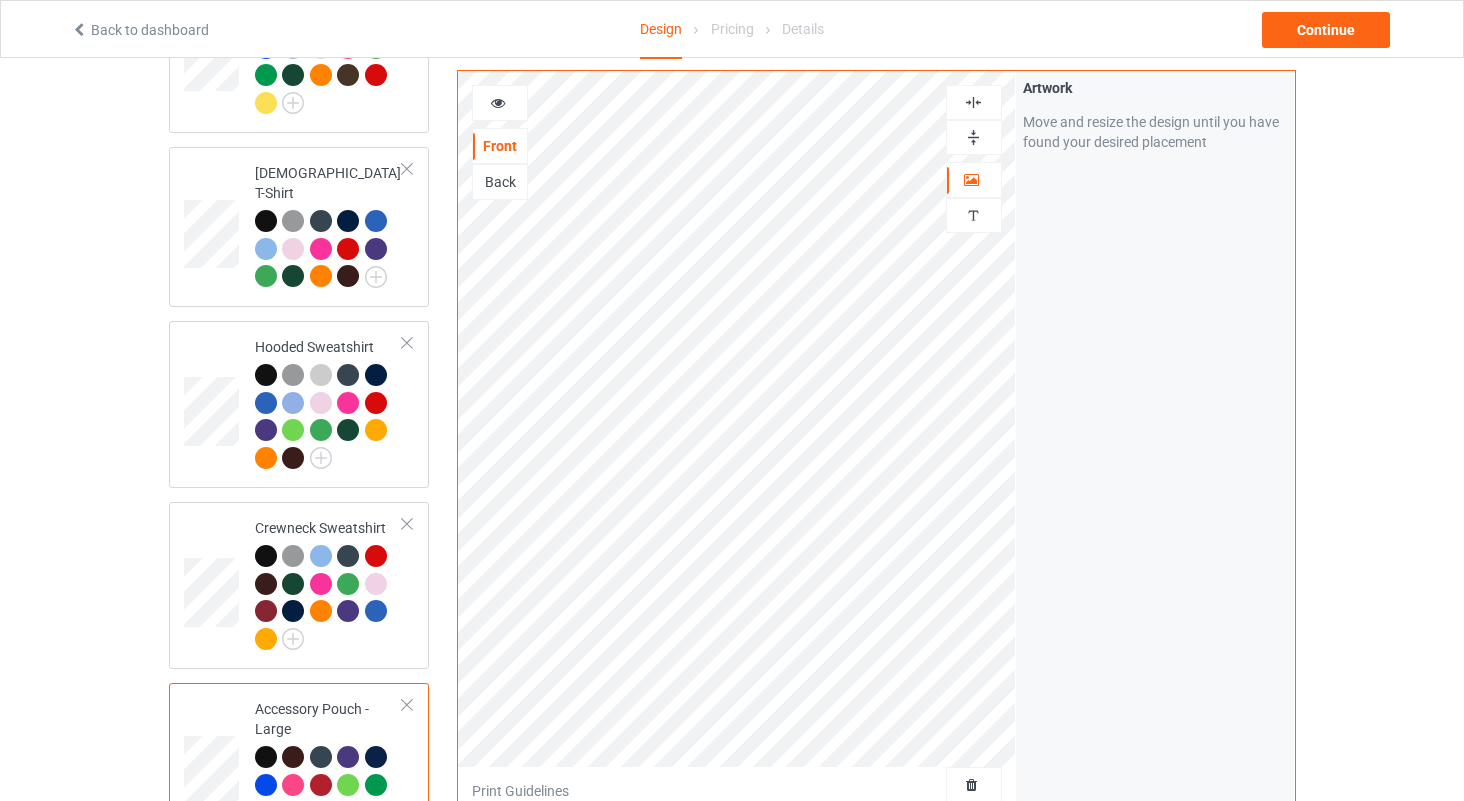 click at bounding box center [973, 102] 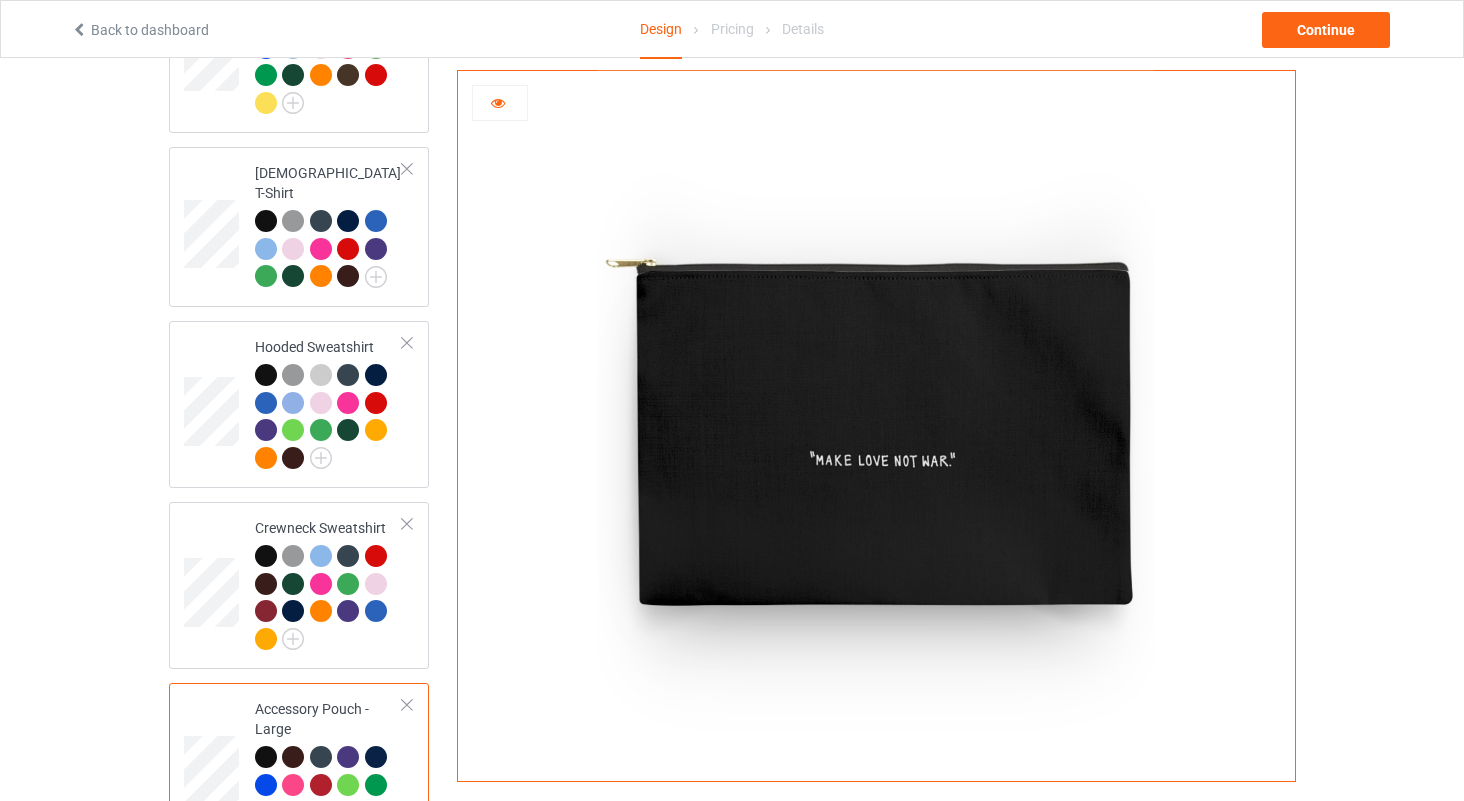 click at bounding box center (498, 100) 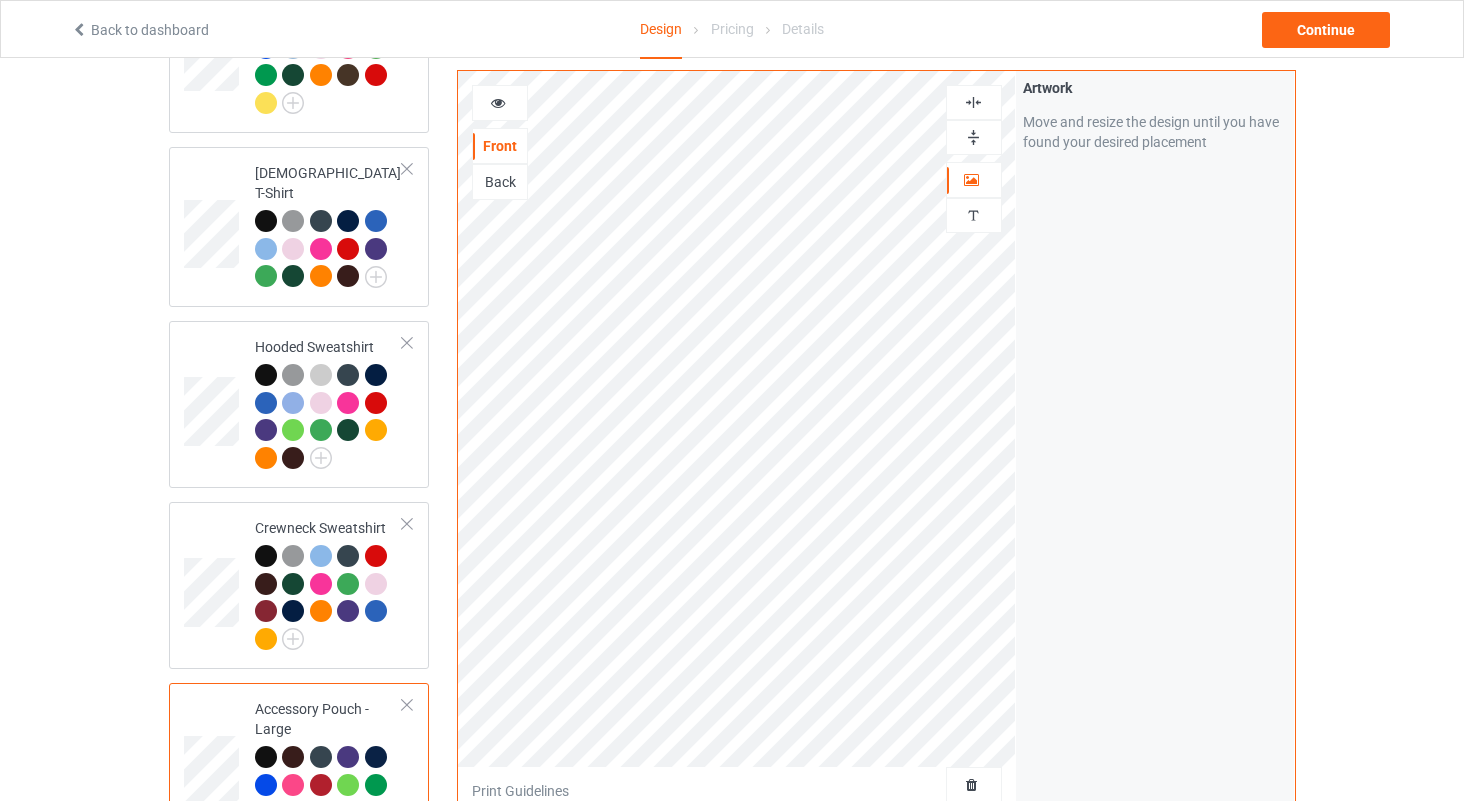 click at bounding box center (498, 100) 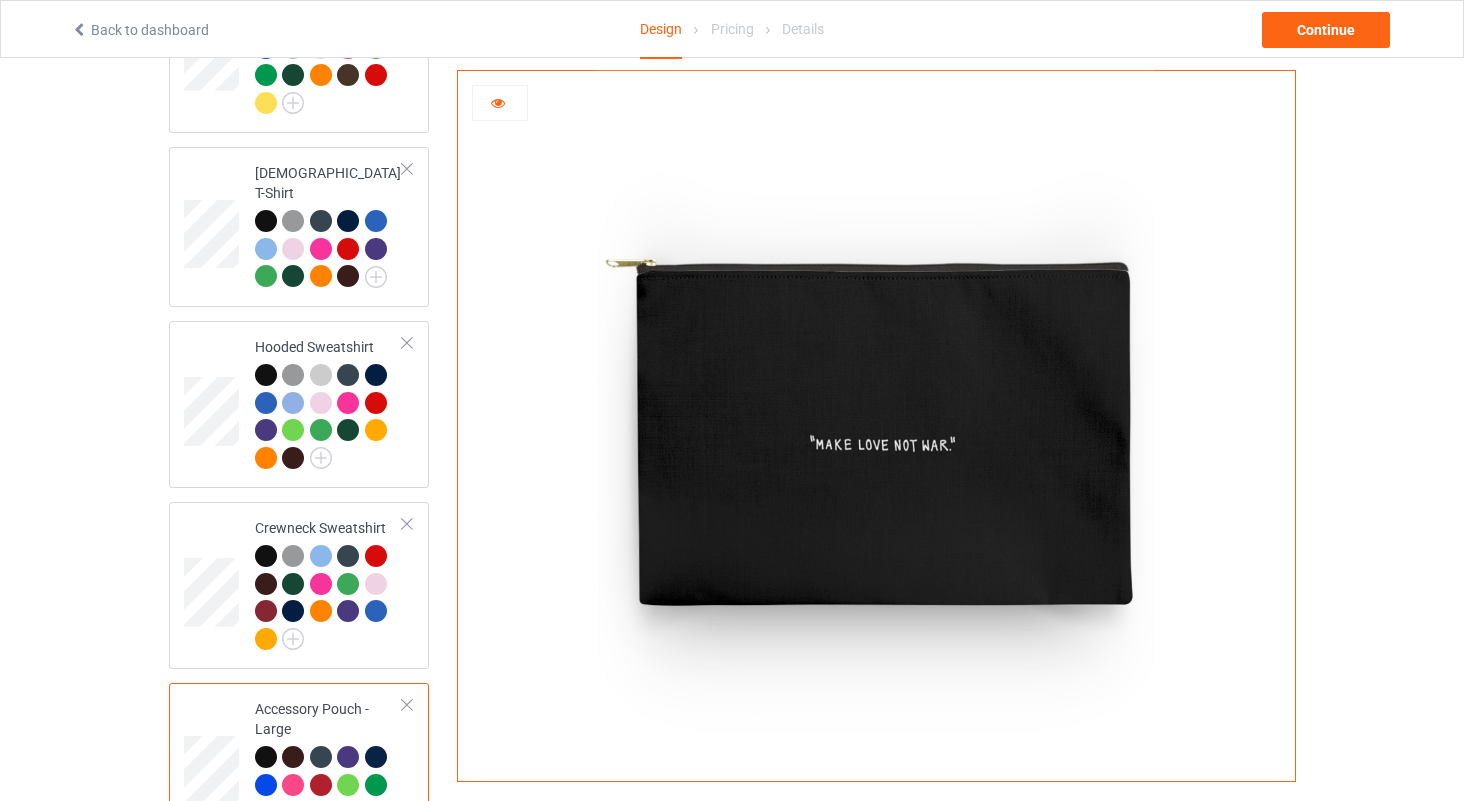 click at bounding box center [498, 100] 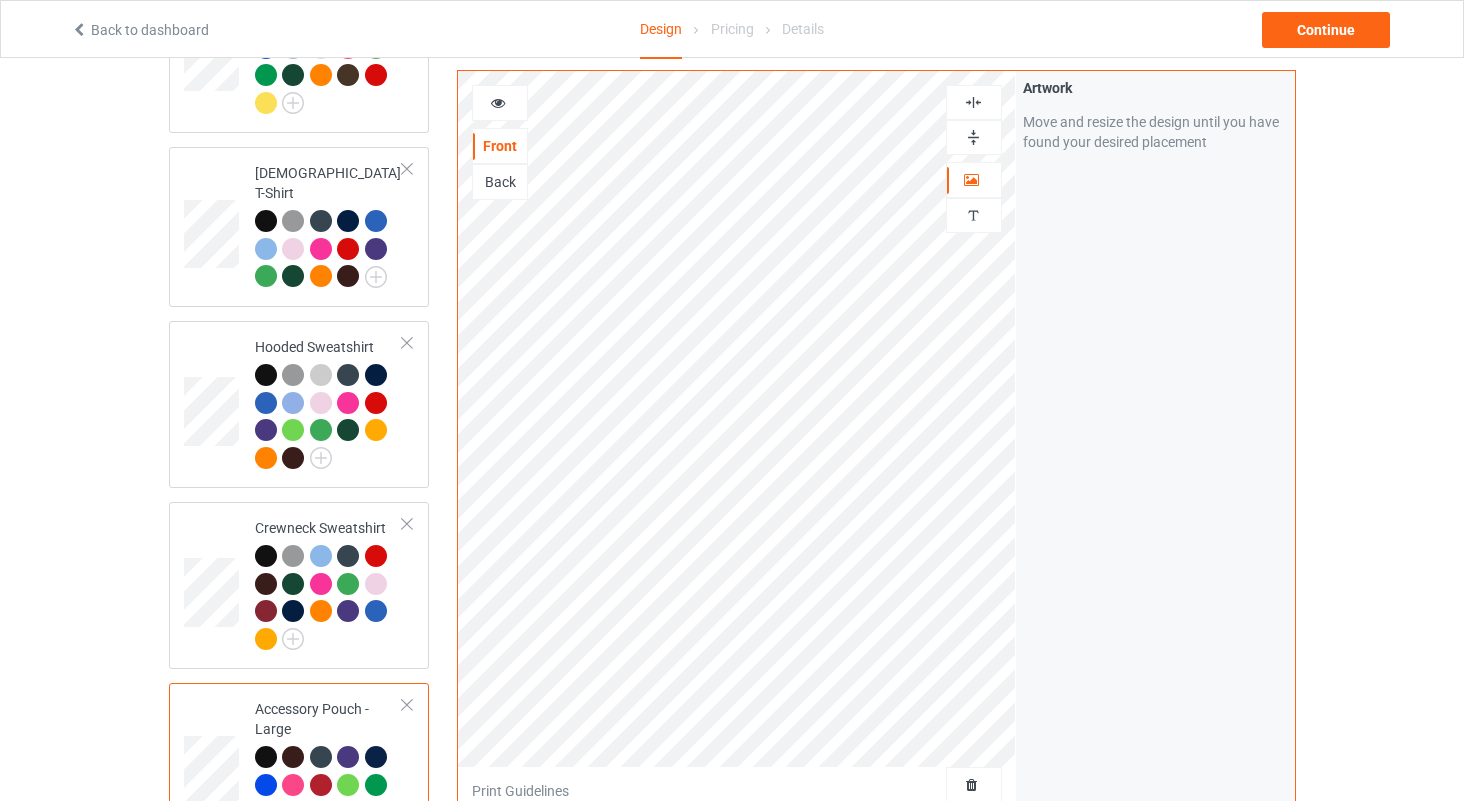 click on "Back" at bounding box center [500, 182] 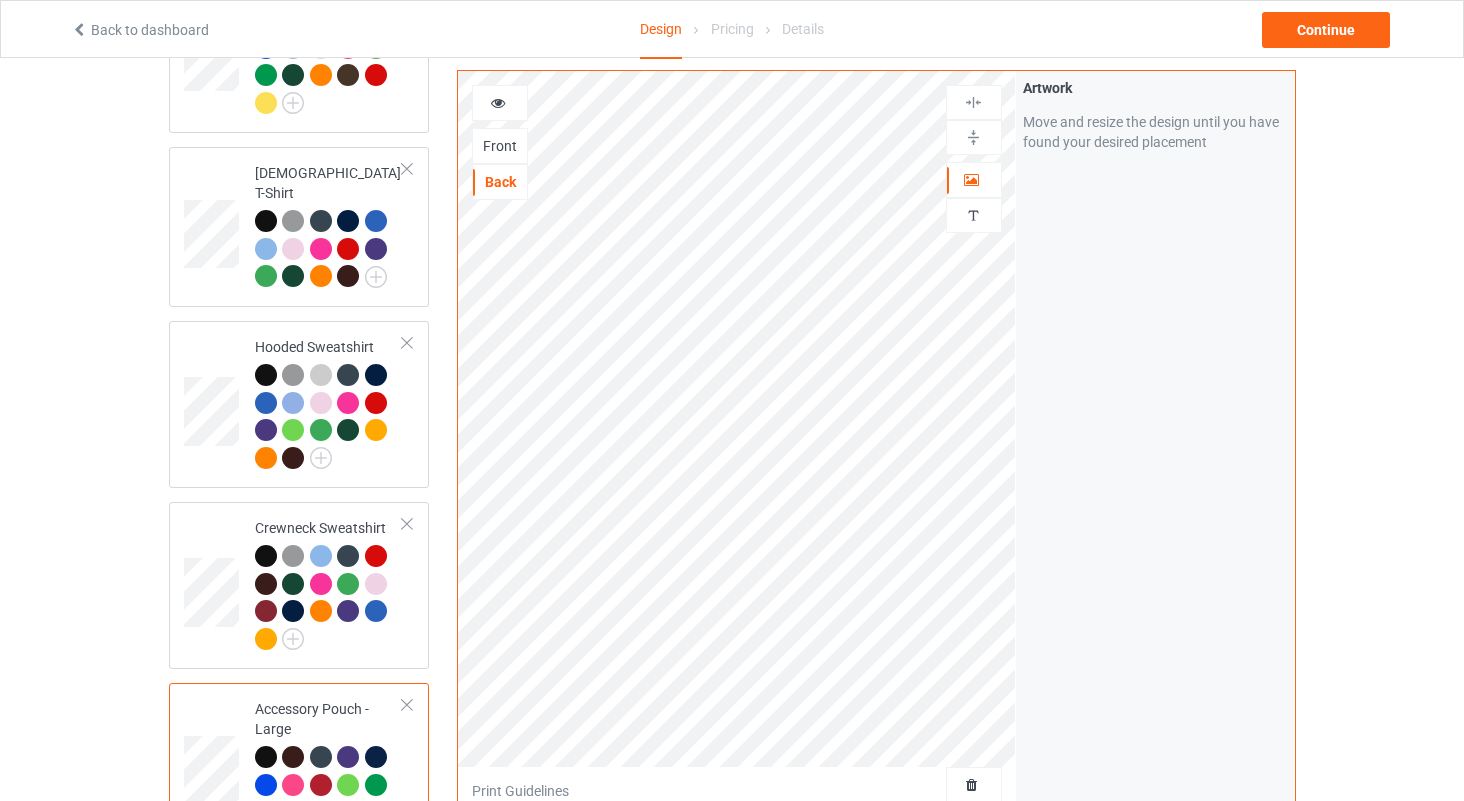 click at bounding box center (498, 100) 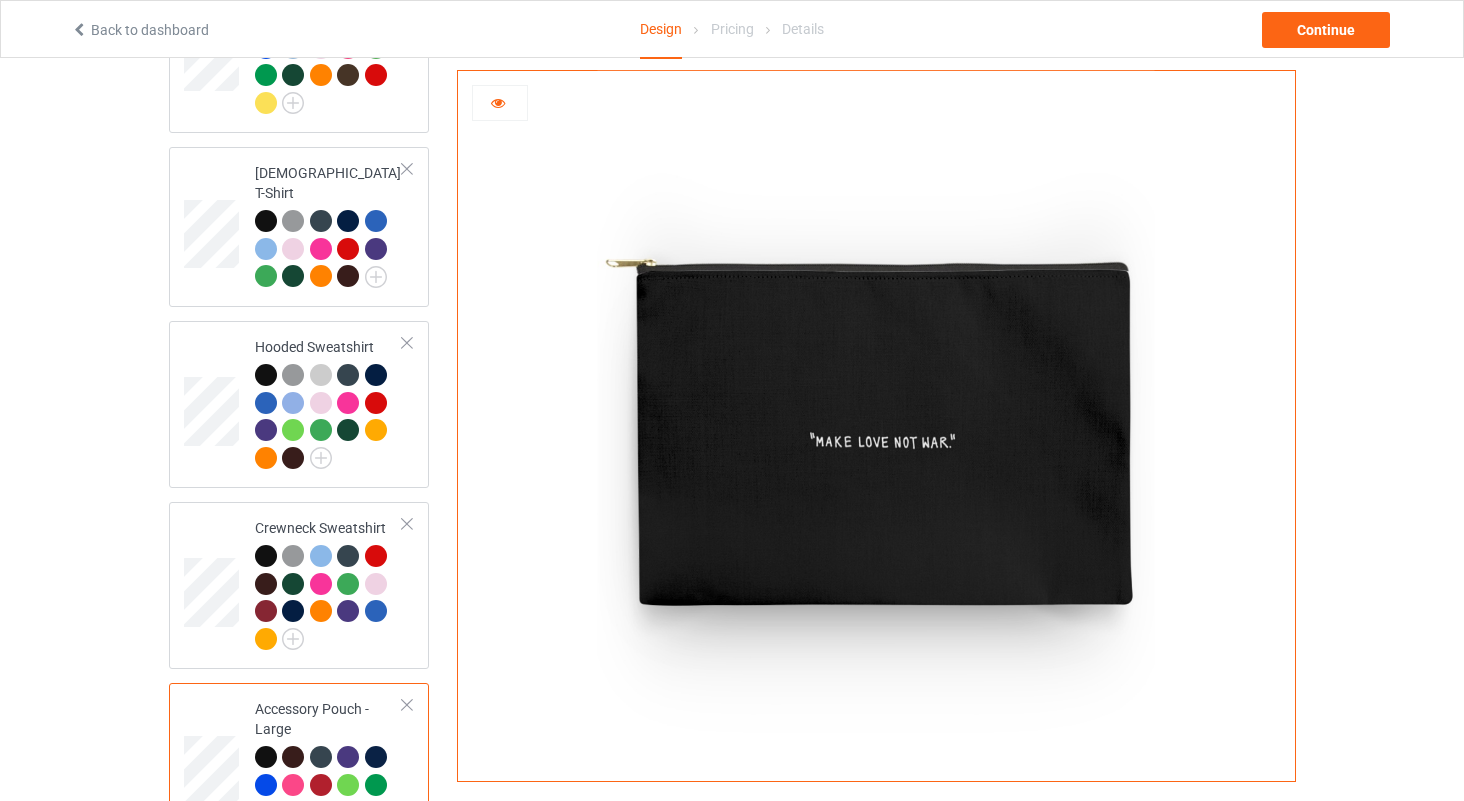 click at bounding box center [498, 100] 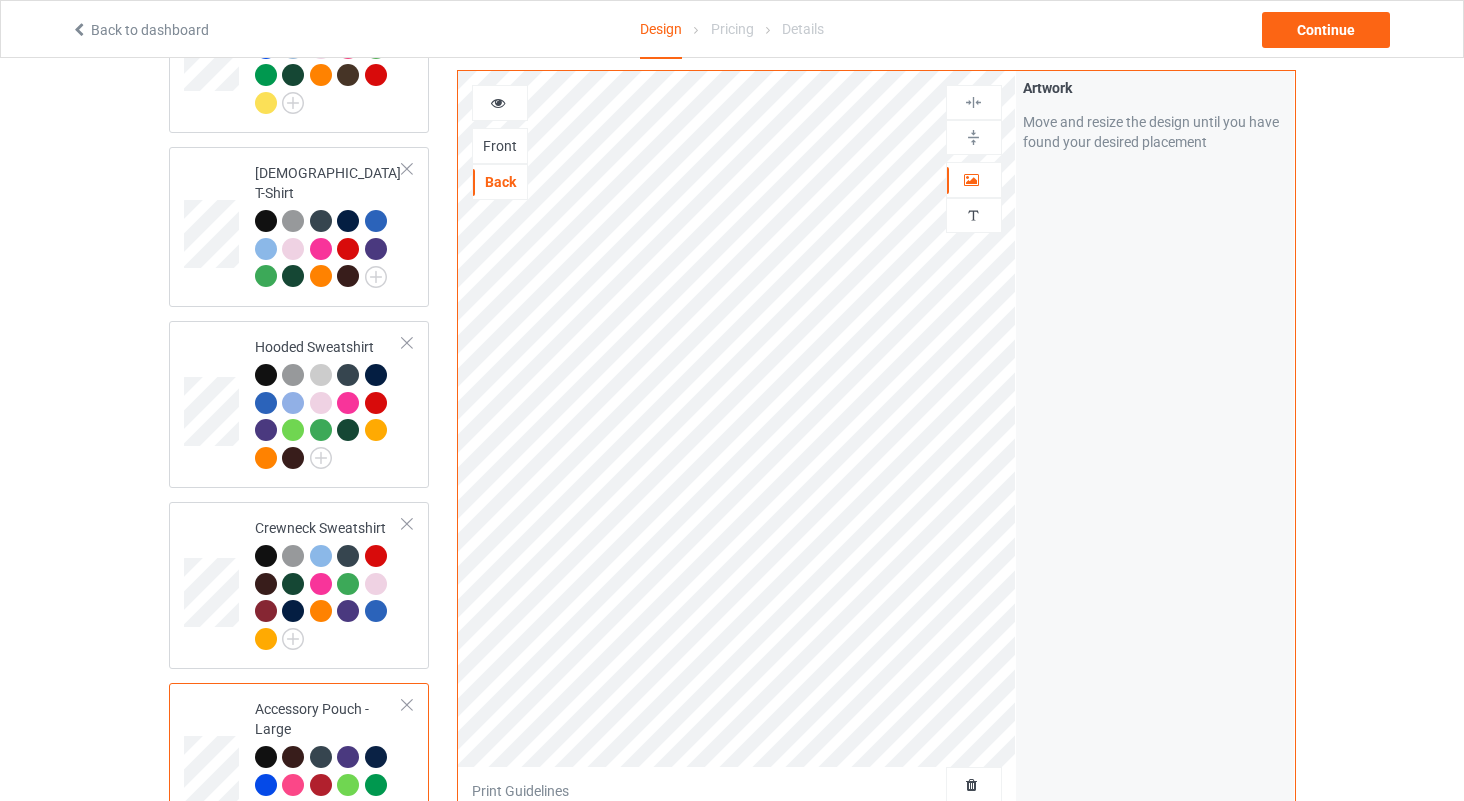 click on "Front" at bounding box center [500, 146] 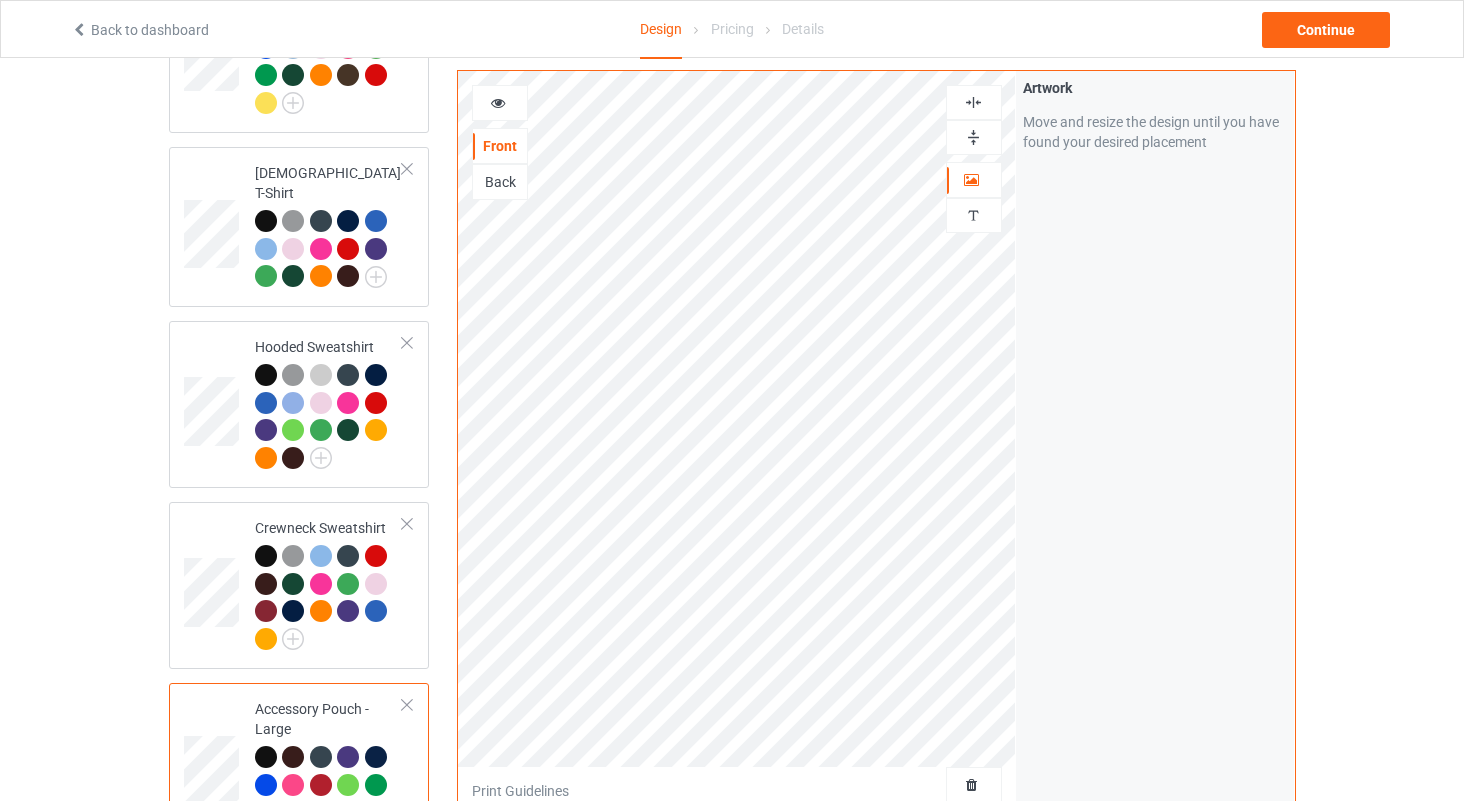 click at bounding box center [500, 103] 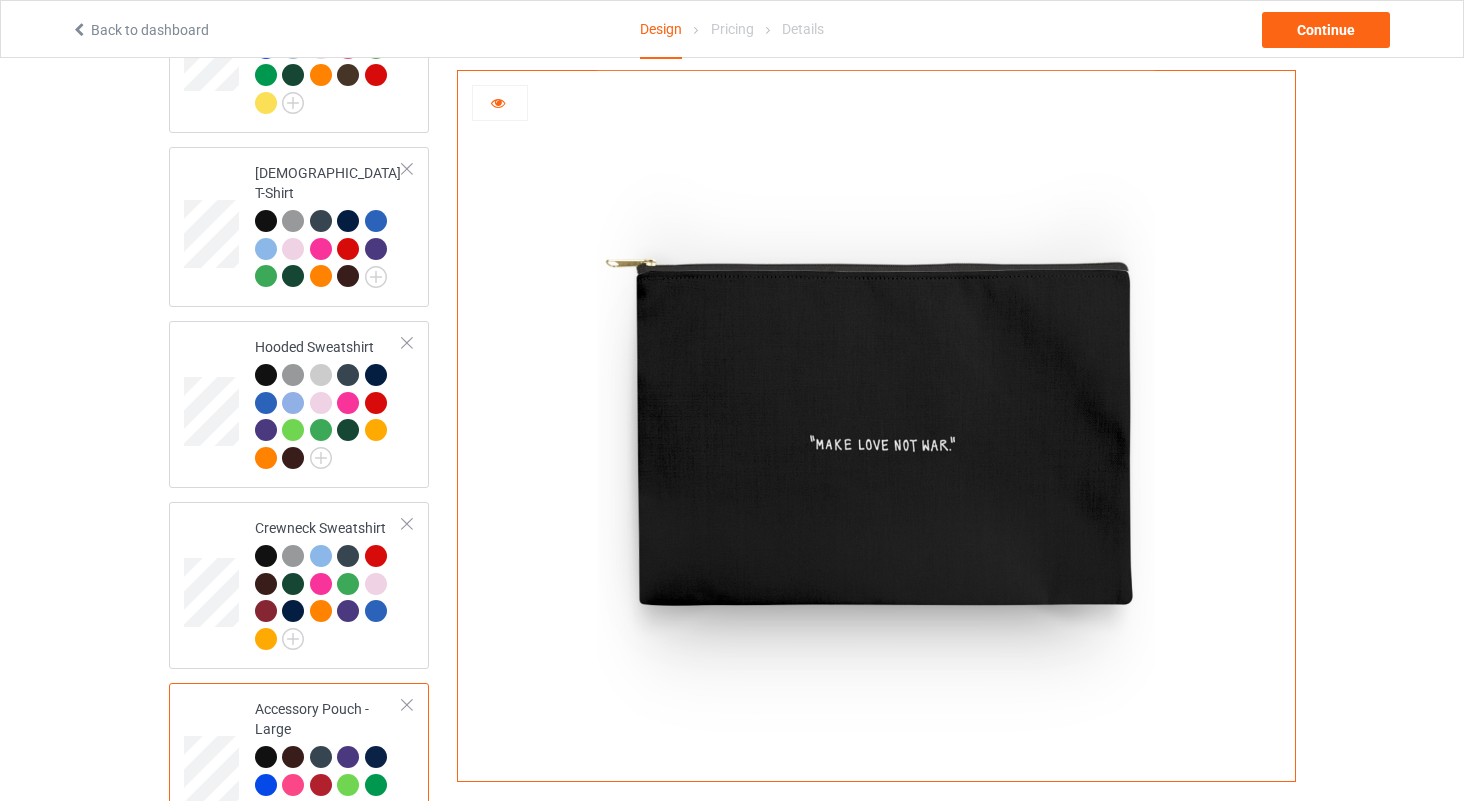 click at bounding box center [498, 100] 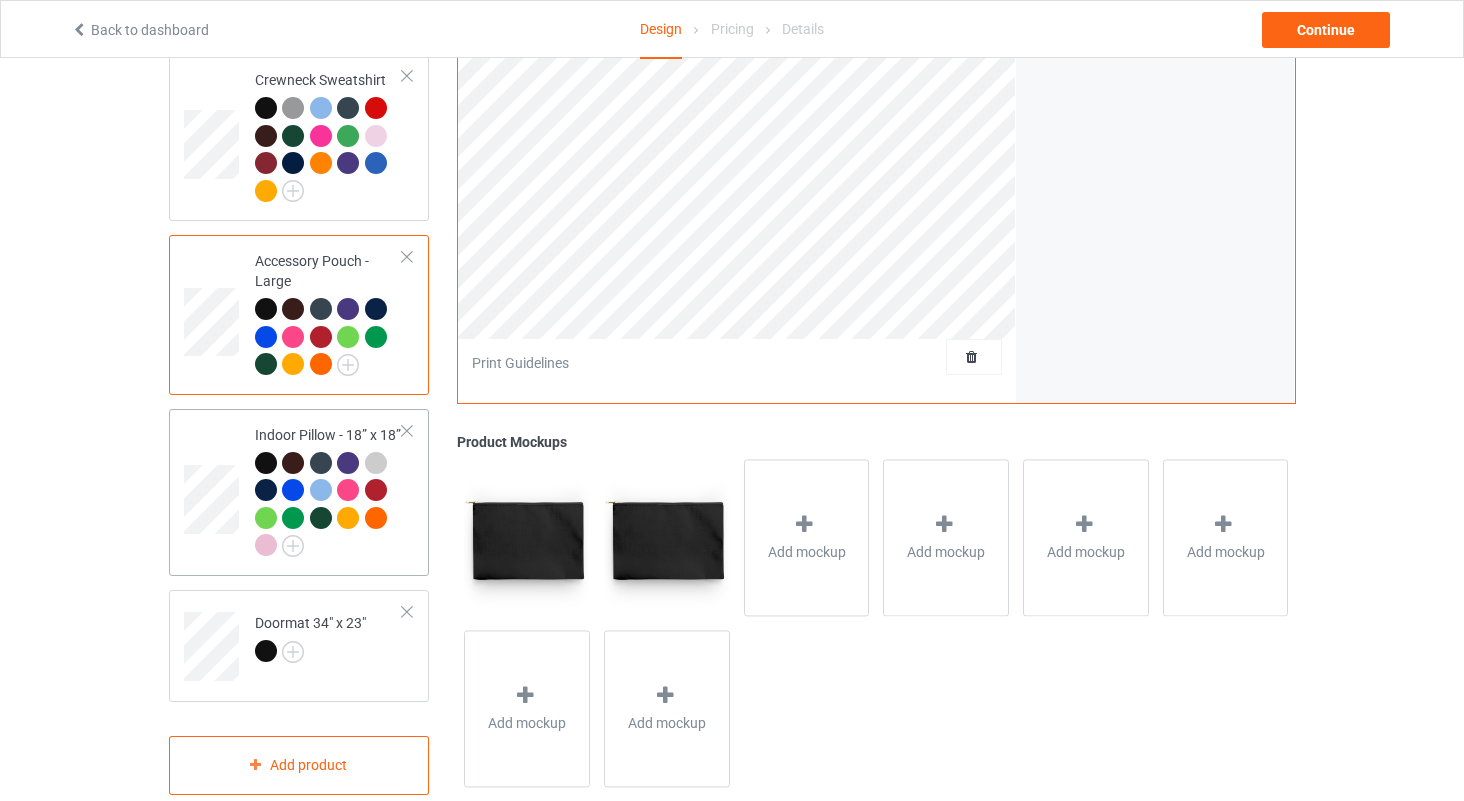 scroll, scrollTop: 712, scrollLeft: 0, axis: vertical 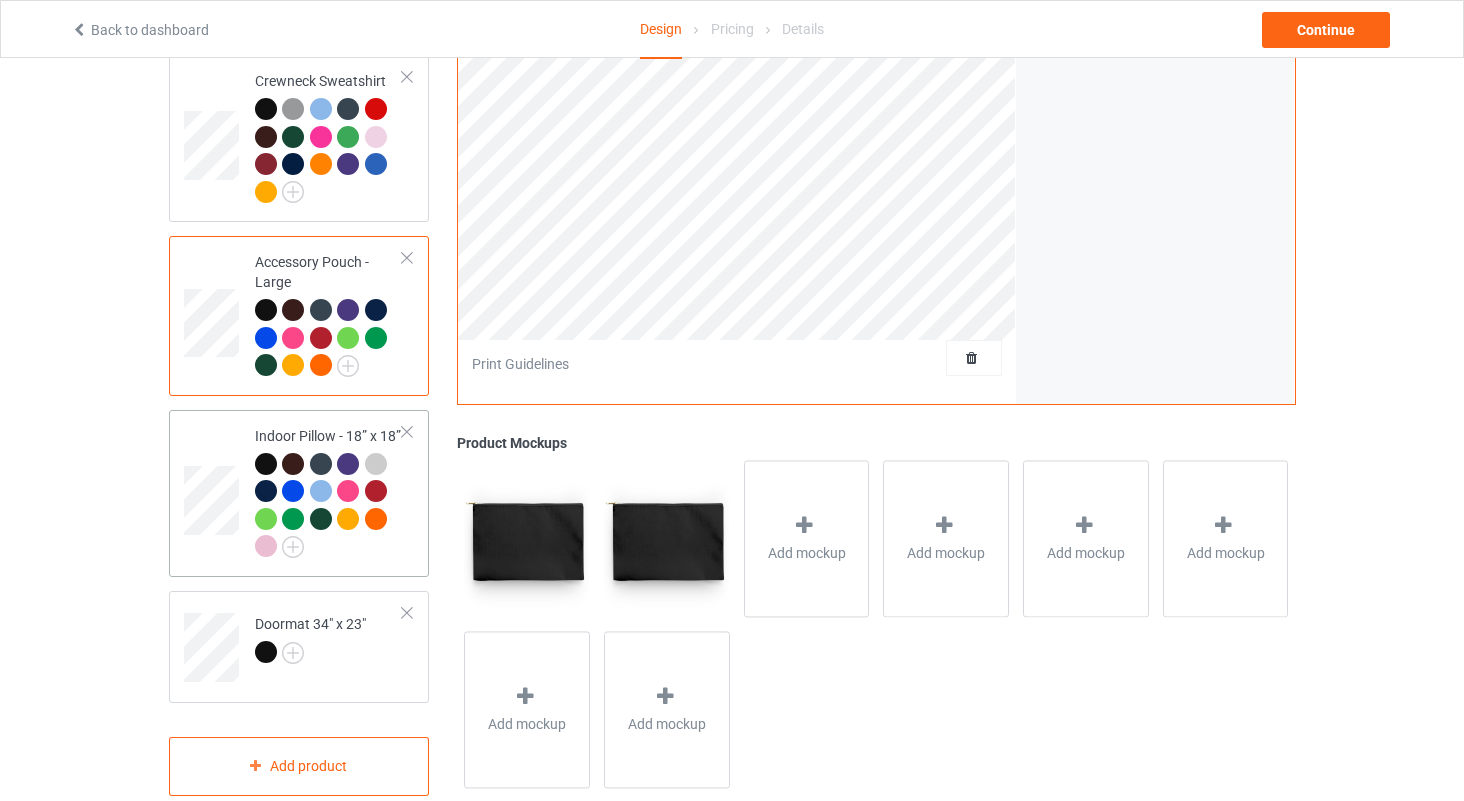 click on "Indoor Pillow - 18” x 18”" at bounding box center (329, 493) 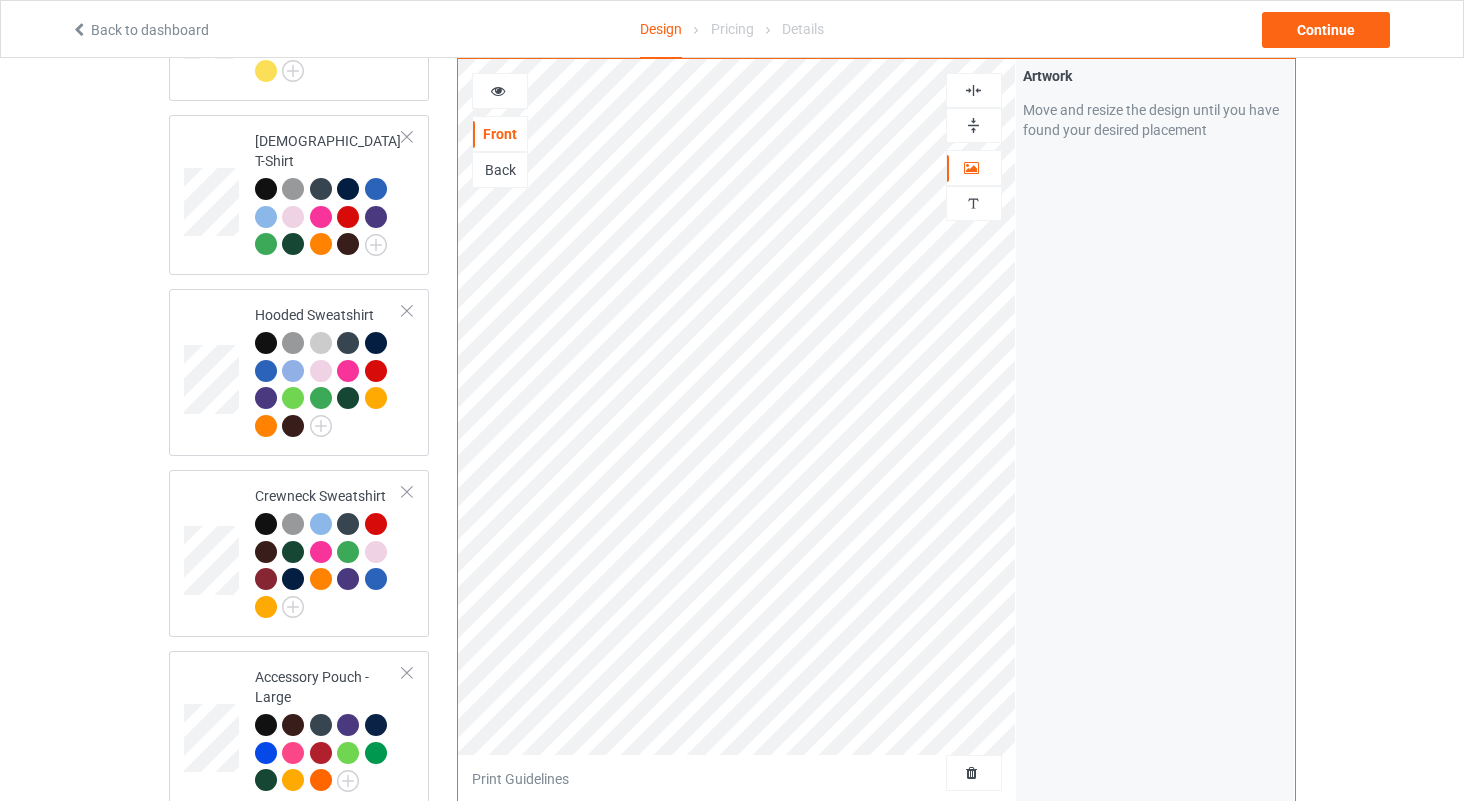 scroll, scrollTop: 219, scrollLeft: 0, axis: vertical 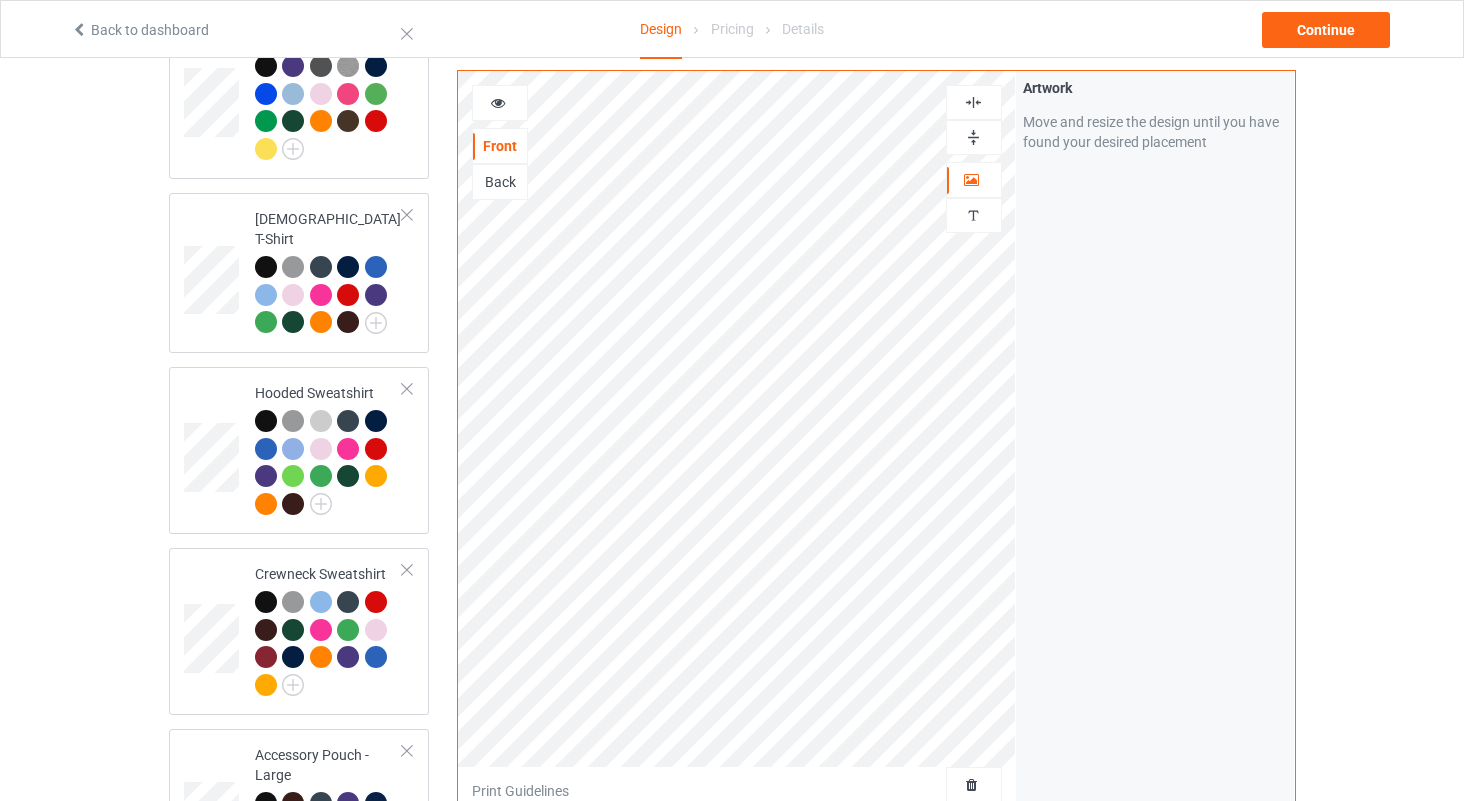 click at bounding box center [500, 103] 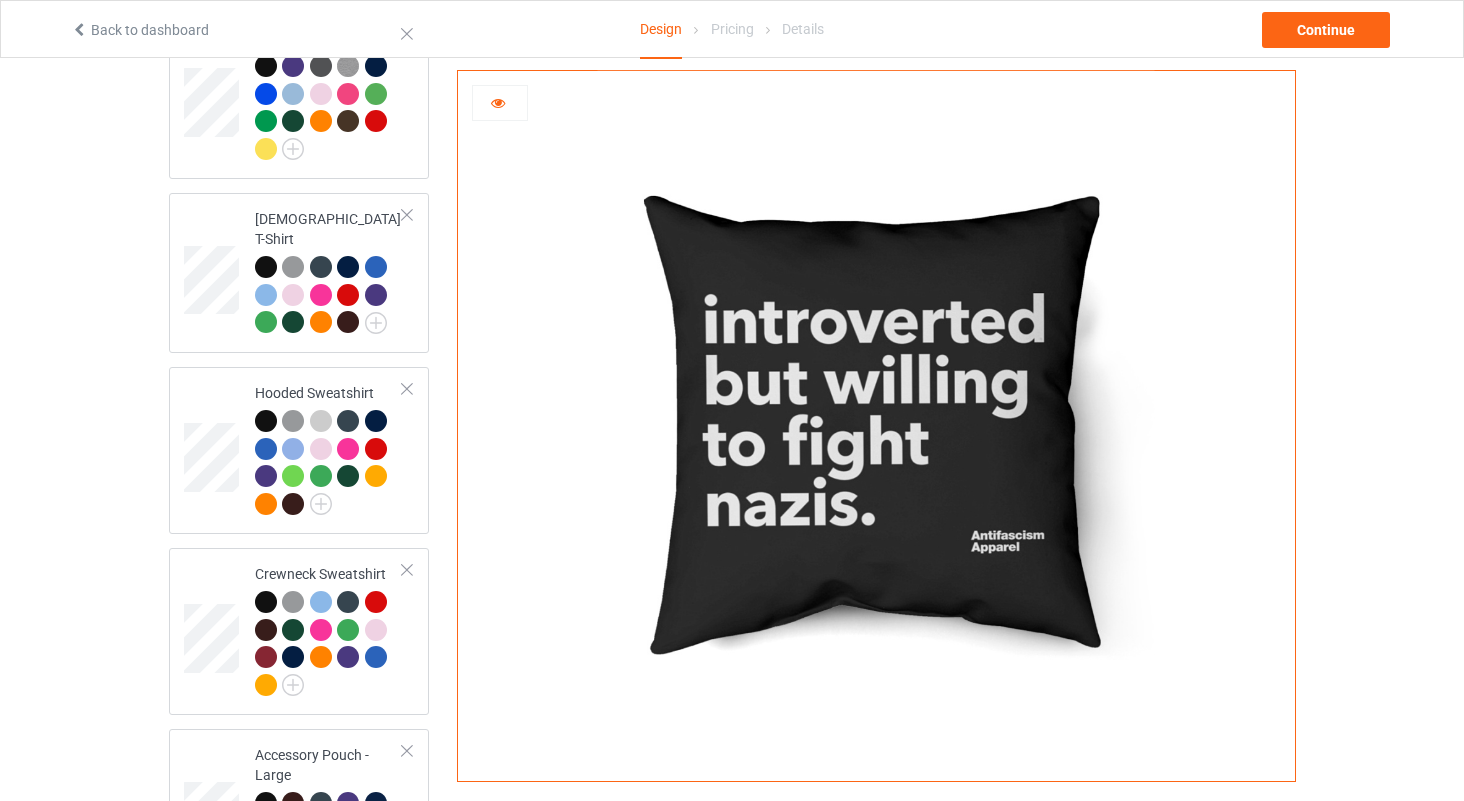 click at bounding box center (876, 419) 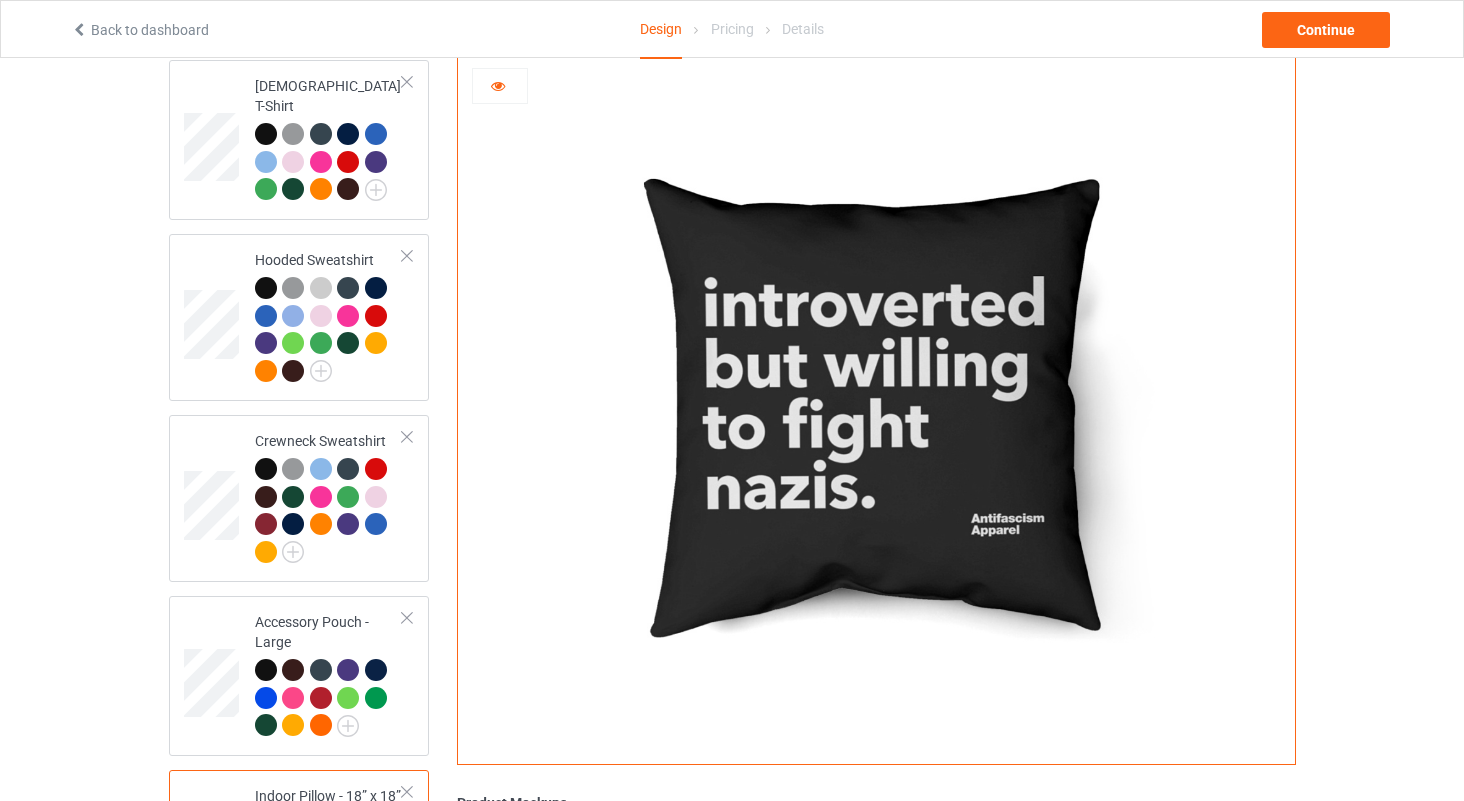 scroll, scrollTop: 284, scrollLeft: 0, axis: vertical 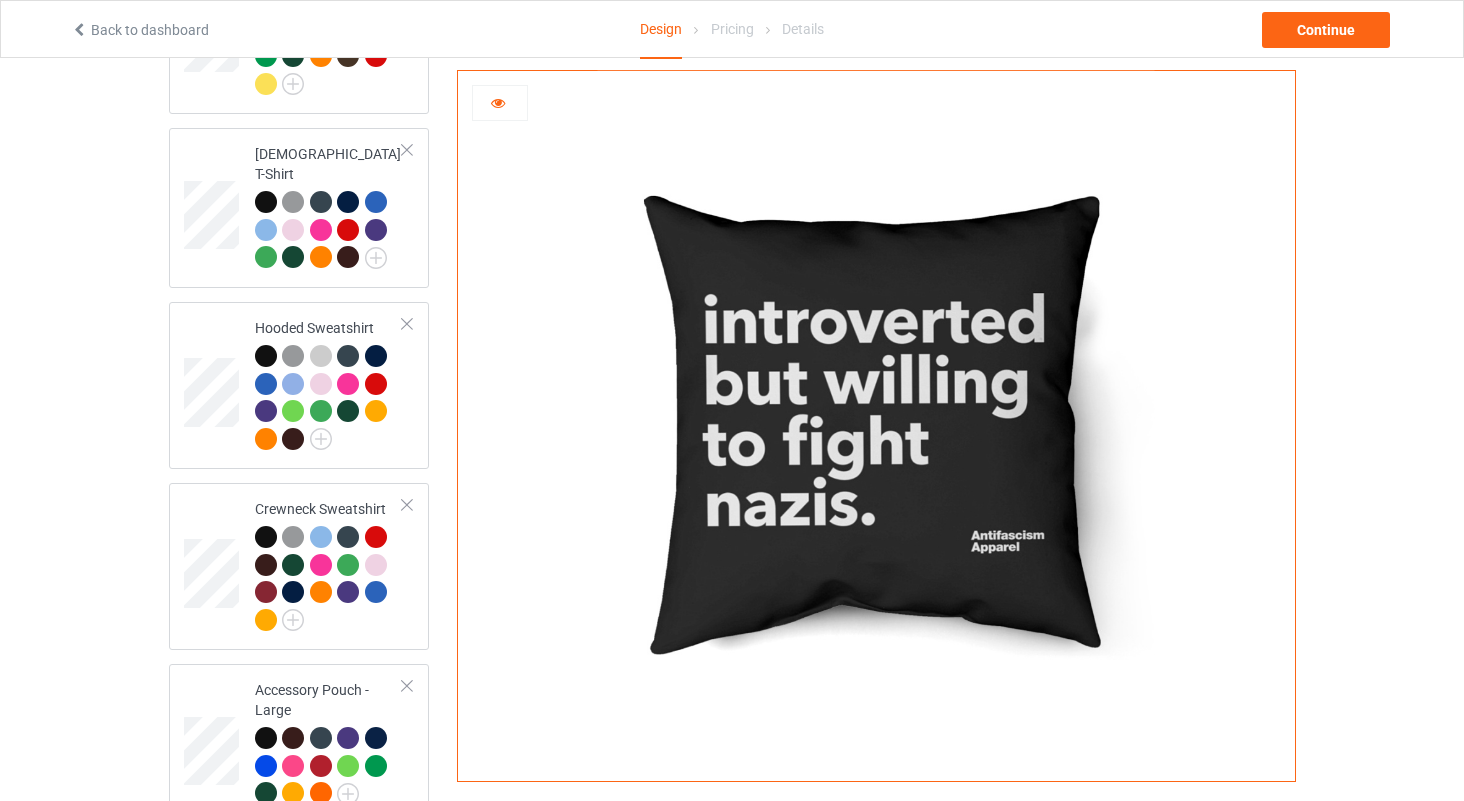 click at bounding box center (498, 100) 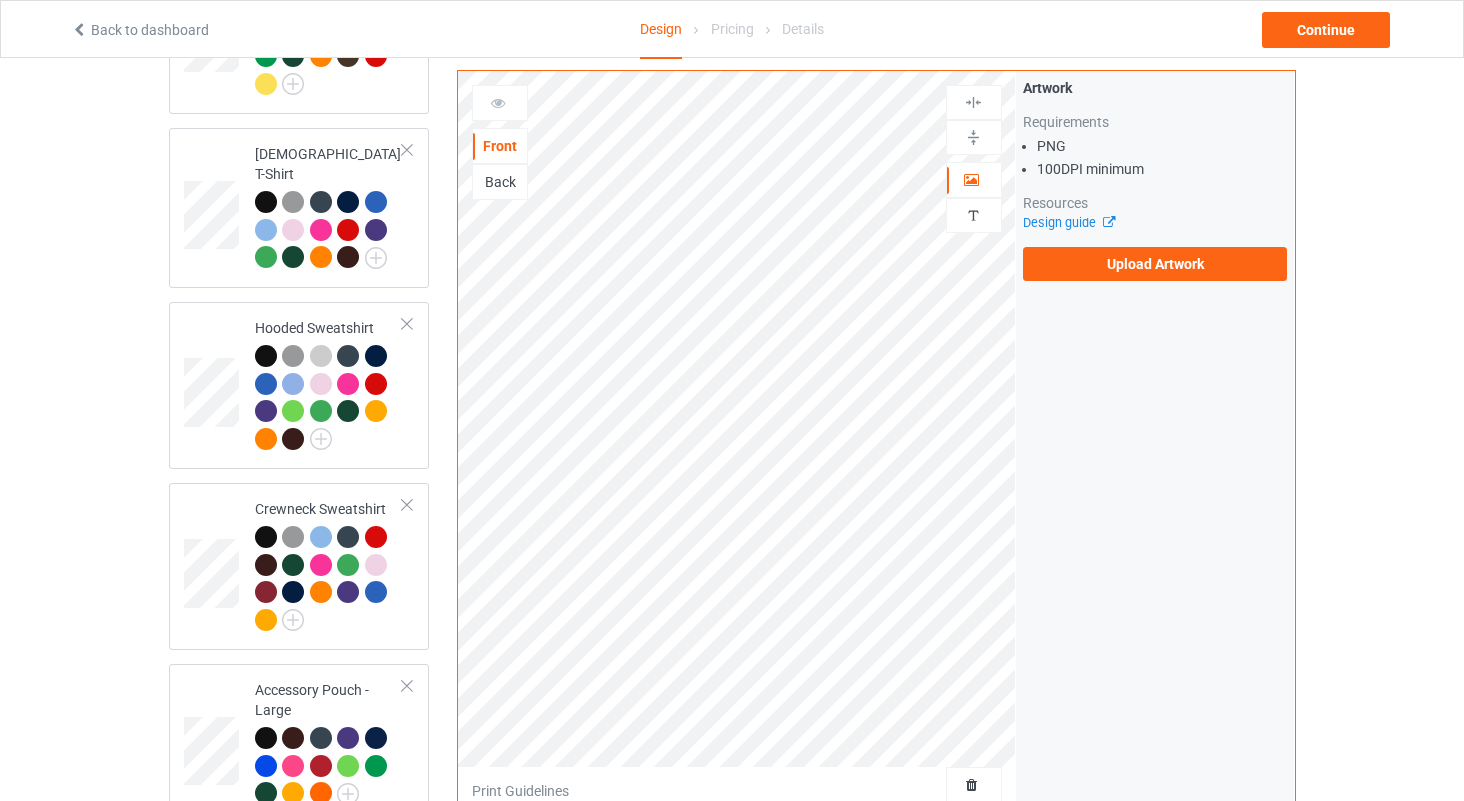 click on "Back" at bounding box center [500, 182] 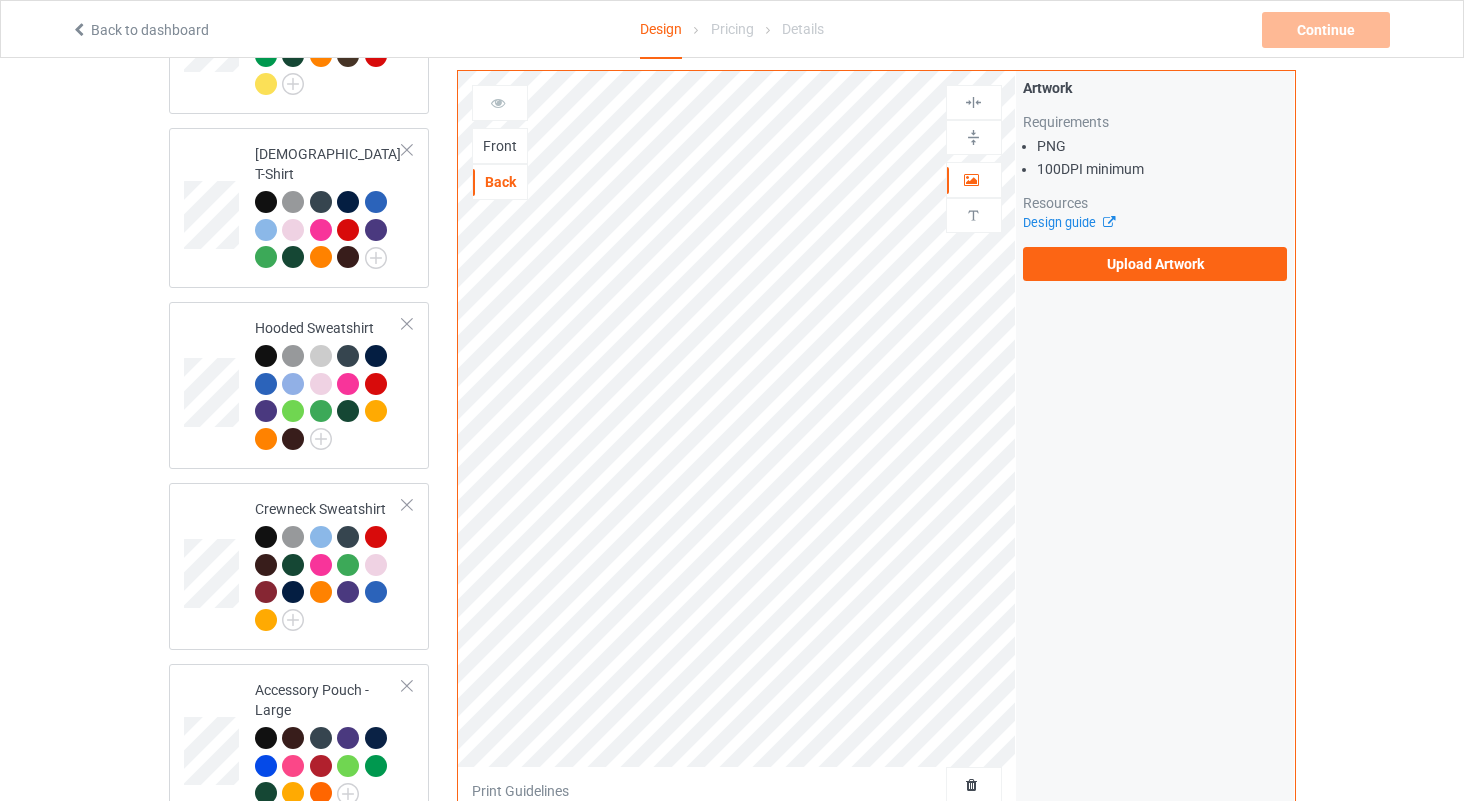 click on "Artwork Requirements PNG 100  DPI minimum Resources Design guide Upload Artwork" at bounding box center (1155, 179) 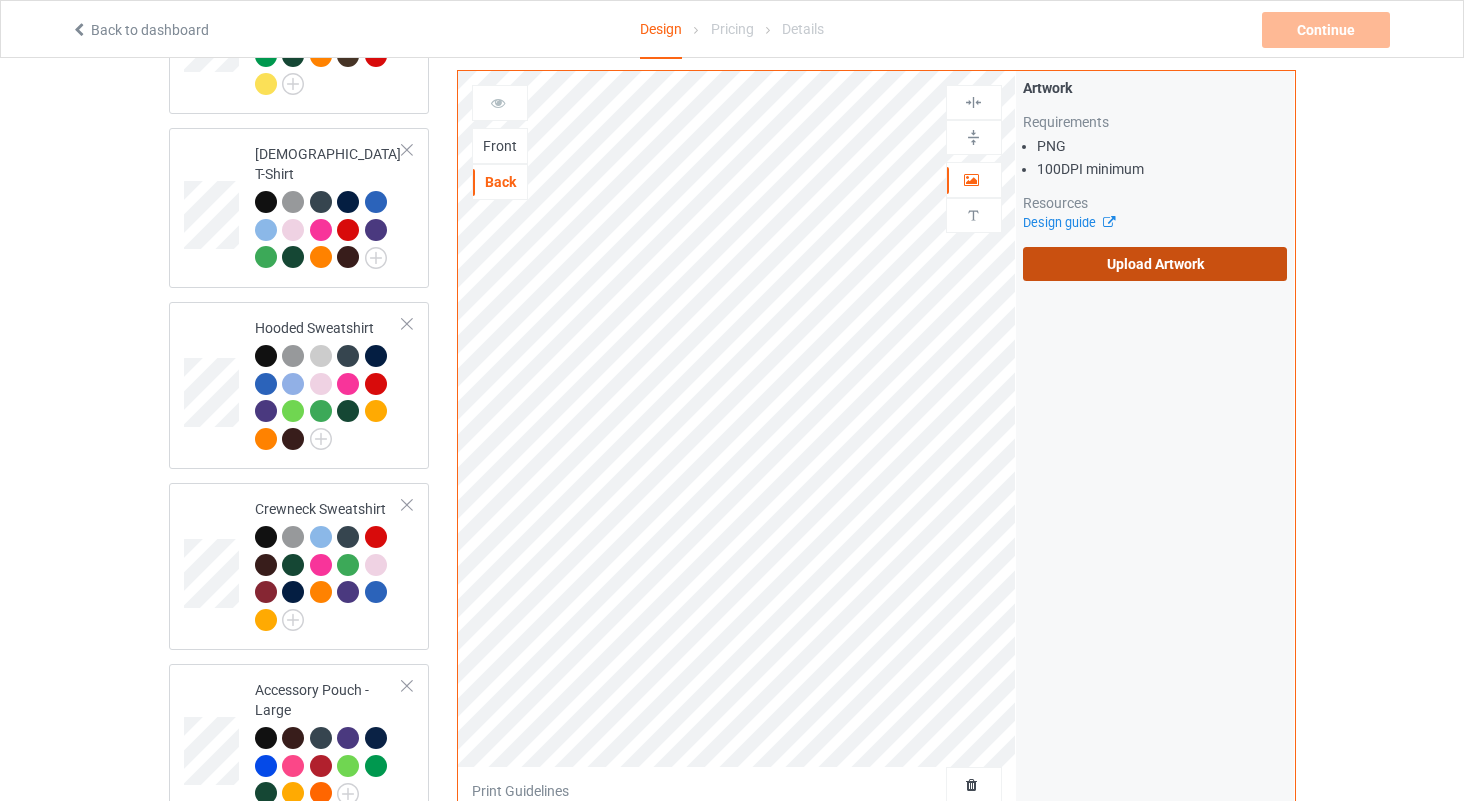 click on "Upload Artwork" at bounding box center (1155, 264) 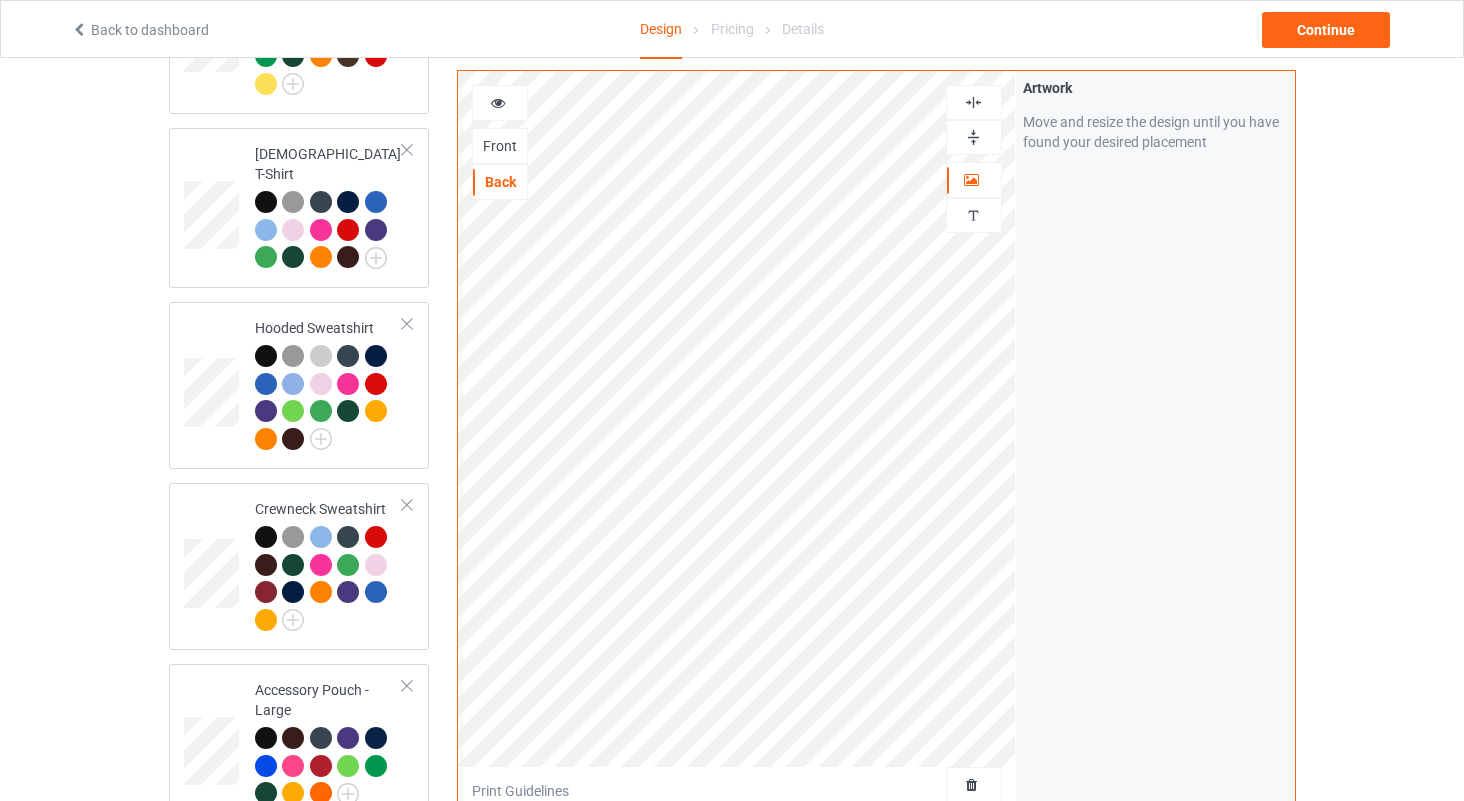 click at bounding box center (500, 103) 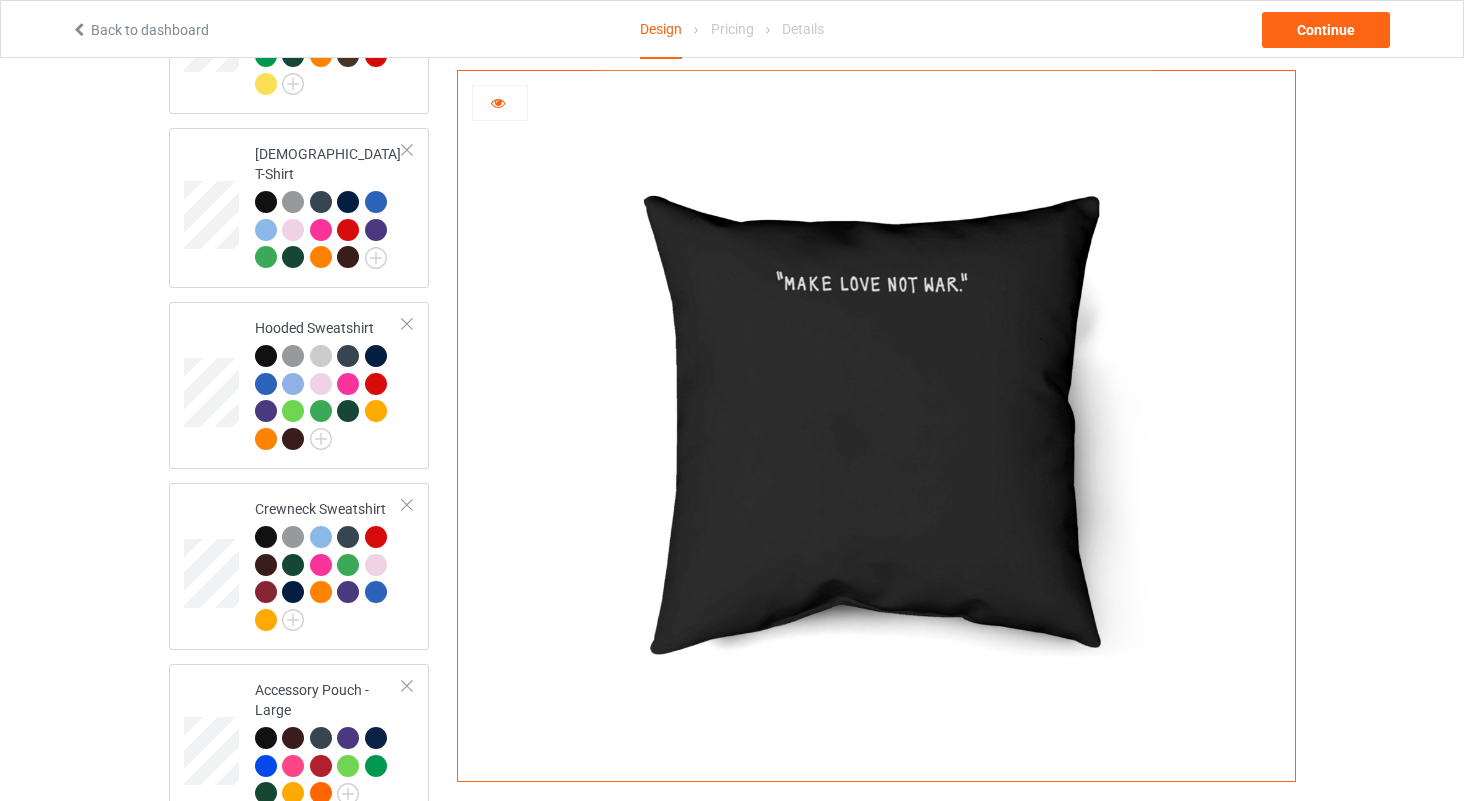 click at bounding box center (498, 100) 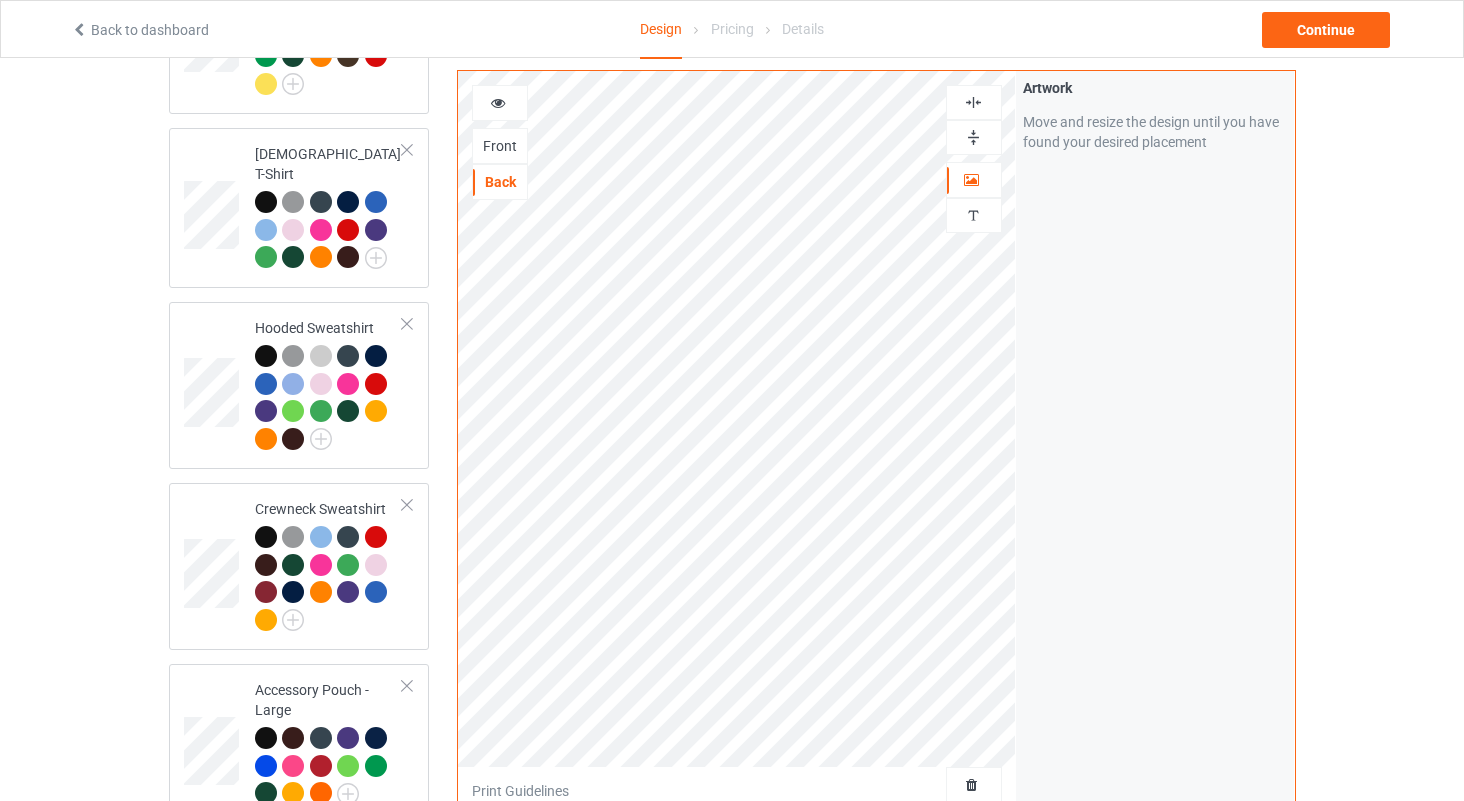 click at bounding box center (973, 102) 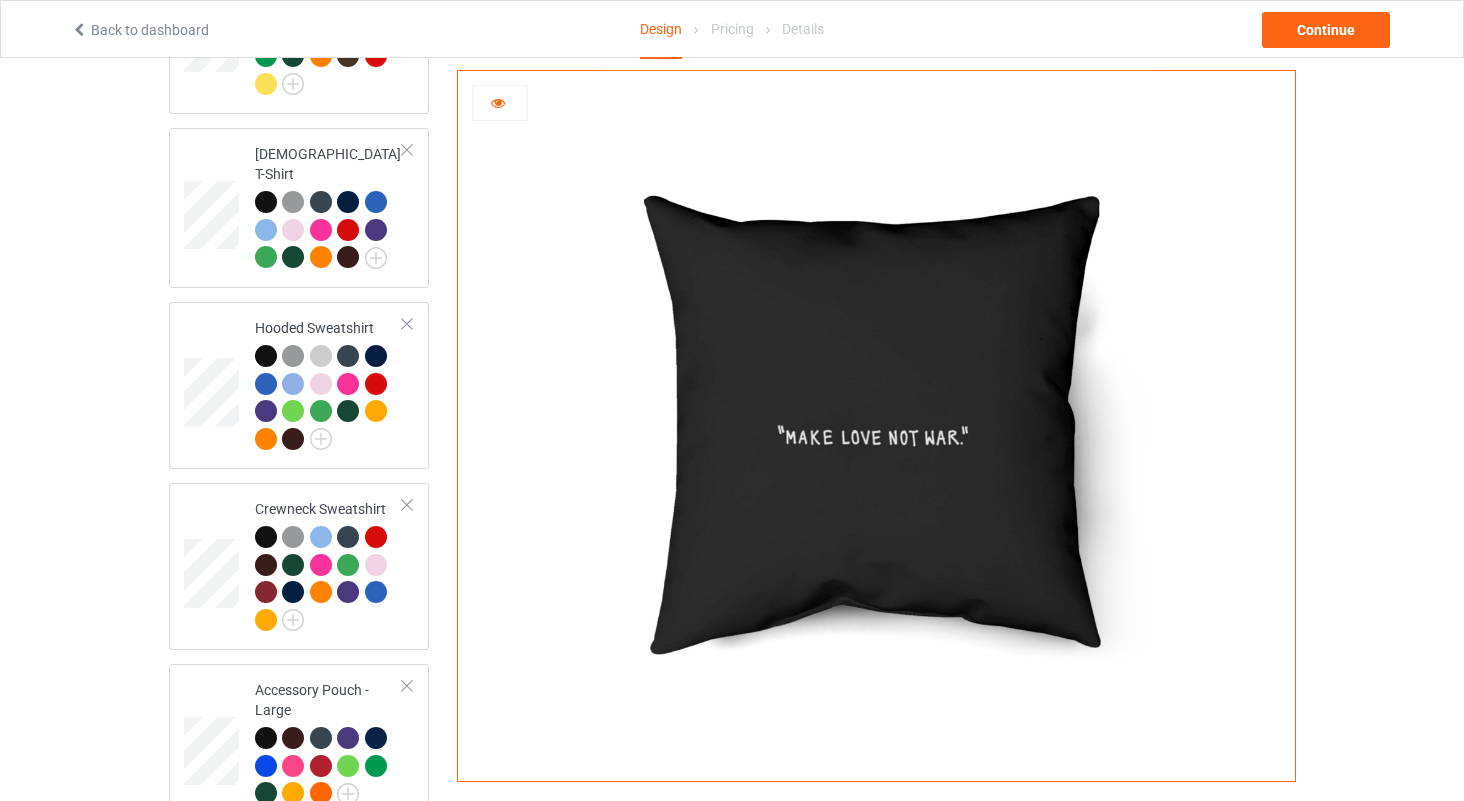 click at bounding box center [498, 100] 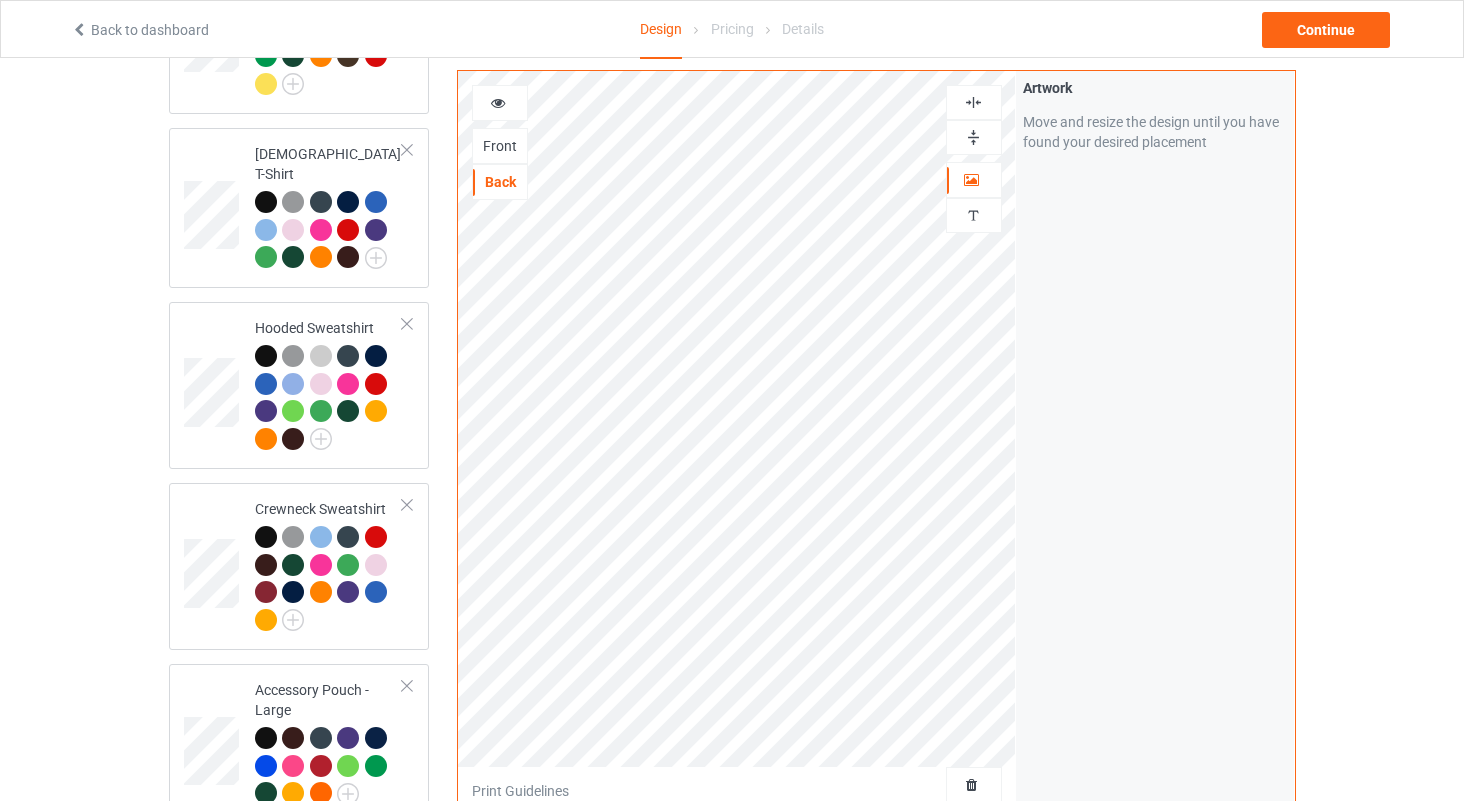 click at bounding box center (973, 102) 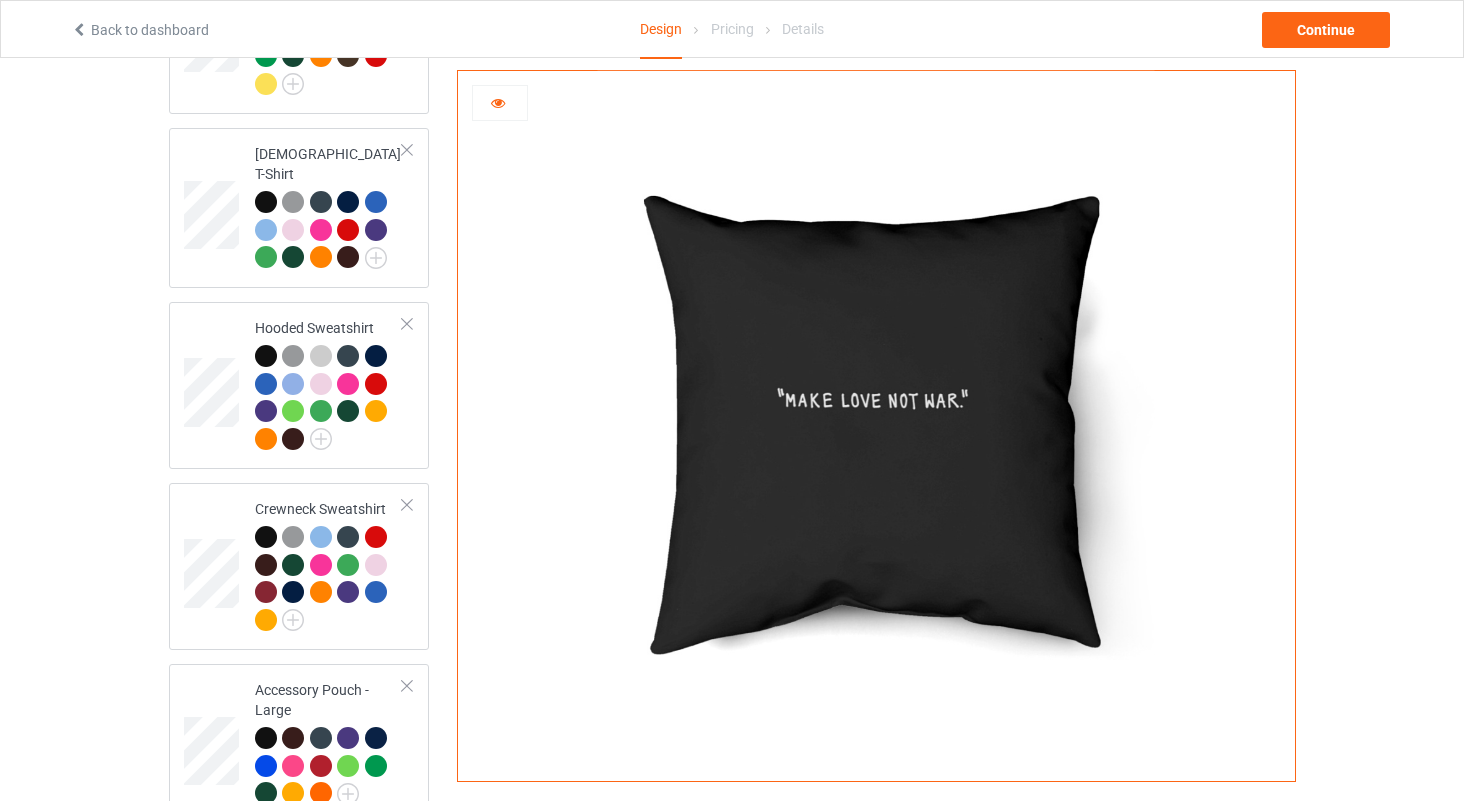 click at bounding box center [498, 100] 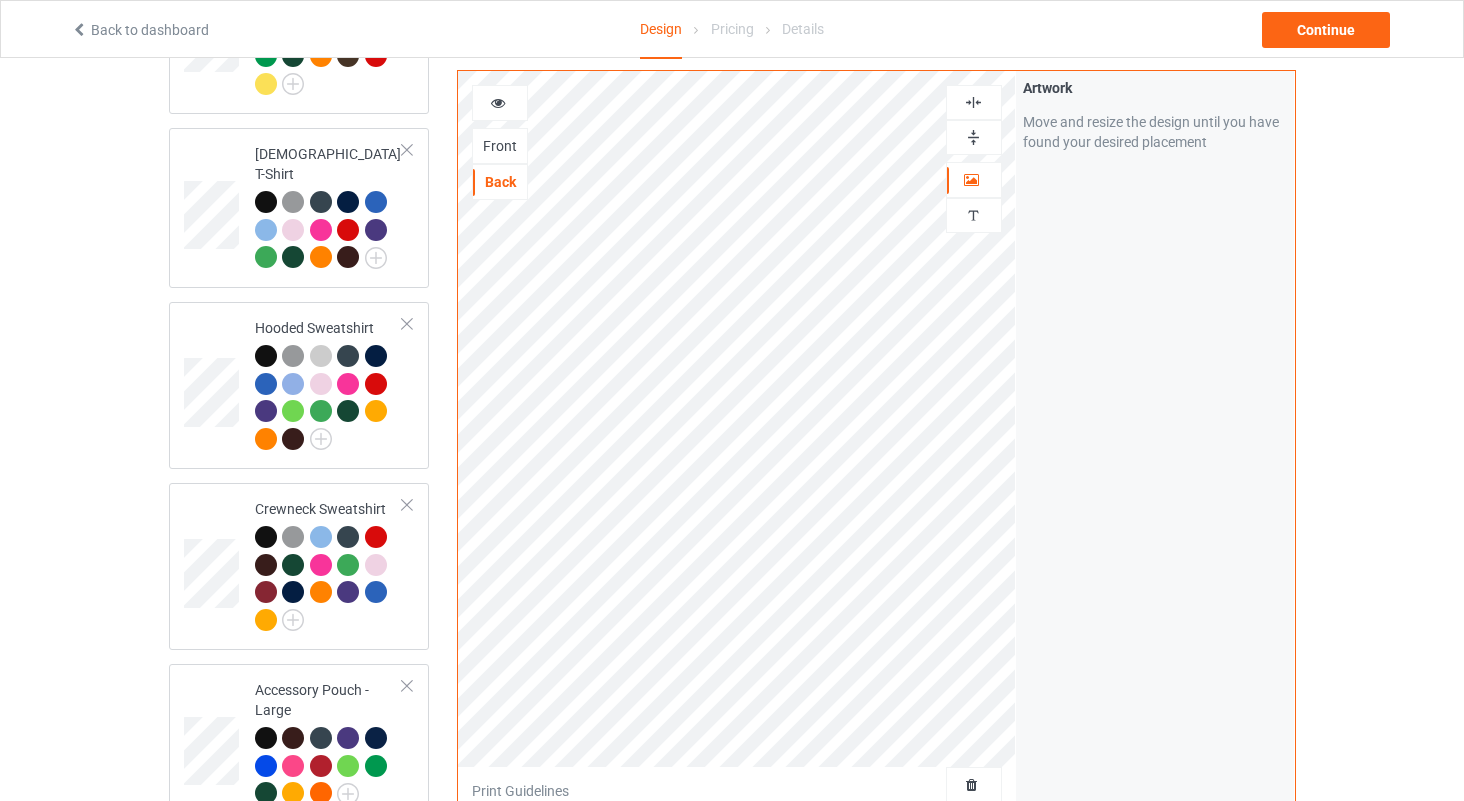 click at bounding box center [498, 100] 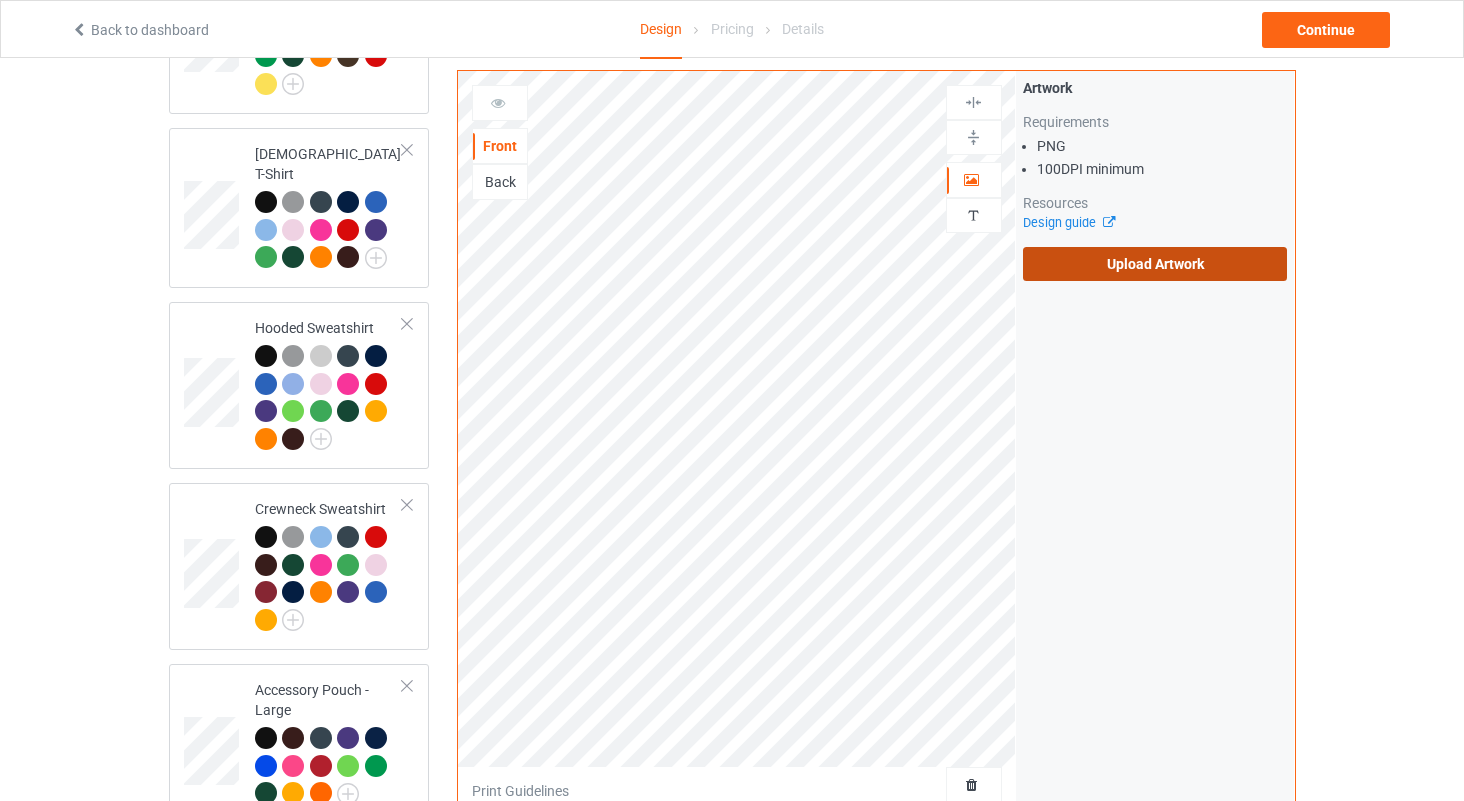 click on "Upload Artwork" at bounding box center [1155, 264] 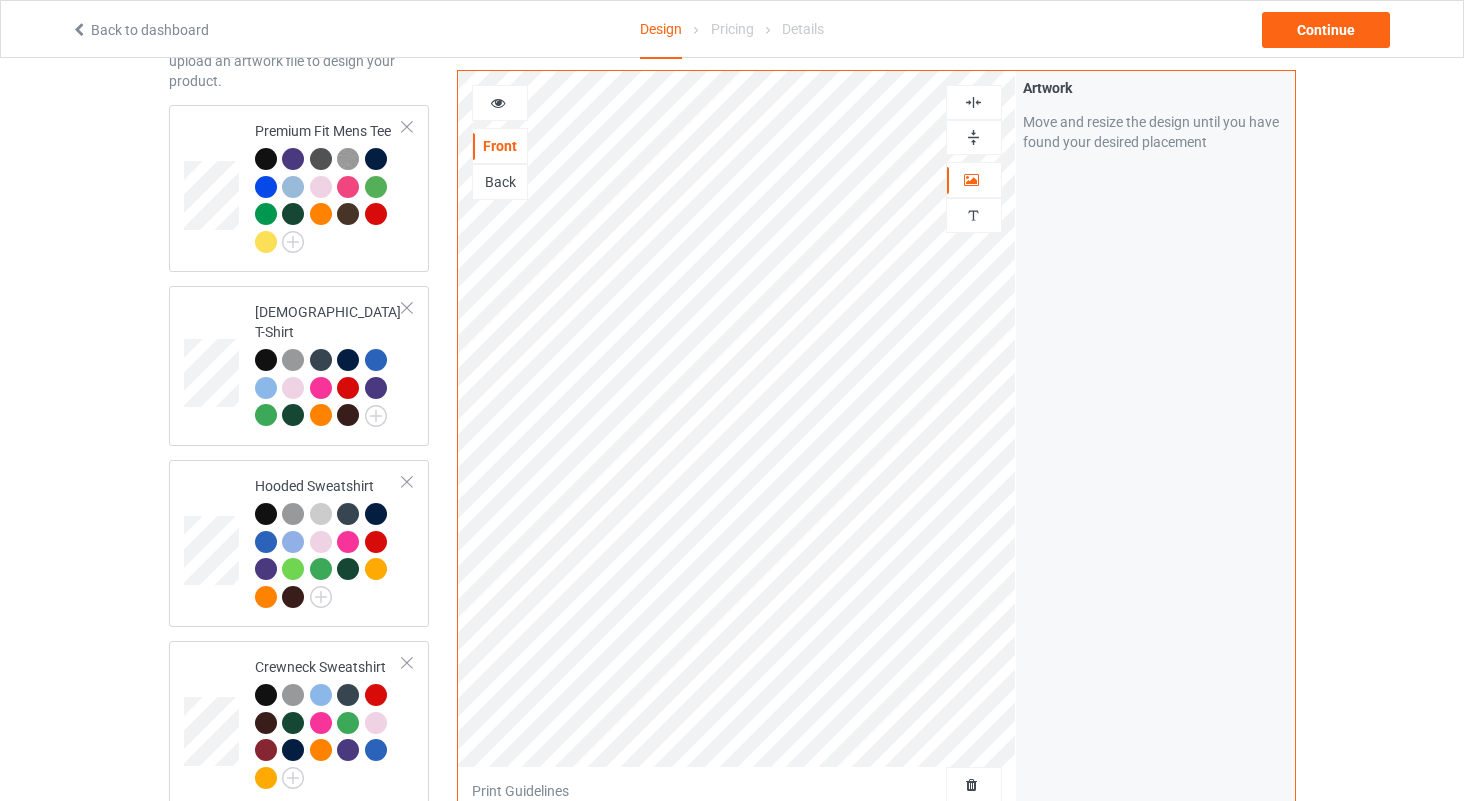 scroll, scrollTop: 104, scrollLeft: 0, axis: vertical 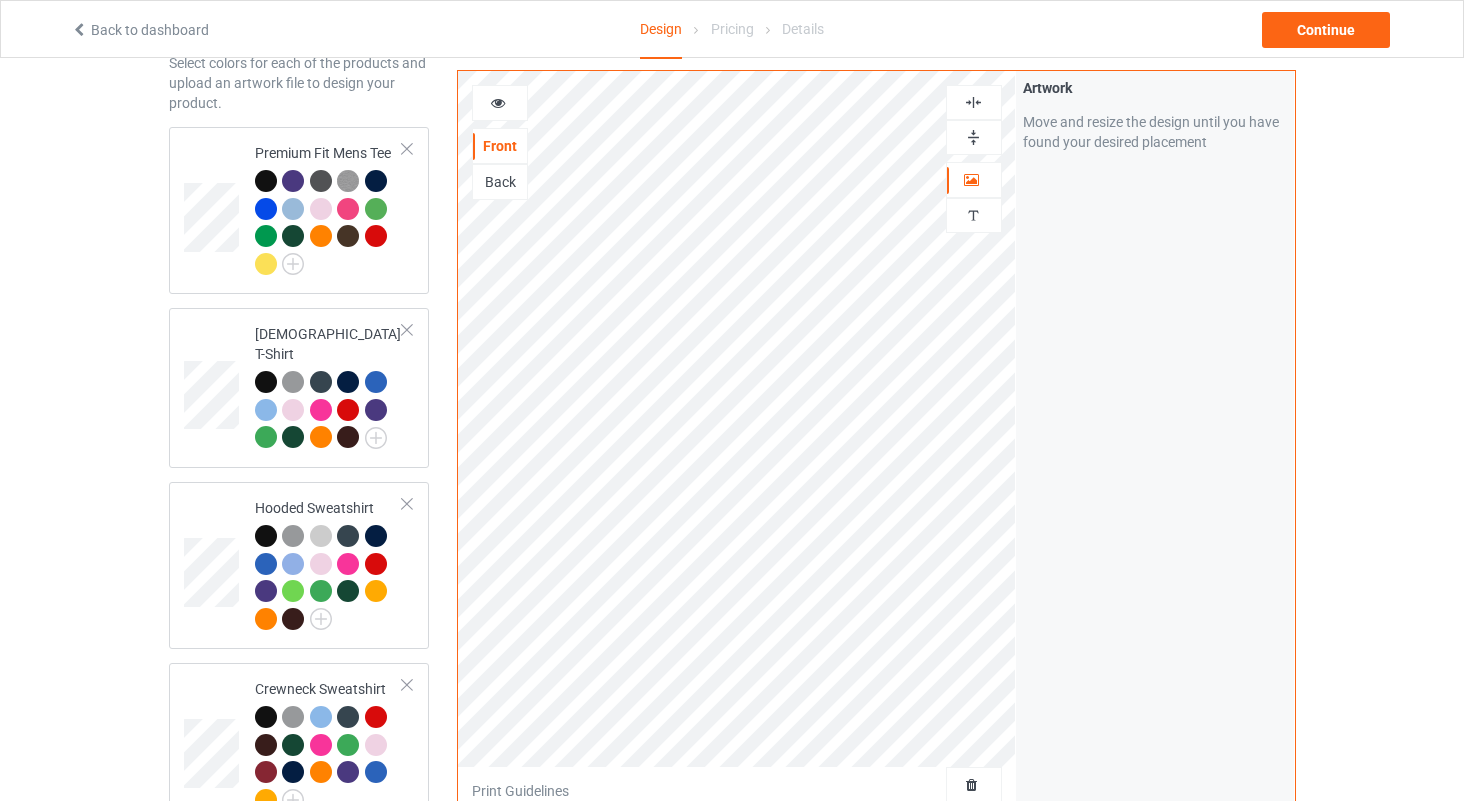 click at bounding box center (500, 103) 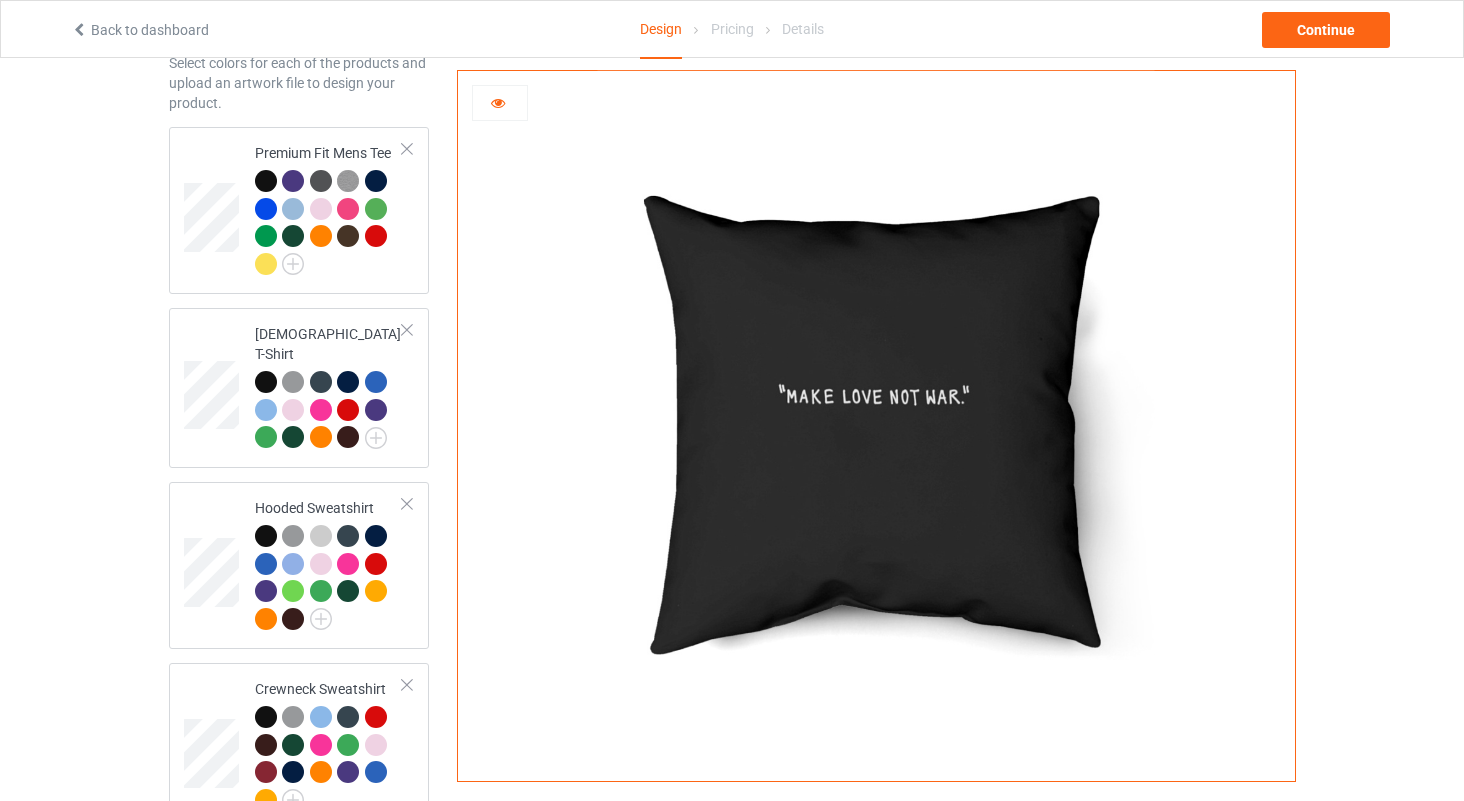 click at bounding box center [498, 100] 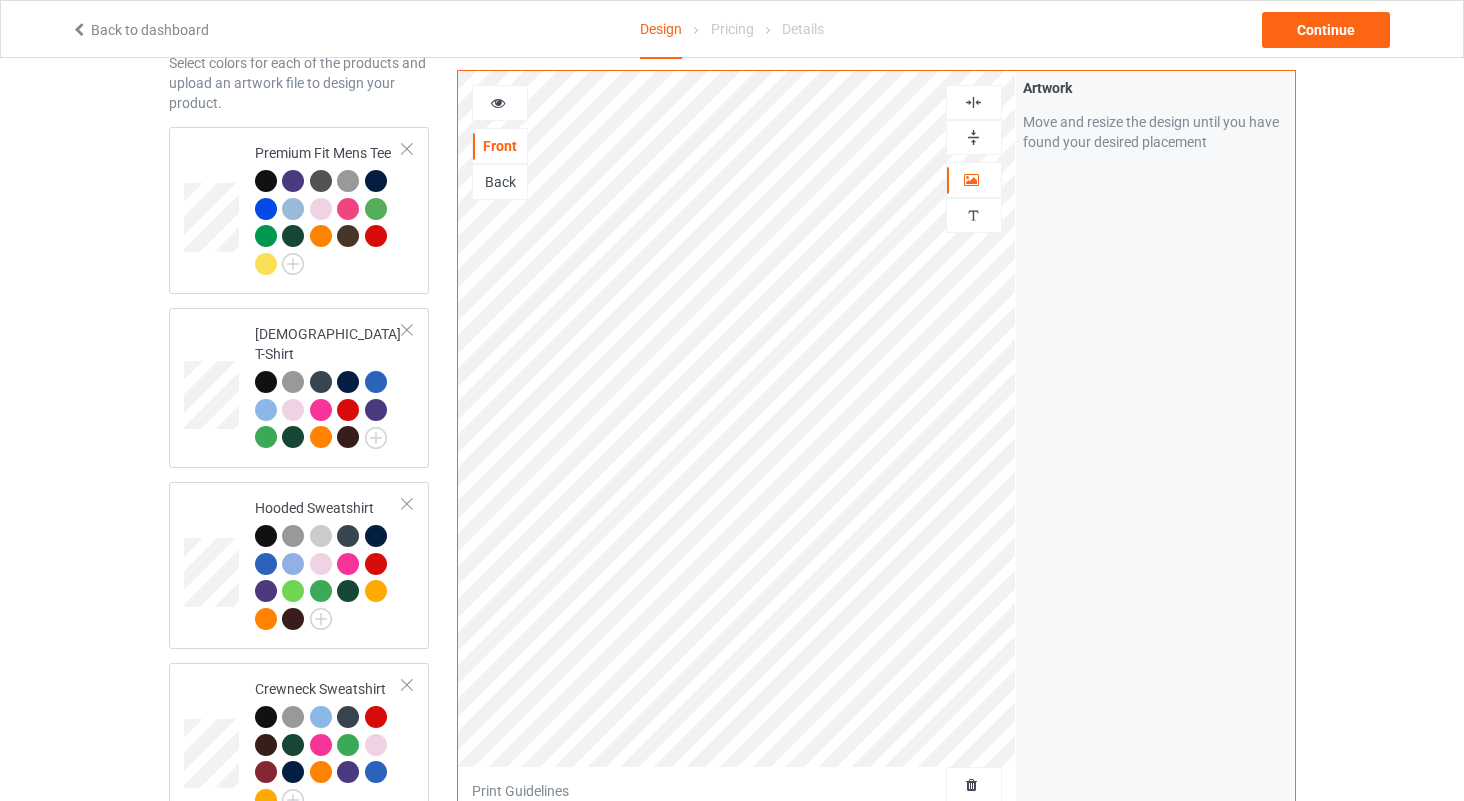 click on "Back" at bounding box center (500, 182) 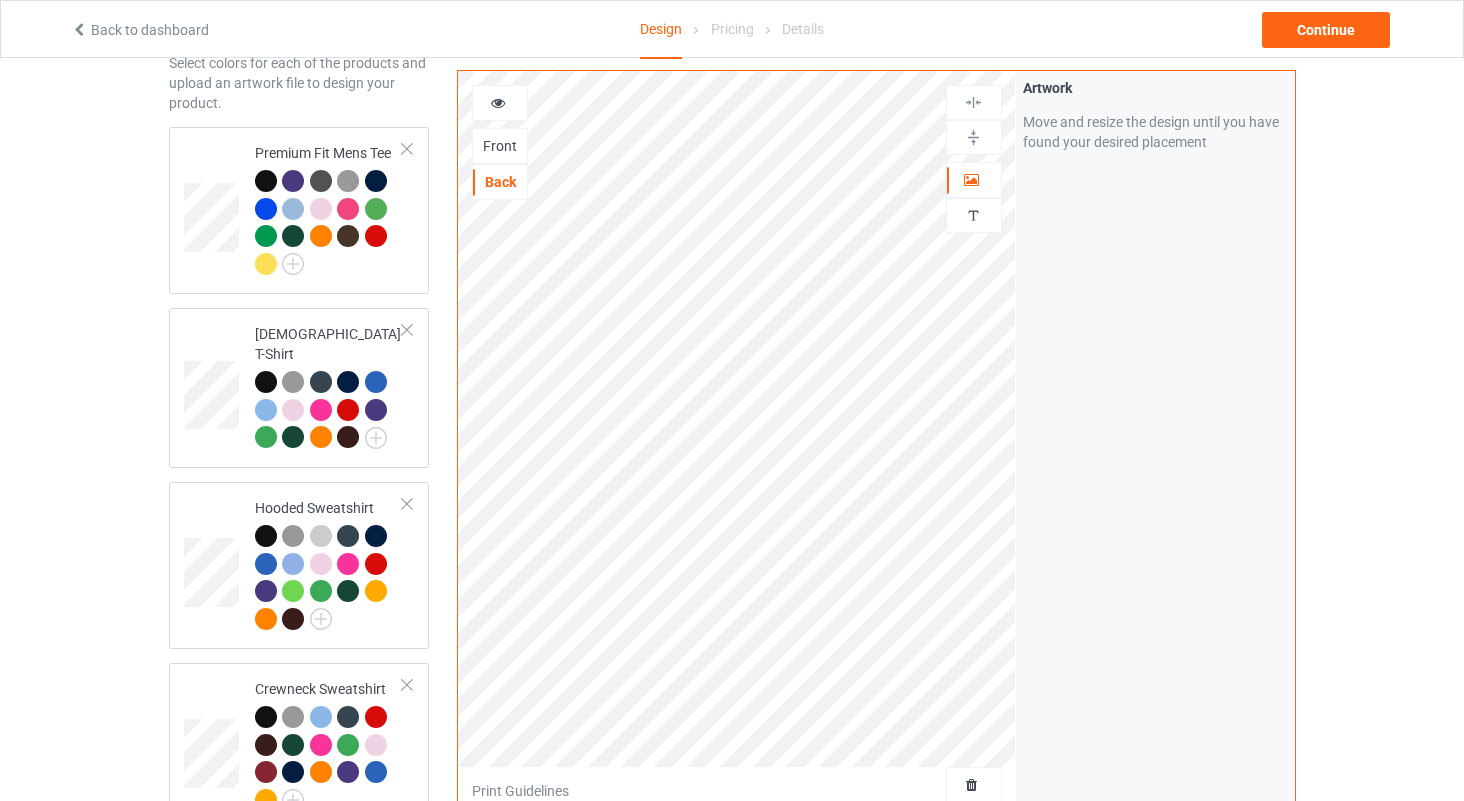 click at bounding box center (498, 100) 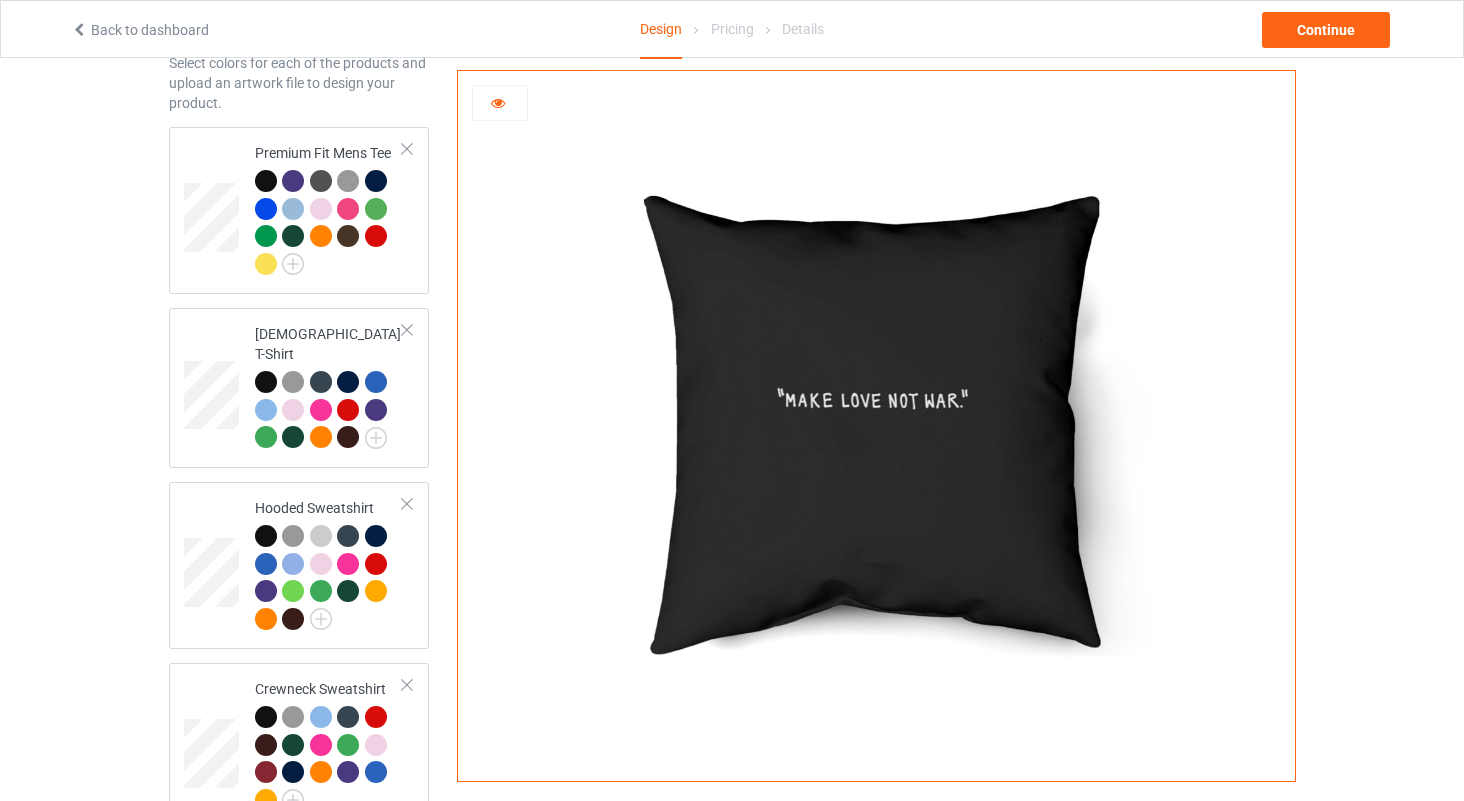 click at bounding box center [498, 100] 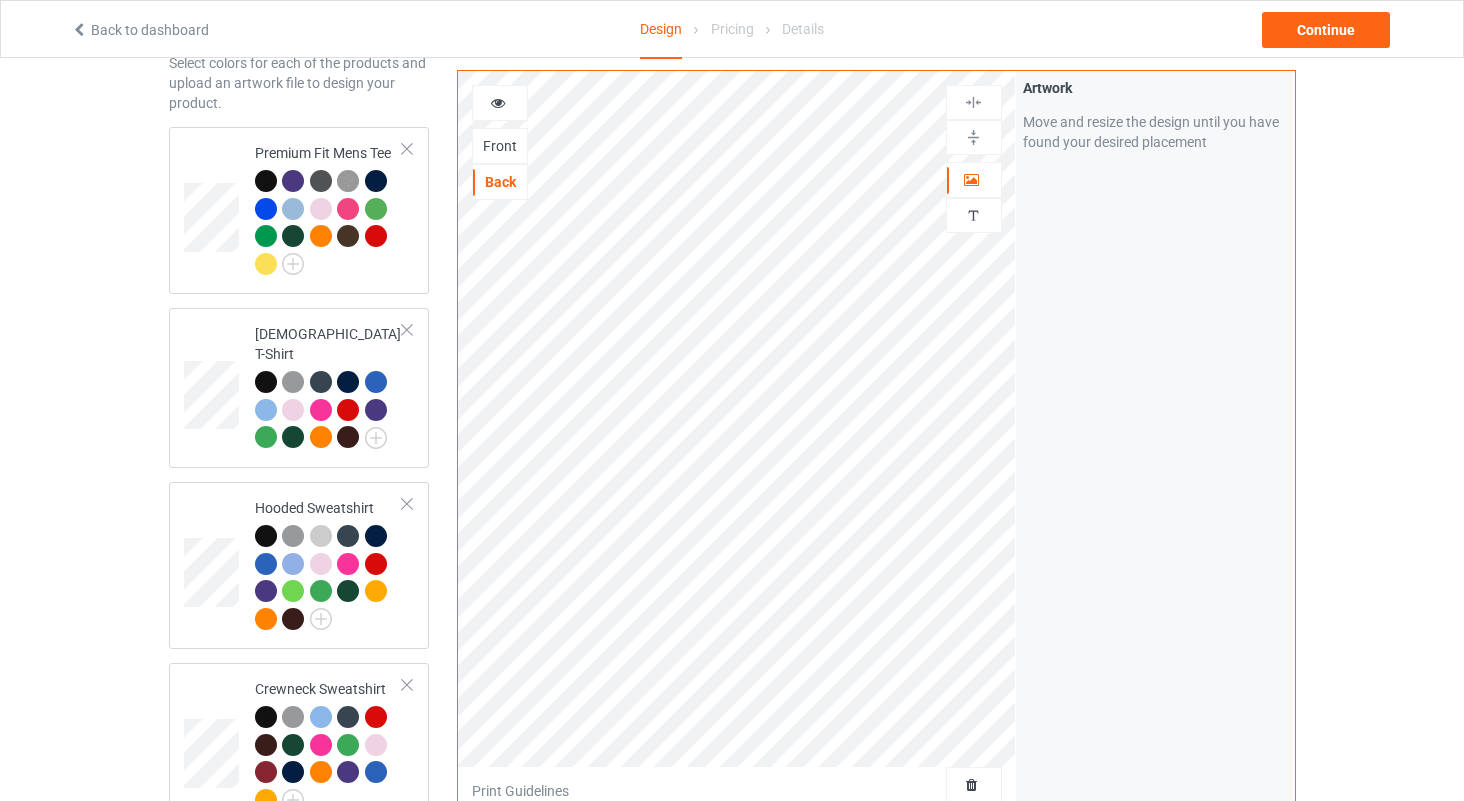 click at bounding box center [498, 100] 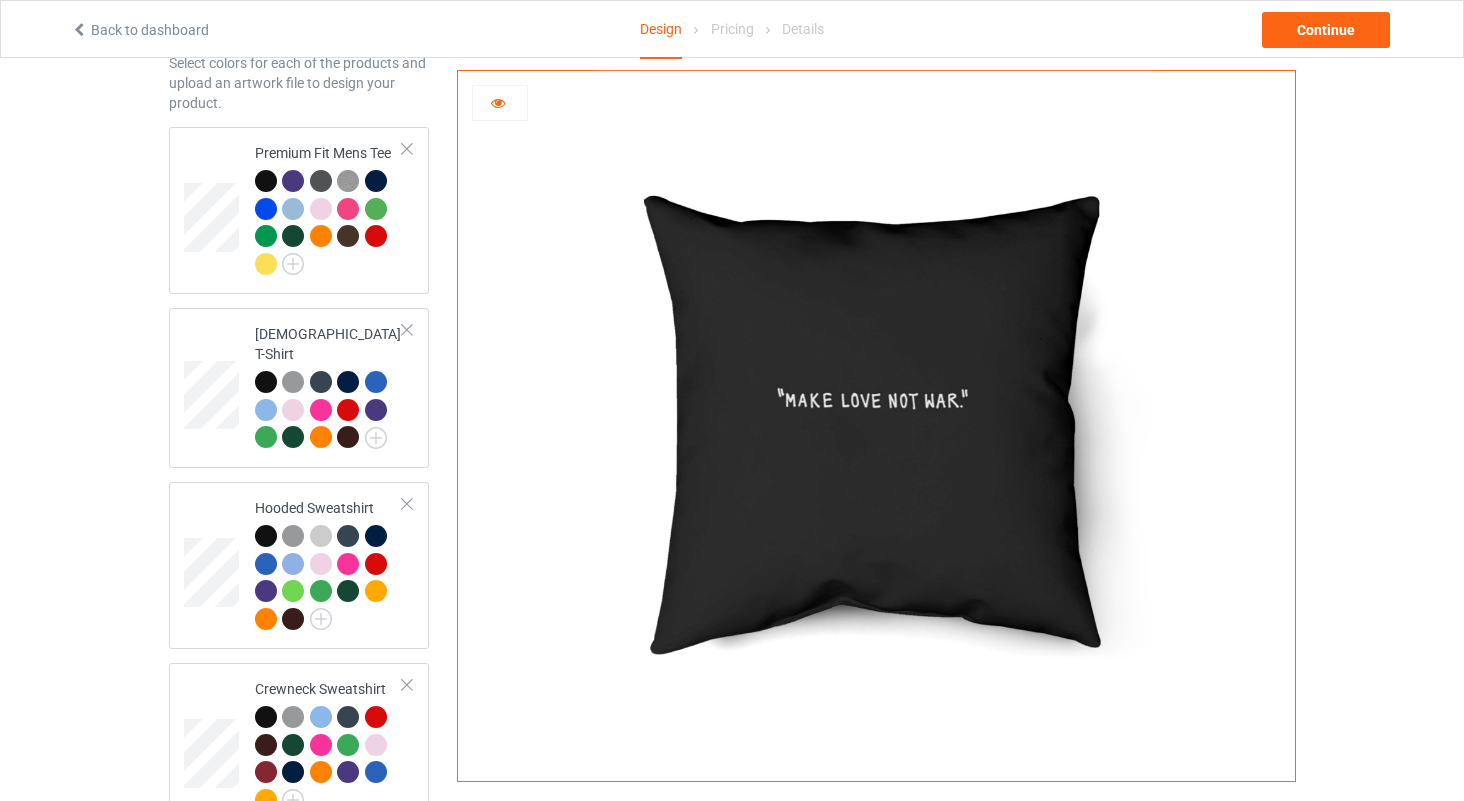 click at bounding box center (498, 100) 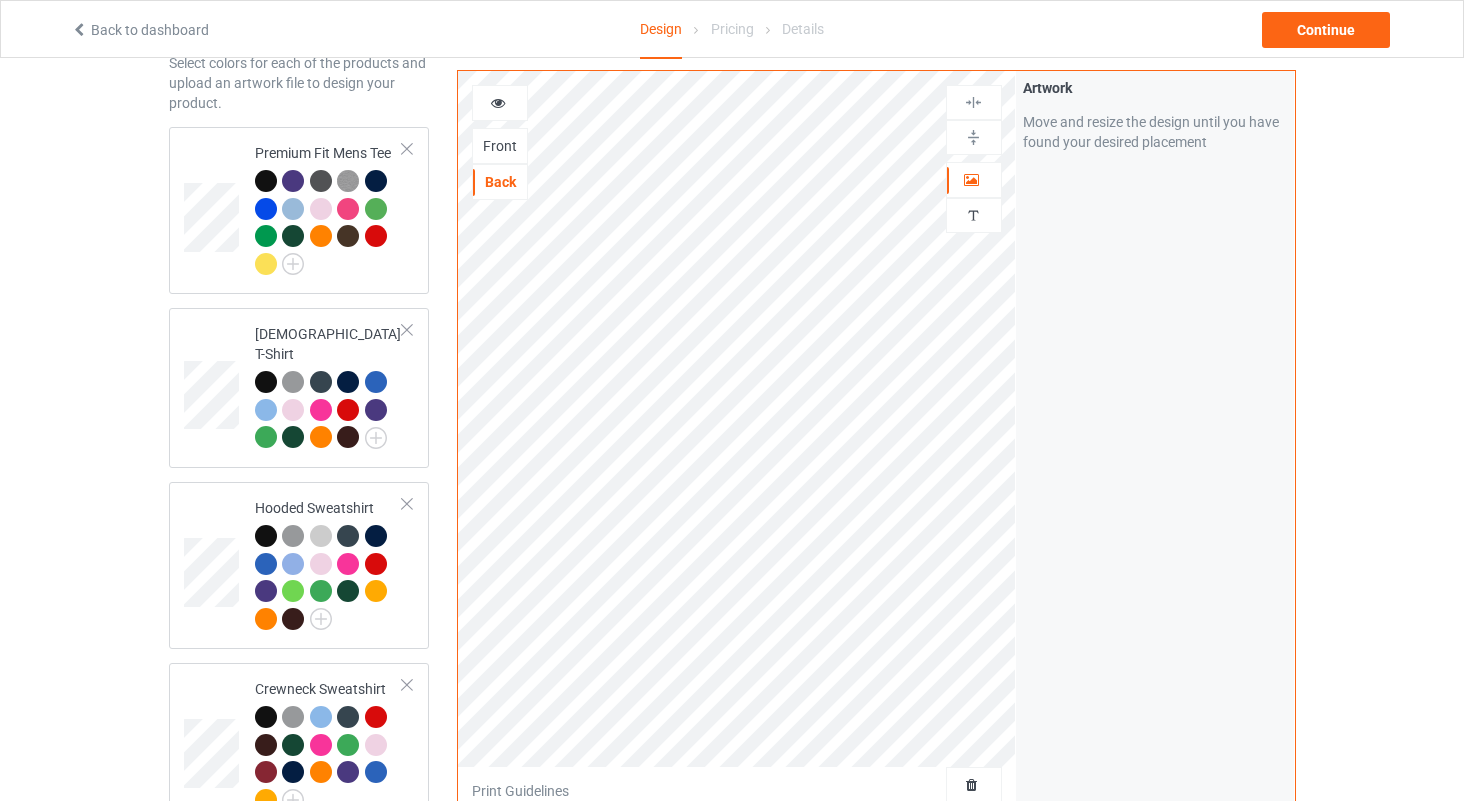 click on "Front" at bounding box center (500, 146) 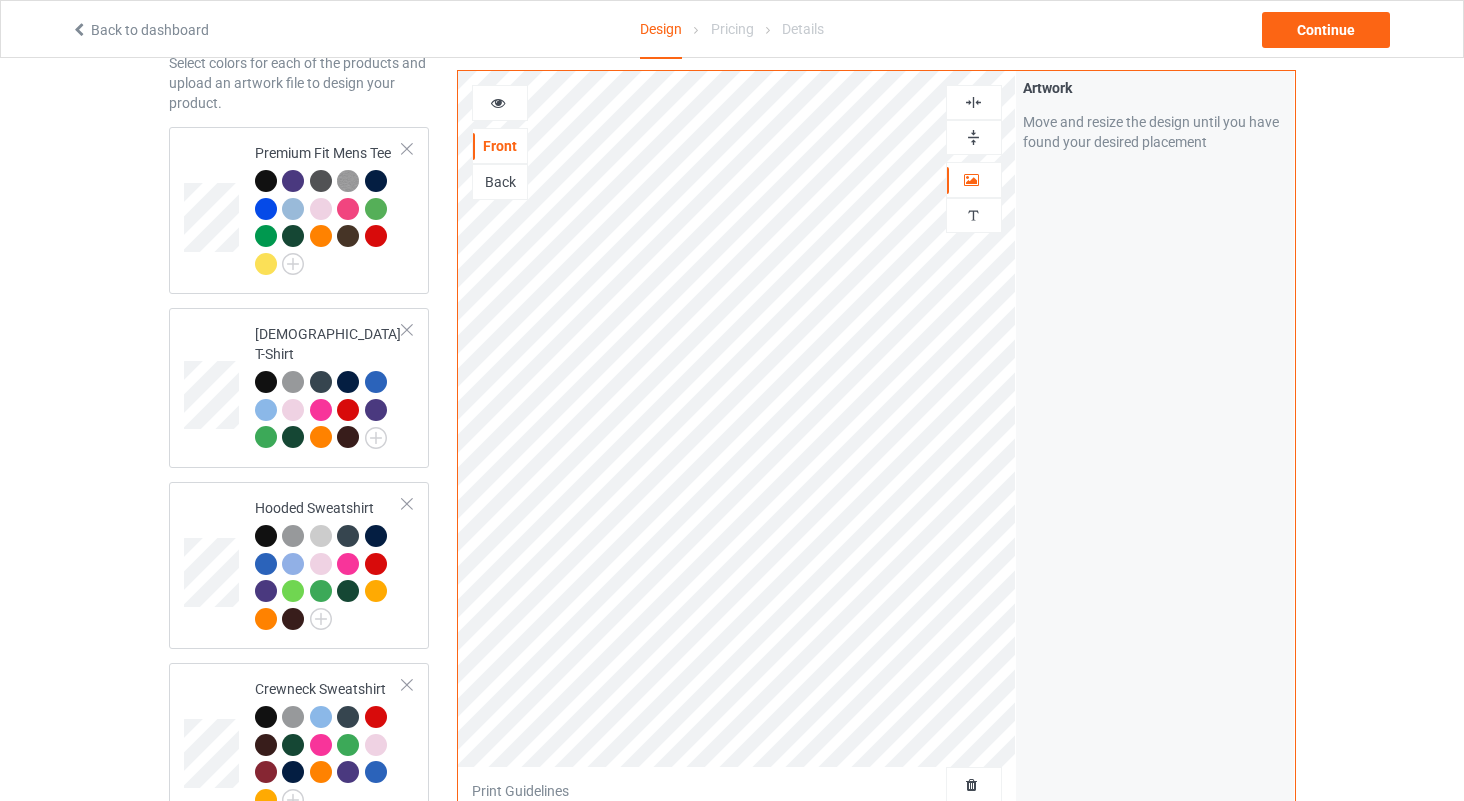 click at bounding box center (498, 100) 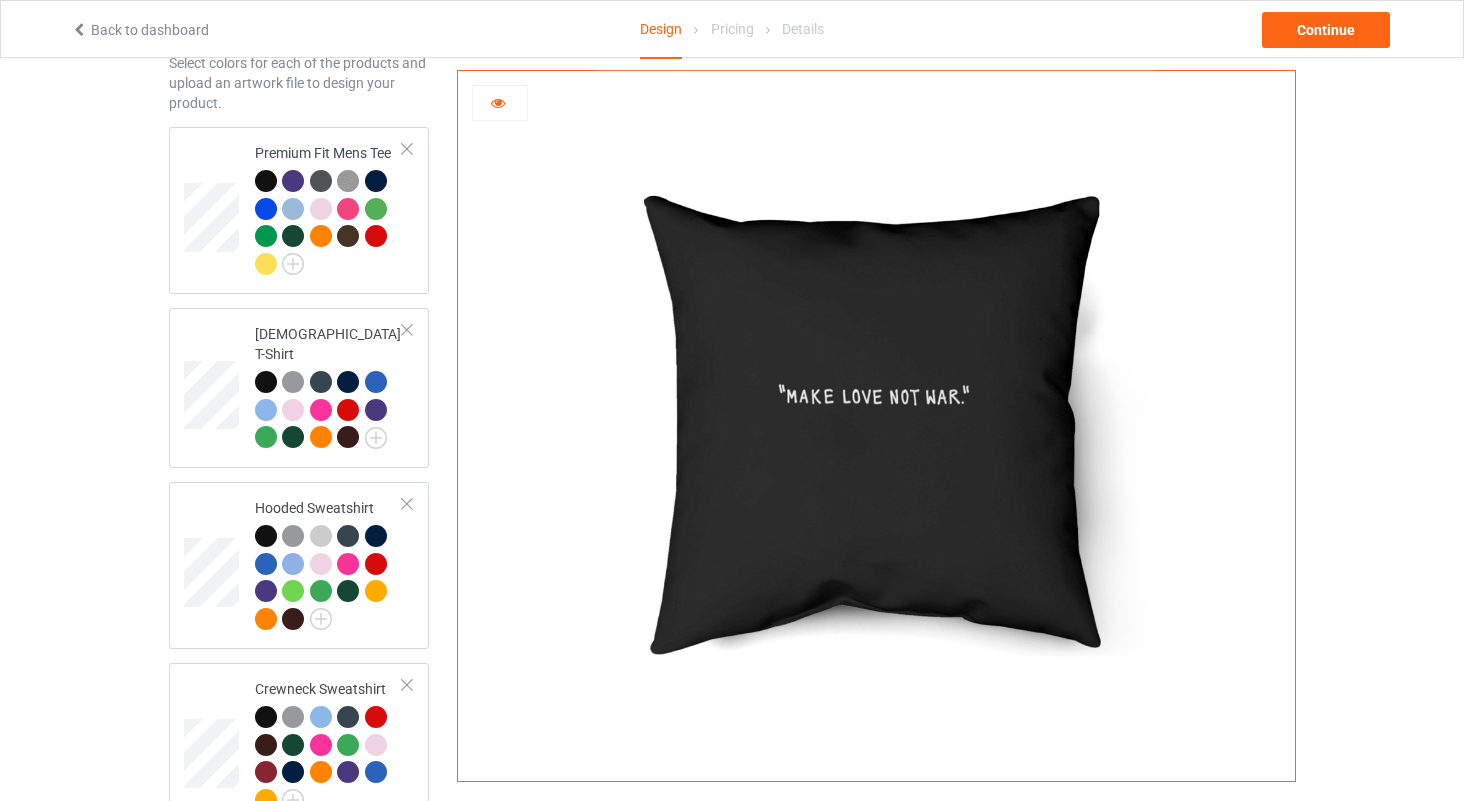 click at bounding box center (498, 100) 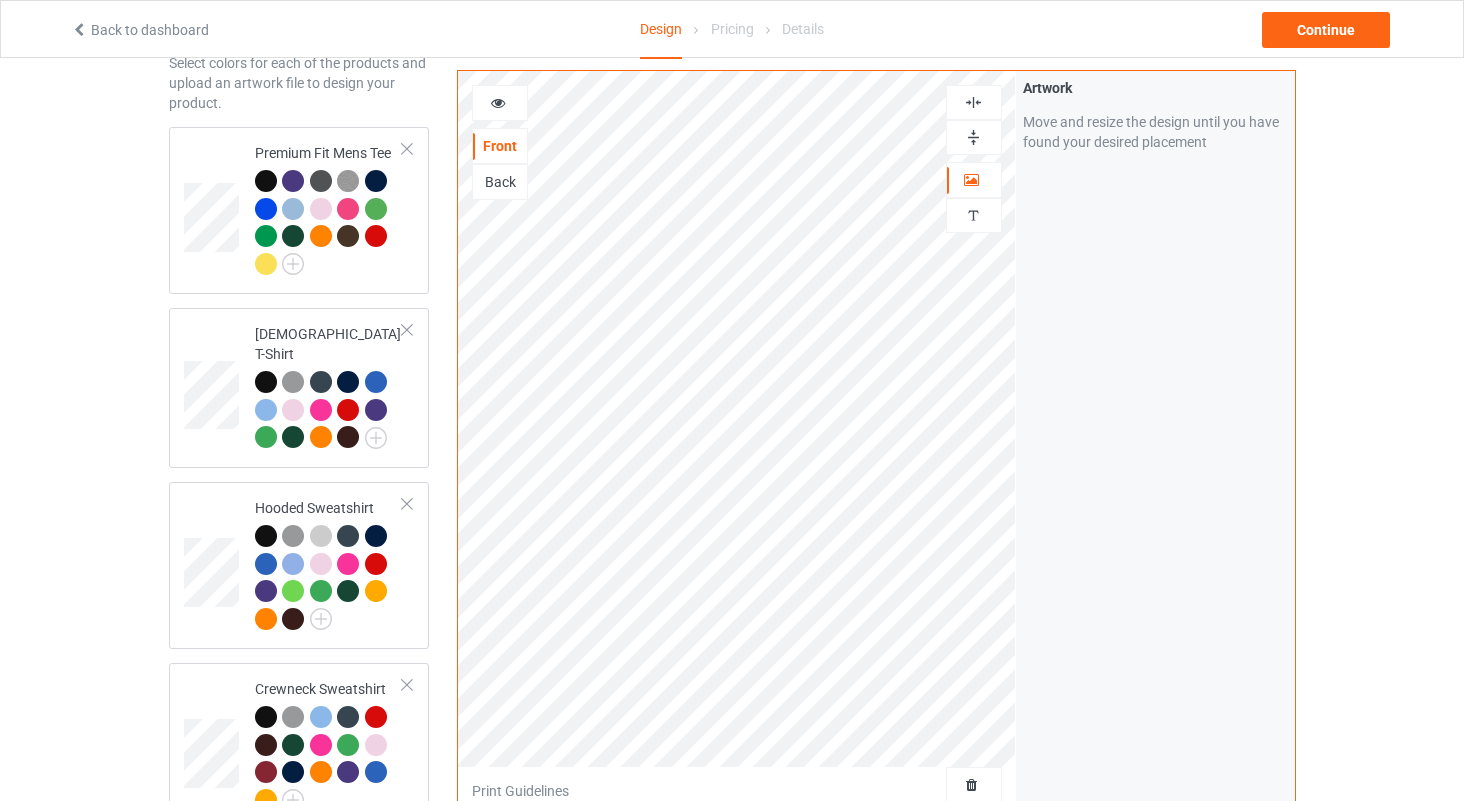 click at bounding box center (974, 102) 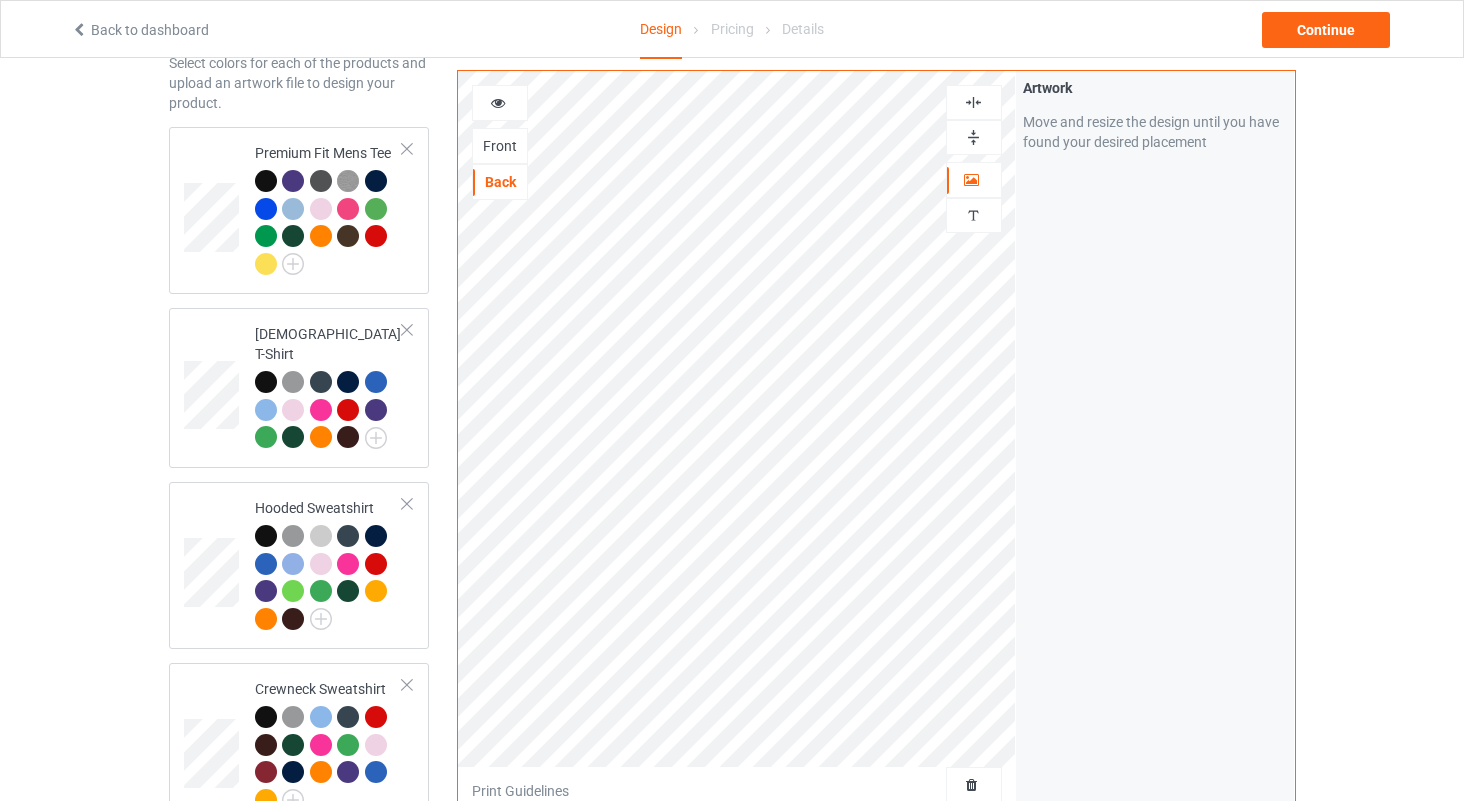 click at bounding box center (973, 102) 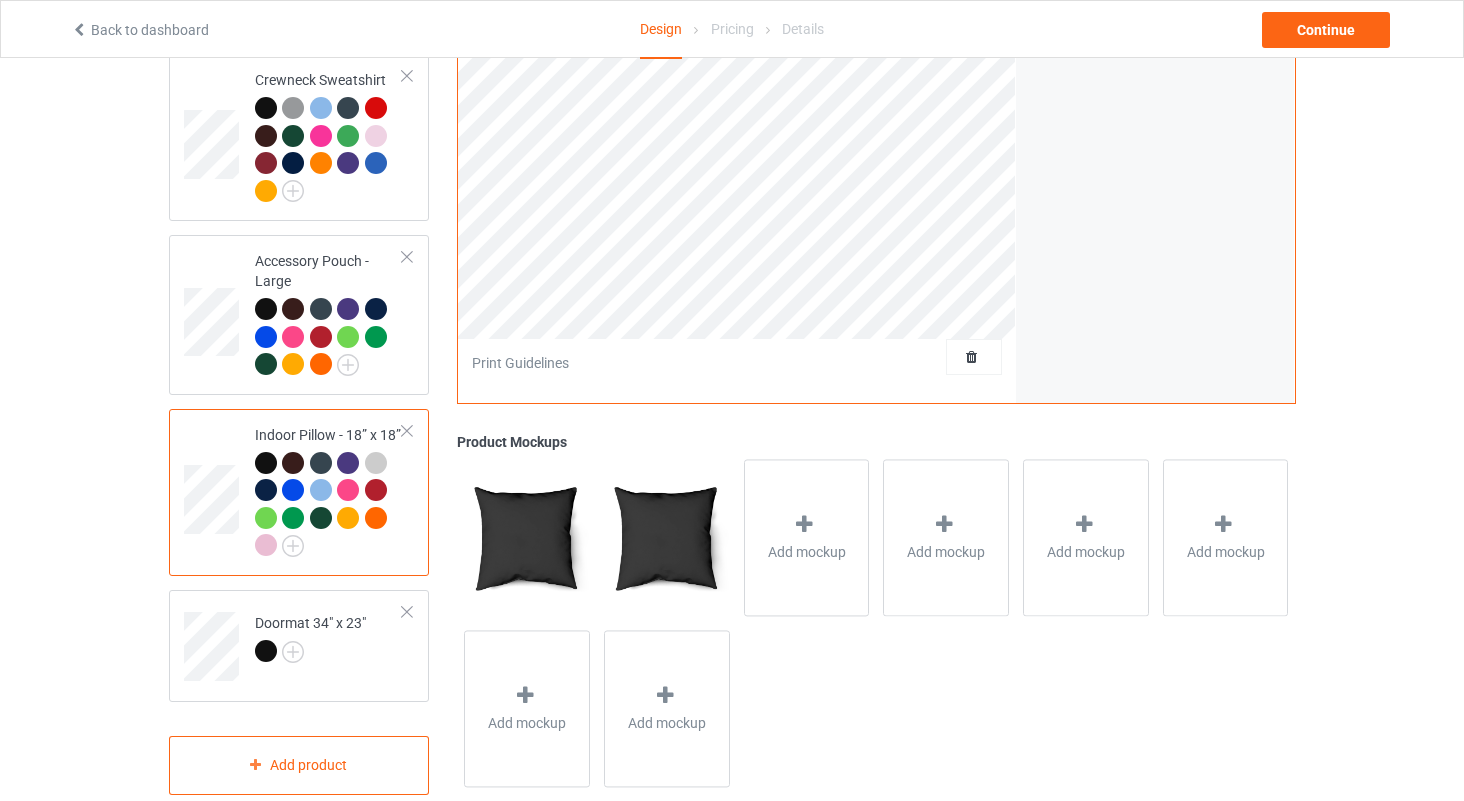 scroll, scrollTop: 712, scrollLeft: 0, axis: vertical 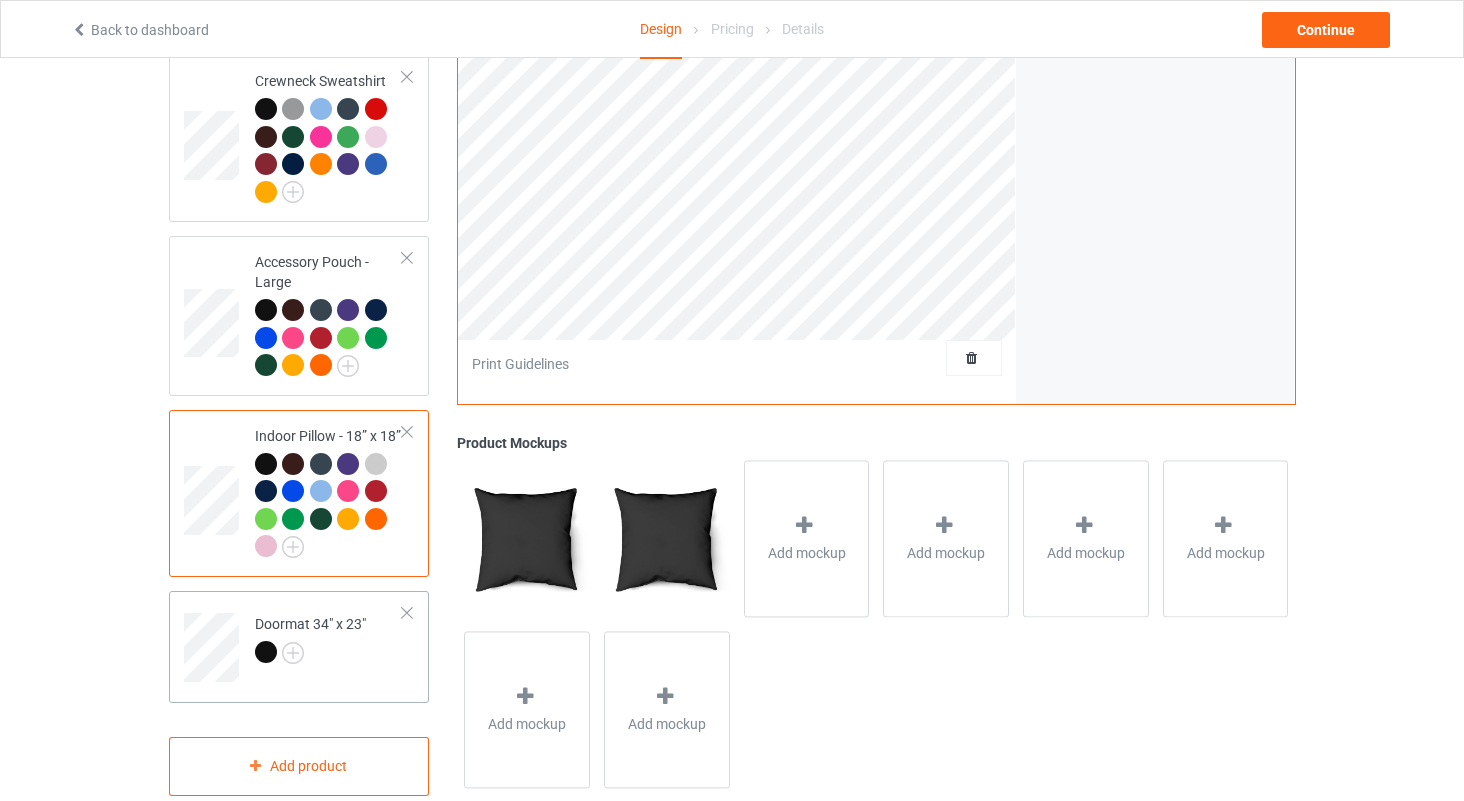 click on "Doormat 34" x 23"" at bounding box center [329, 640] 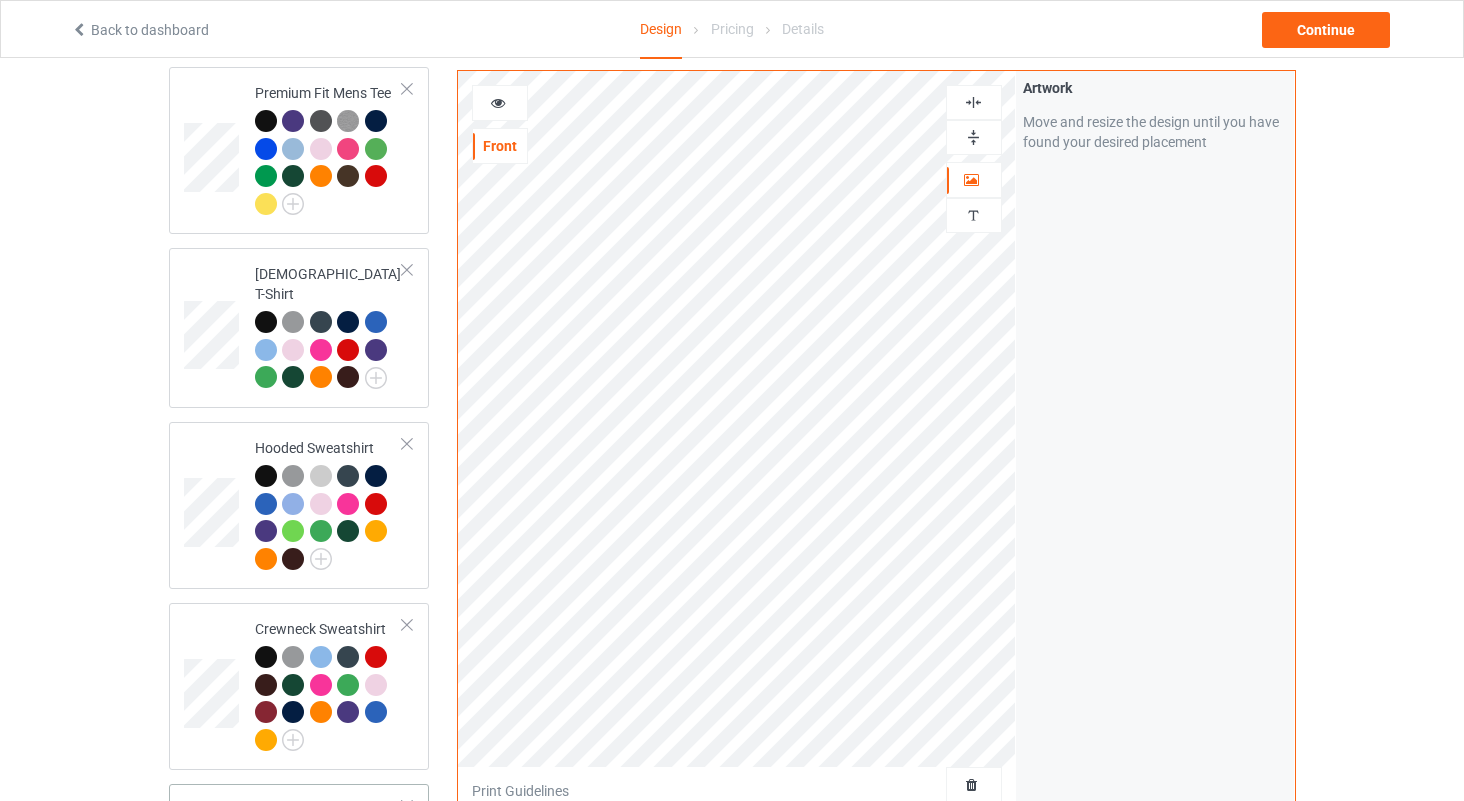 scroll, scrollTop: 91, scrollLeft: 0, axis: vertical 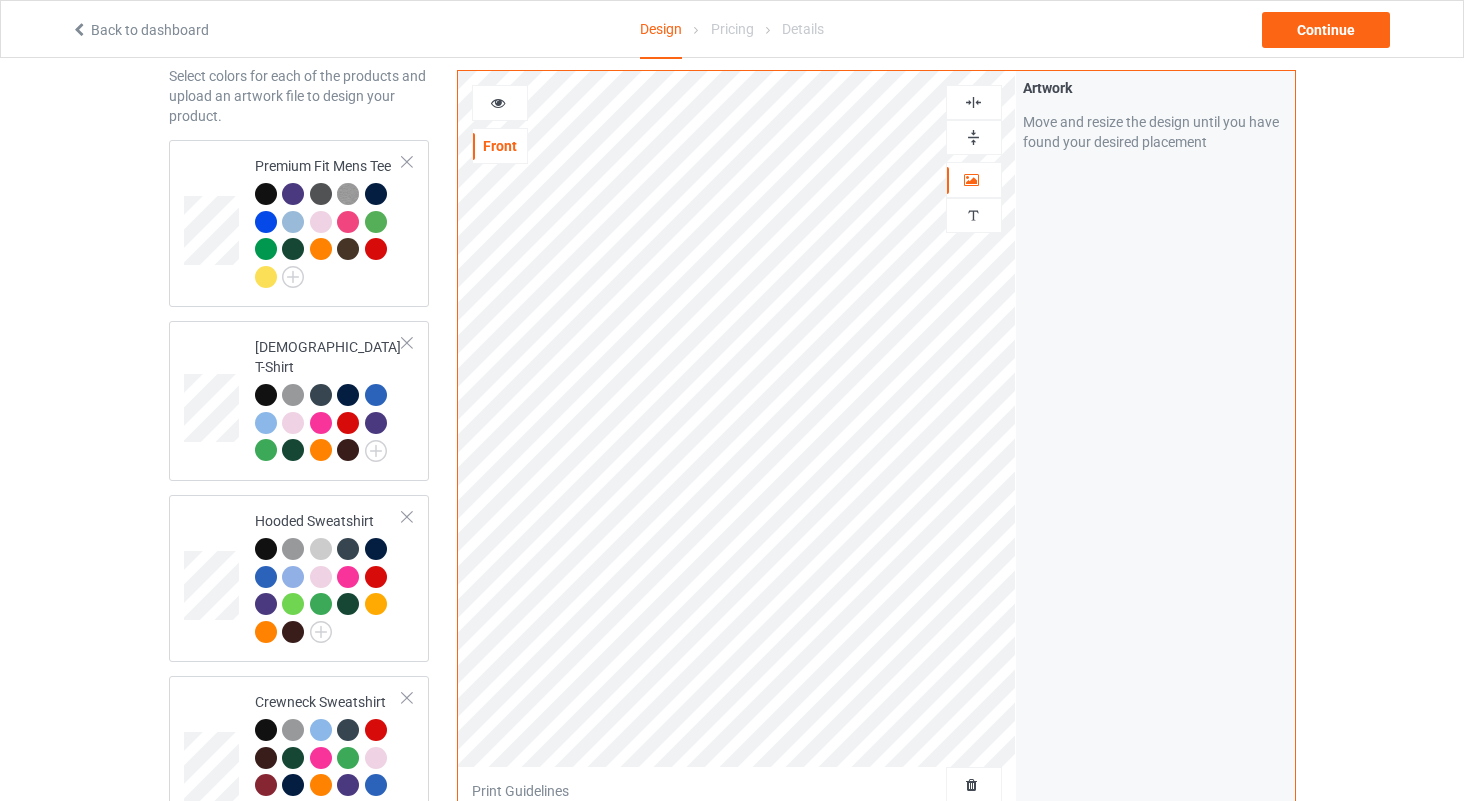 click at bounding box center [500, 103] 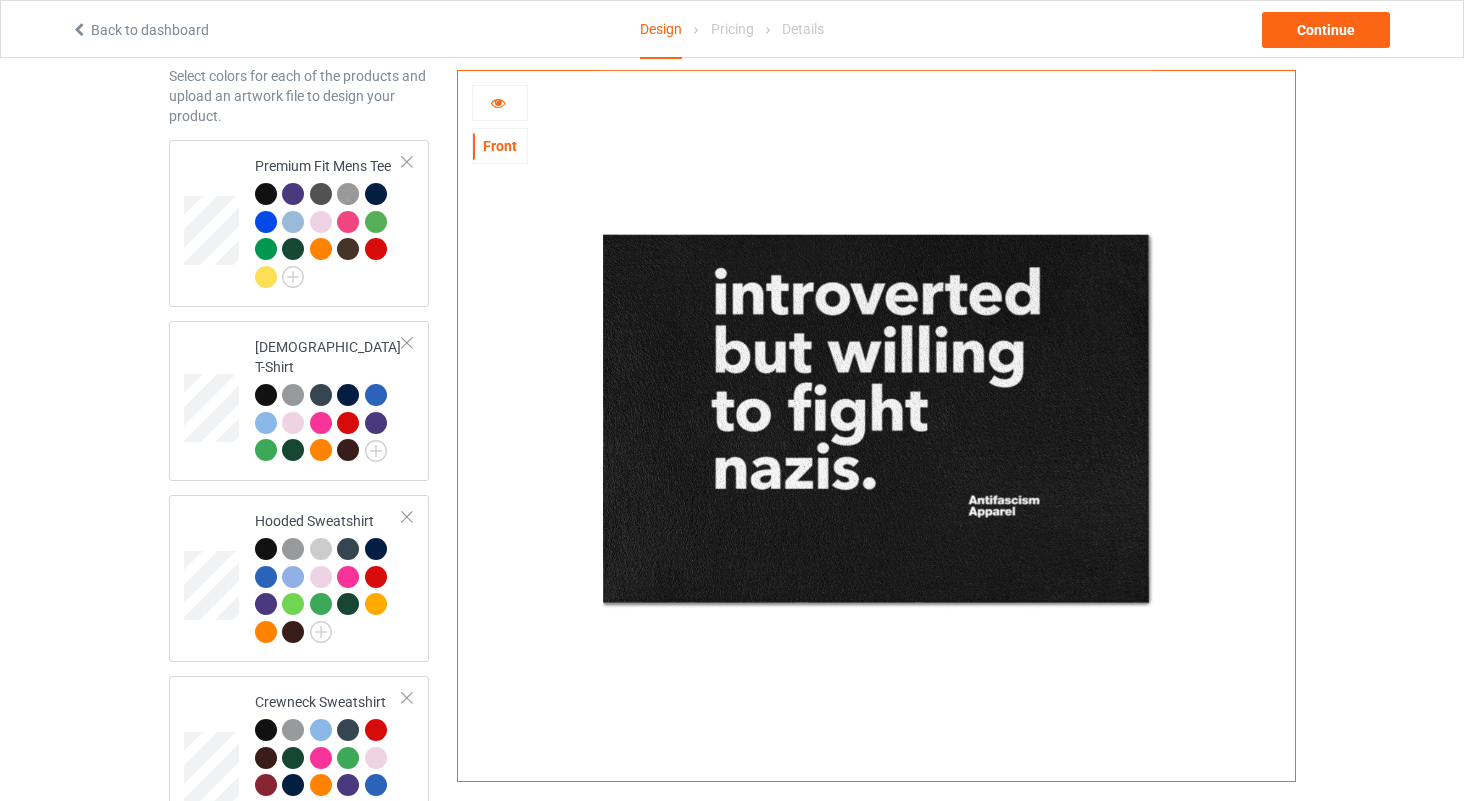 click at bounding box center [498, 100] 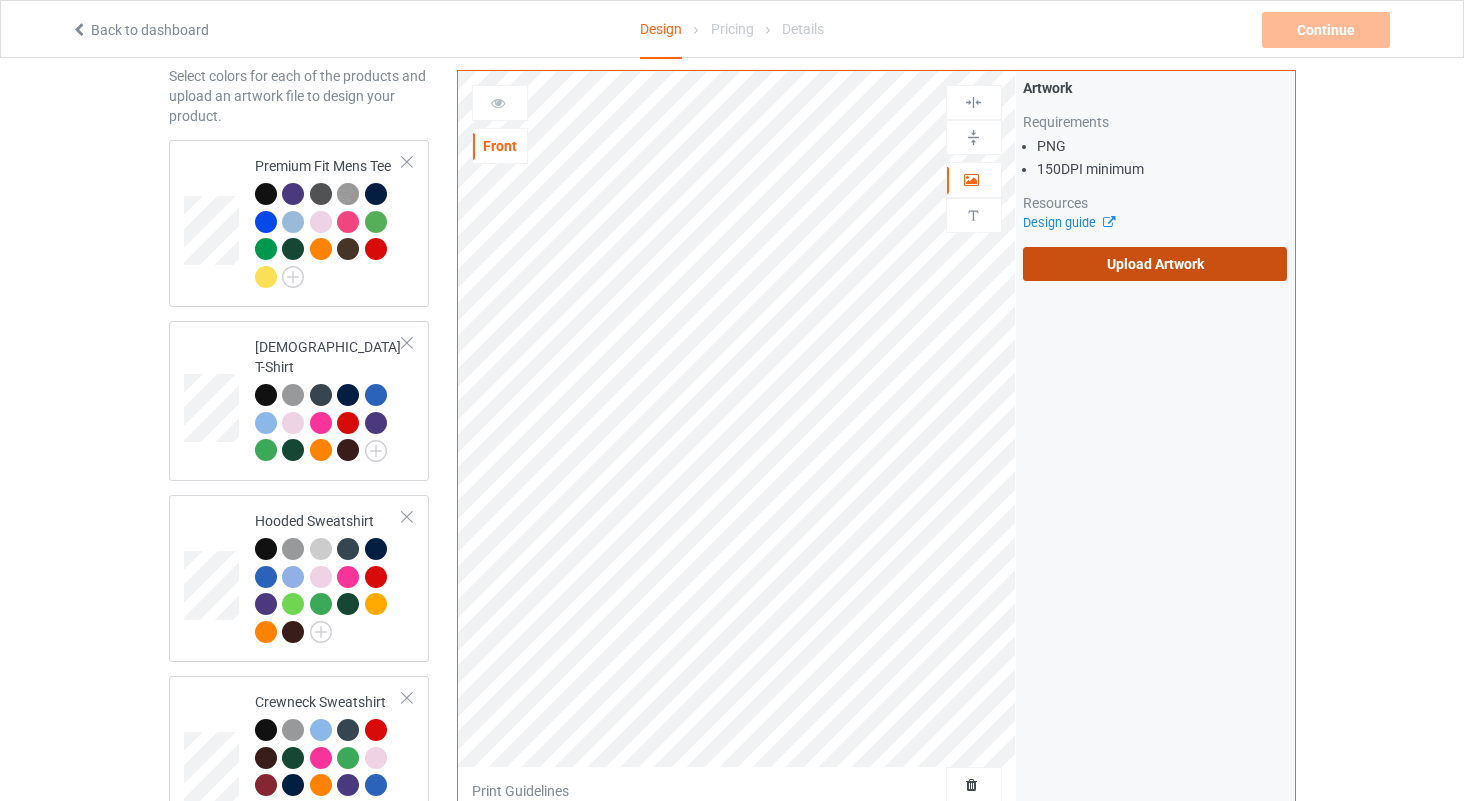 click on "Upload Artwork" at bounding box center [1155, 264] 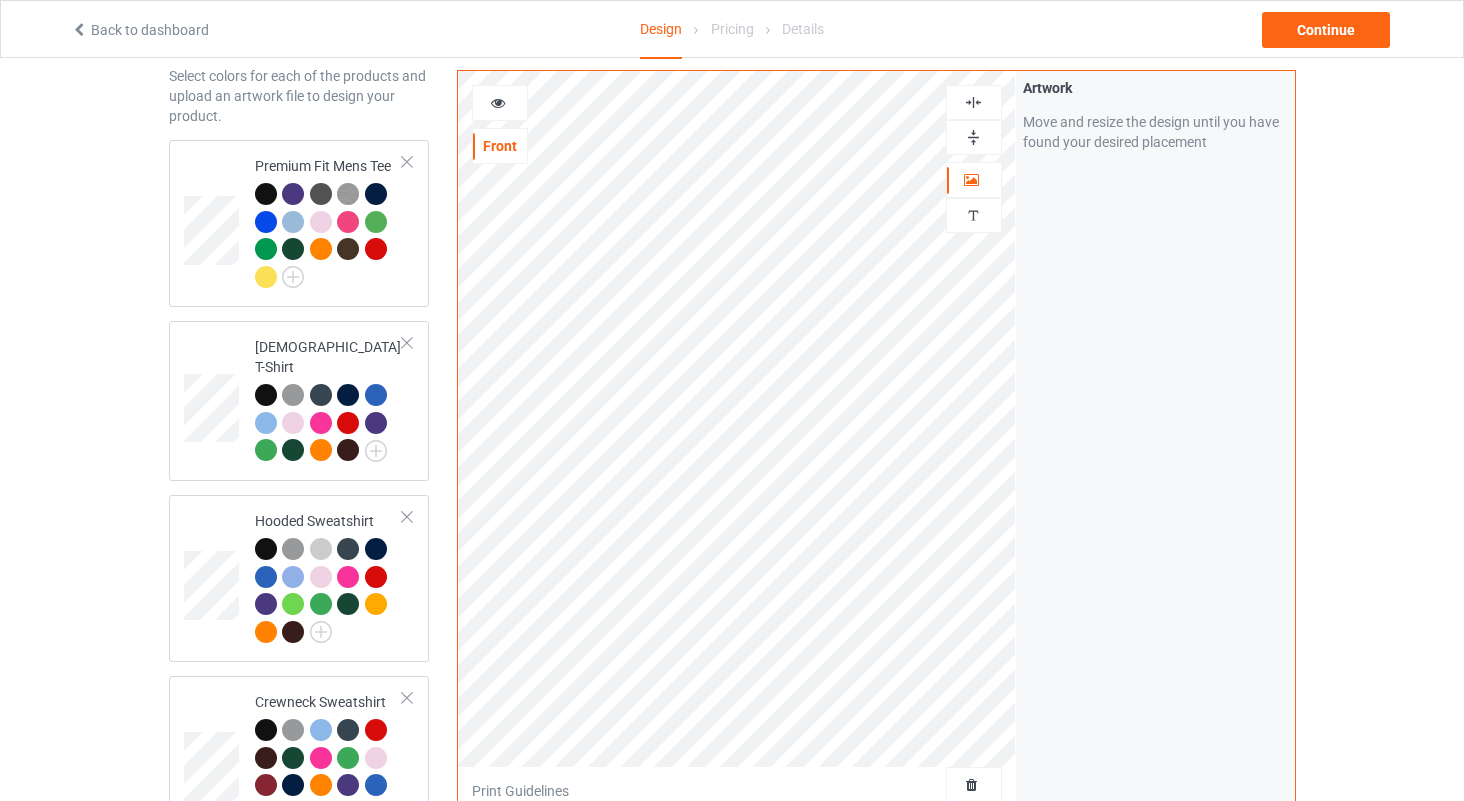 click at bounding box center (498, 100) 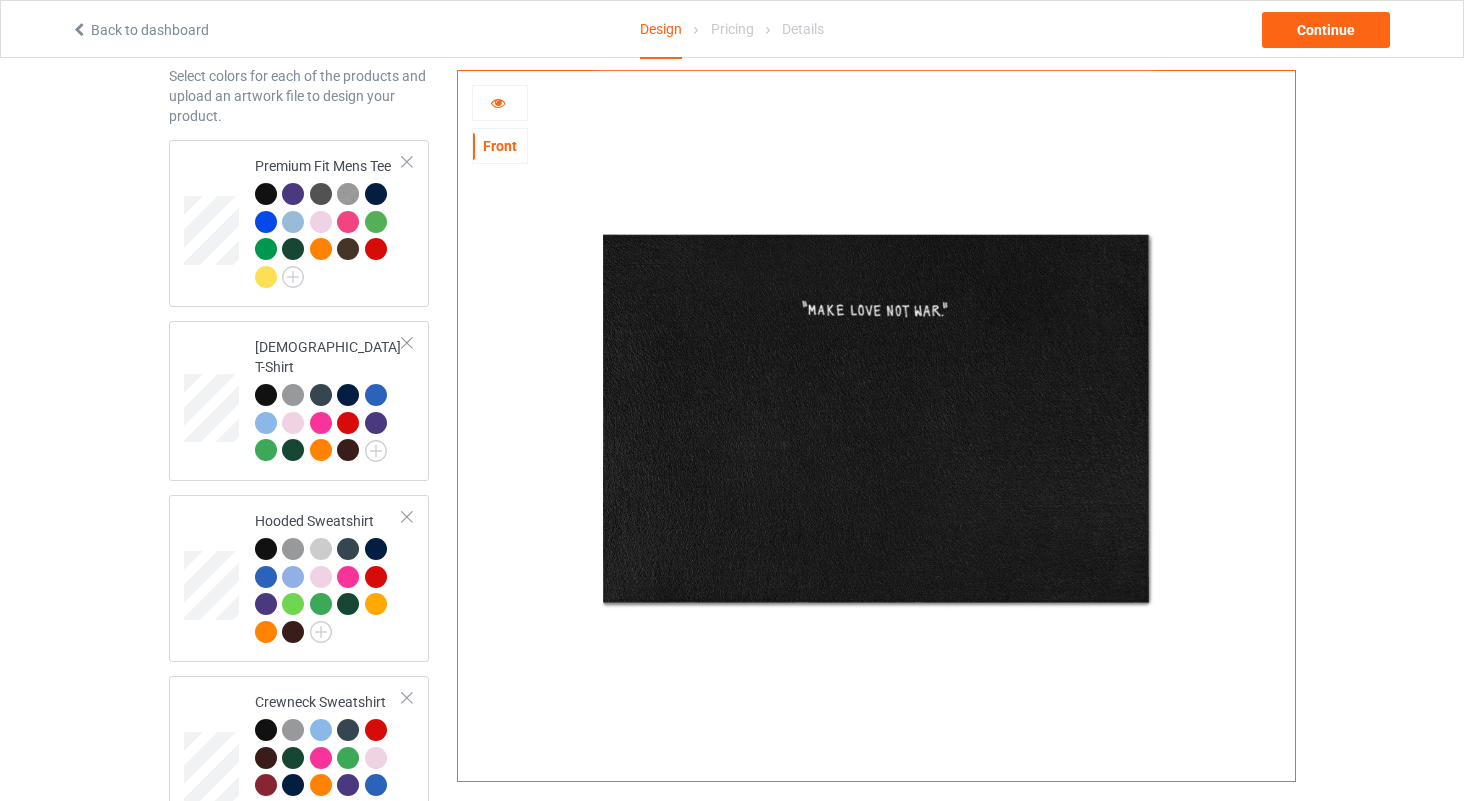 click at bounding box center [498, 100] 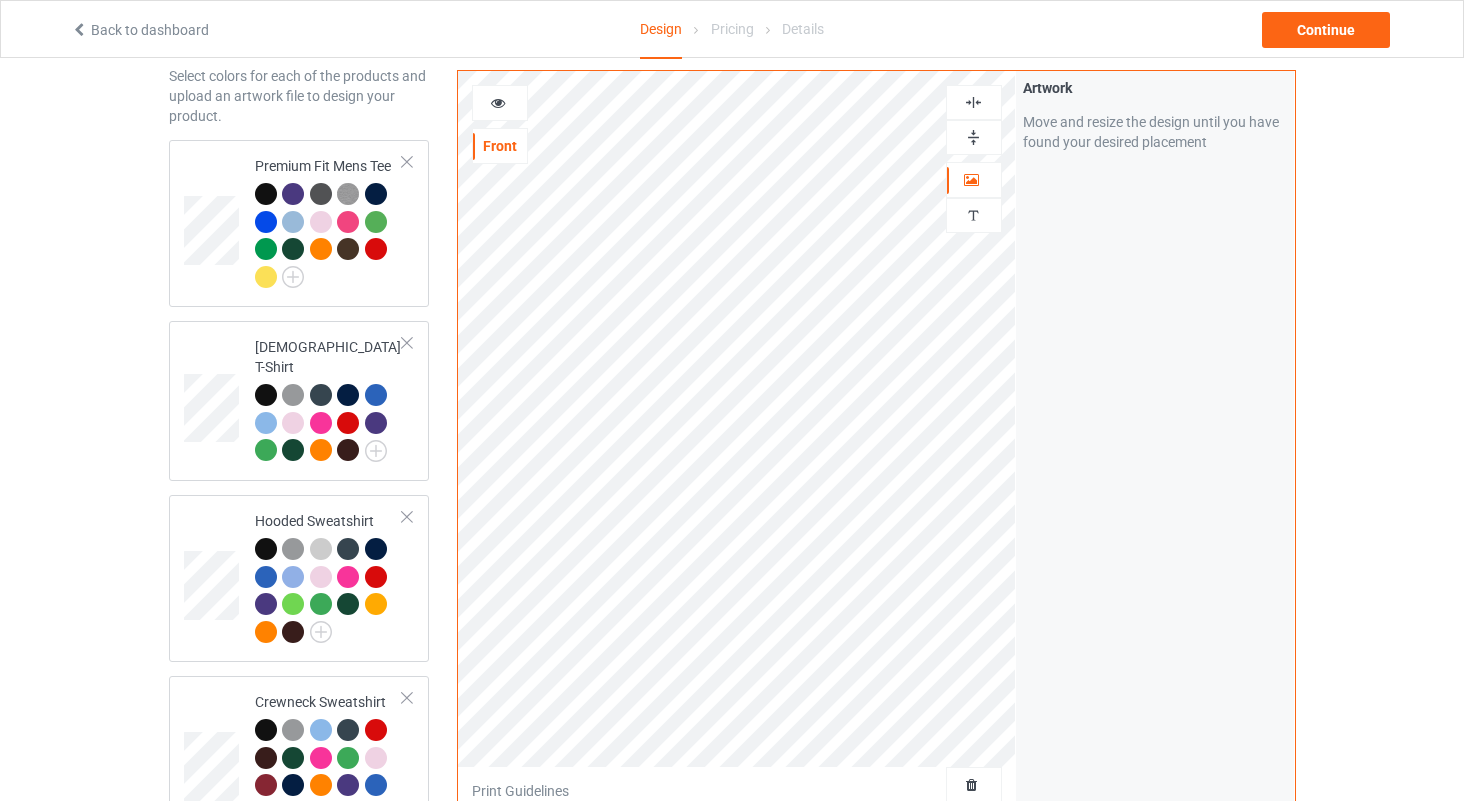 click at bounding box center (973, 102) 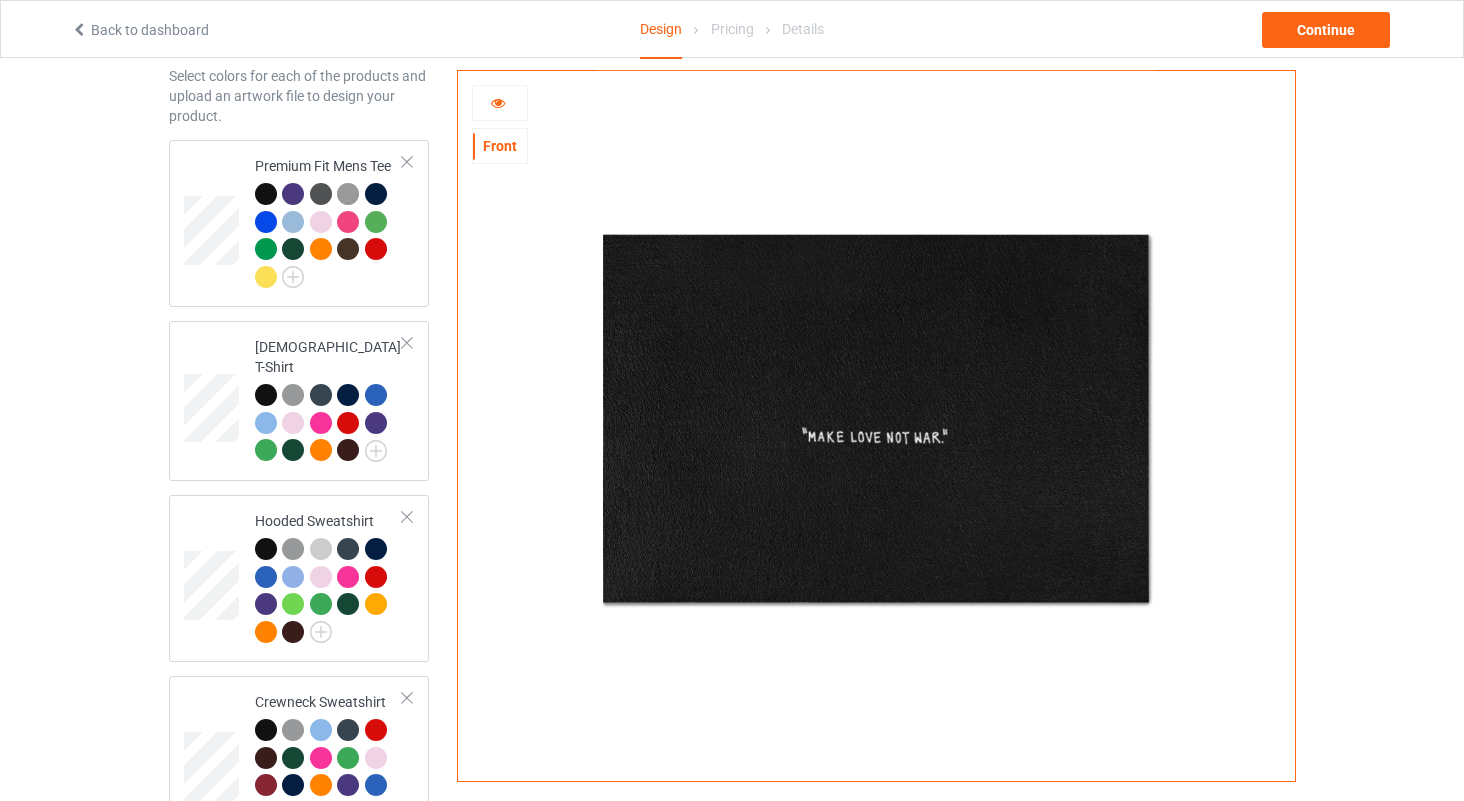 click at bounding box center [498, 100] 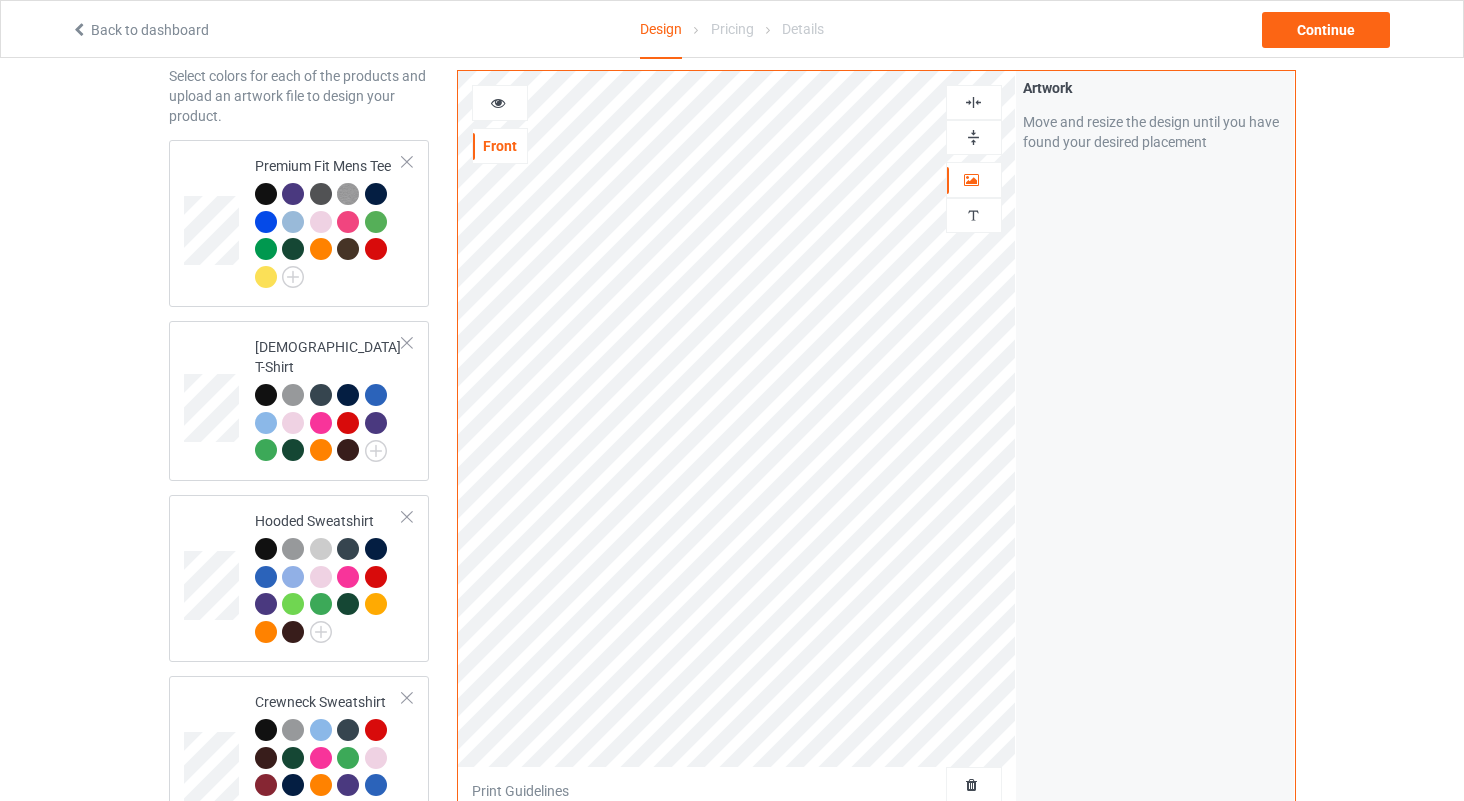 click at bounding box center [973, 102] 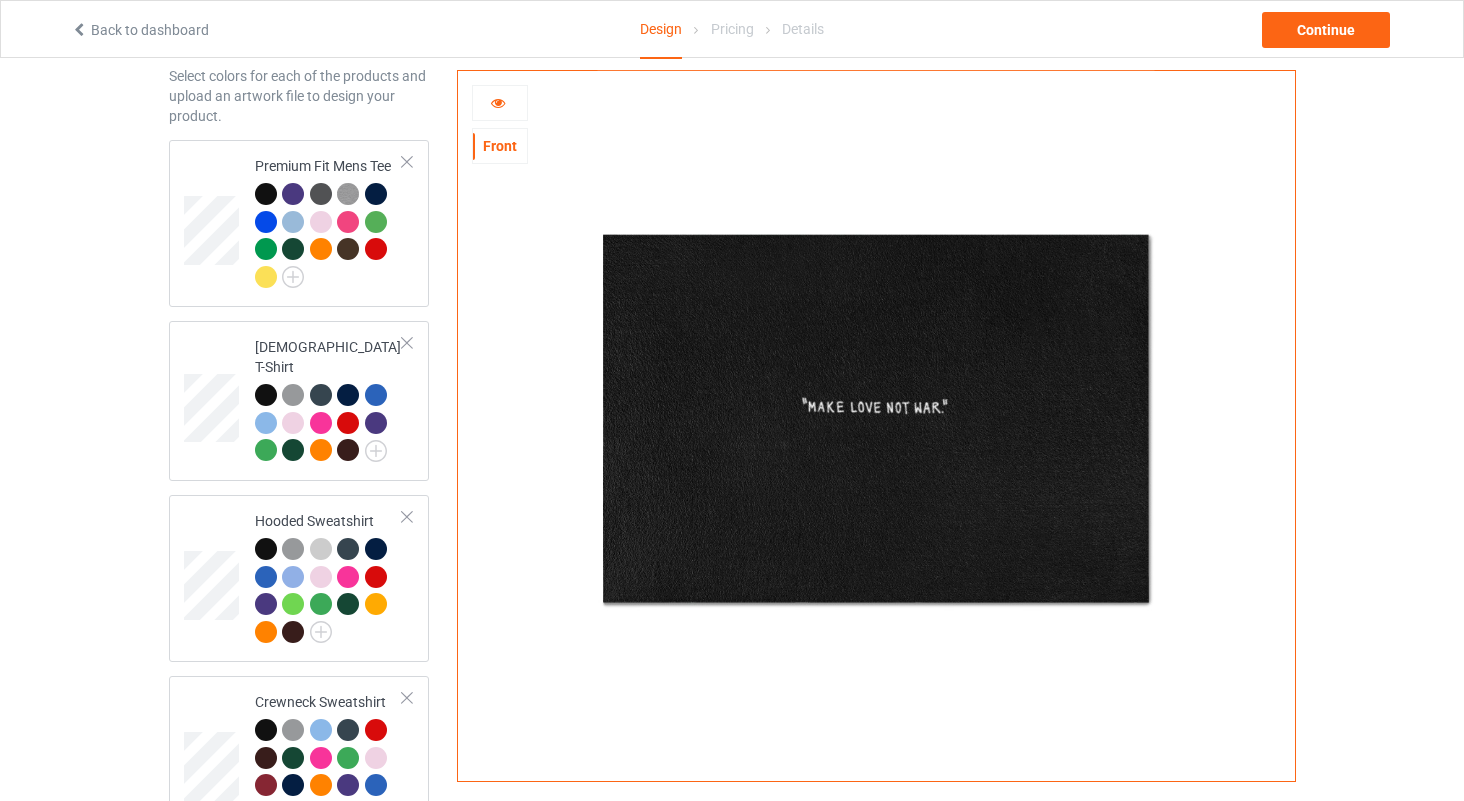 click at bounding box center [498, 100] 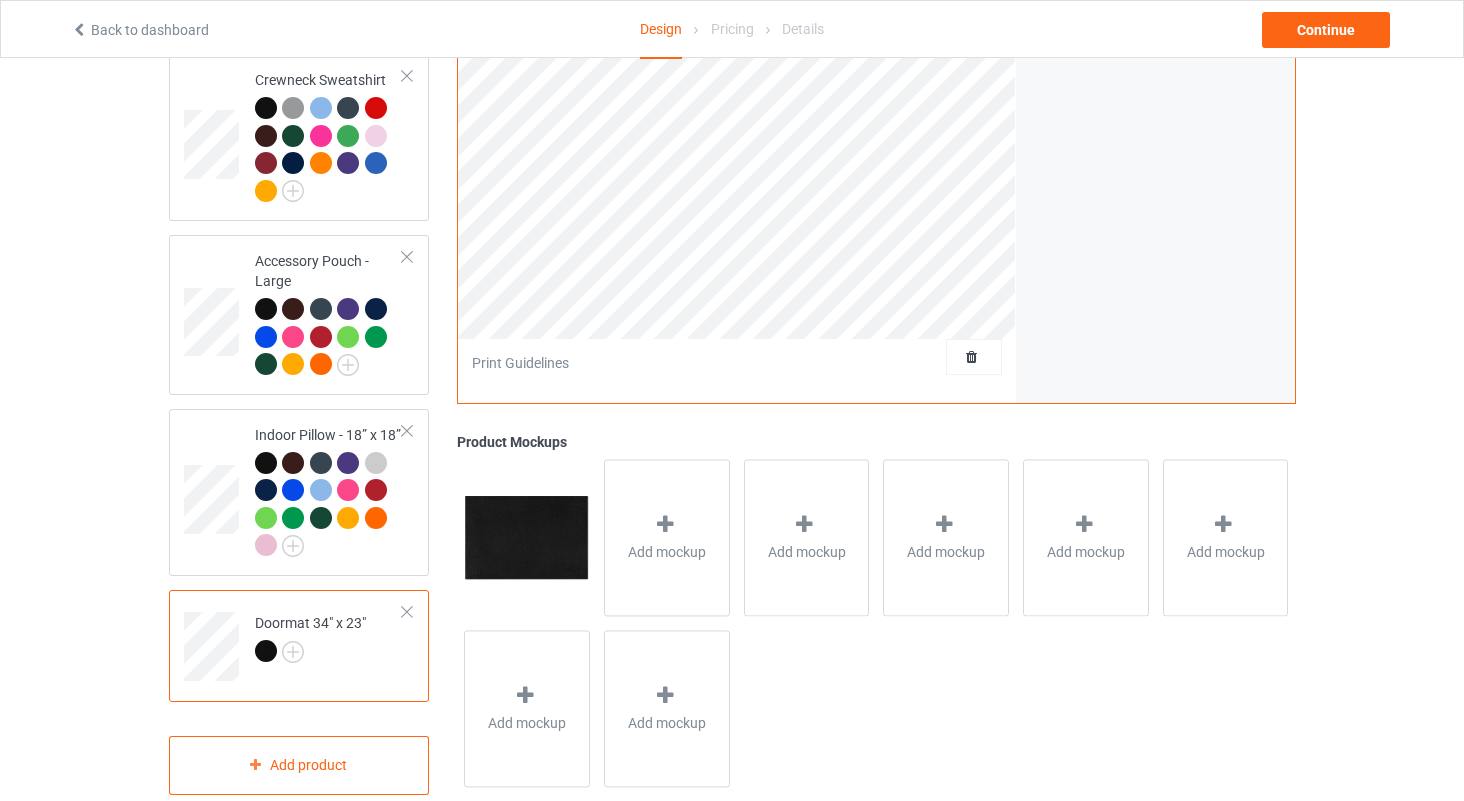 scroll, scrollTop: 712, scrollLeft: 0, axis: vertical 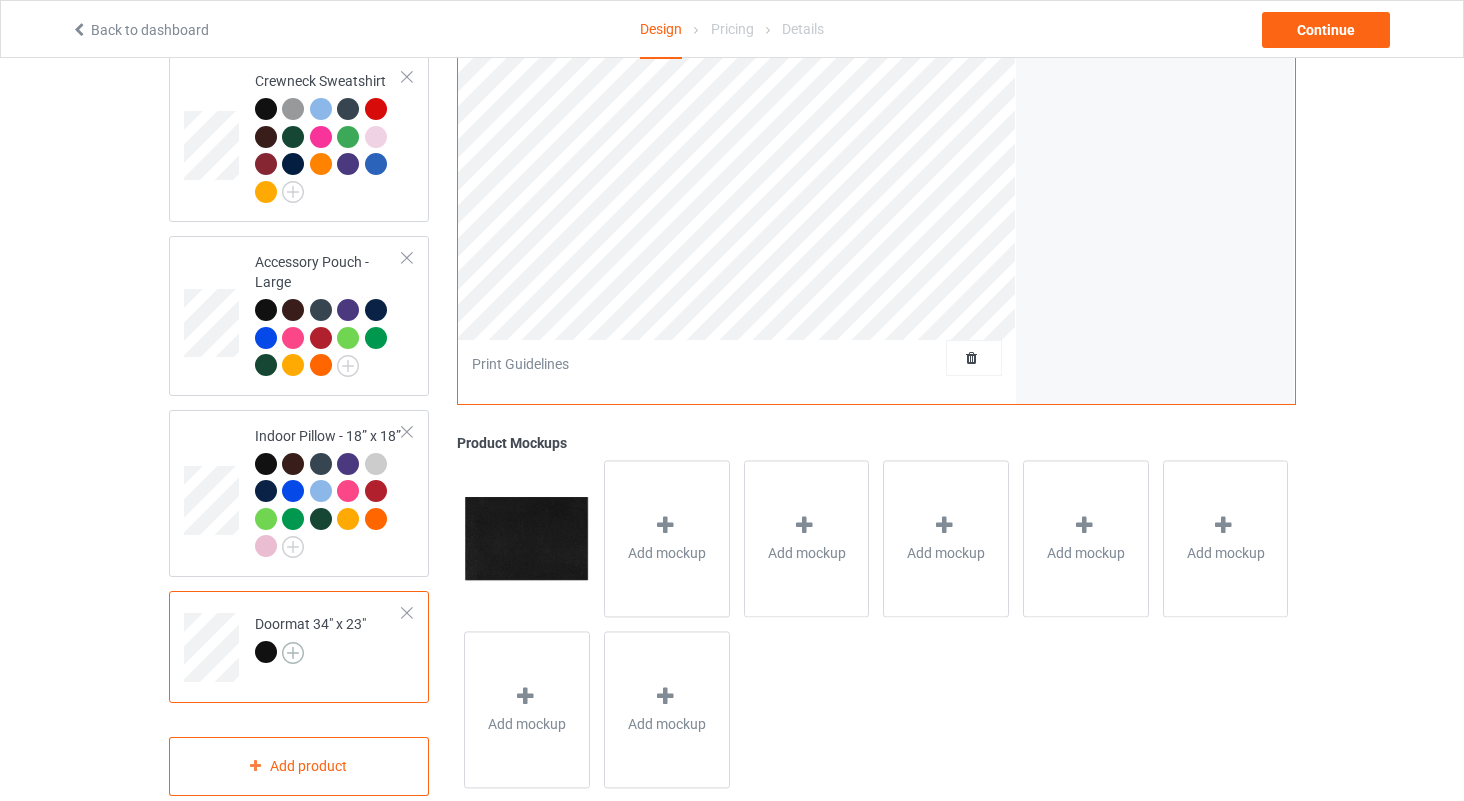click at bounding box center (293, 653) 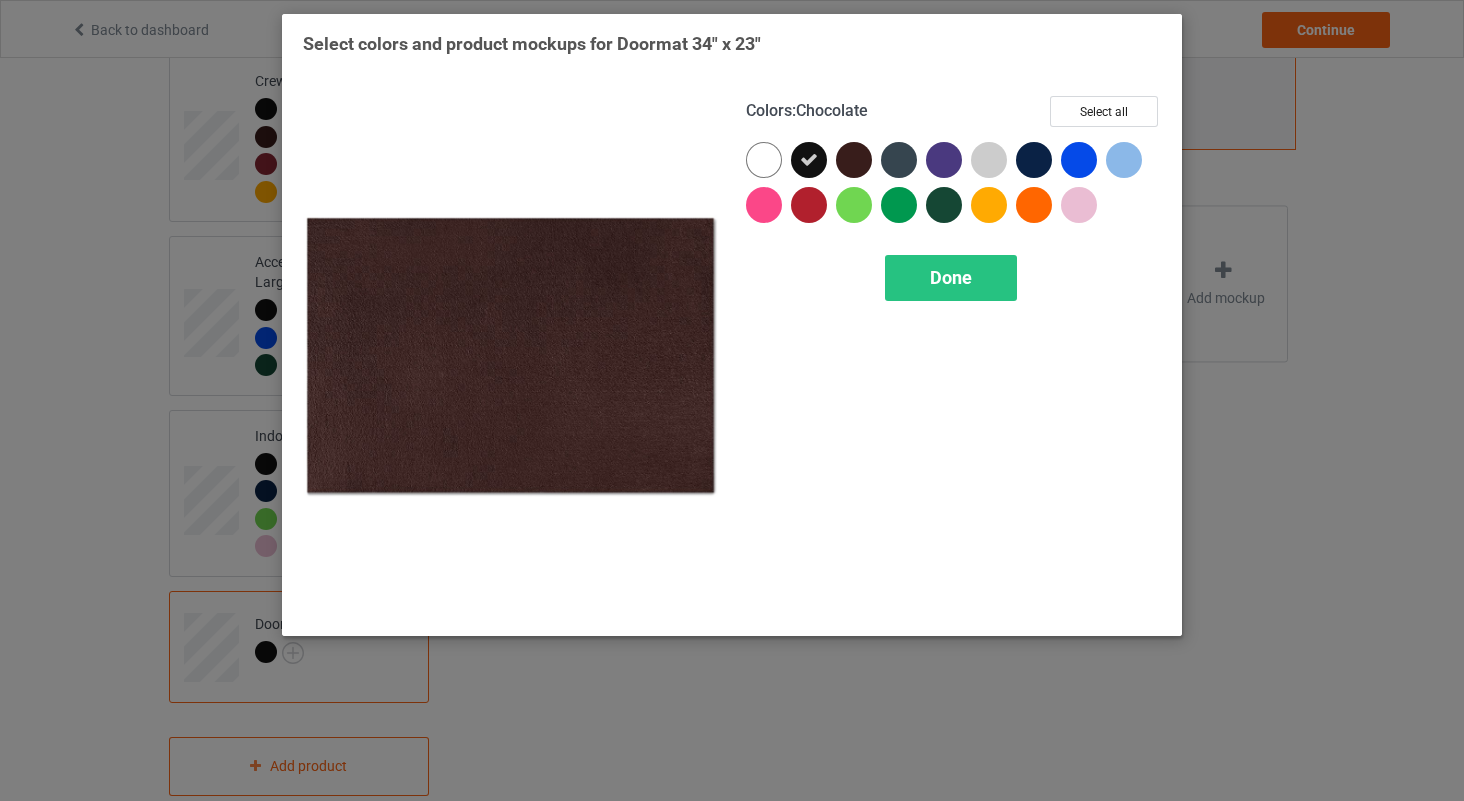 click at bounding box center [854, 160] 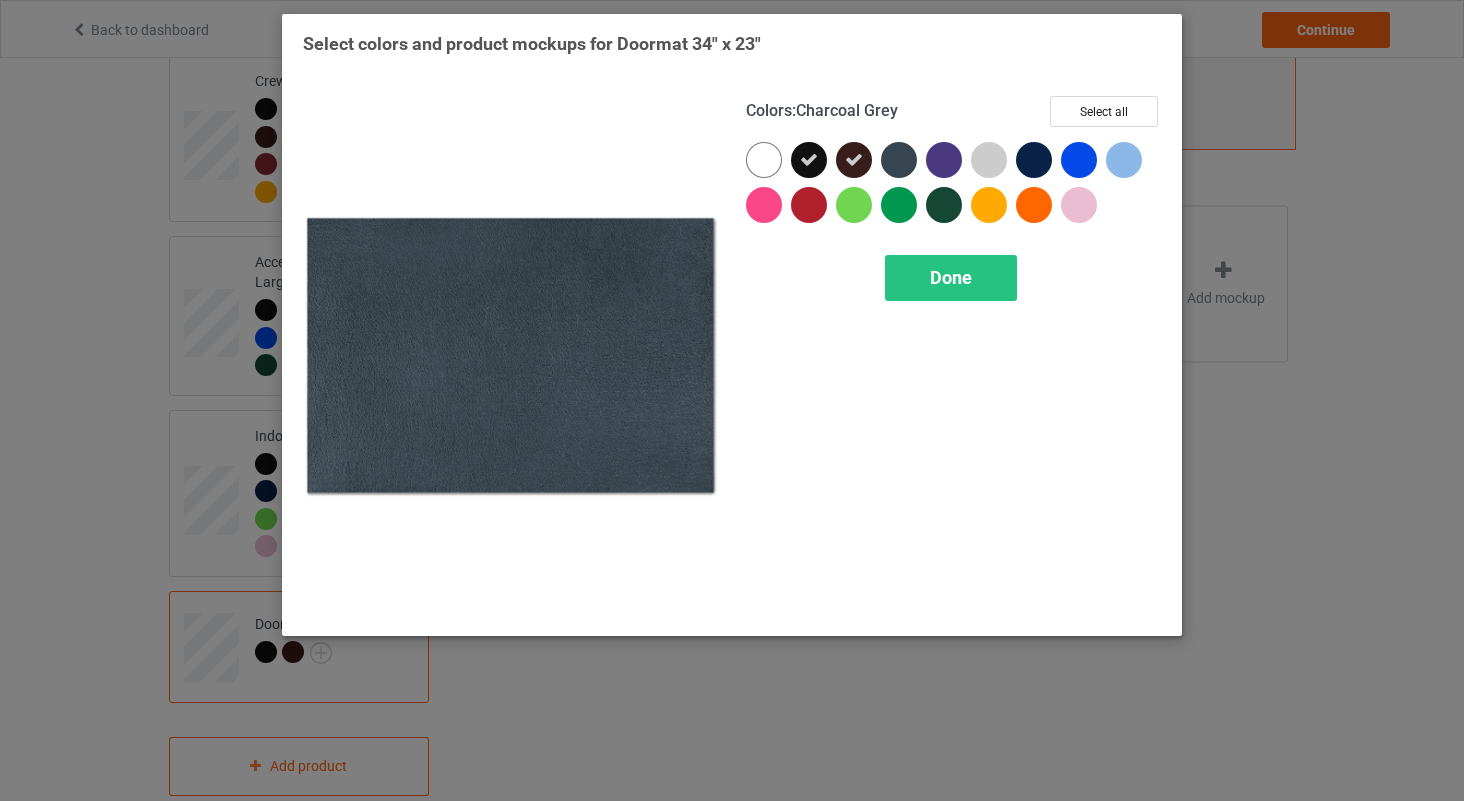 click at bounding box center (899, 160) 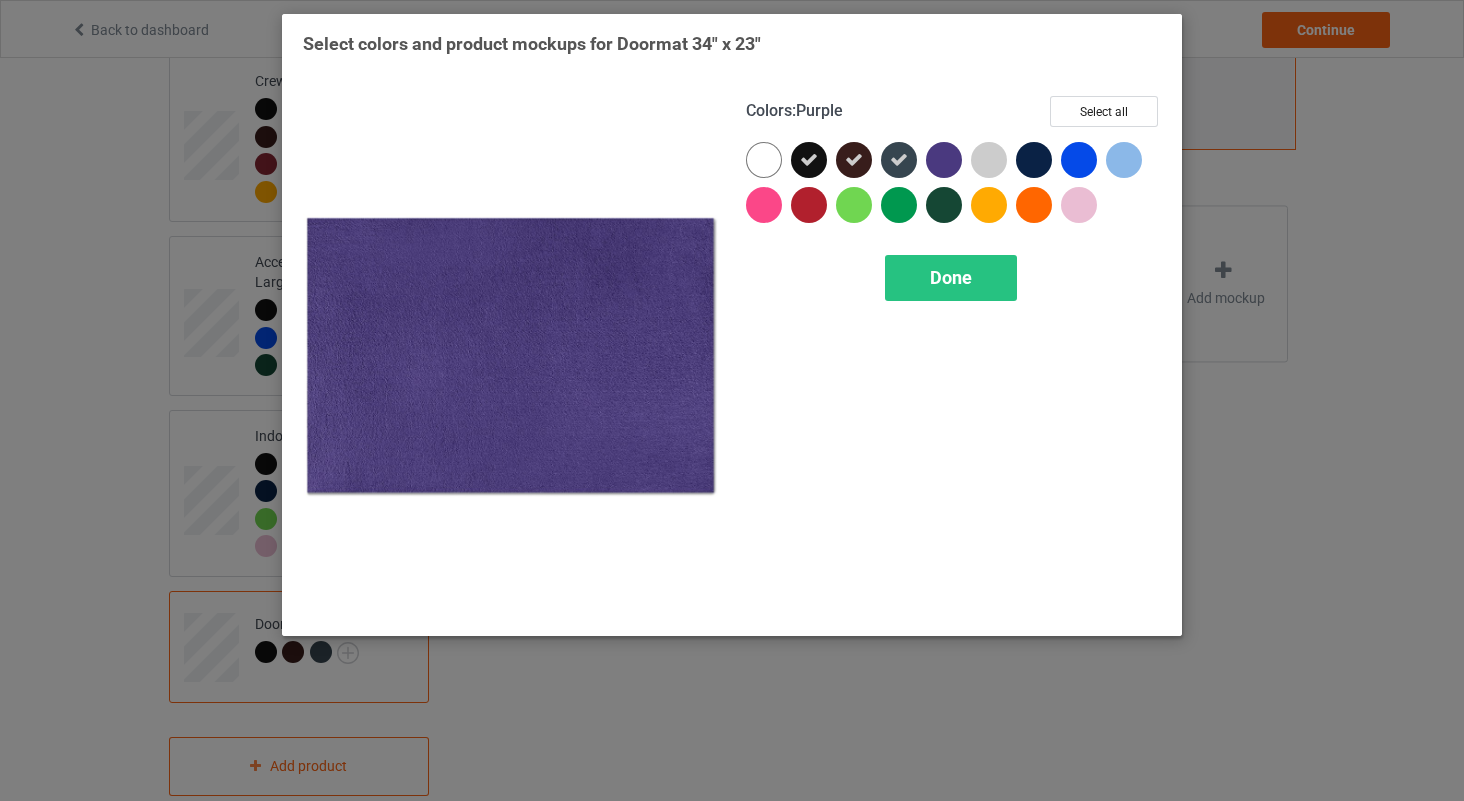click at bounding box center (944, 160) 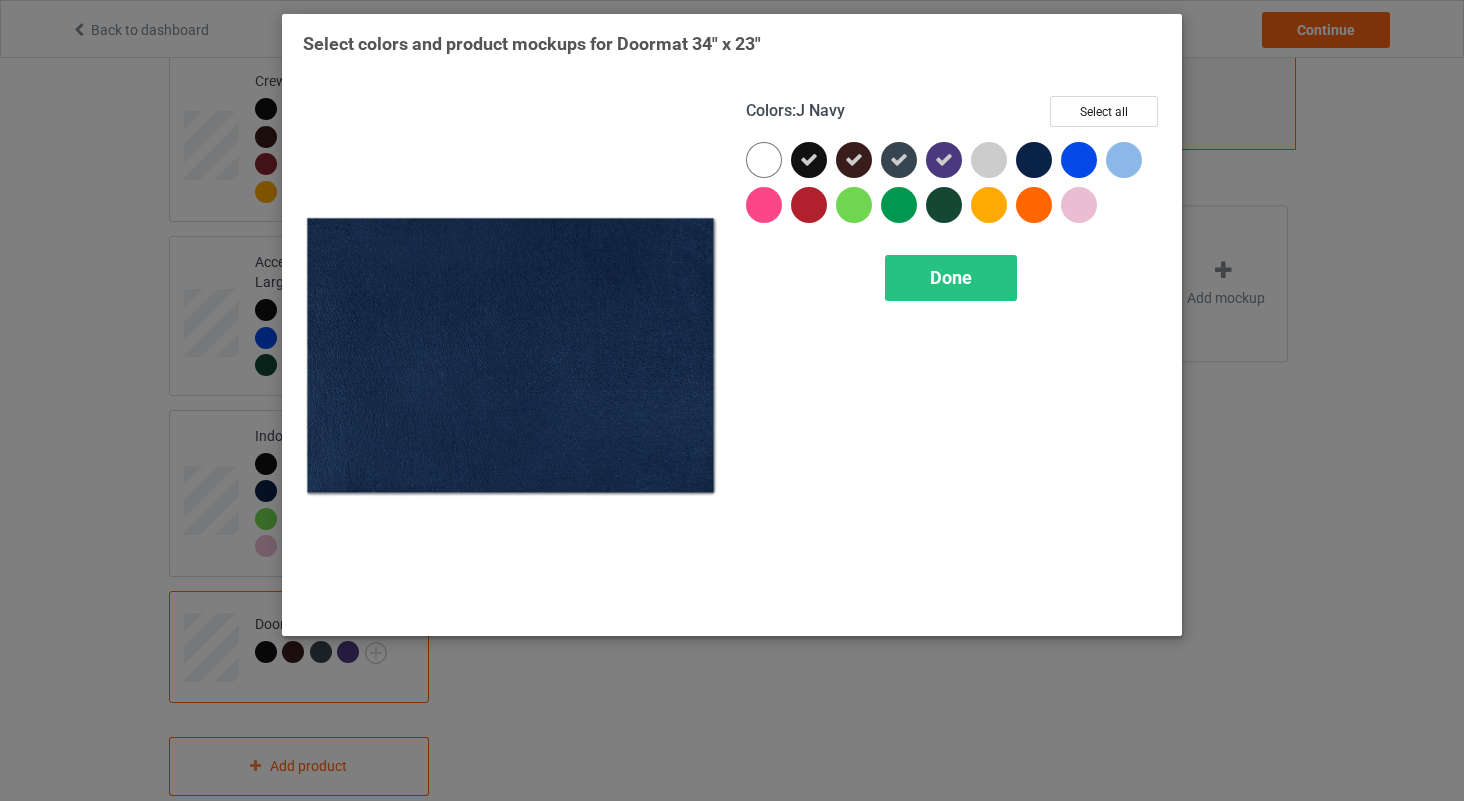click at bounding box center (1034, 160) 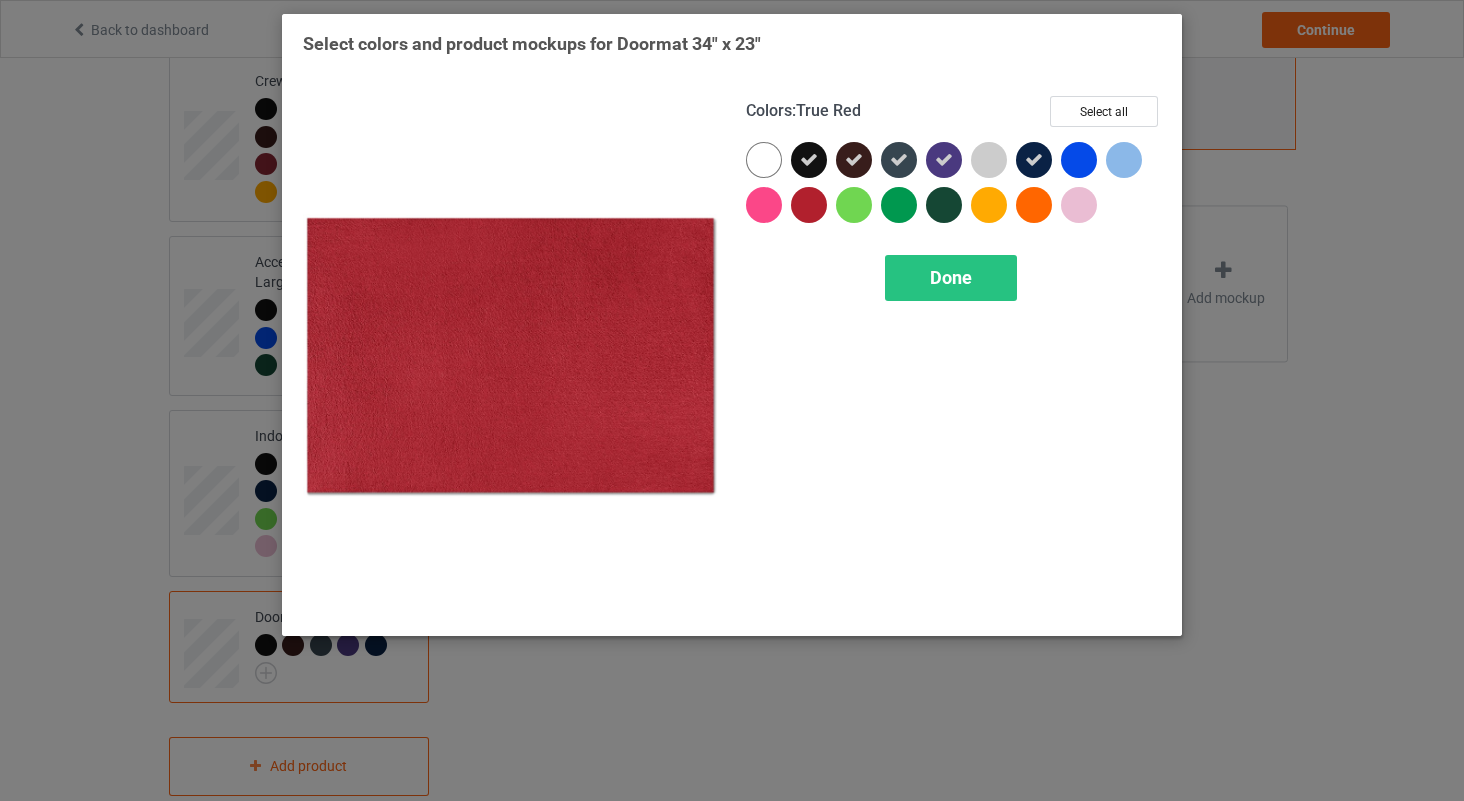 click at bounding box center [809, 205] 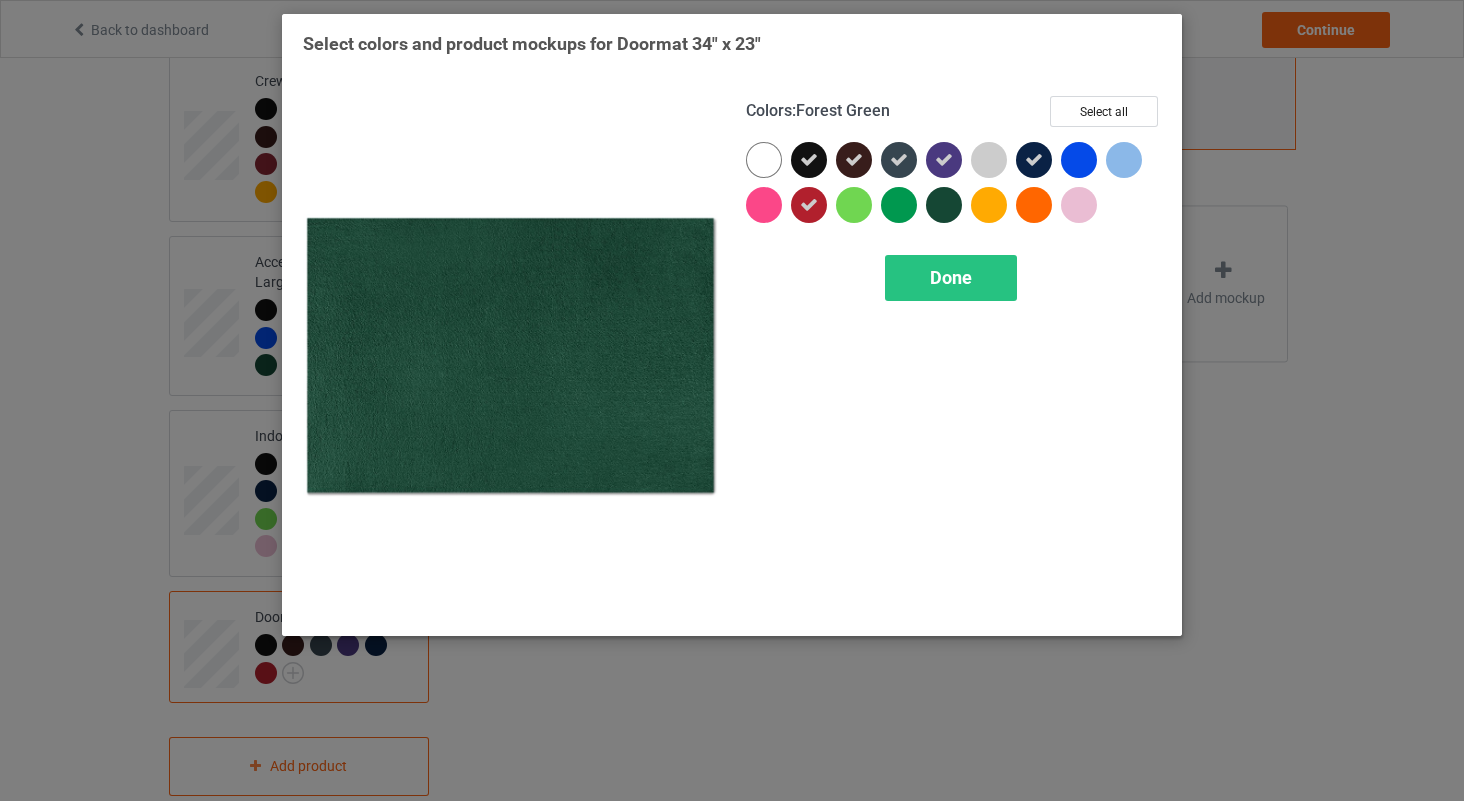 click at bounding box center [944, 205] 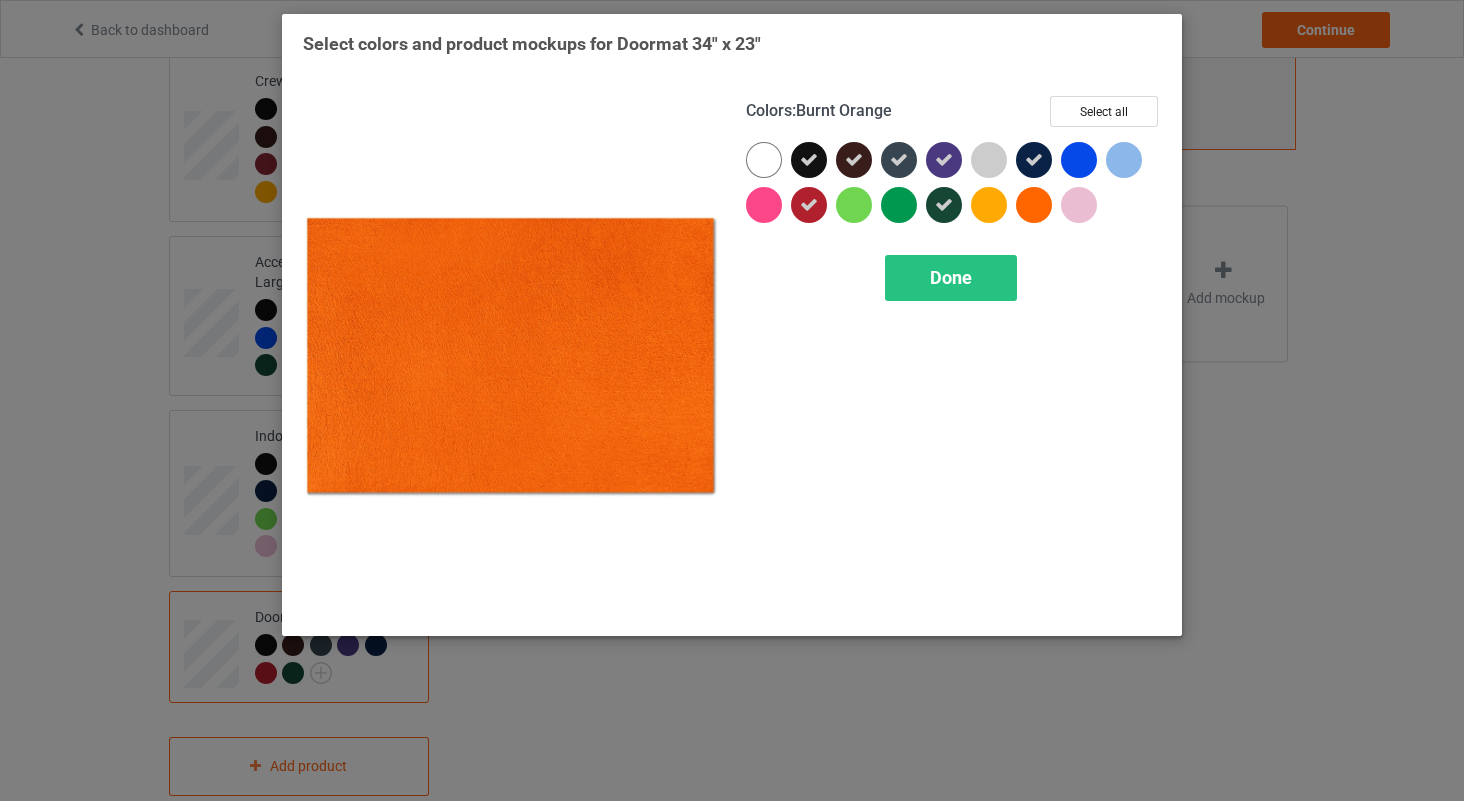 click at bounding box center (1034, 205) 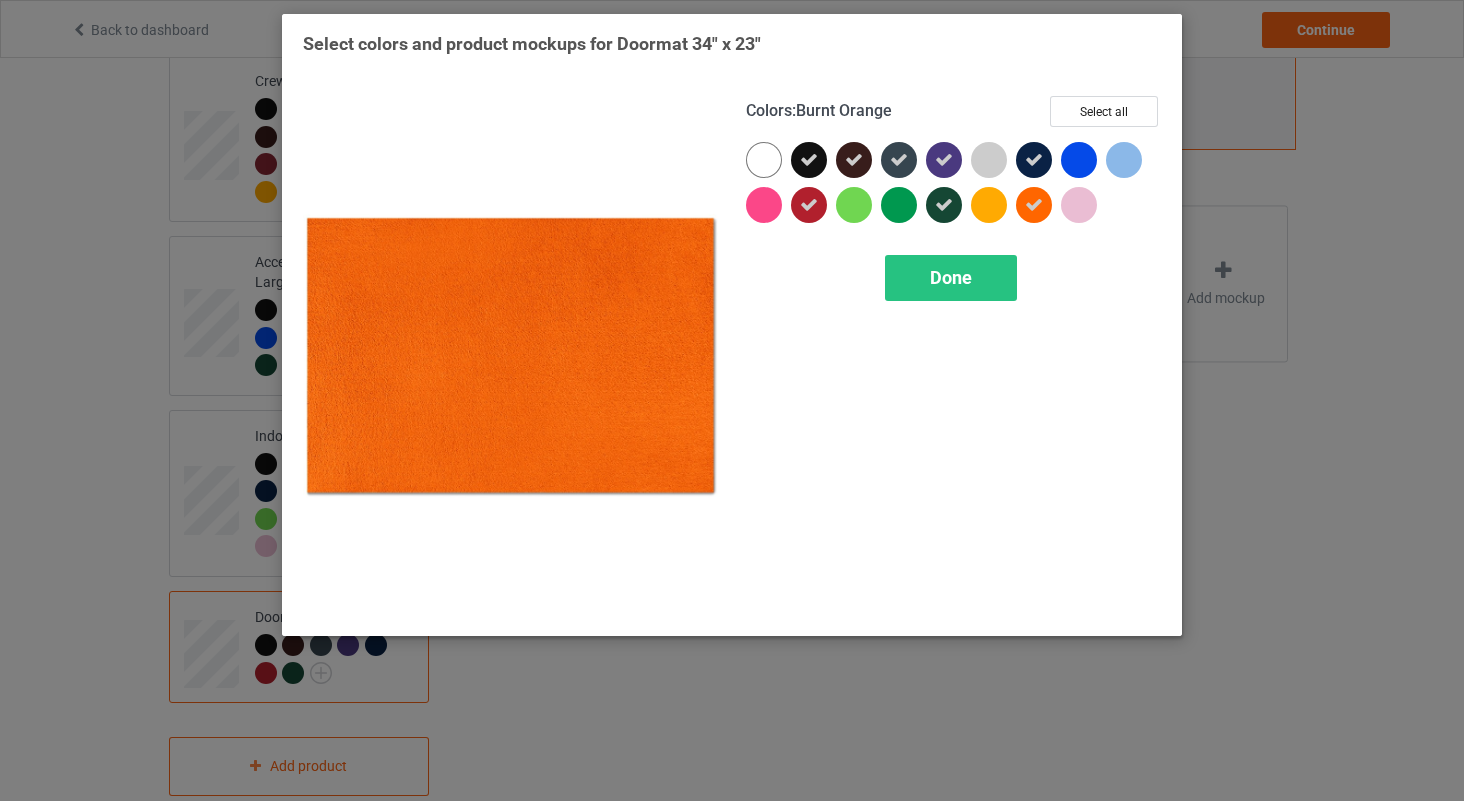 click at bounding box center [1034, 205] 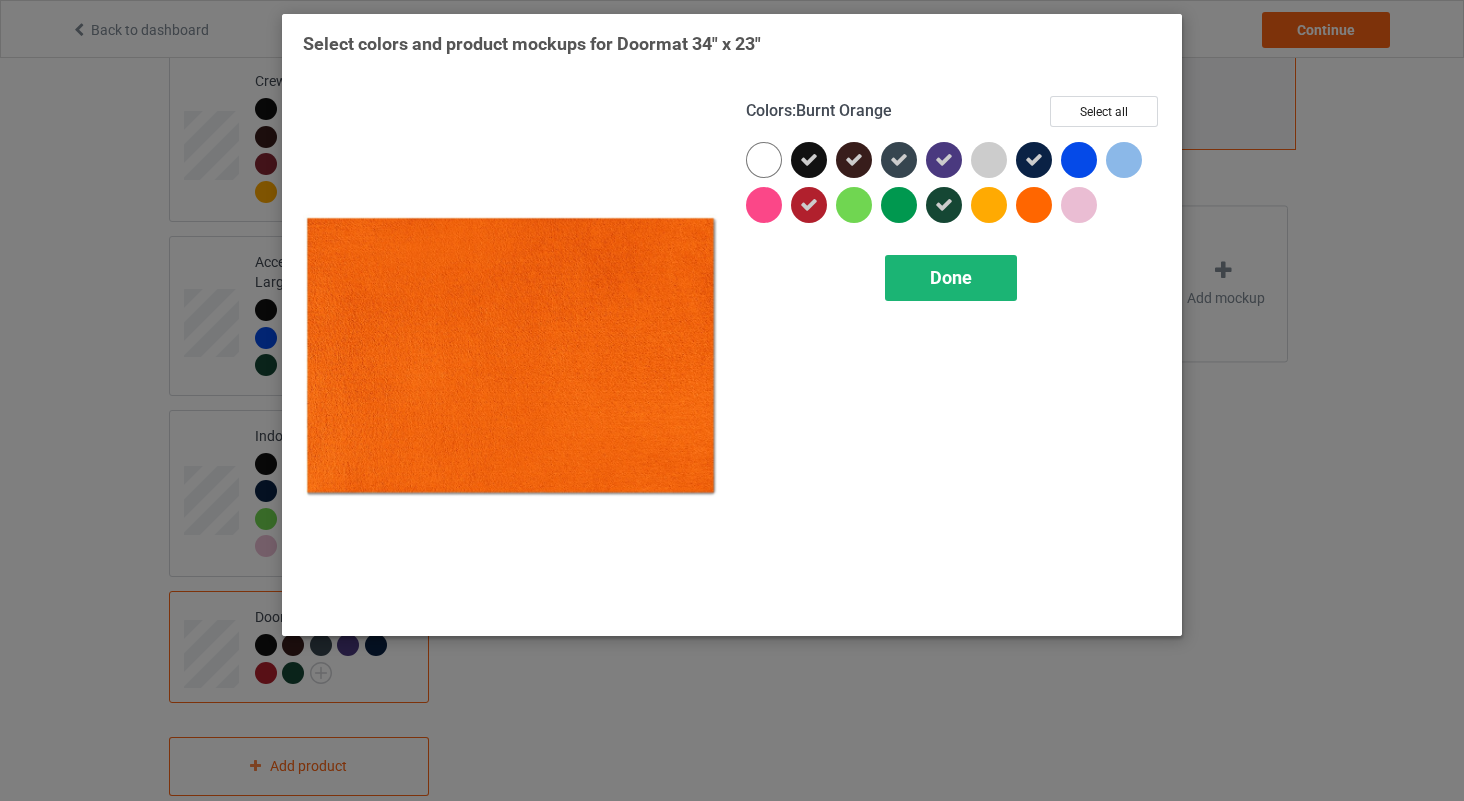 click on "Done" at bounding box center [951, 278] 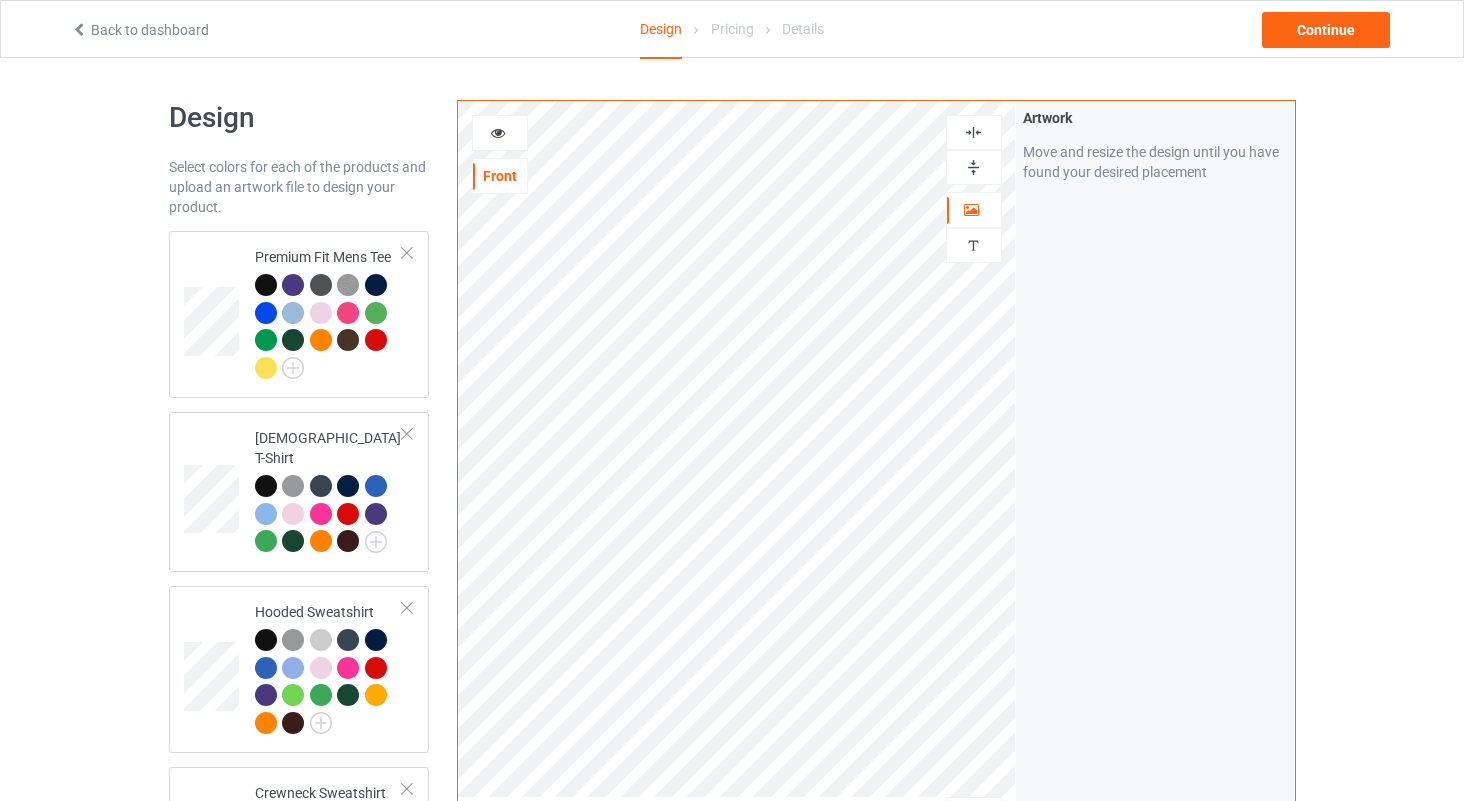 scroll, scrollTop: 0, scrollLeft: 0, axis: both 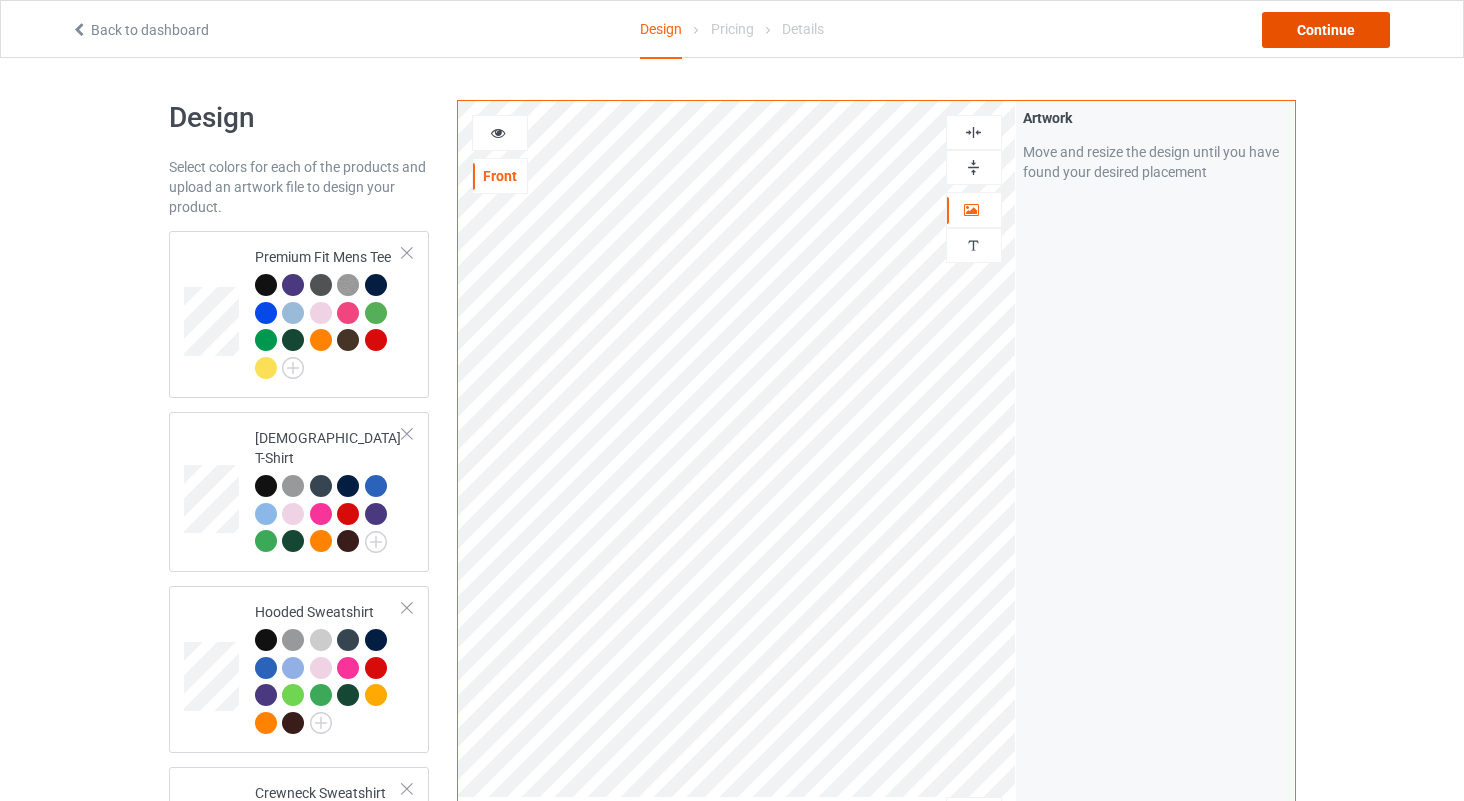 click on "Continue" at bounding box center (1326, 30) 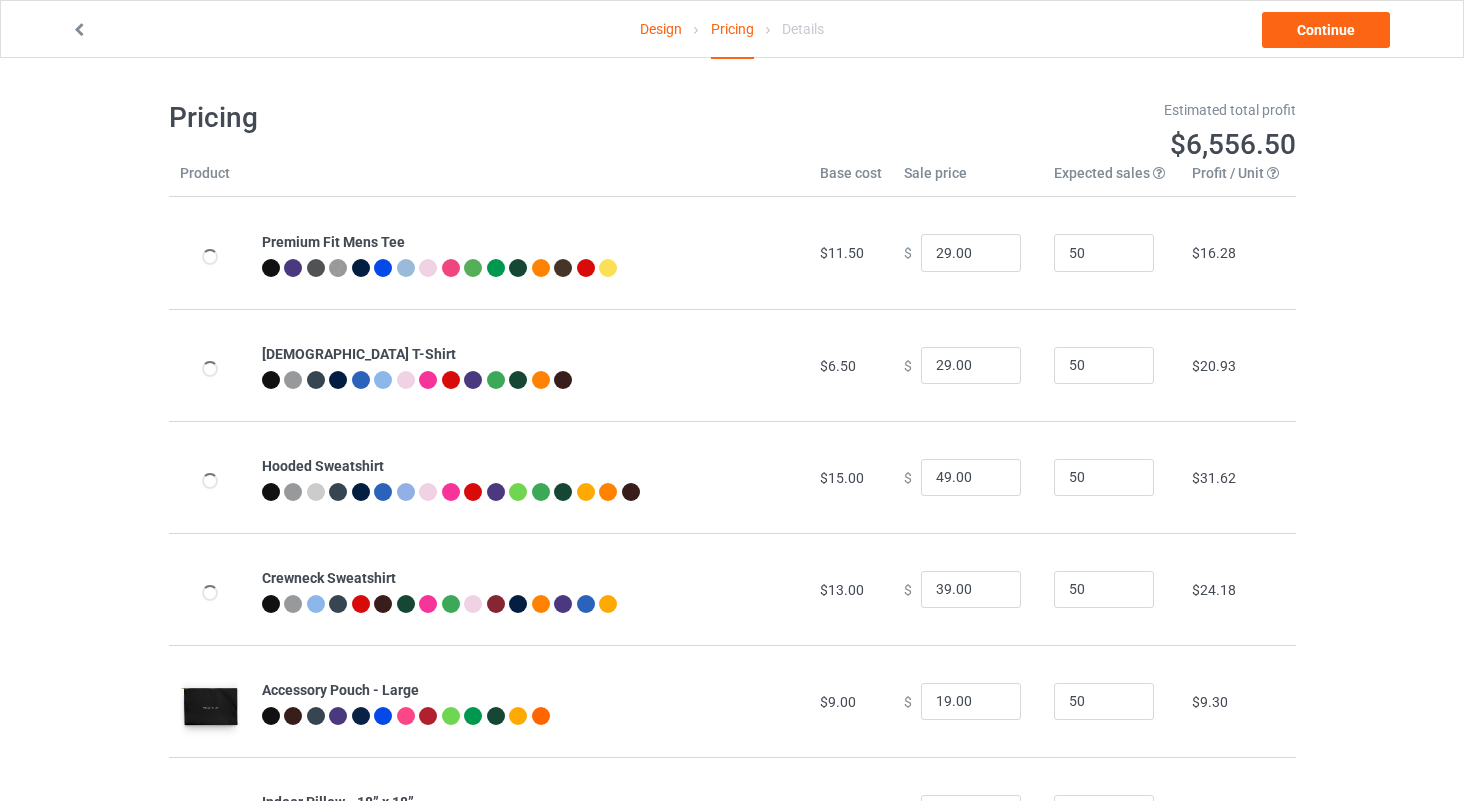 type on "32.95" 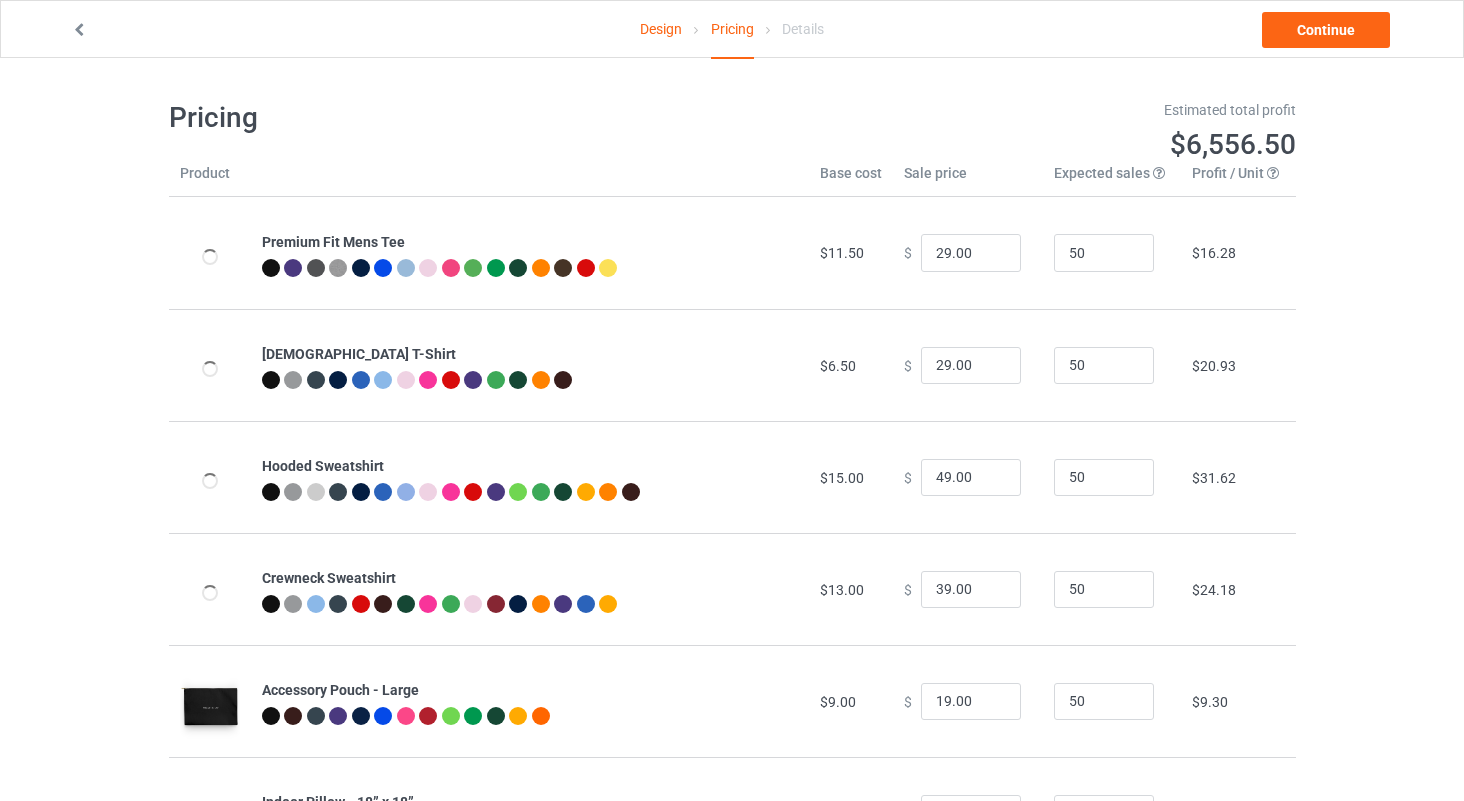 type on "26.95" 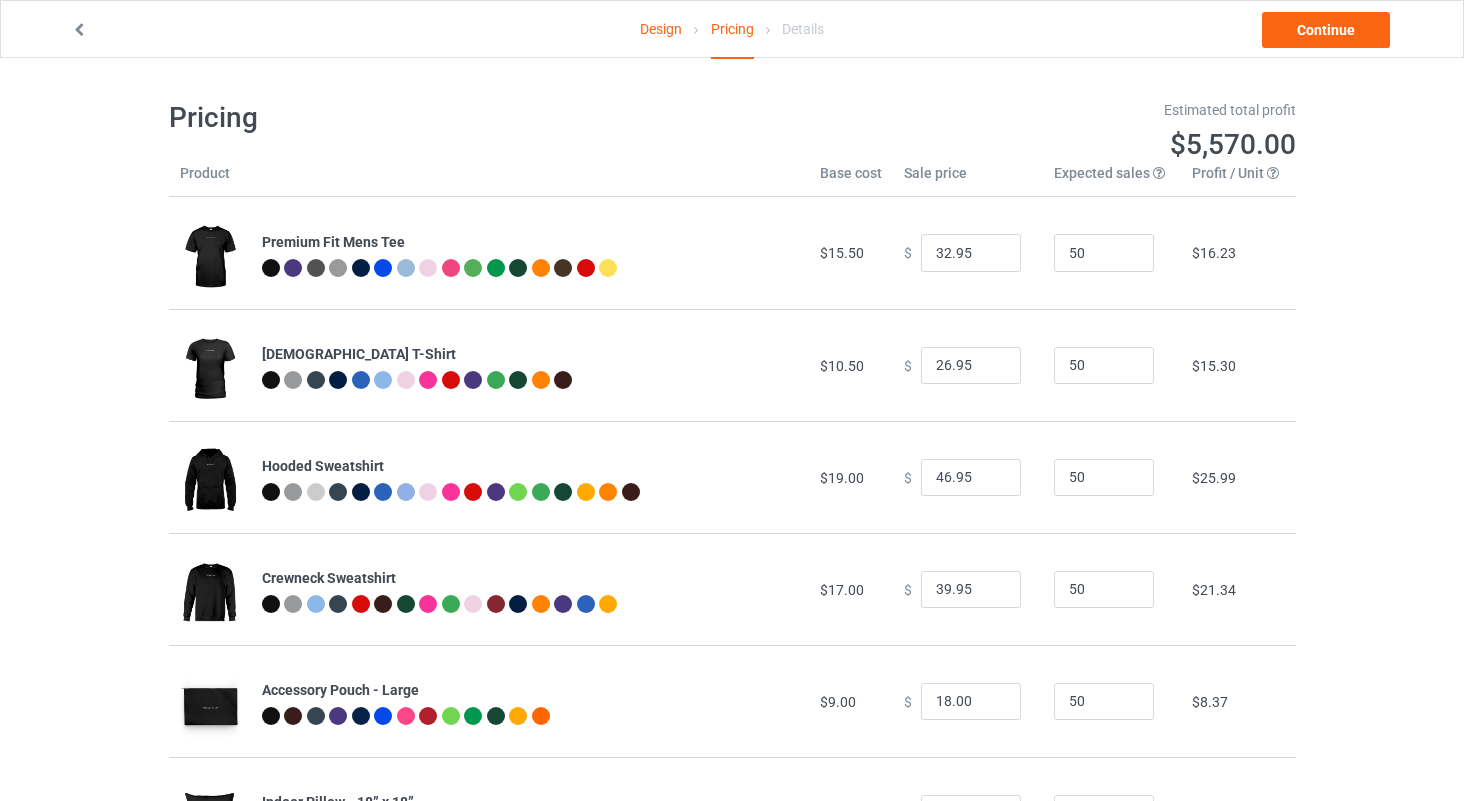 click on "Design" at bounding box center (661, 29) 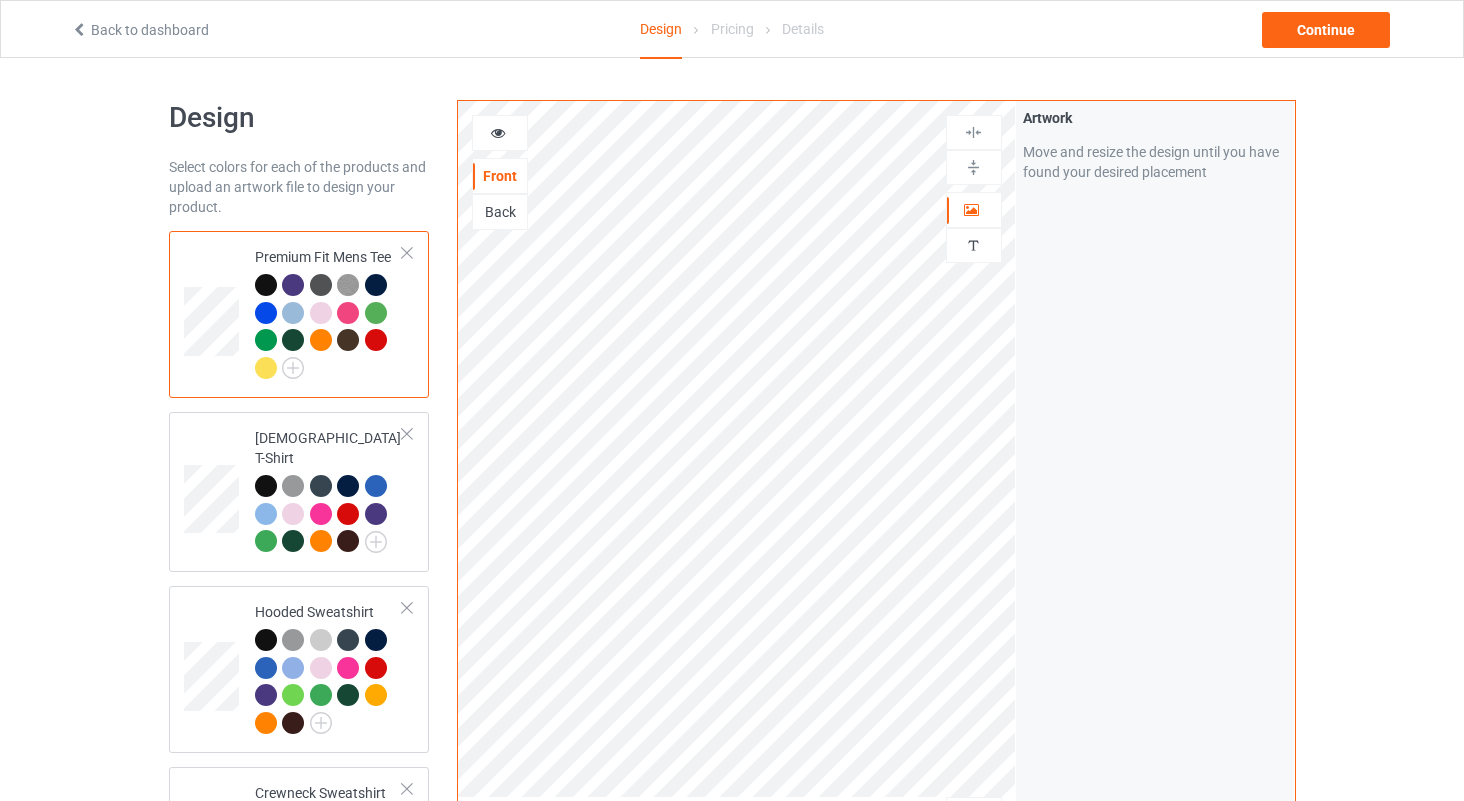 click on "Back" at bounding box center [500, 212] 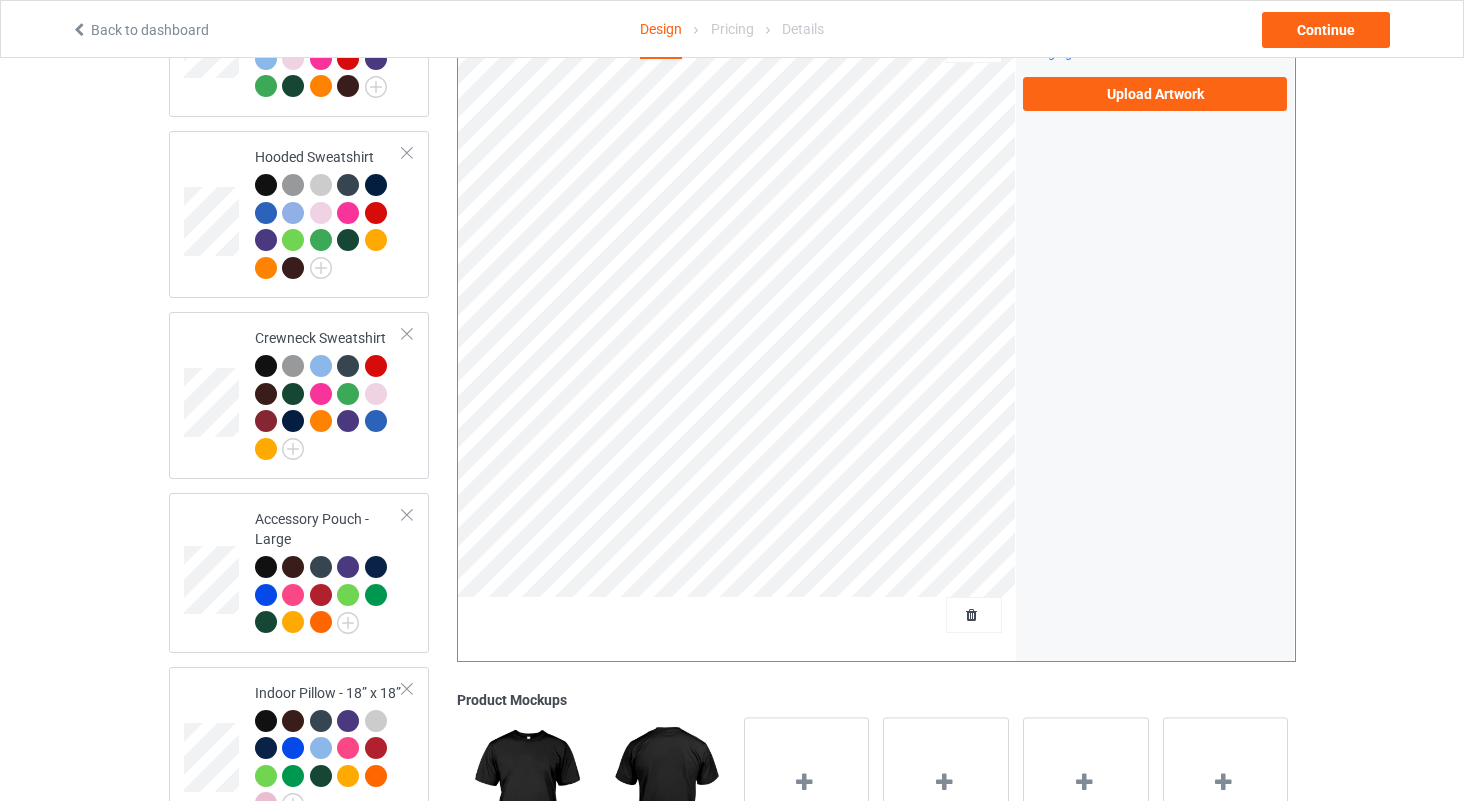 scroll, scrollTop: 474, scrollLeft: 0, axis: vertical 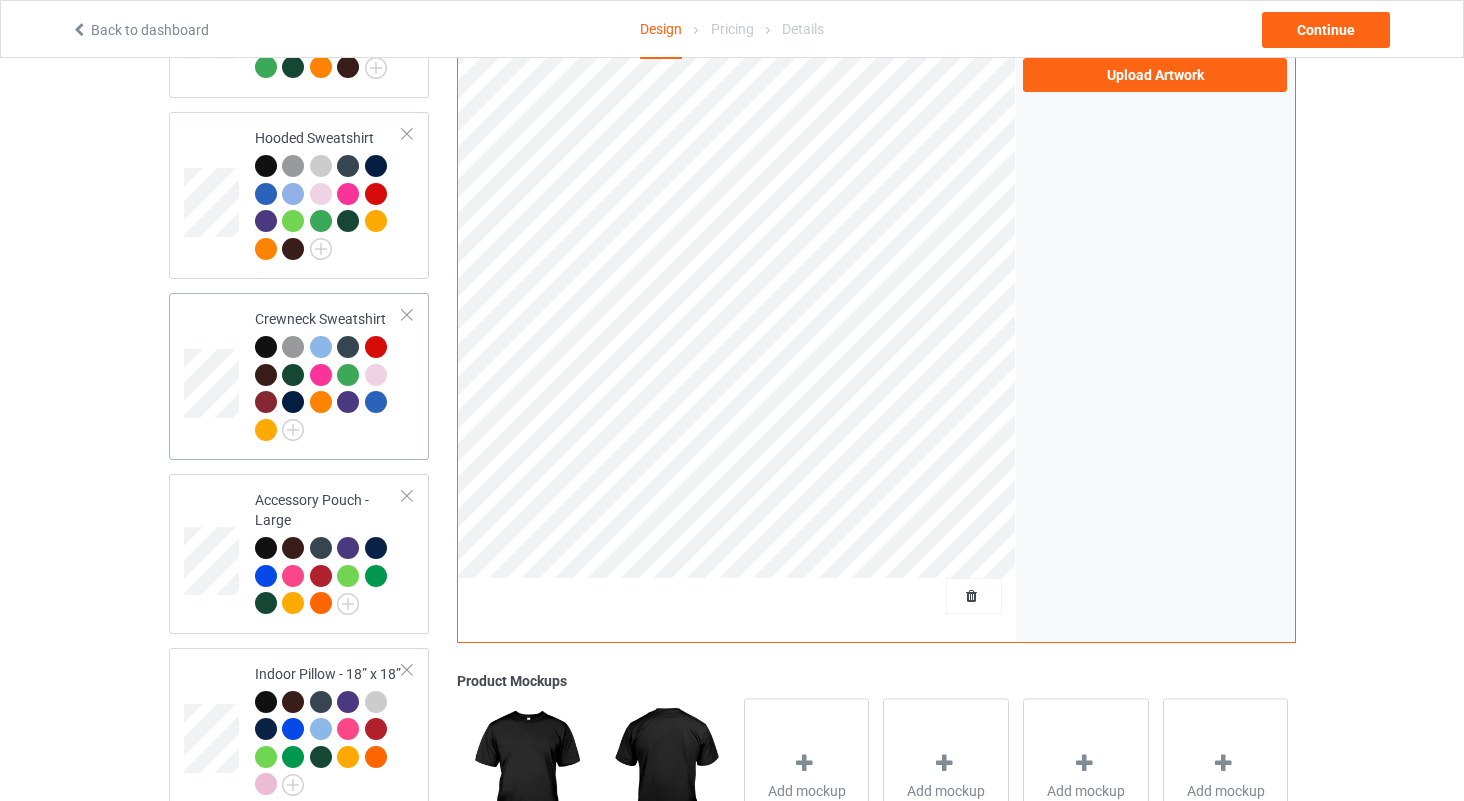 click at bounding box center (329, 391) 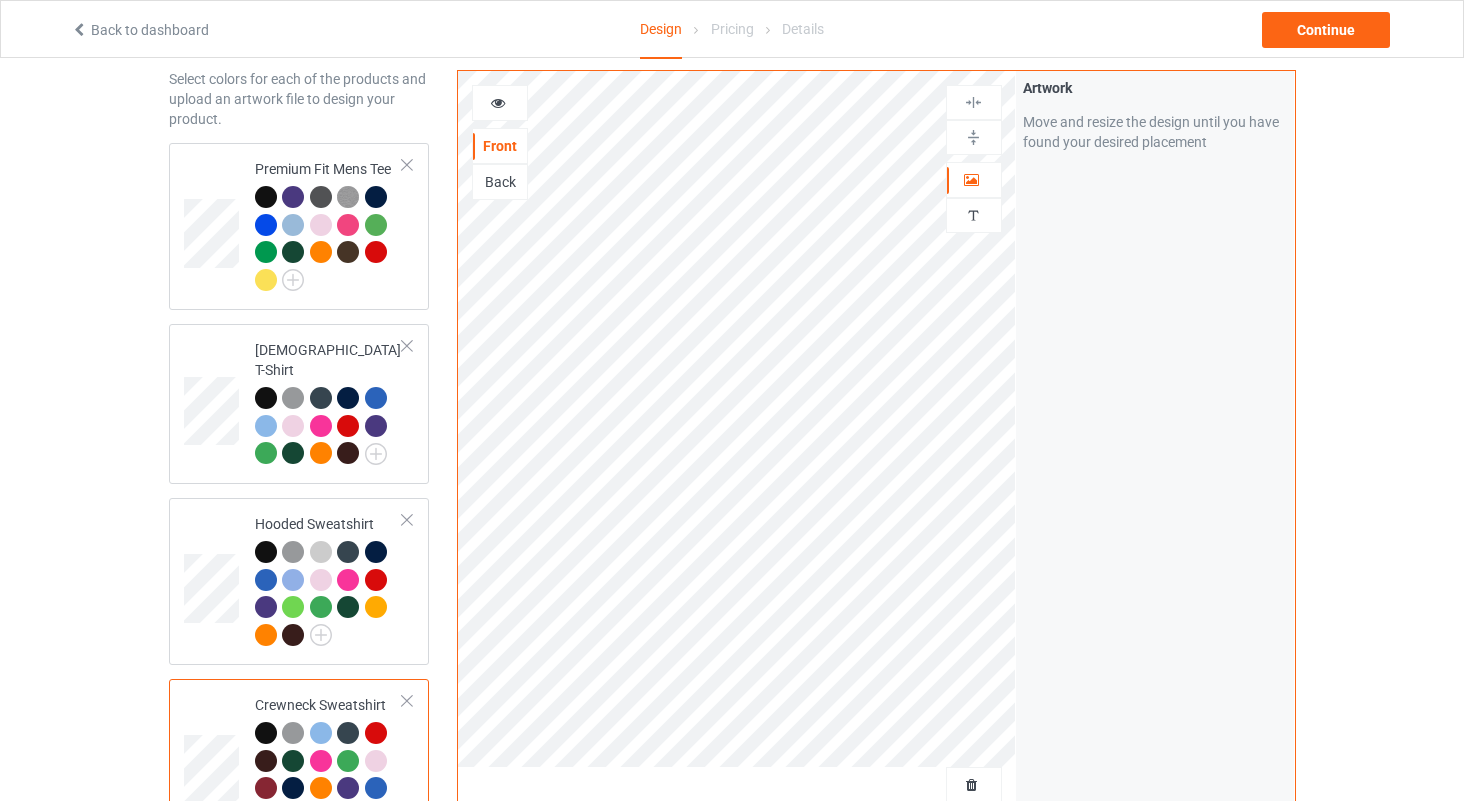 scroll, scrollTop: 74, scrollLeft: 0, axis: vertical 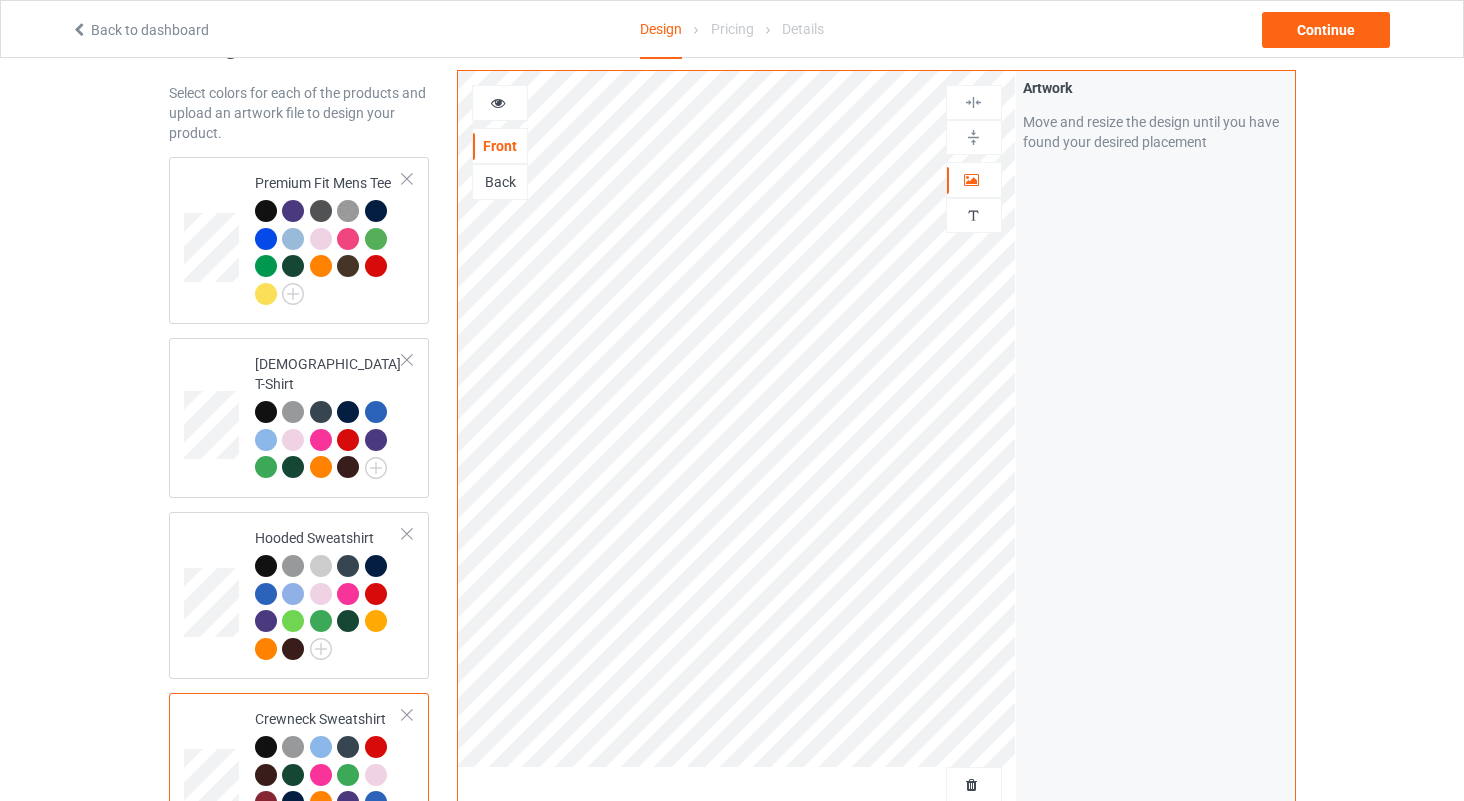 click on "Back" at bounding box center (500, 182) 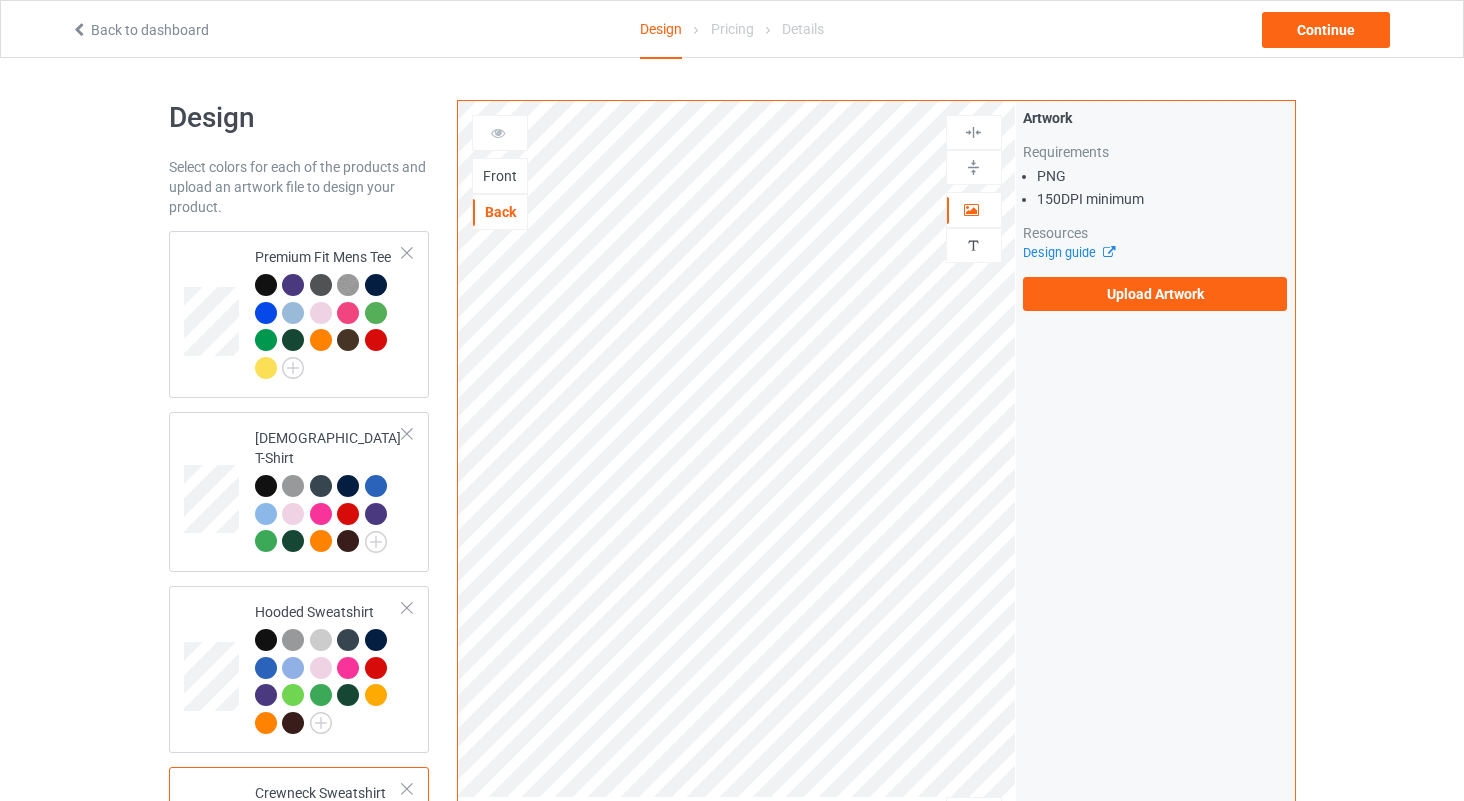 scroll, scrollTop: 0, scrollLeft: 0, axis: both 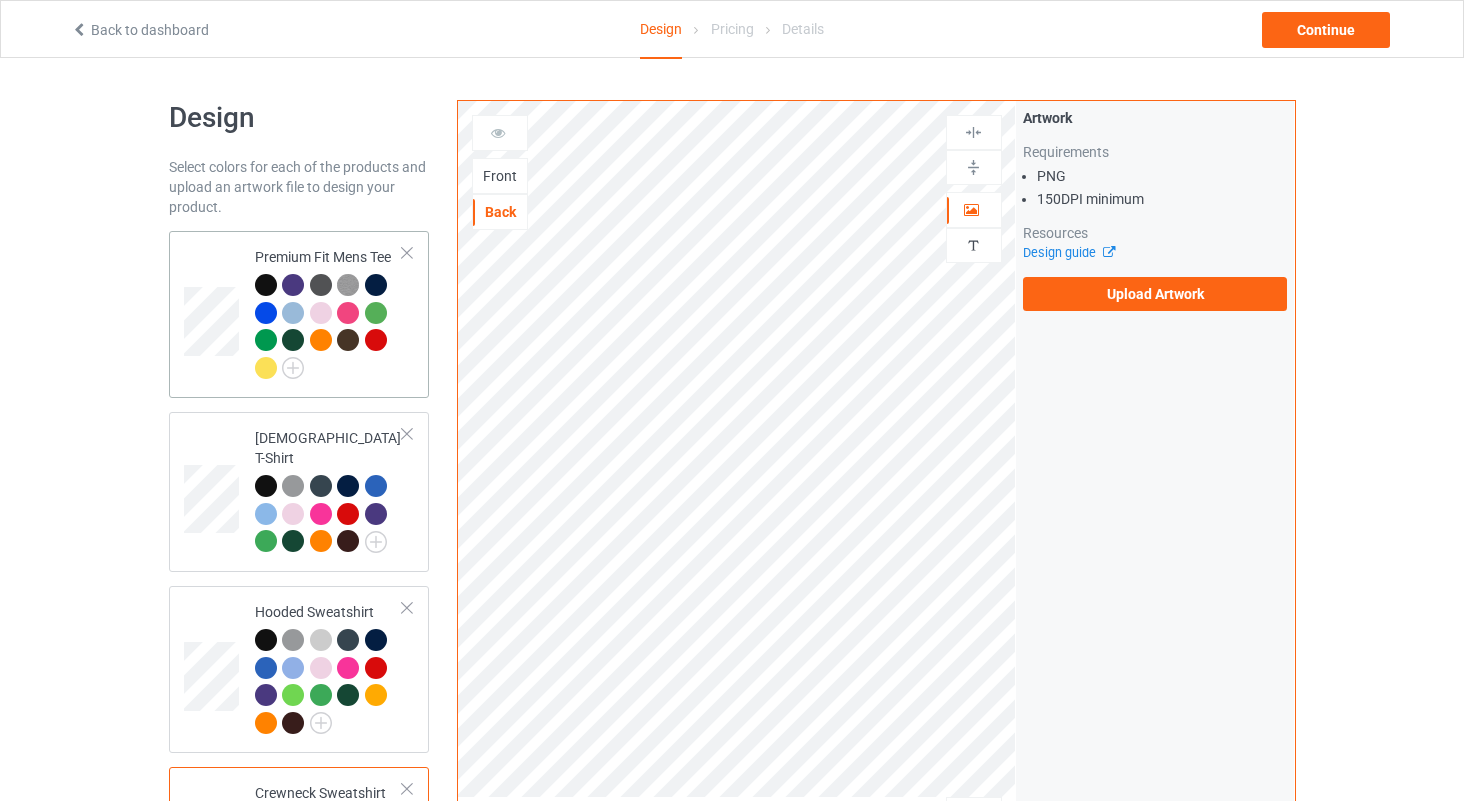 click on "Premium Fit Mens Tee" at bounding box center [329, 314] 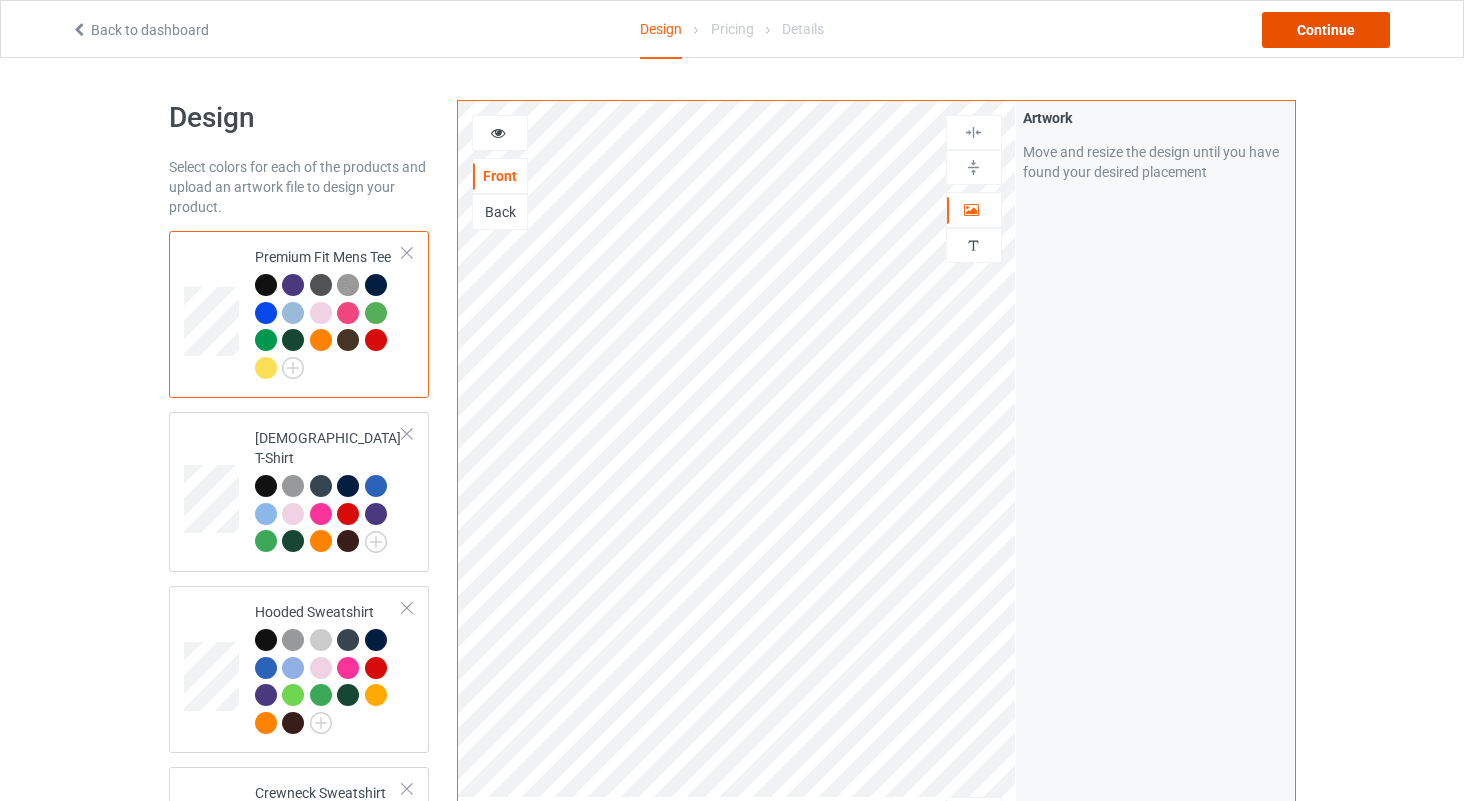 click on "Continue" at bounding box center [1326, 30] 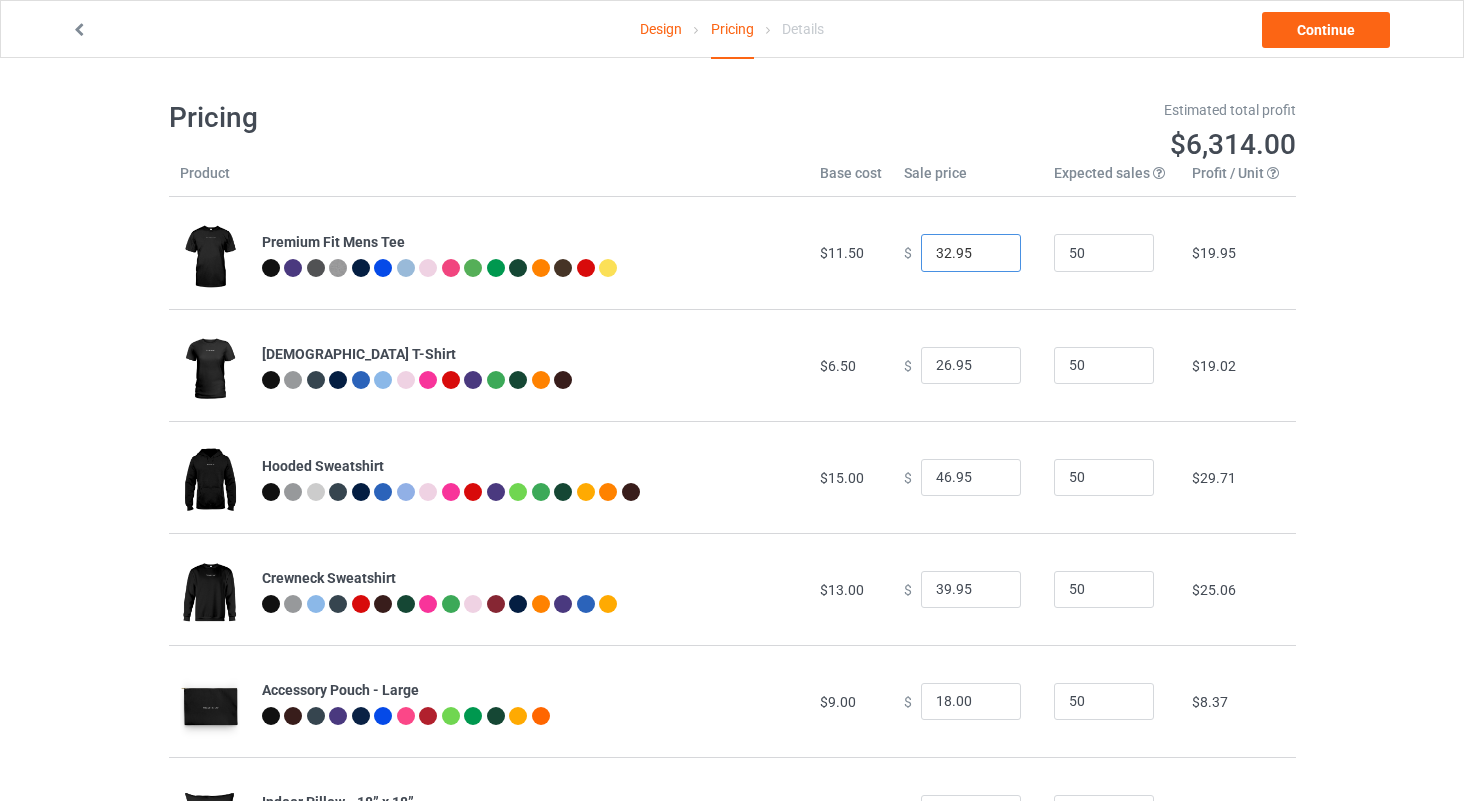 drag, startPoint x: 961, startPoint y: 251, endPoint x: 890, endPoint y: 243, distance: 71.44928 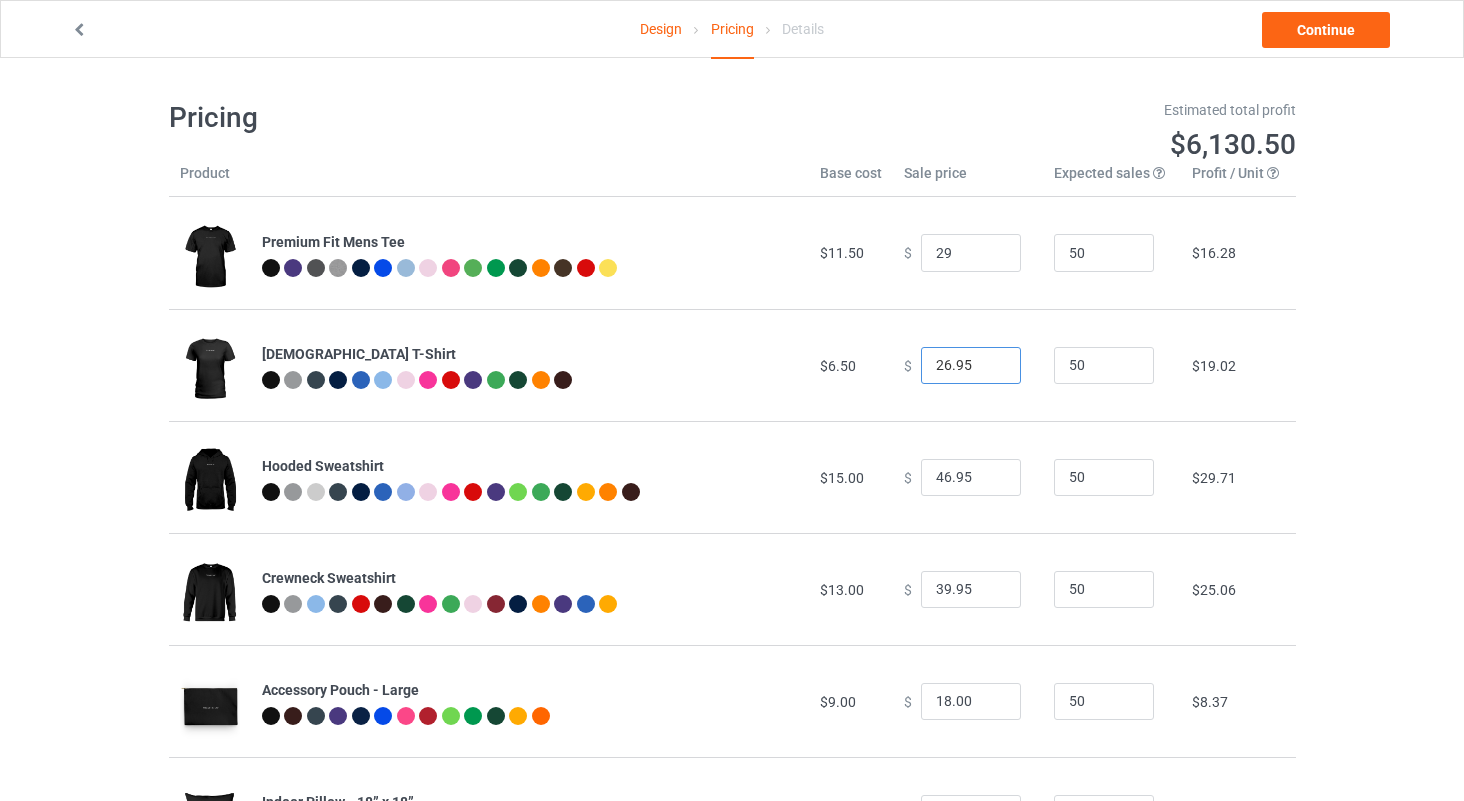 type on "29.00" 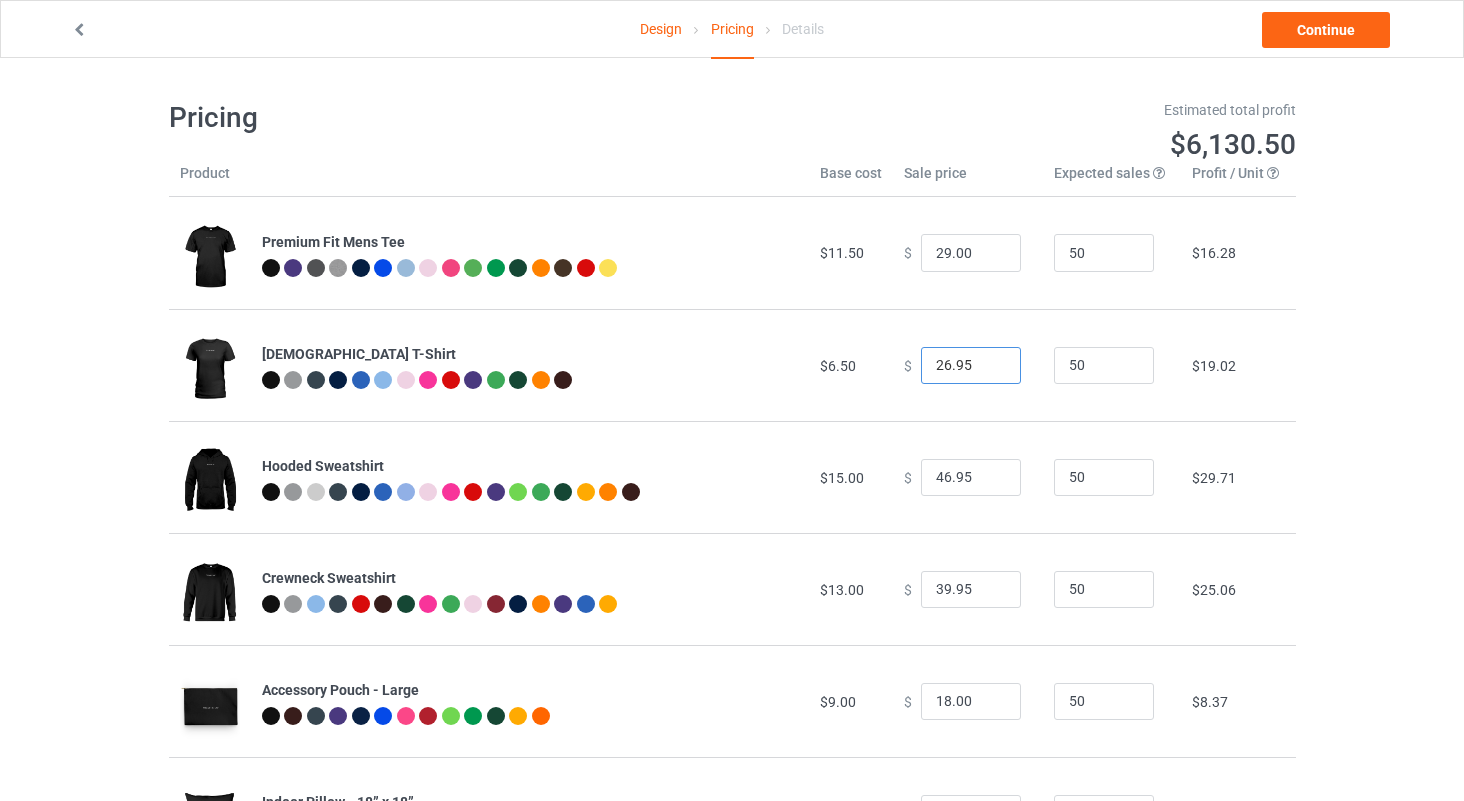 drag, startPoint x: 961, startPoint y: 356, endPoint x: 881, endPoint y: 346, distance: 80.622574 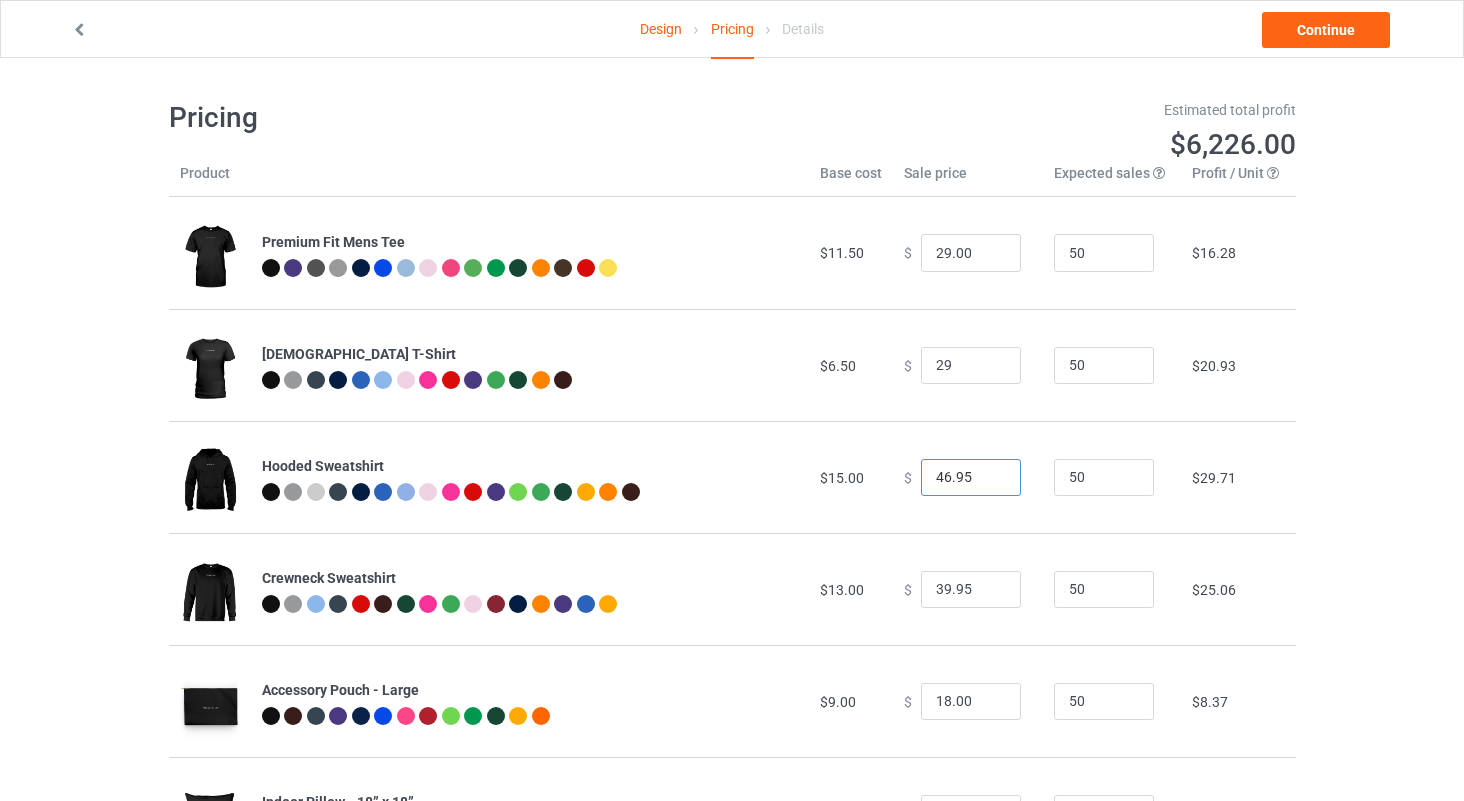 type on "29.00" 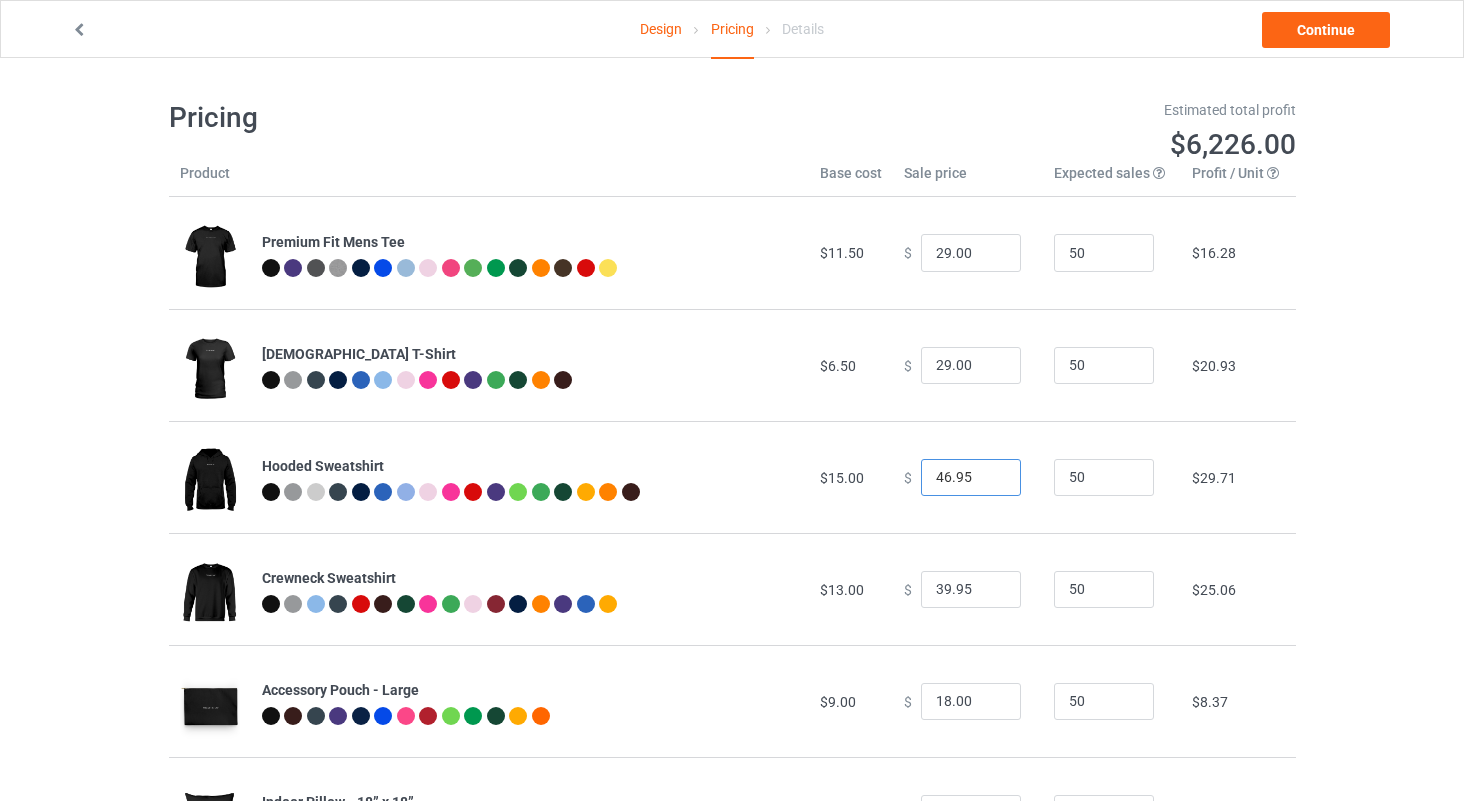 drag, startPoint x: 960, startPoint y: 475, endPoint x: 871, endPoint y: 454, distance: 91.44397 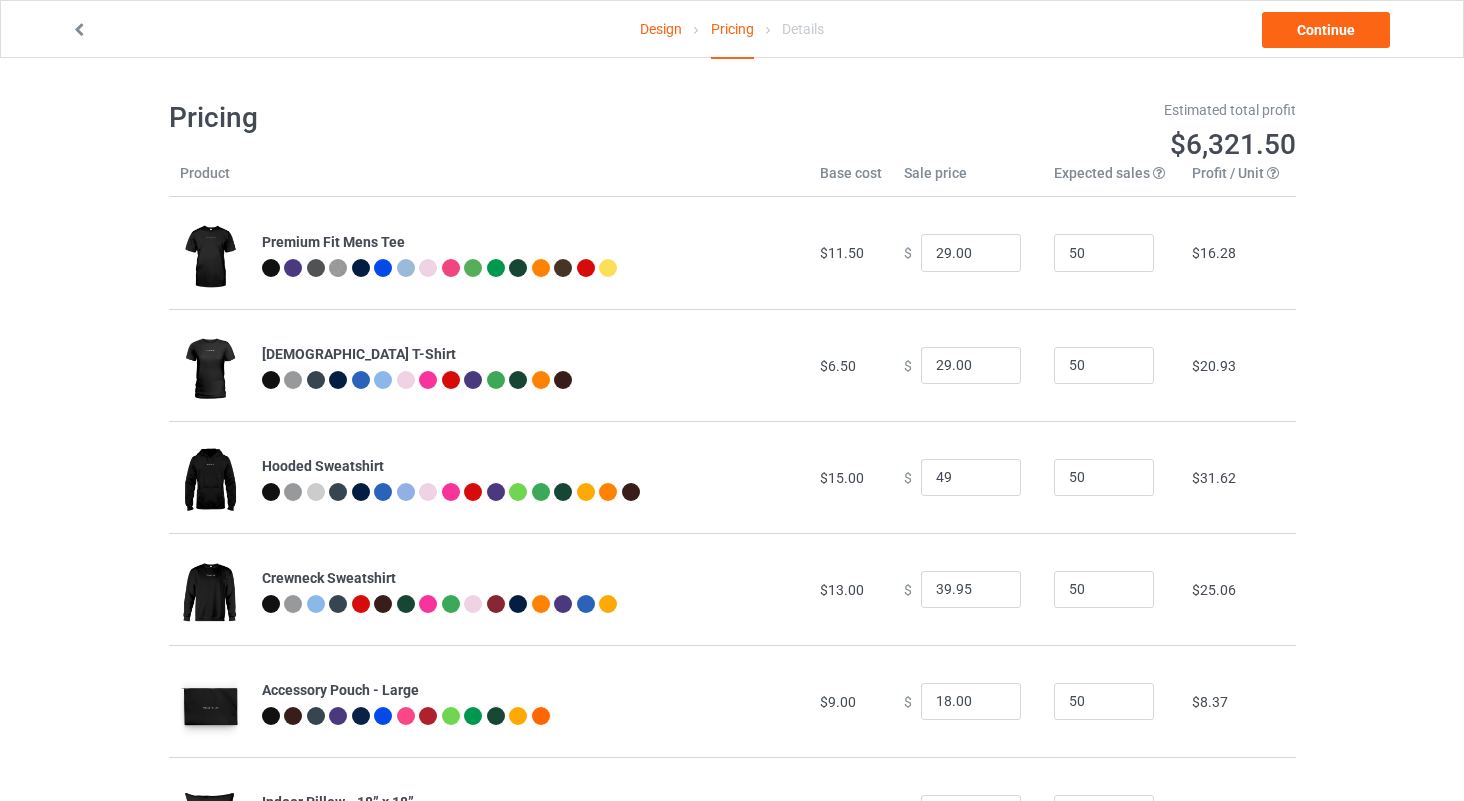 type on "49.00" 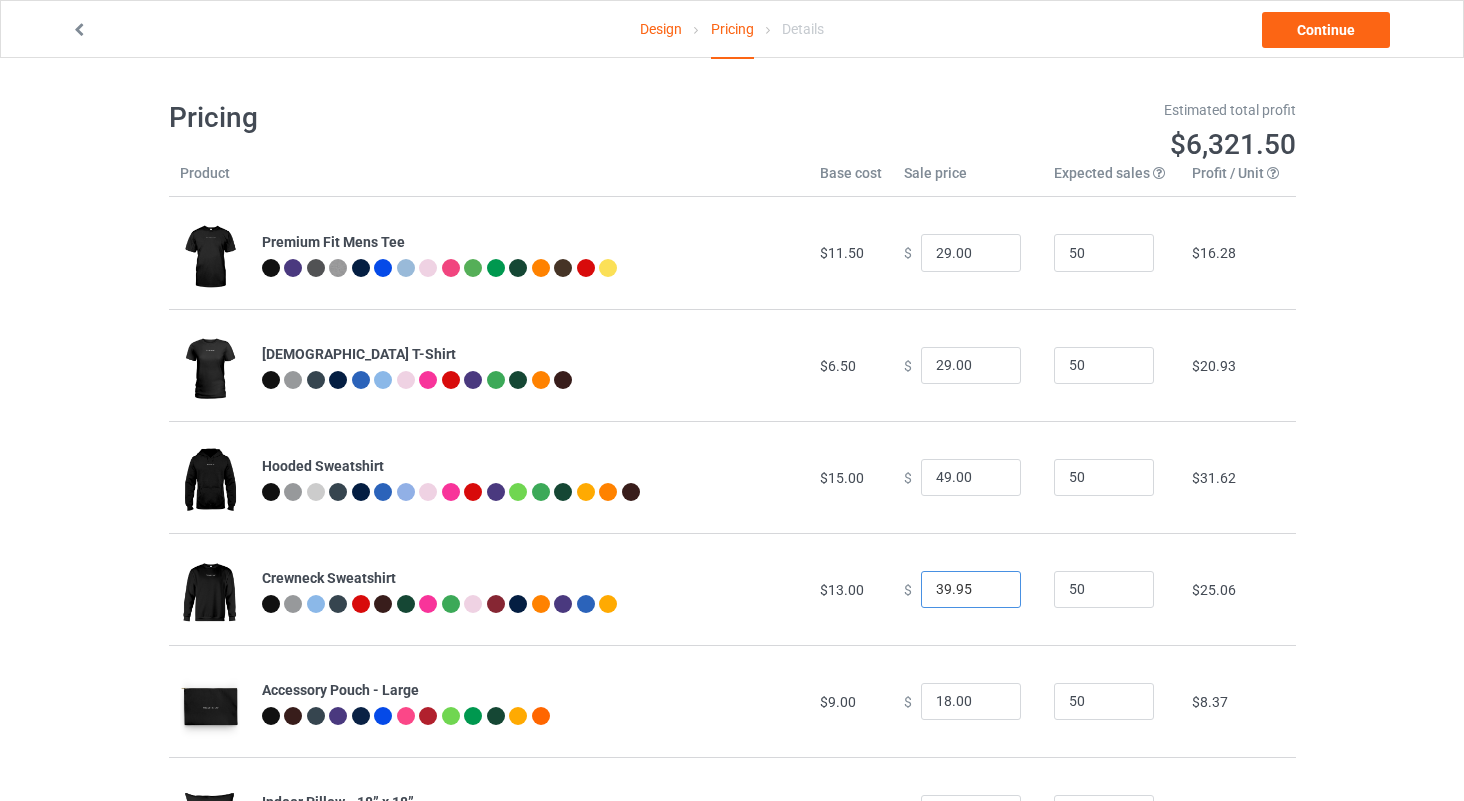 drag, startPoint x: 961, startPoint y: 584, endPoint x: 860, endPoint y: 580, distance: 101.07918 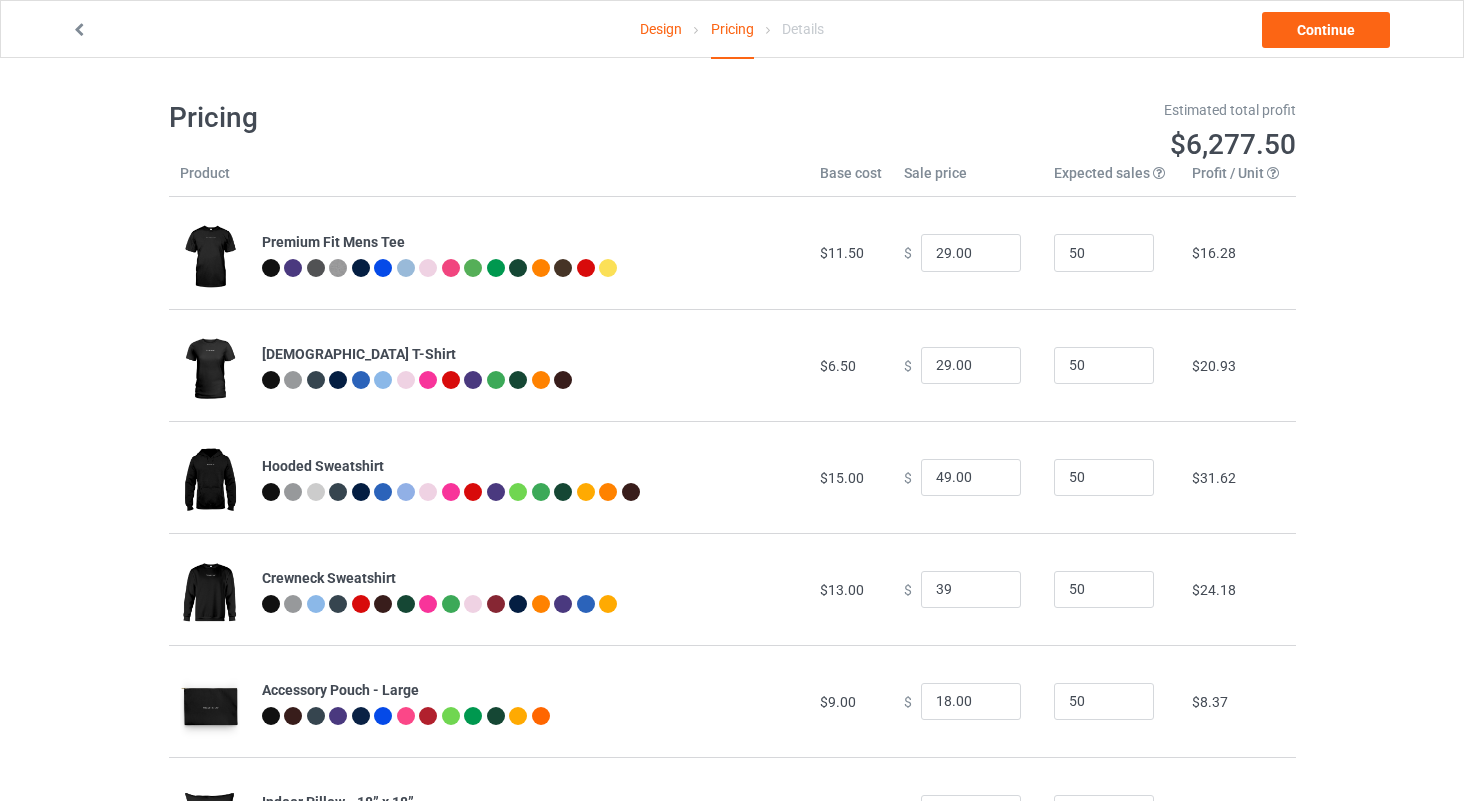type on "39.00" 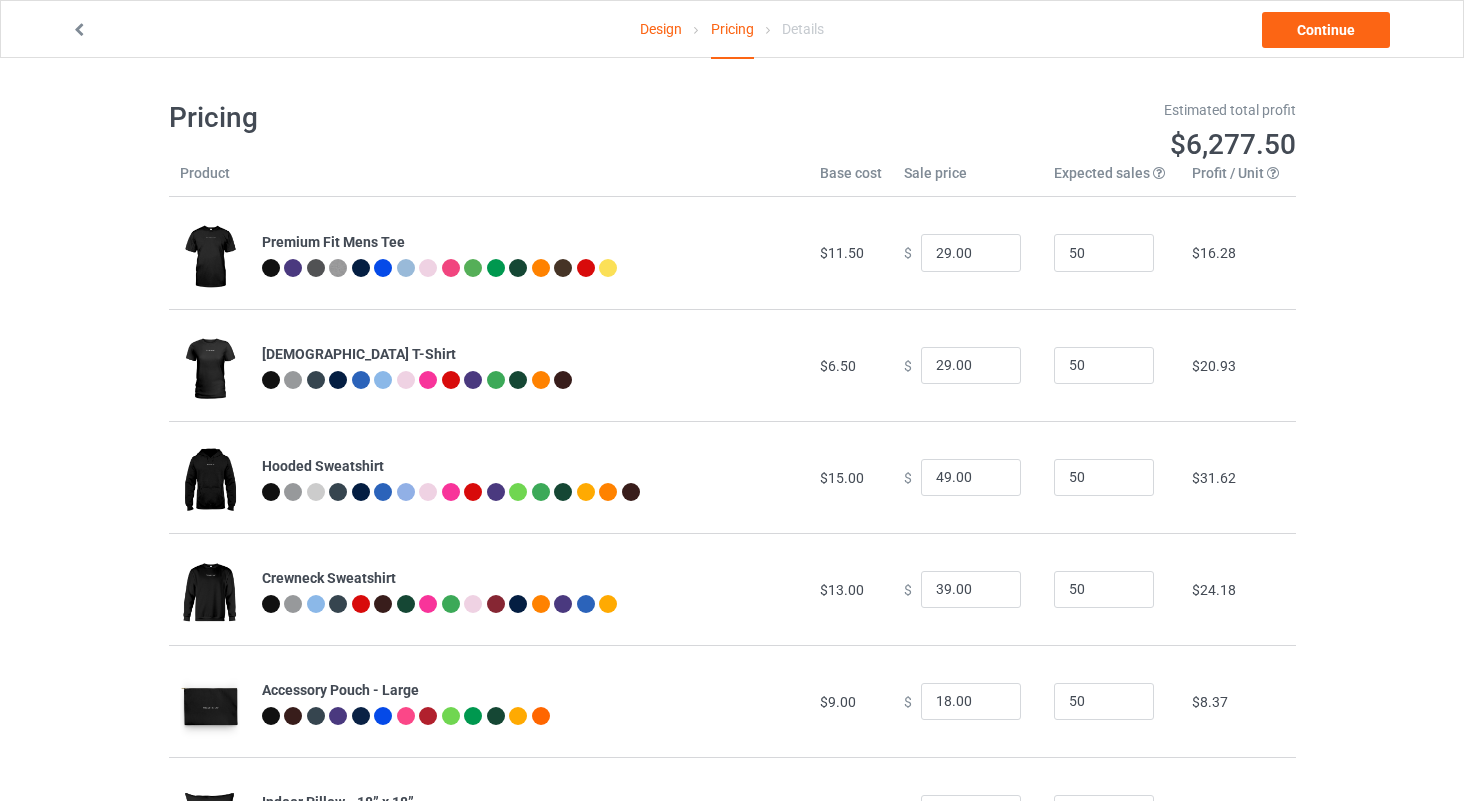 click on "Accessory Pouch - Large" at bounding box center (530, 701) 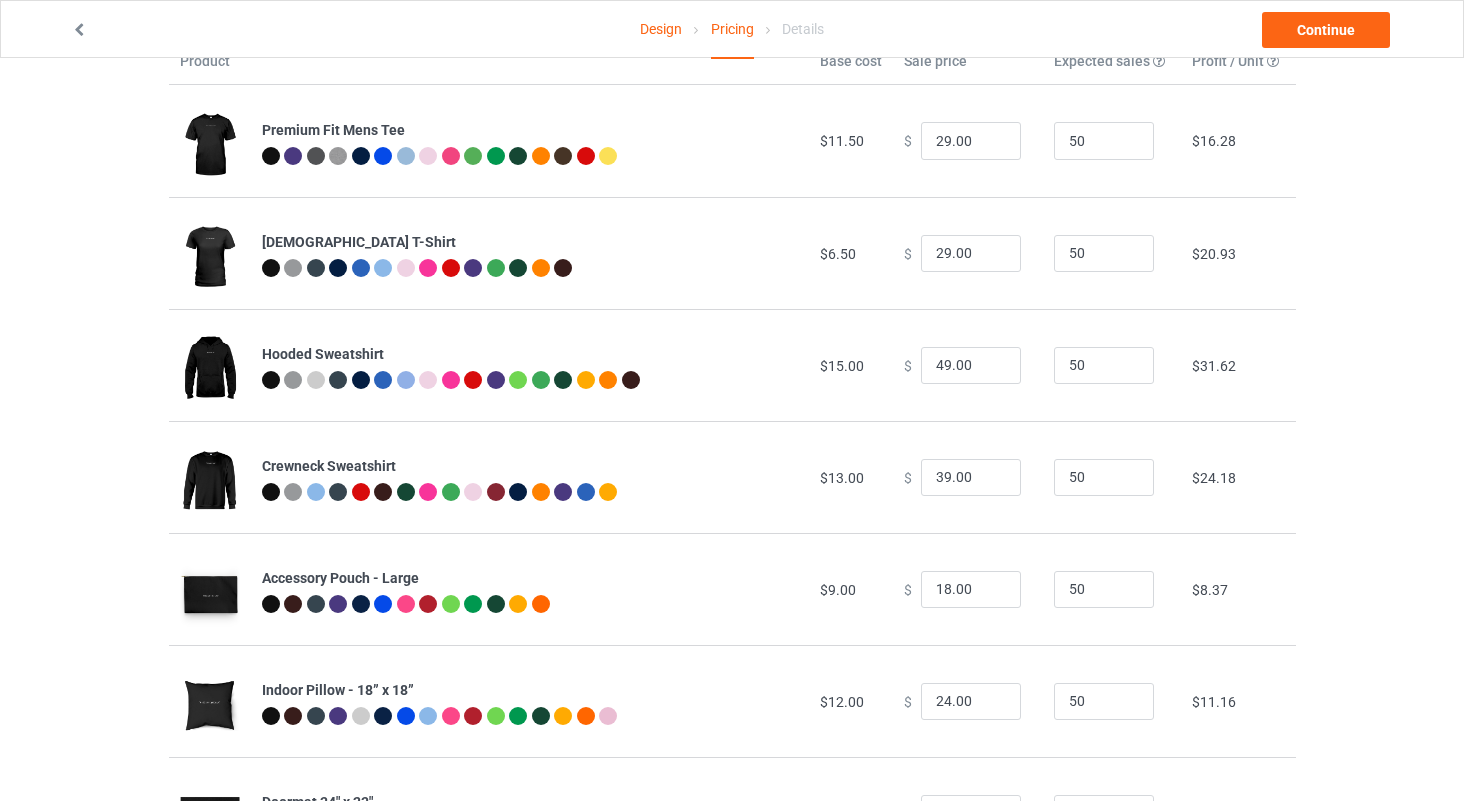 scroll, scrollTop: 124, scrollLeft: 0, axis: vertical 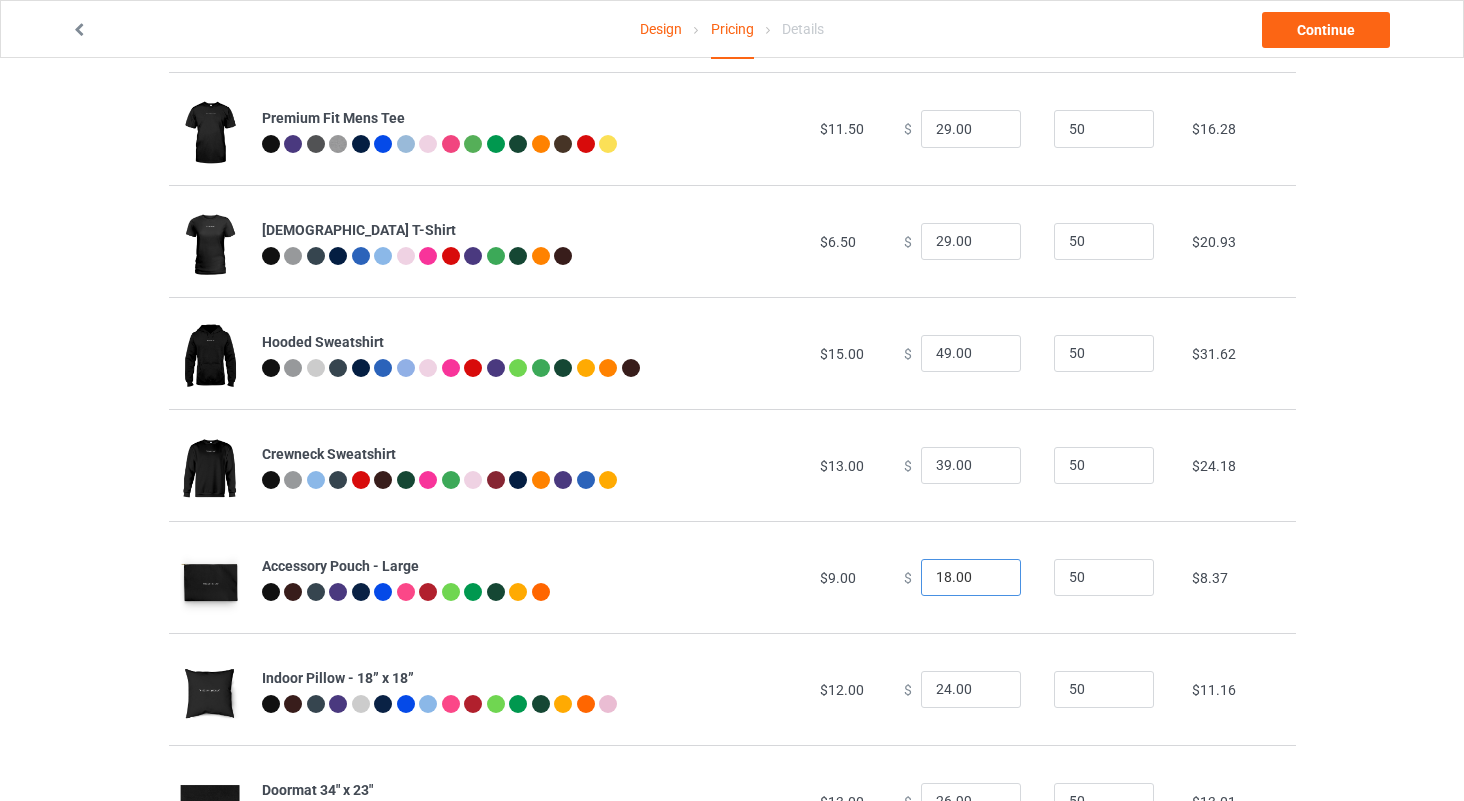 drag, startPoint x: 965, startPoint y: 576, endPoint x: 863, endPoint y: 568, distance: 102.31325 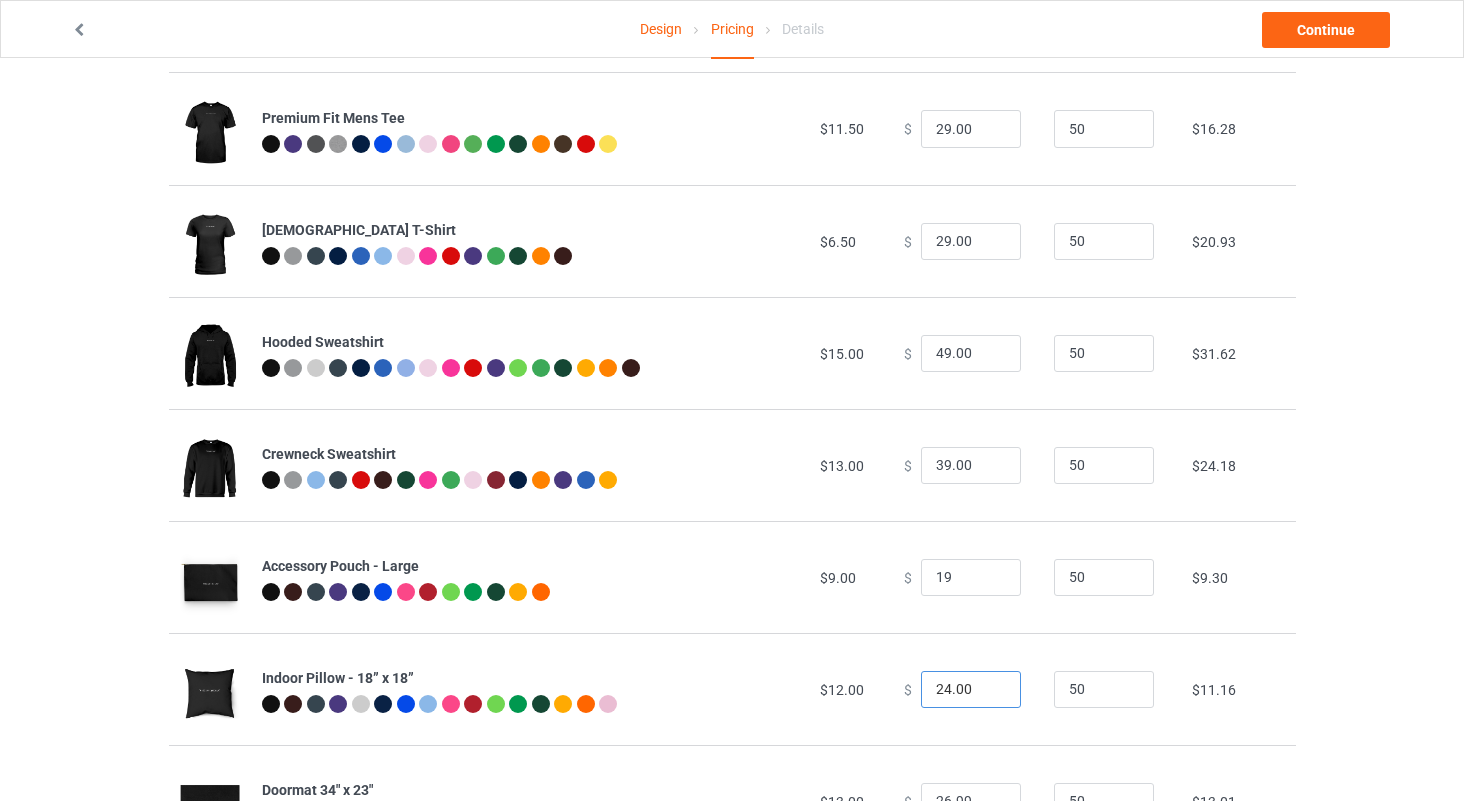 type on "19.00" 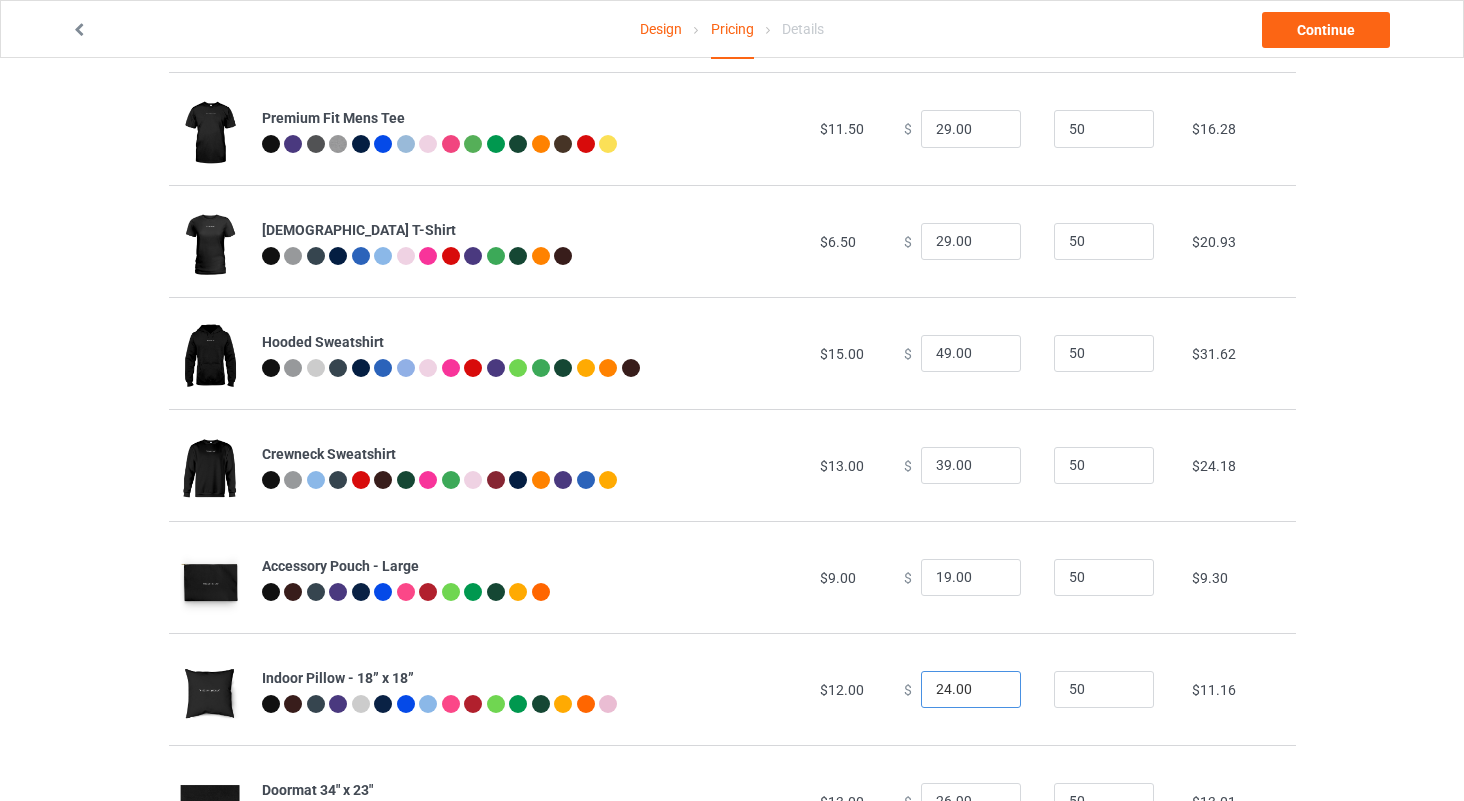 drag, startPoint x: 964, startPoint y: 680, endPoint x: 854, endPoint y: 669, distance: 110.54863 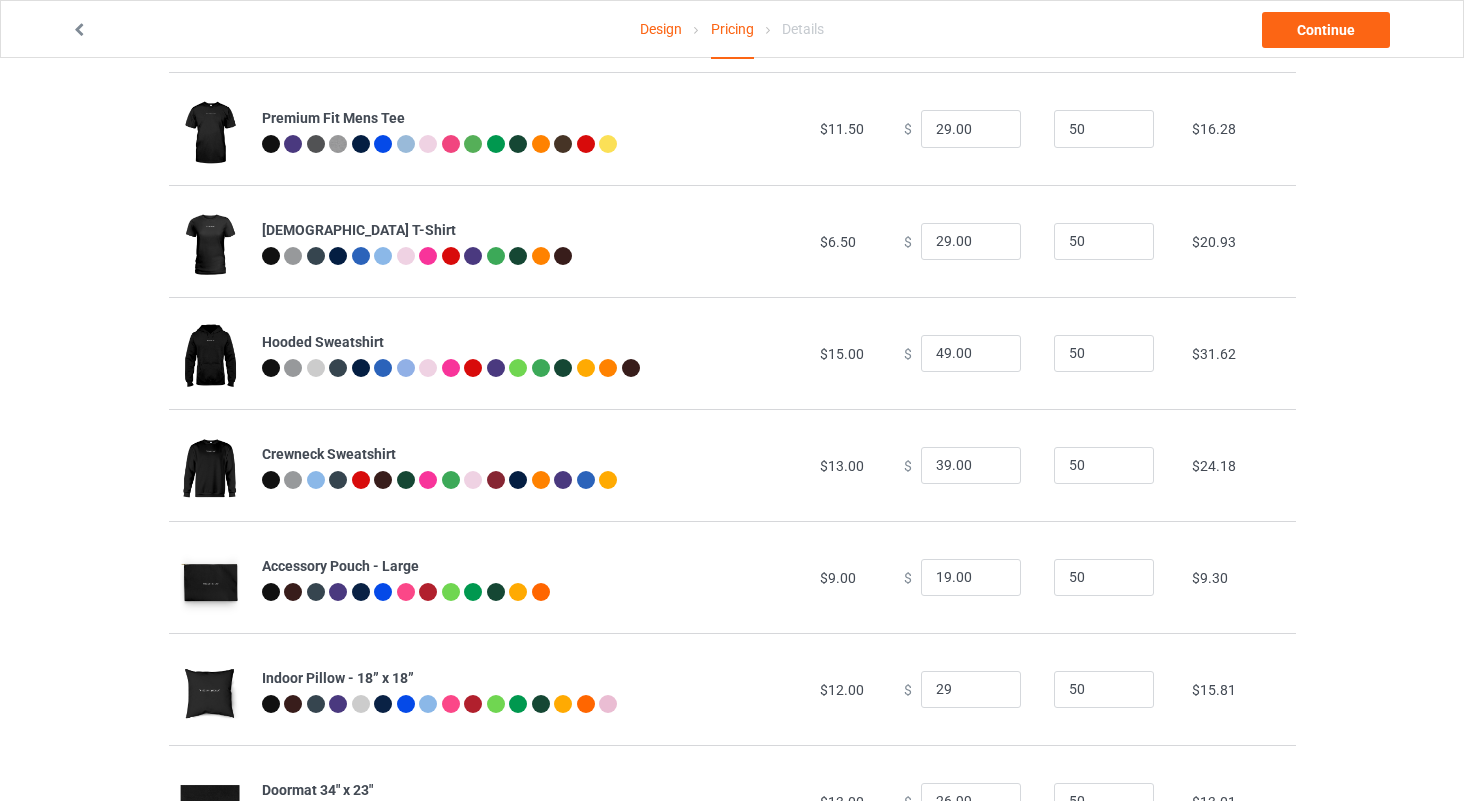 type on "29.00" 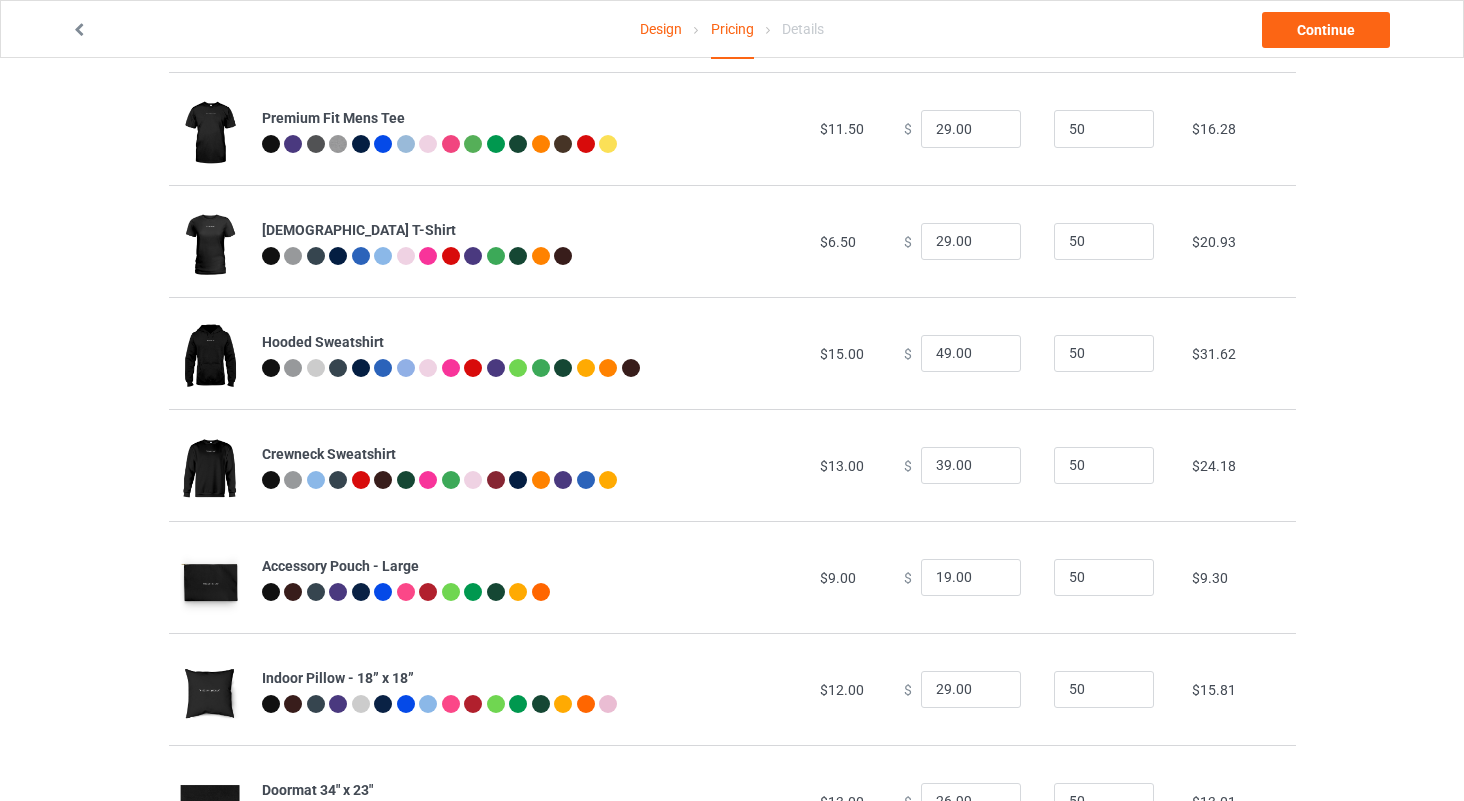 click on "Indoor Pillow - 18” x 18”" at bounding box center [530, 678] 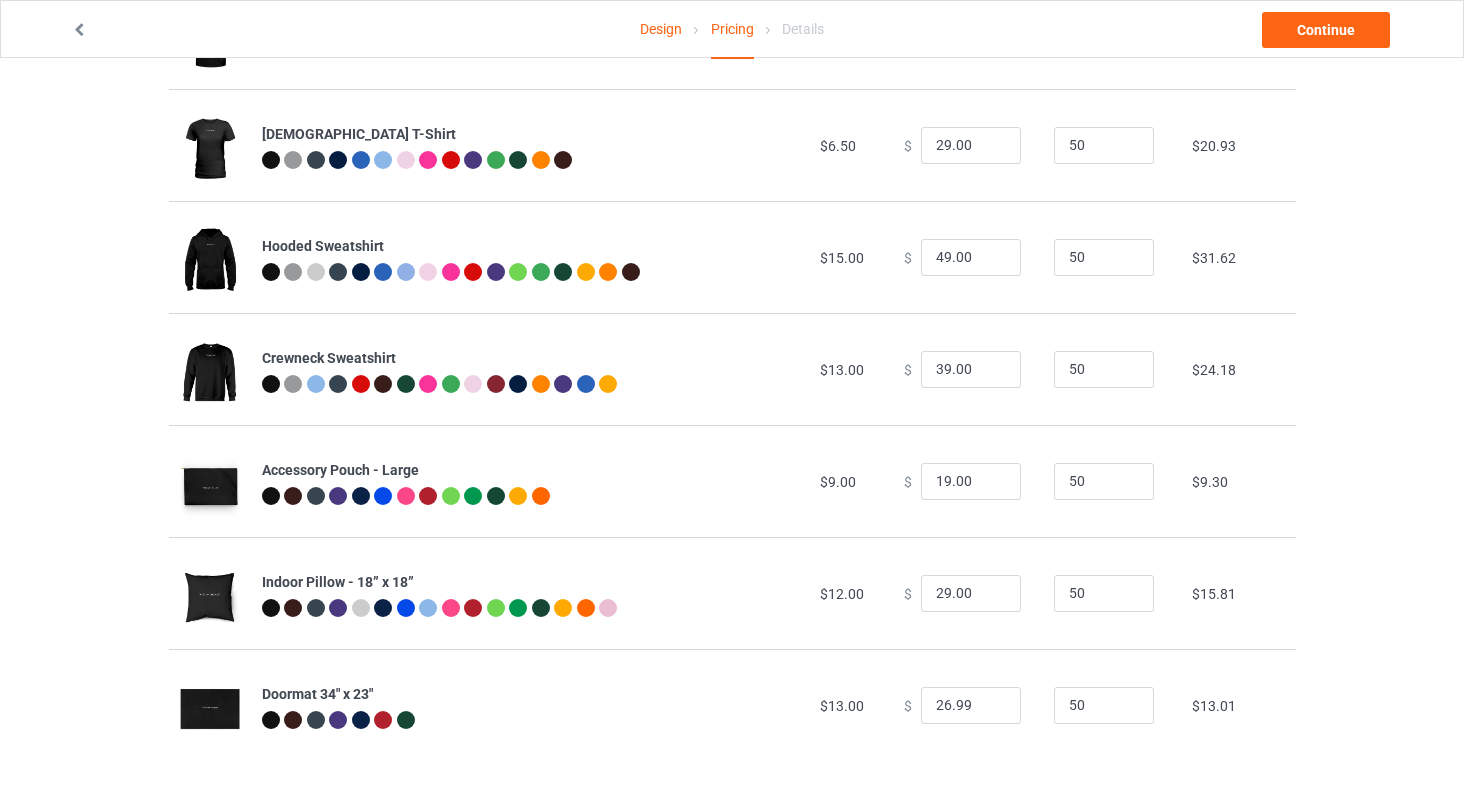 scroll, scrollTop: 219, scrollLeft: 0, axis: vertical 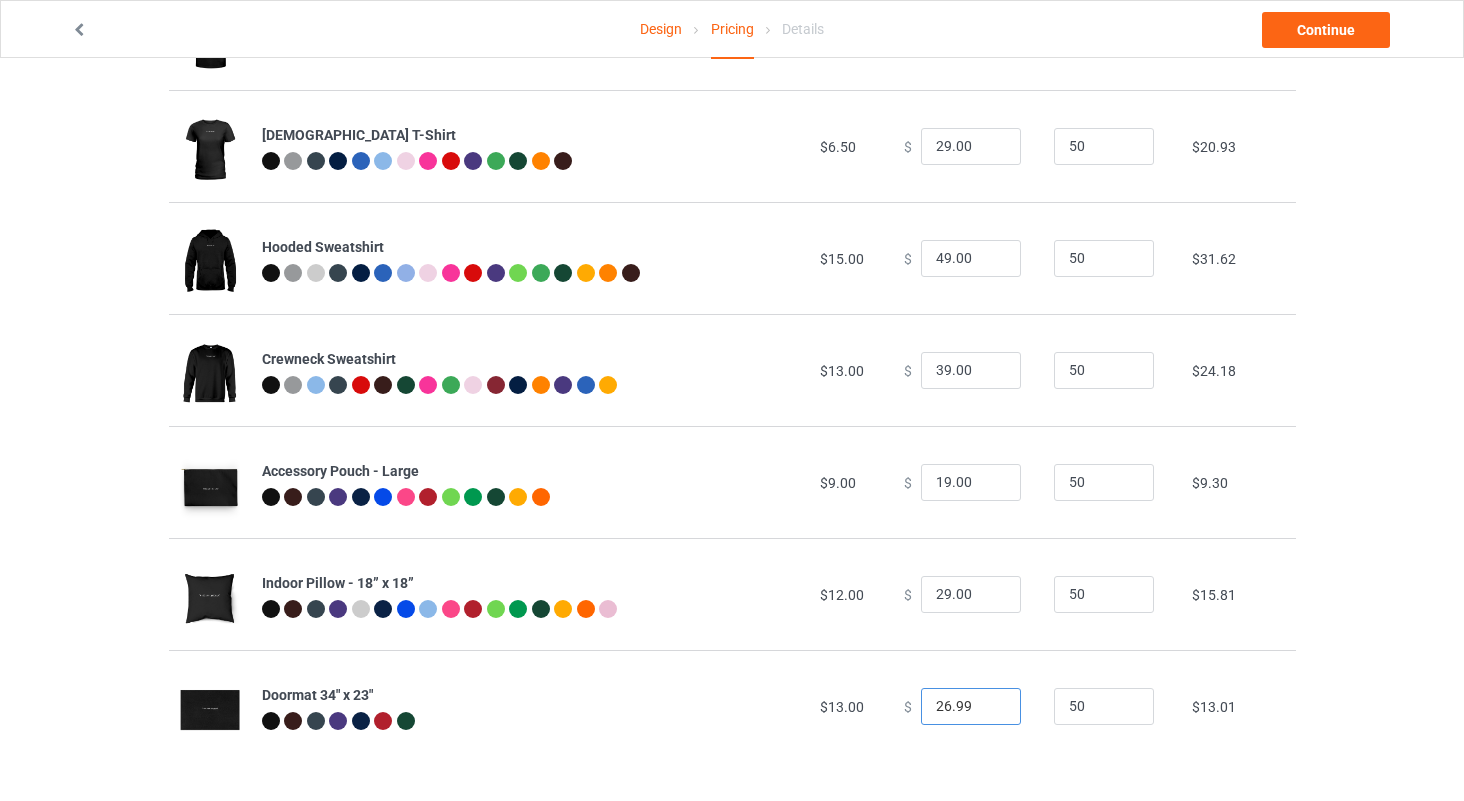 drag, startPoint x: 963, startPoint y: 700, endPoint x: 868, endPoint y: 698, distance: 95.02105 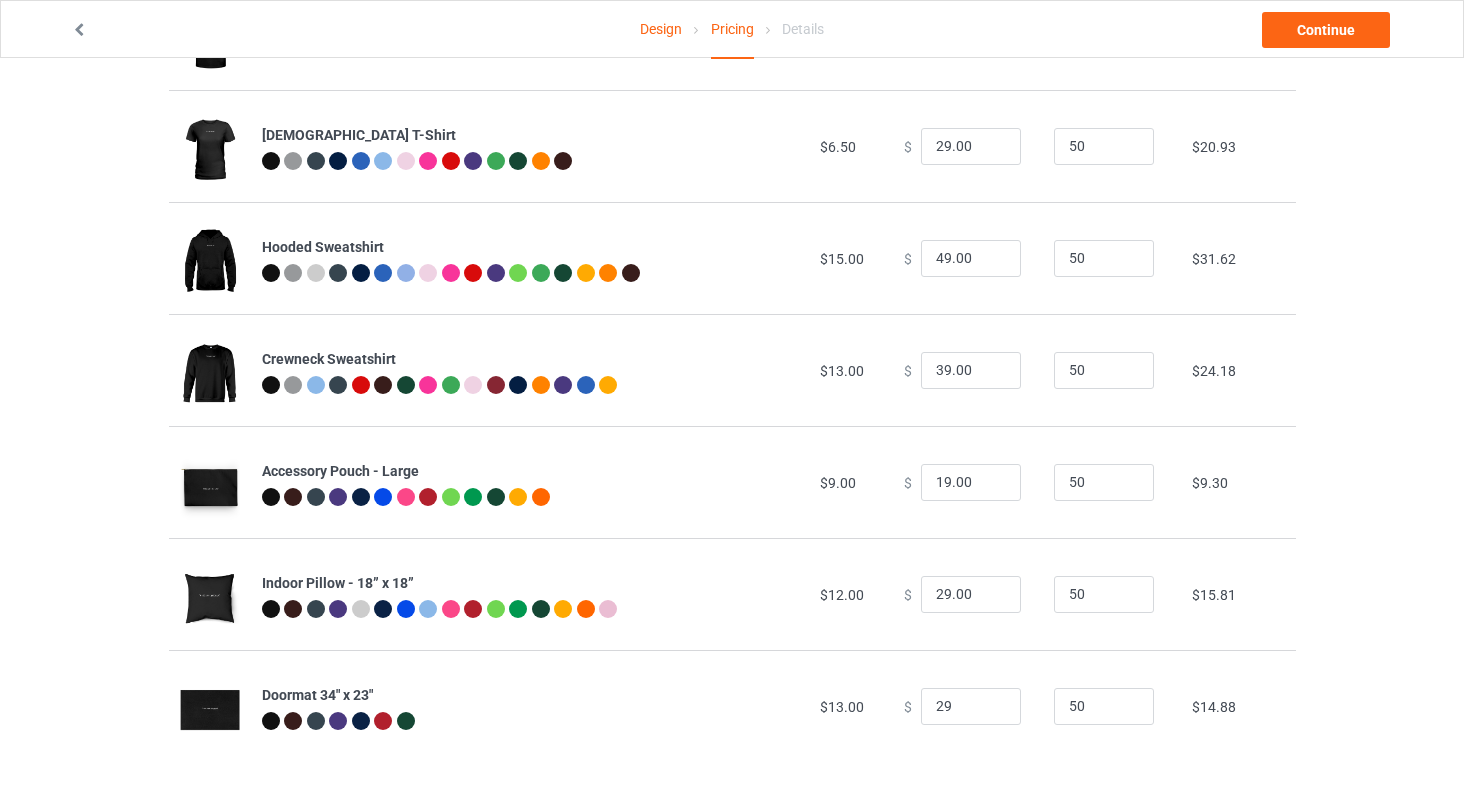 type on "29.00" 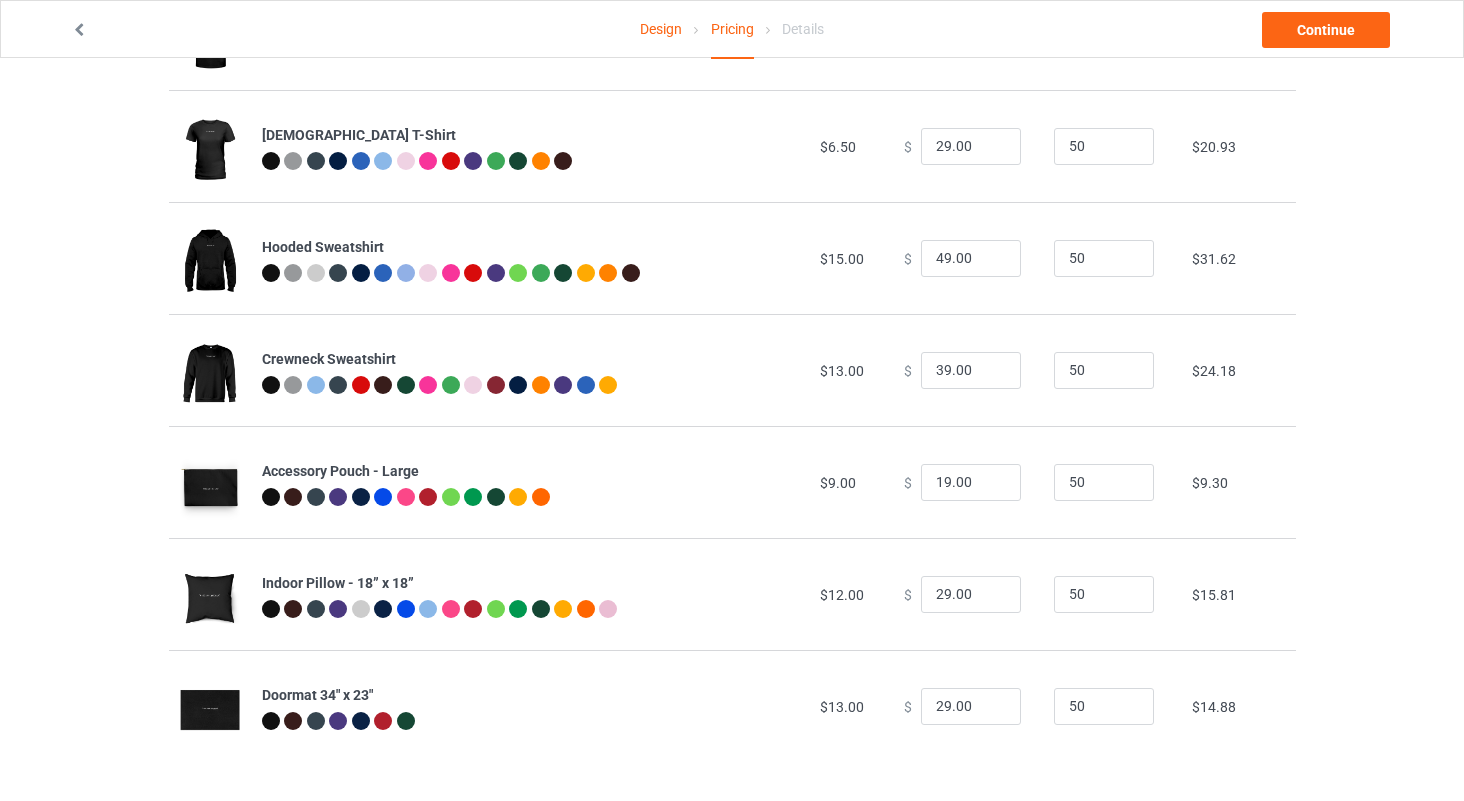 click on "Indoor Pillow - 18” x 18”" at bounding box center (530, 594) 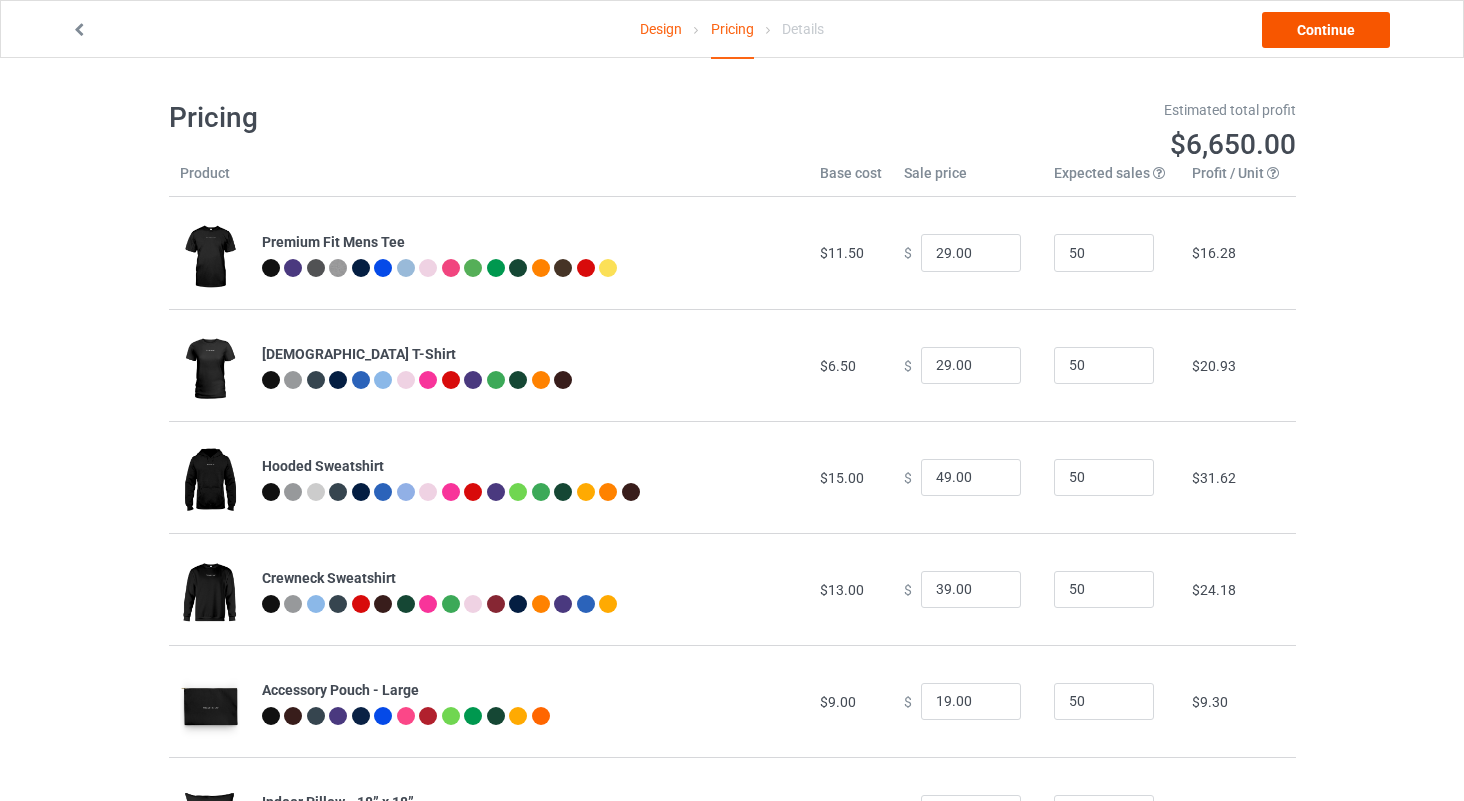 scroll, scrollTop: 0, scrollLeft: 0, axis: both 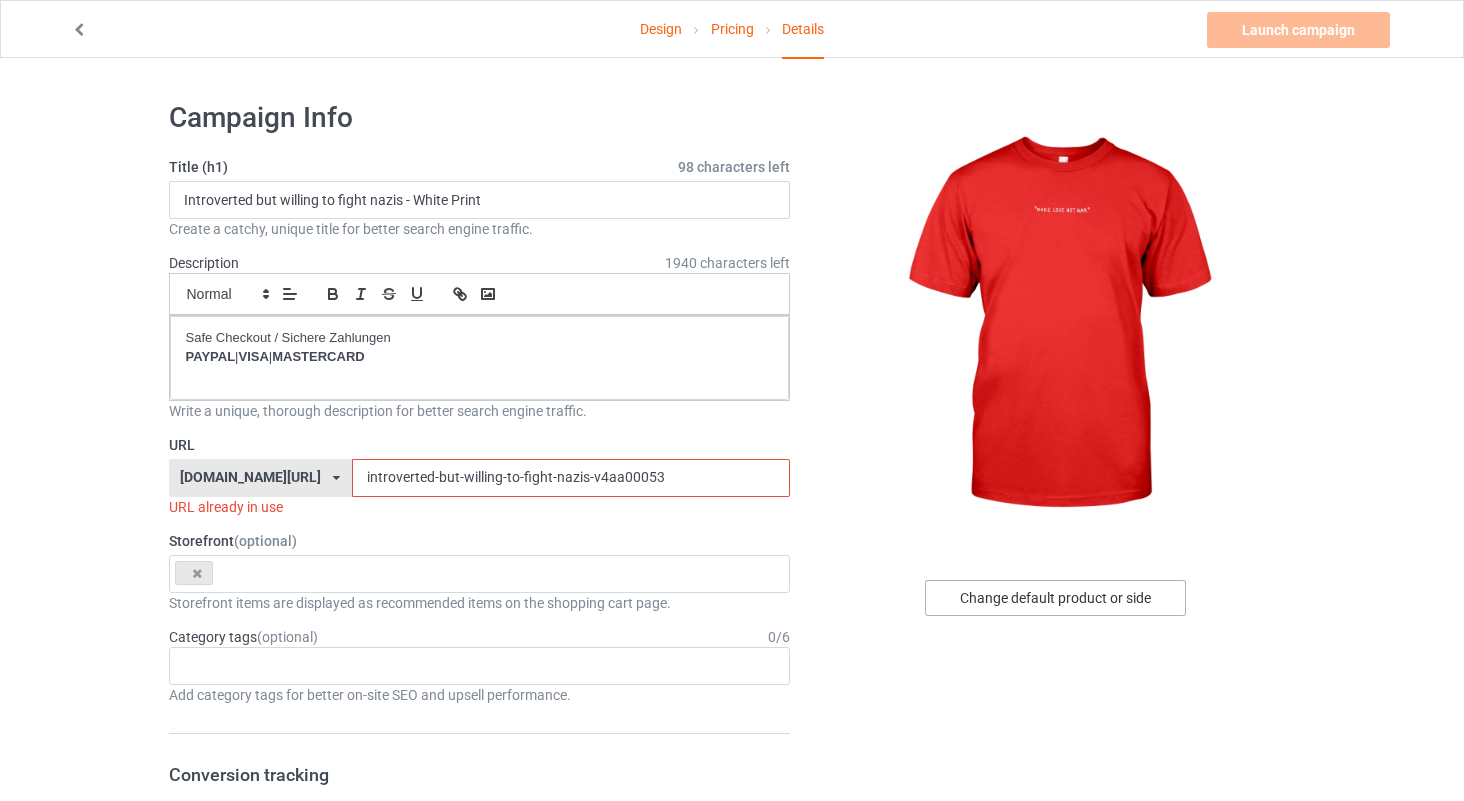 click on "Change default product or side" at bounding box center [1055, 598] 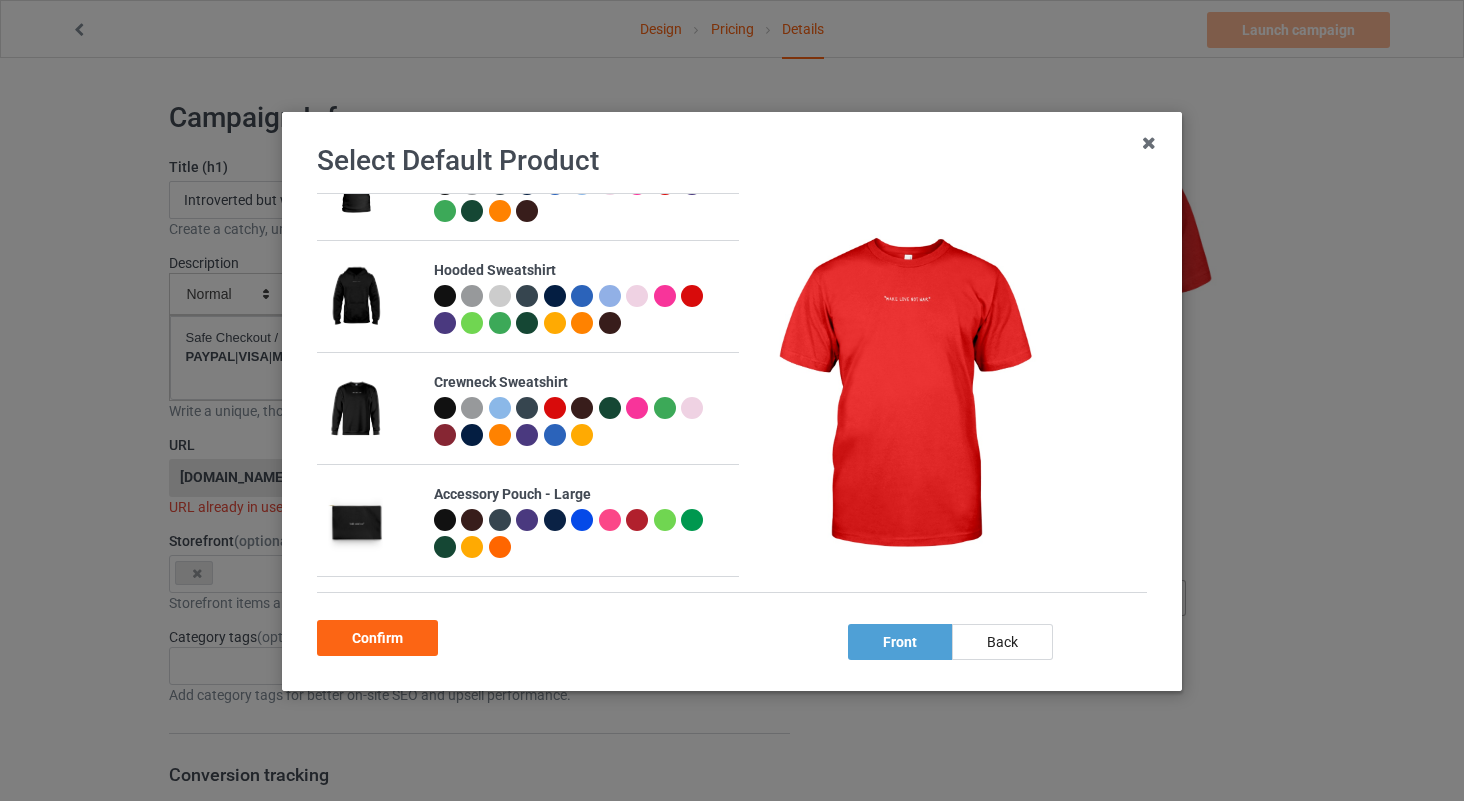 scroll, scrollTop: 223, scrollLeft: 0, axis: vertical 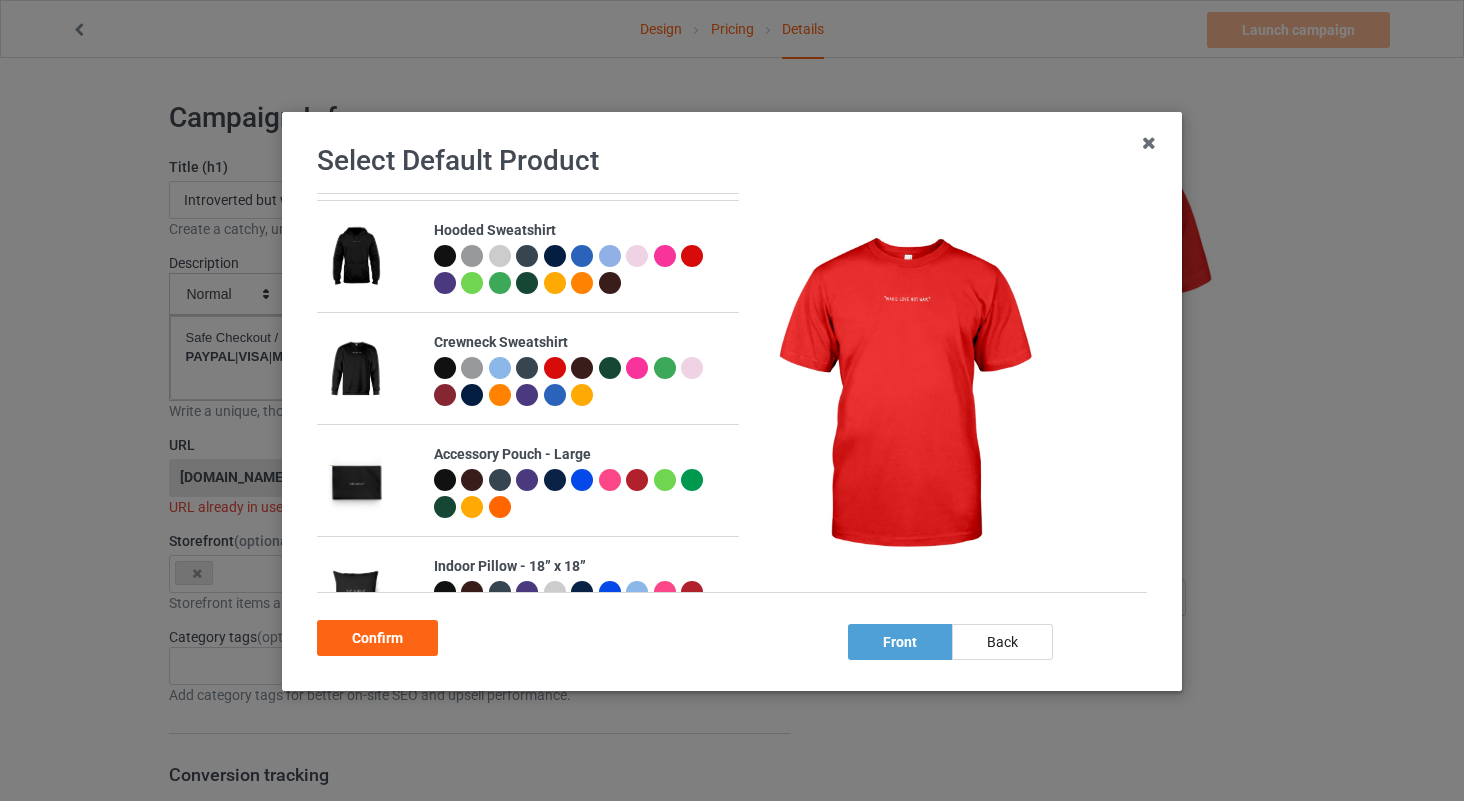 click at bounding box center (527, 368) 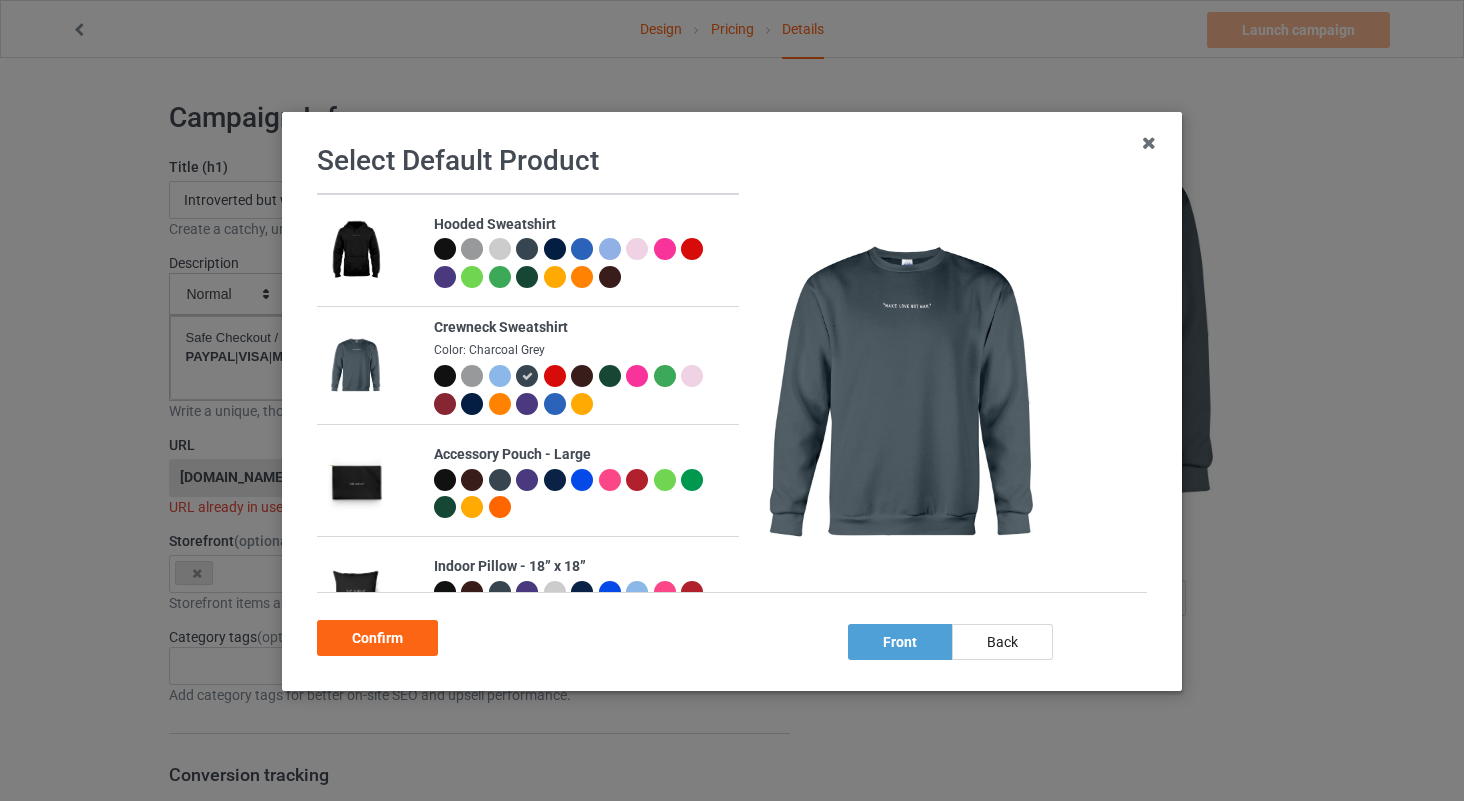 click at bounding box center [445, 376] 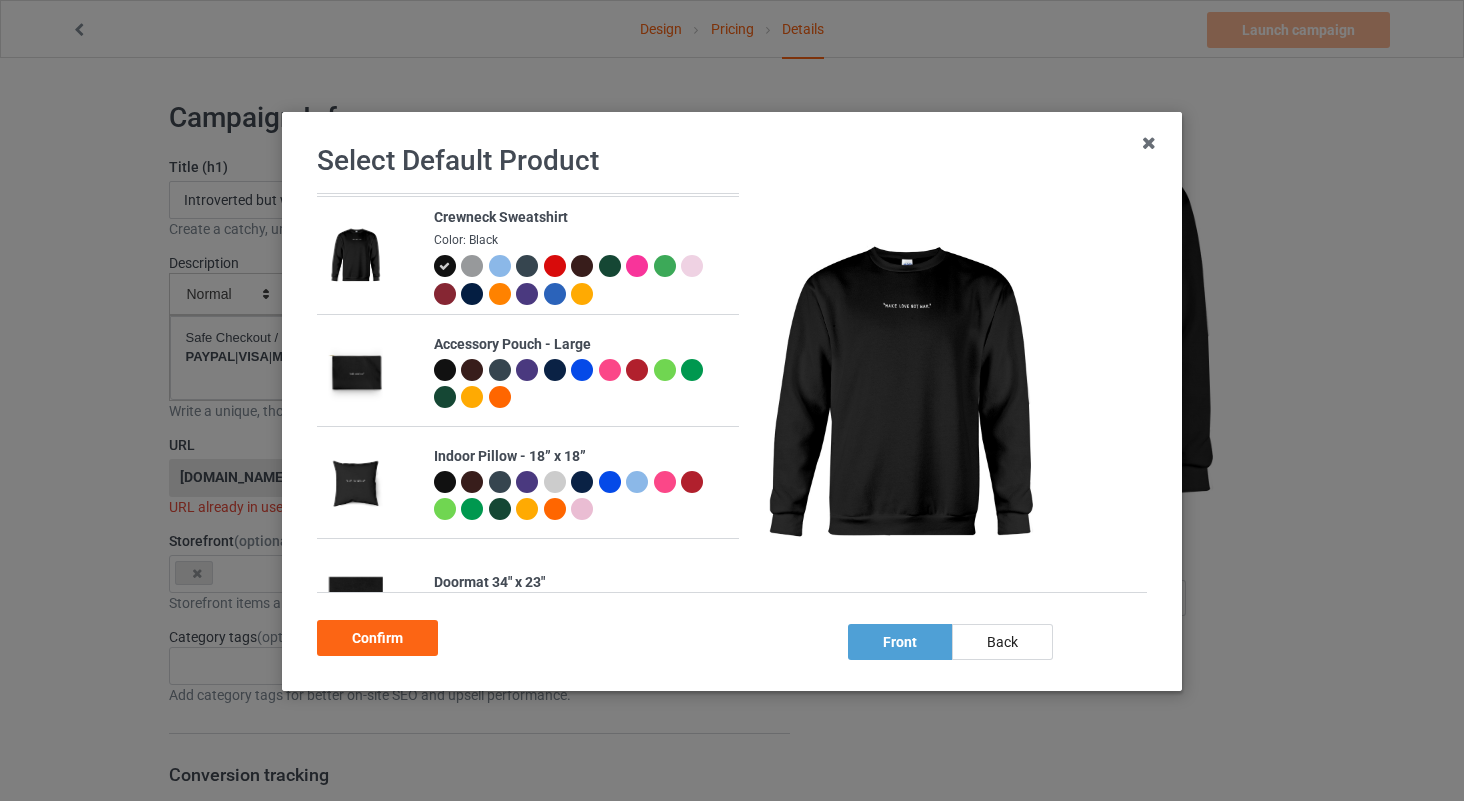 scroll, scrollTop: 332, scrollLeft: 0, axis: vertical 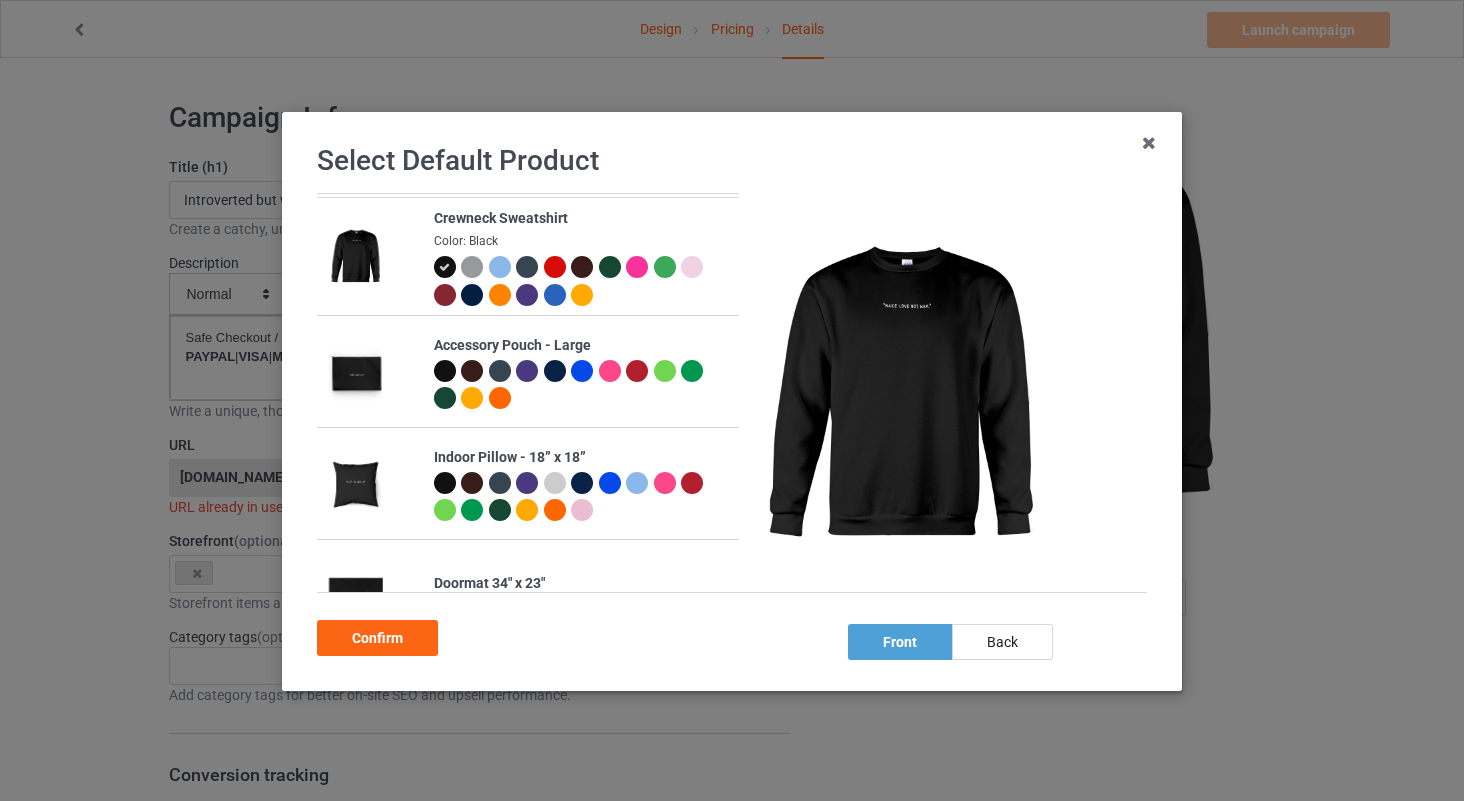 click at bounding box center [692, 483] 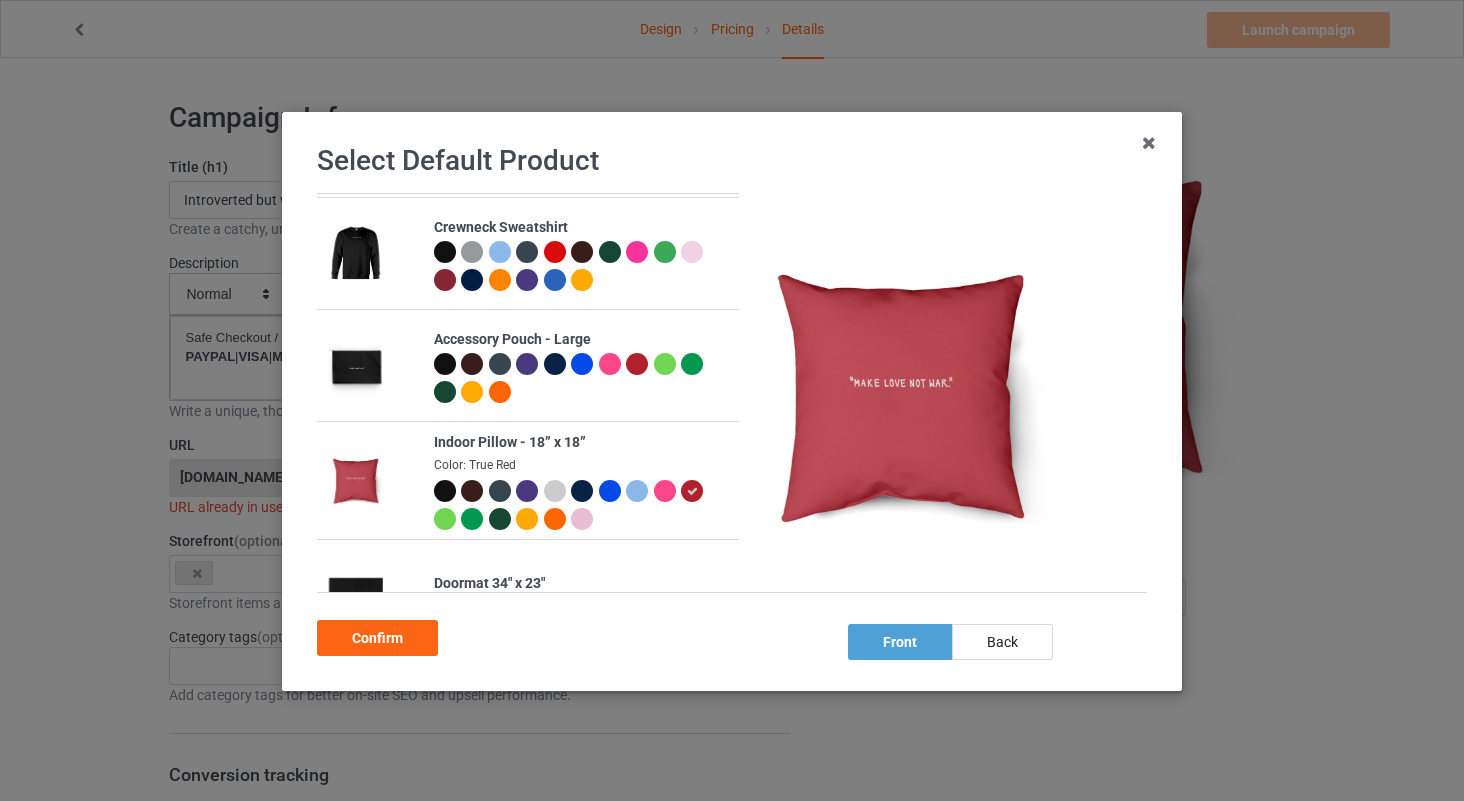 click at bounding box center [445, 491] 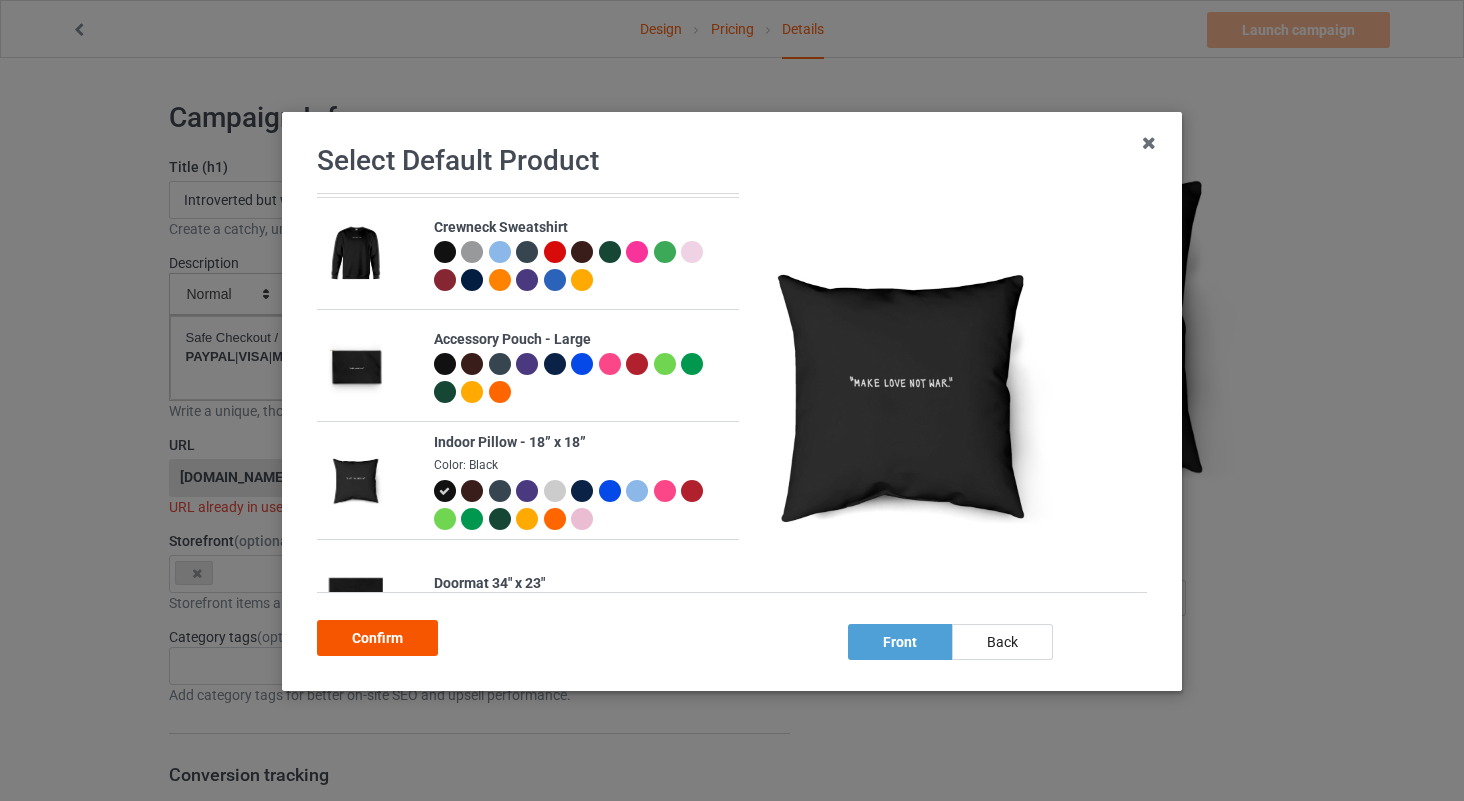 click on "Confirm" at bounding box center (377, 638) 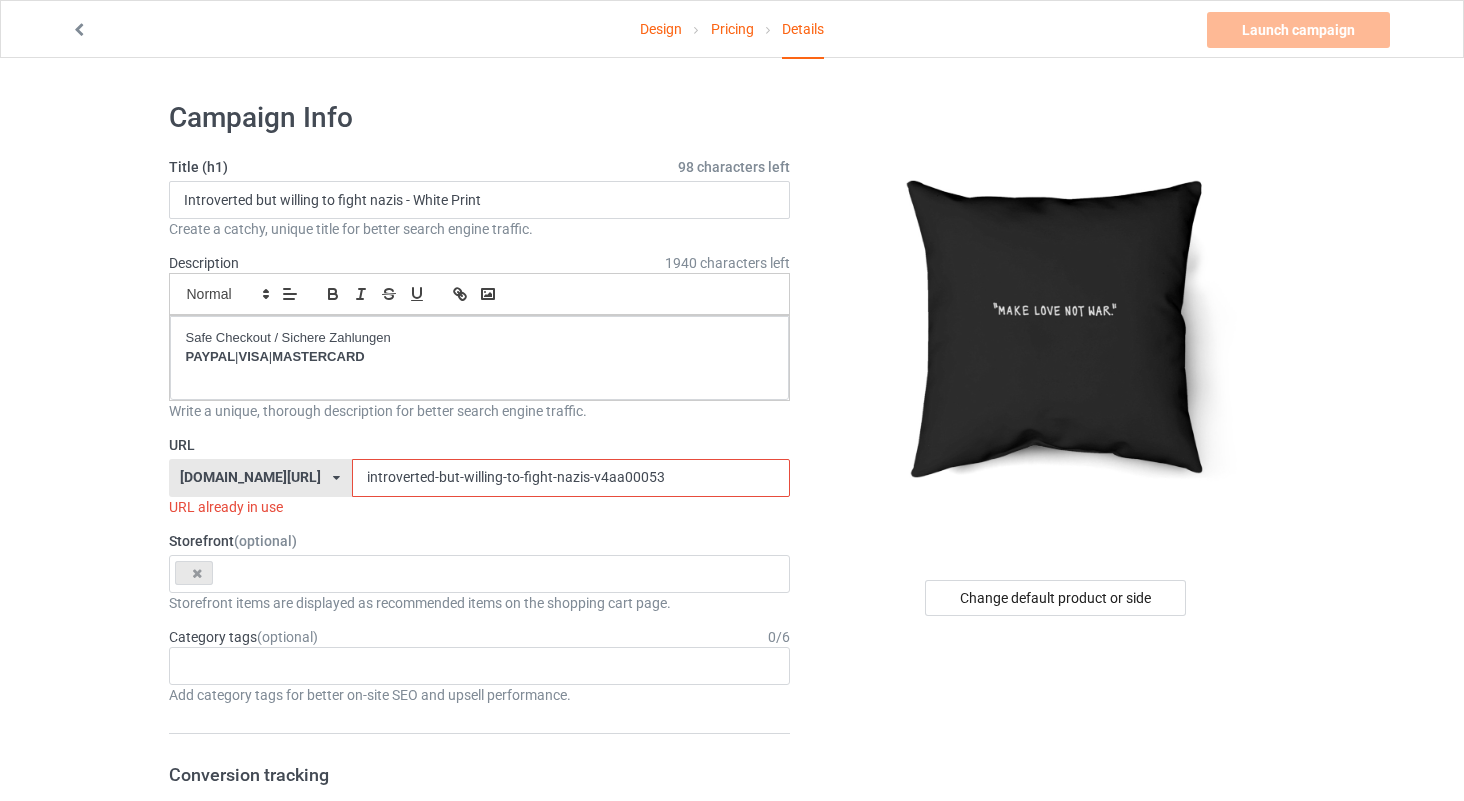 drag, startPoint x: 603, startPoint y: 474, endPoint x: 372, endPoint y: 441, distance: 233.34525 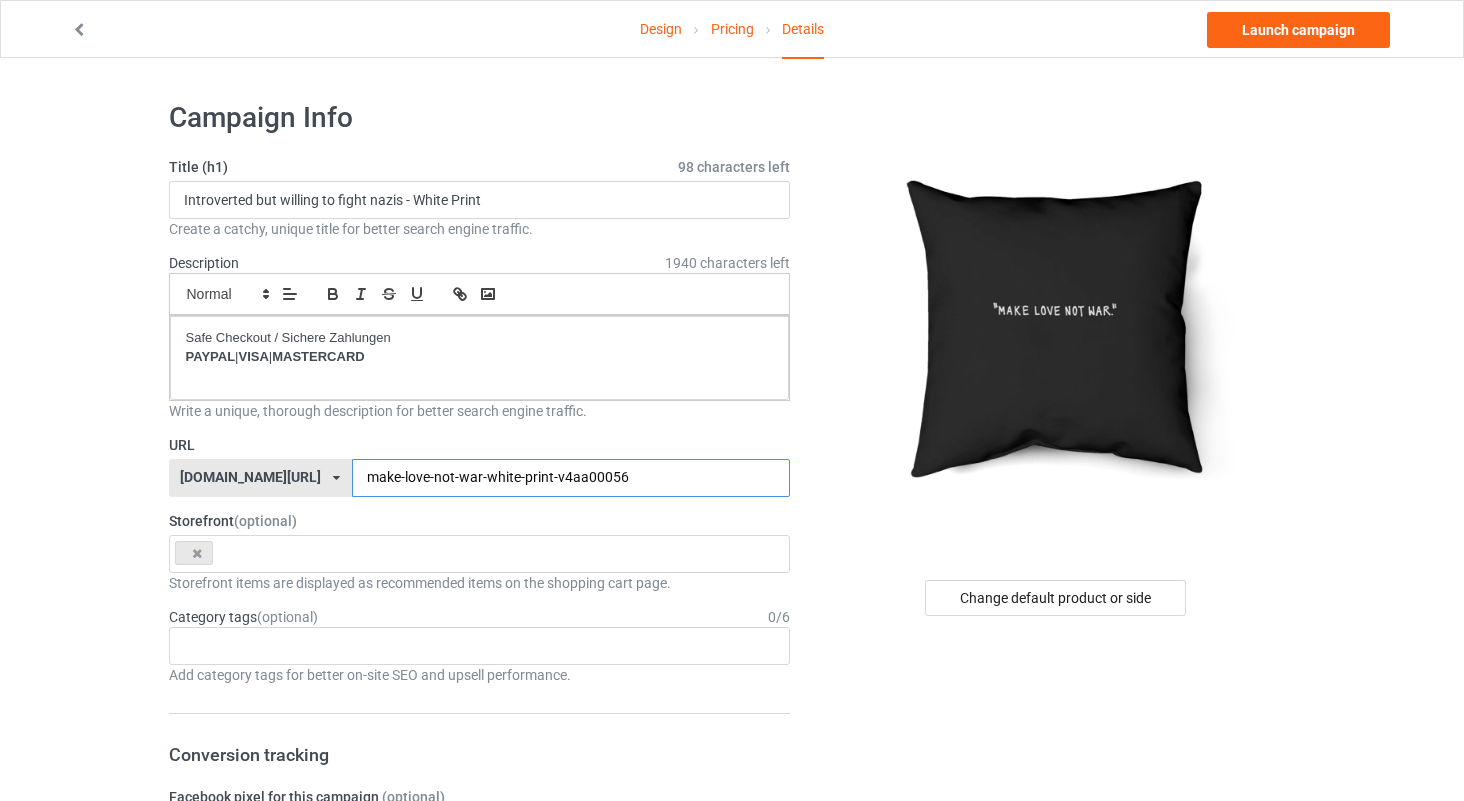 type on "make-love-not-war-white-print-v4aa00056" 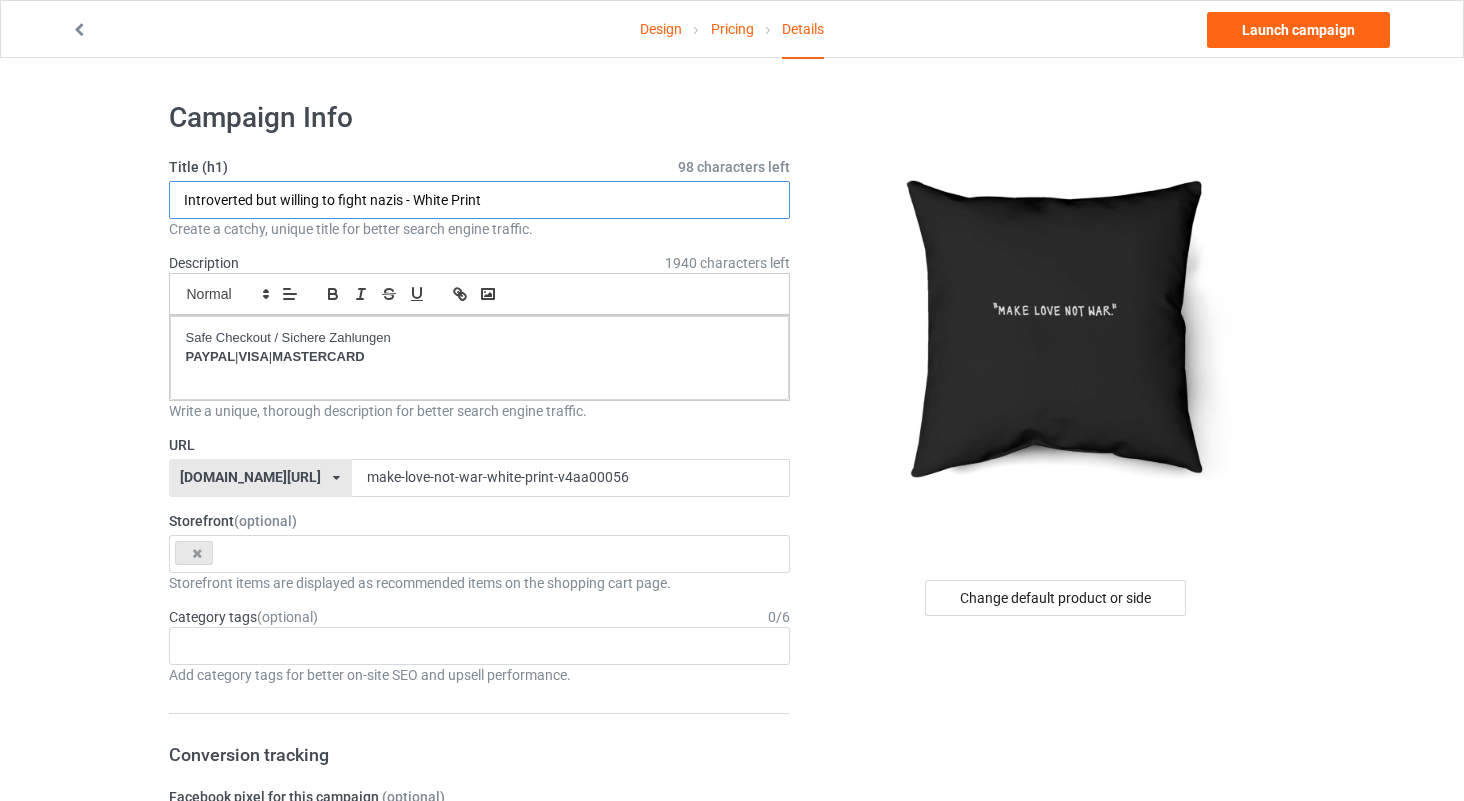 drag, startPoint x: 400, startPoint y: 198, endPoint x: 149, endPoint y: 149, distance: 255.73814 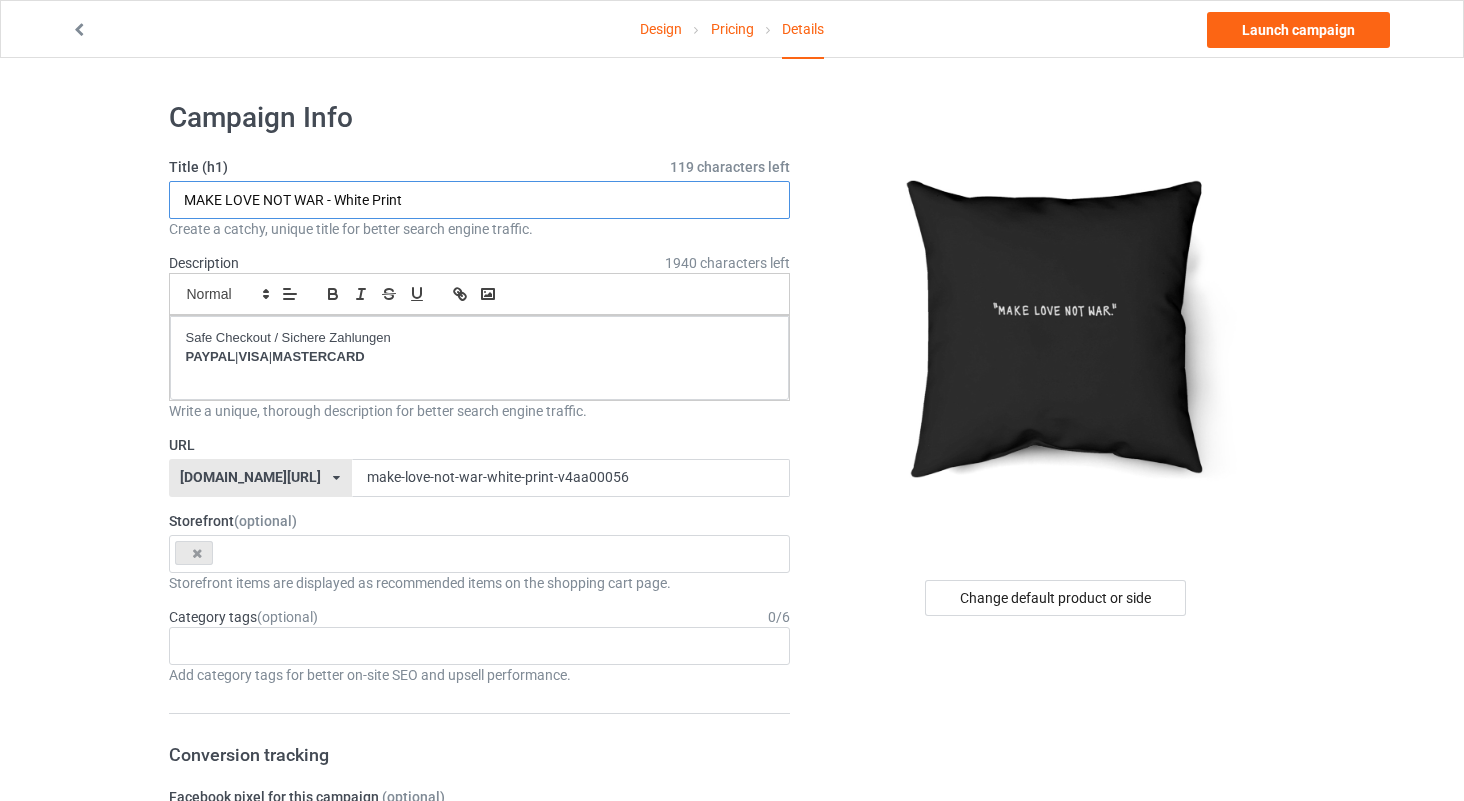 scroll, scrollTop: 0, scrollLeft: 0, axis: both 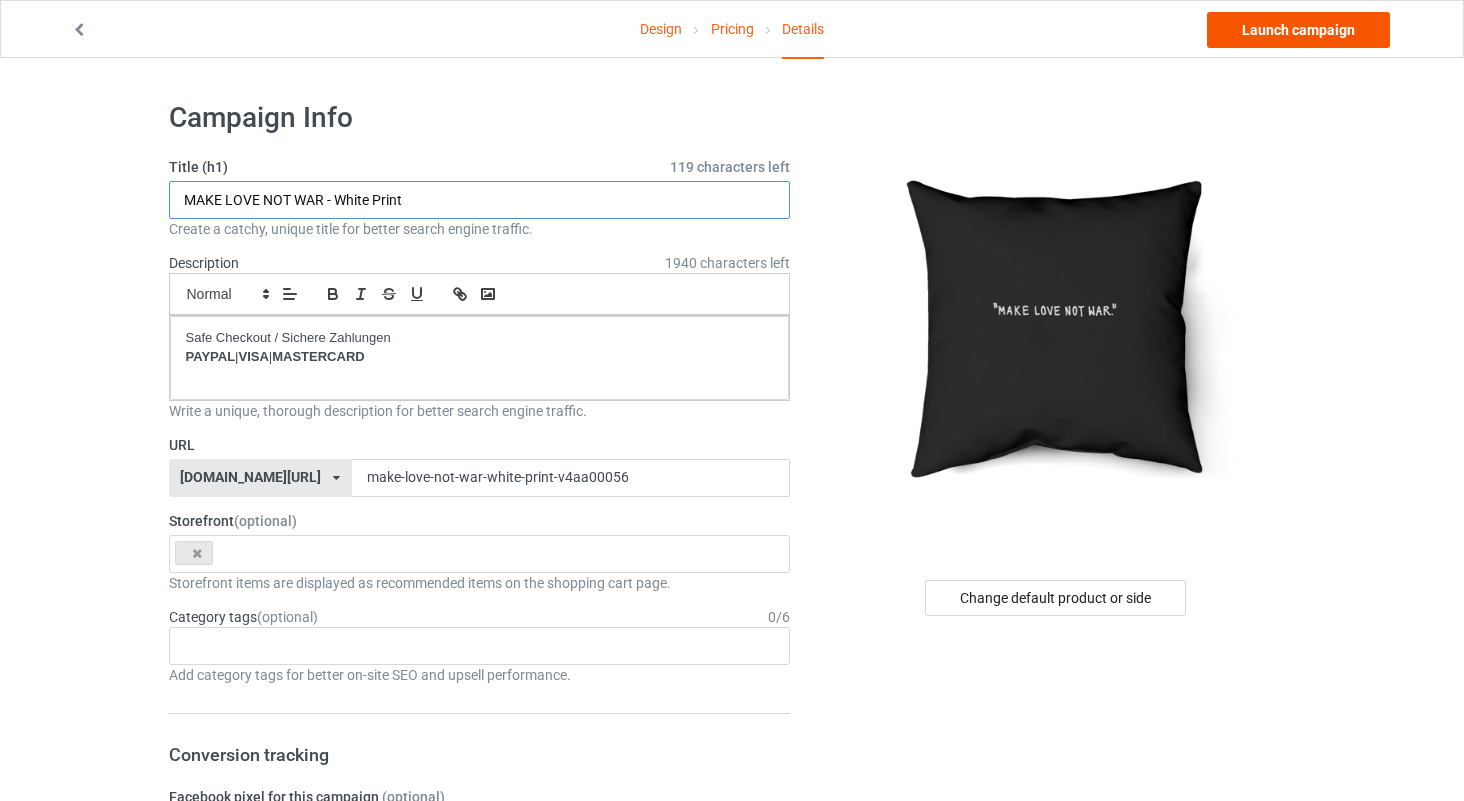 type on "MAKE LOVE NOT WAR - White Print" 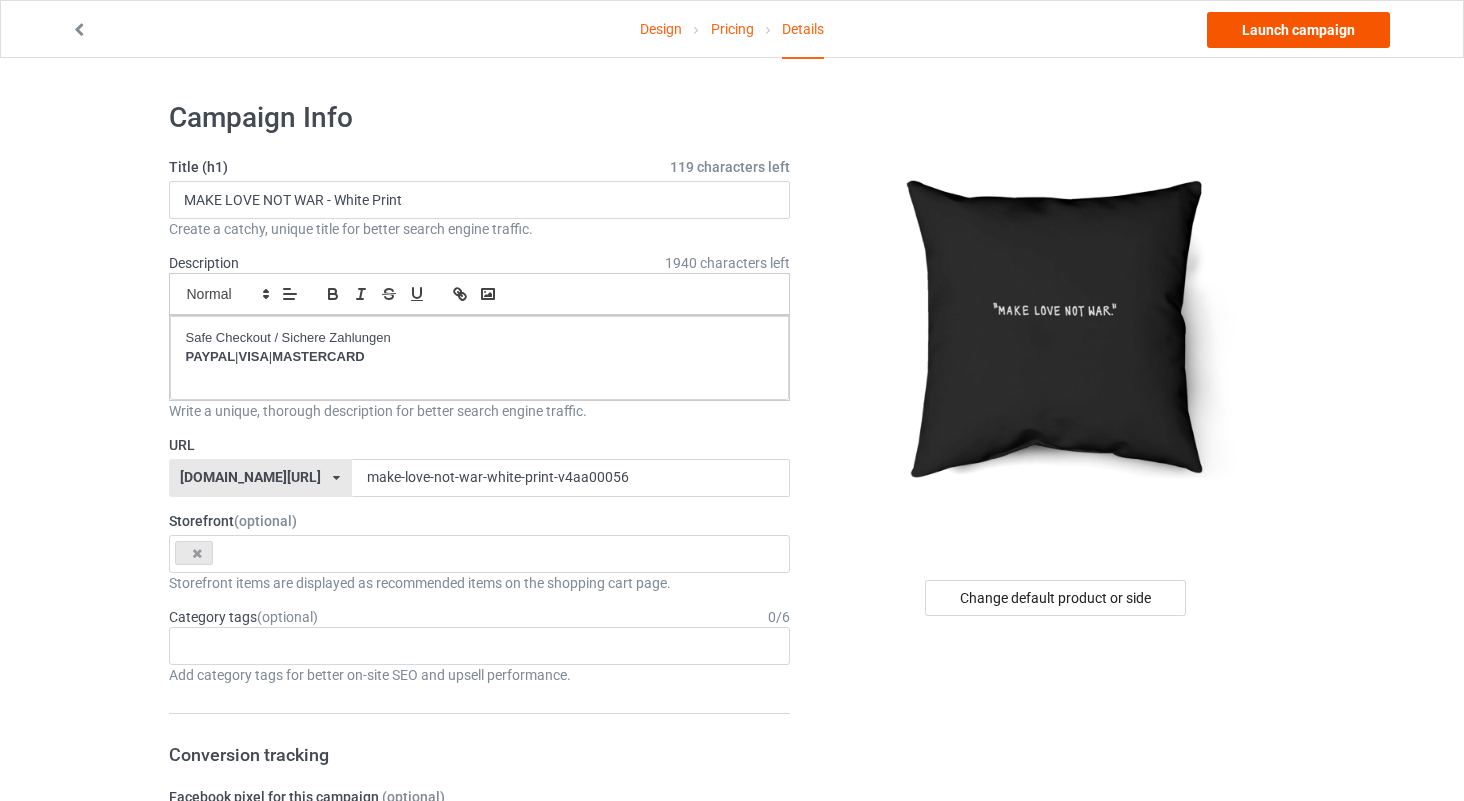 click on "Launch campaign" at bounding box center [1298, 30] 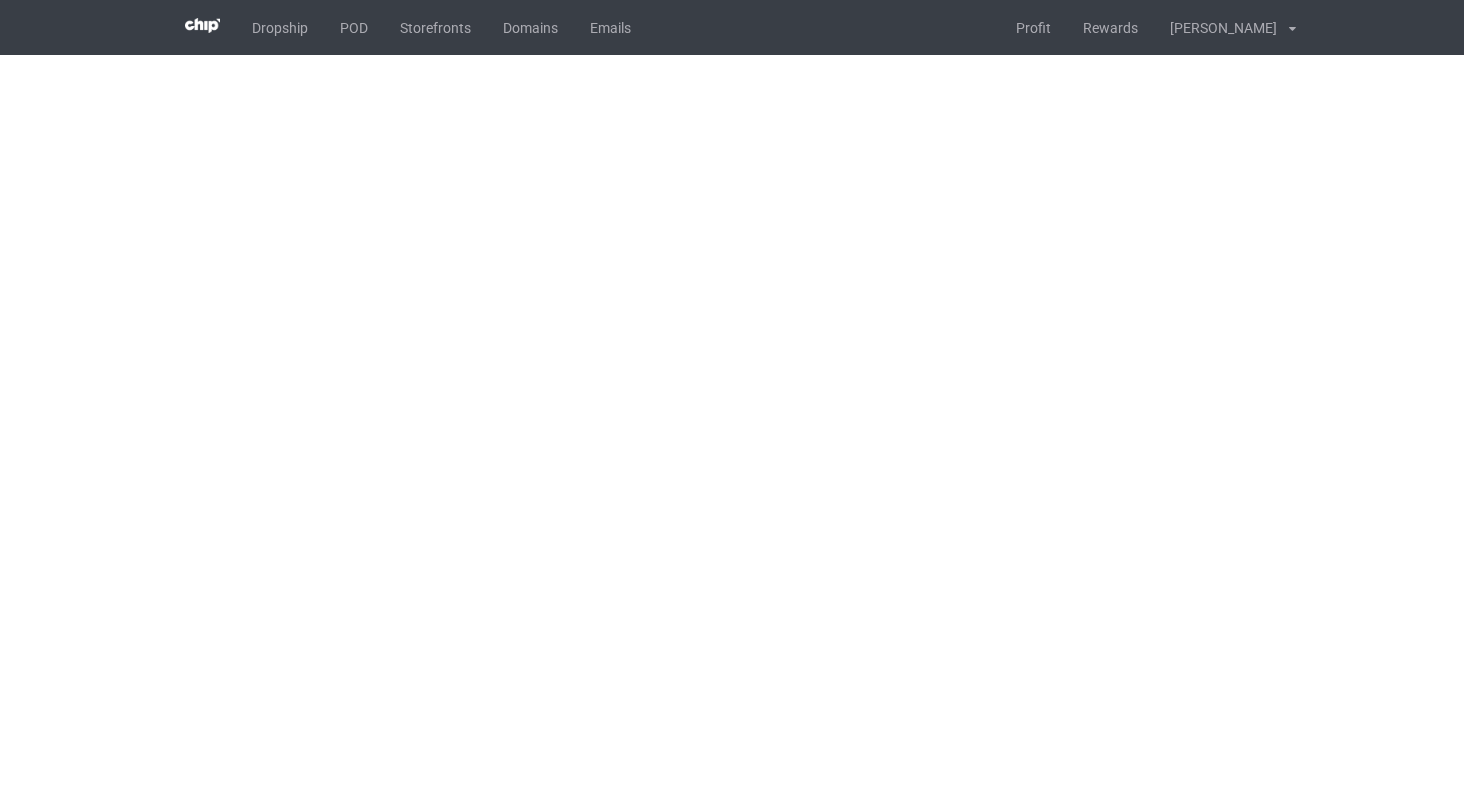 scroll, scrollTop: 0, scrollLeft: 0, axis: both 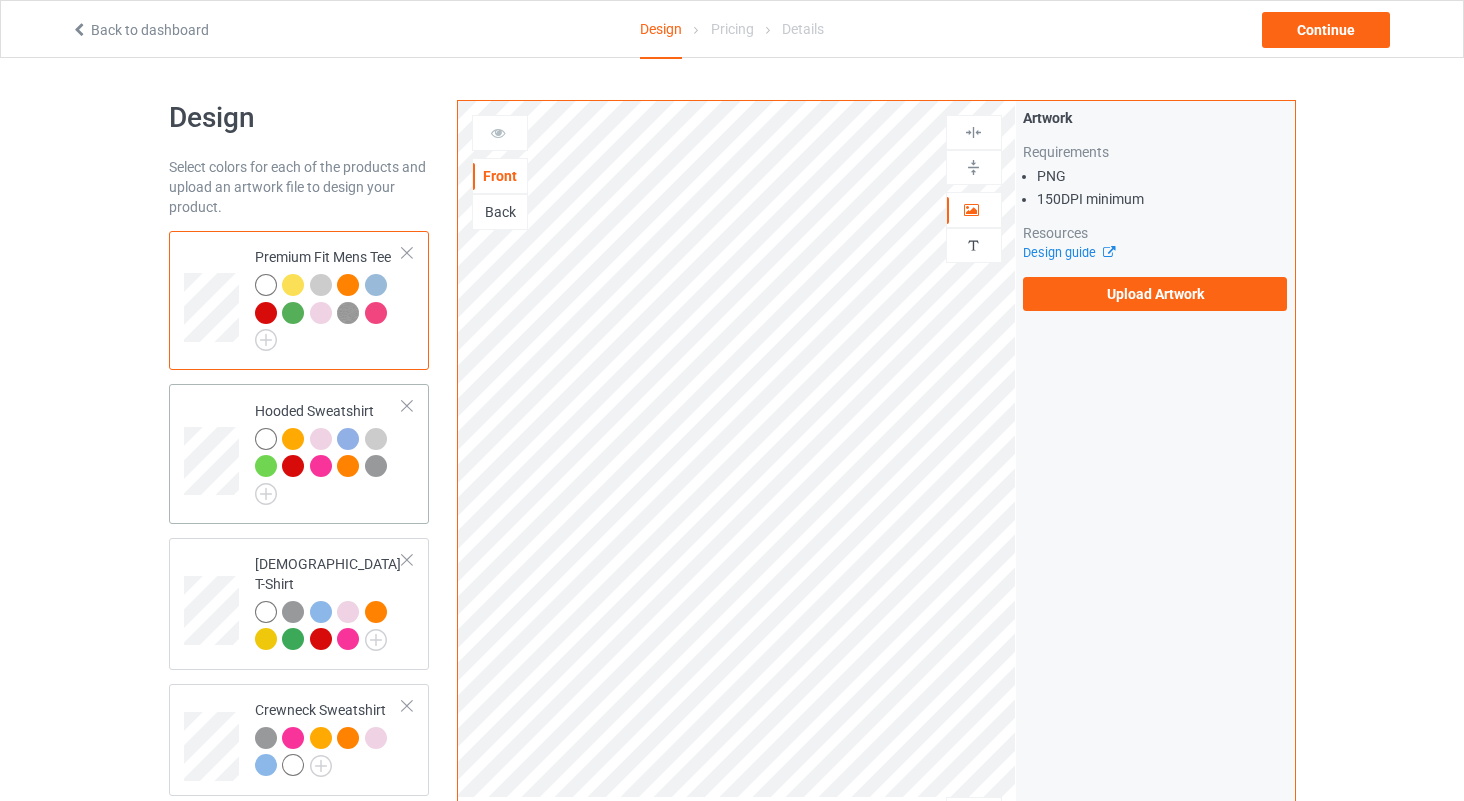 click on "Hooded Sweatshirt" at bounding box center (299, 453) 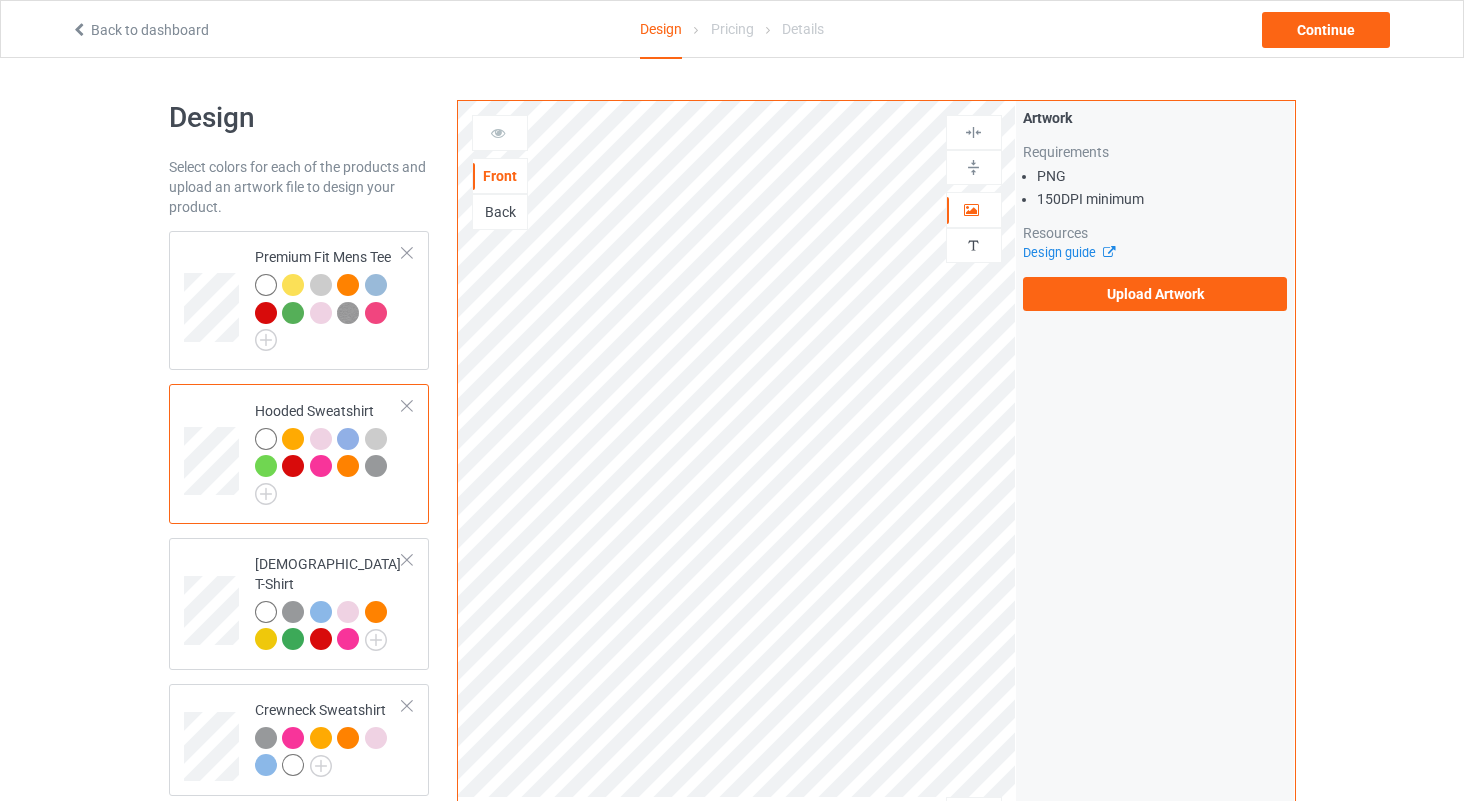 click on "Back" at bounding box center [500, 212] 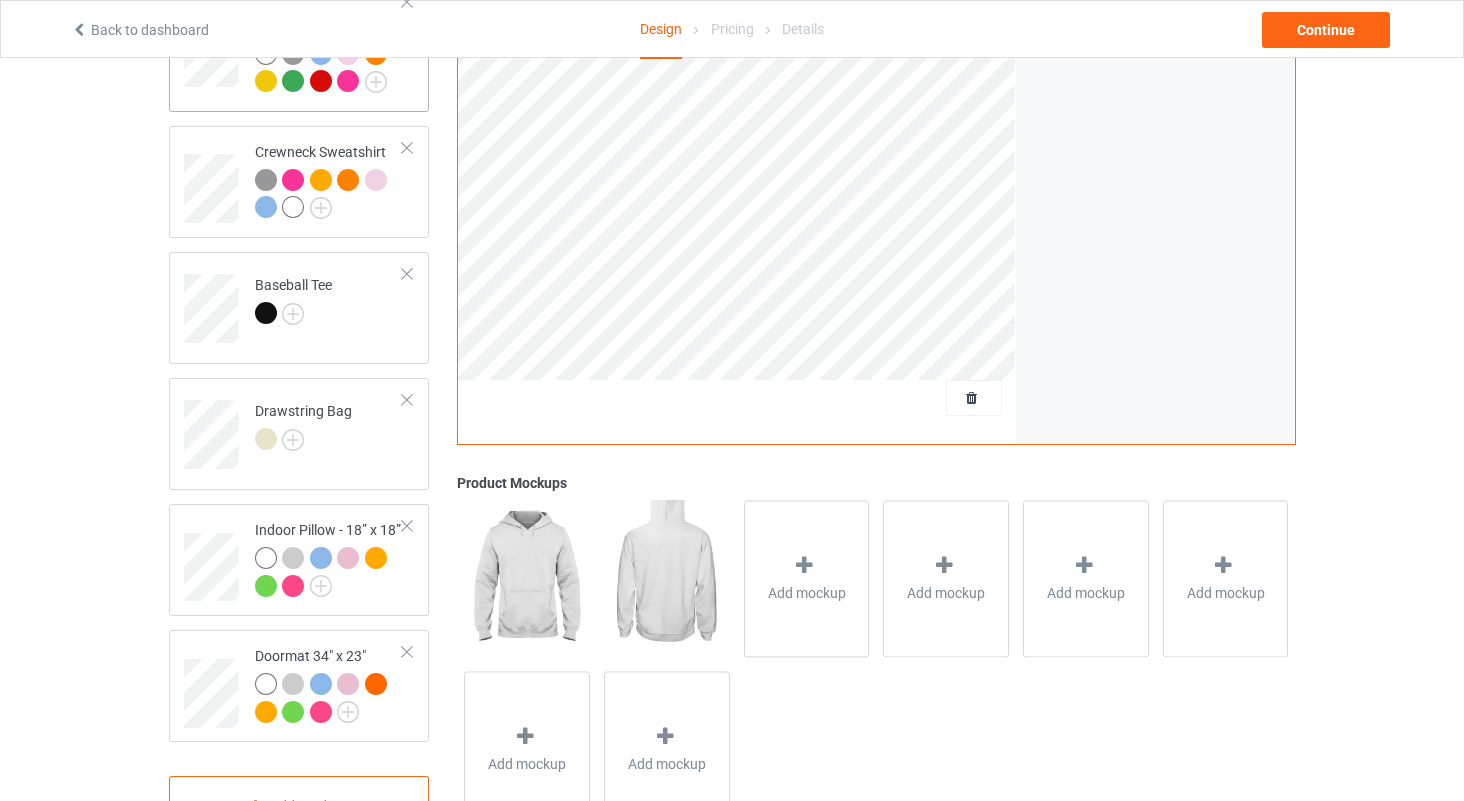 scroll, scrollTop: 604, scrollLeft: 0, axis: vertical 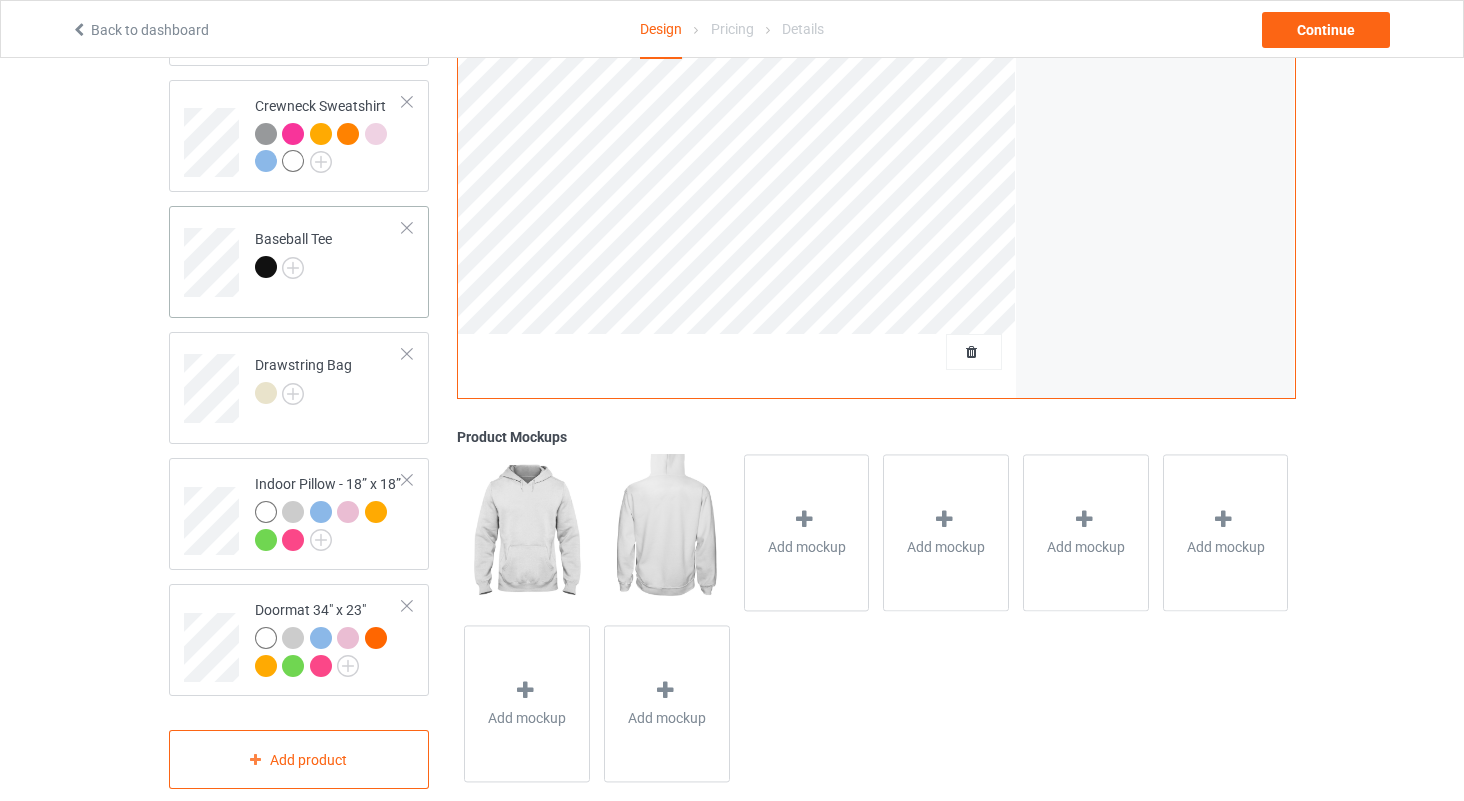 click on "Baseball Tee" at bounding box center (329, 255) 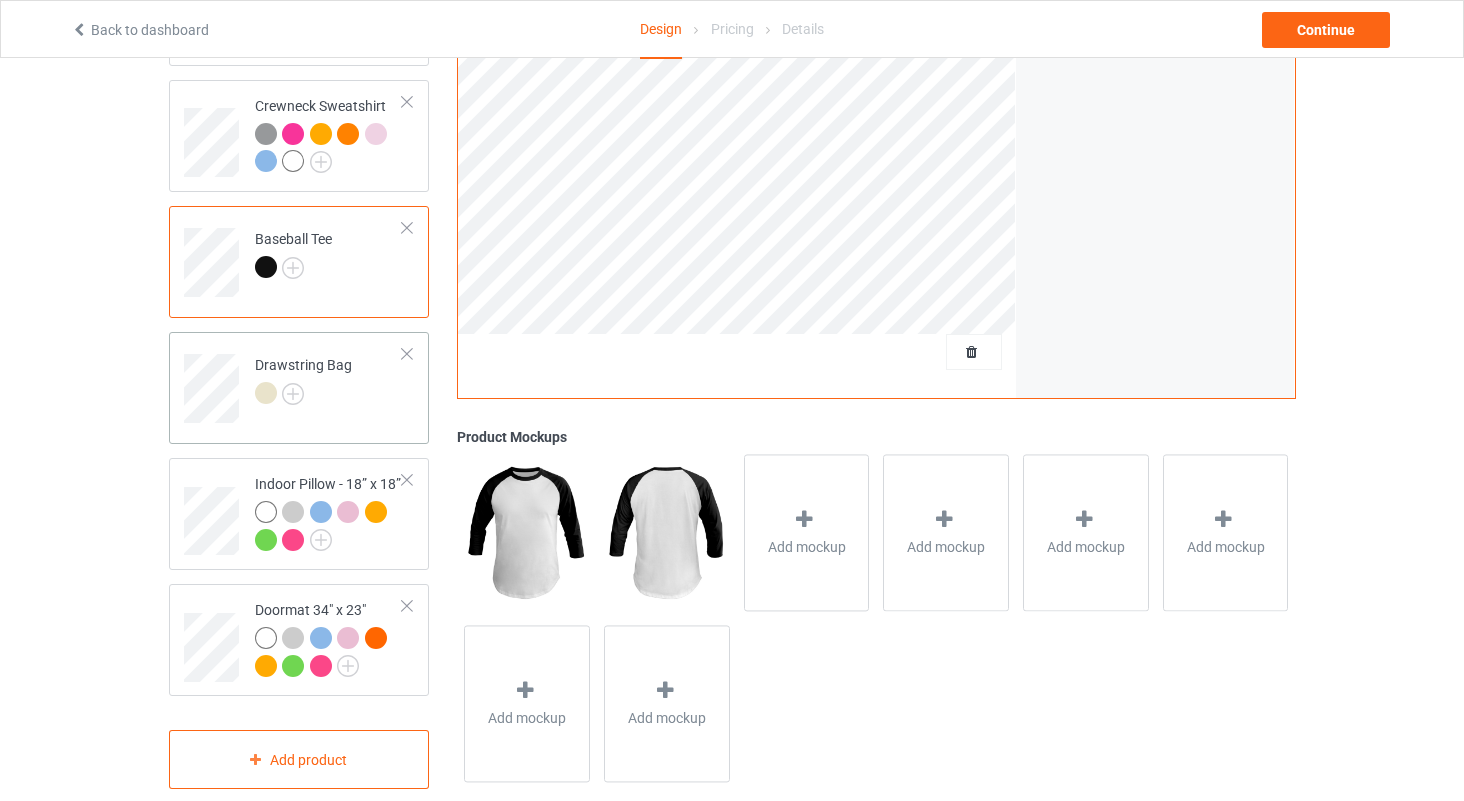 click at bounding box center [407, 354] 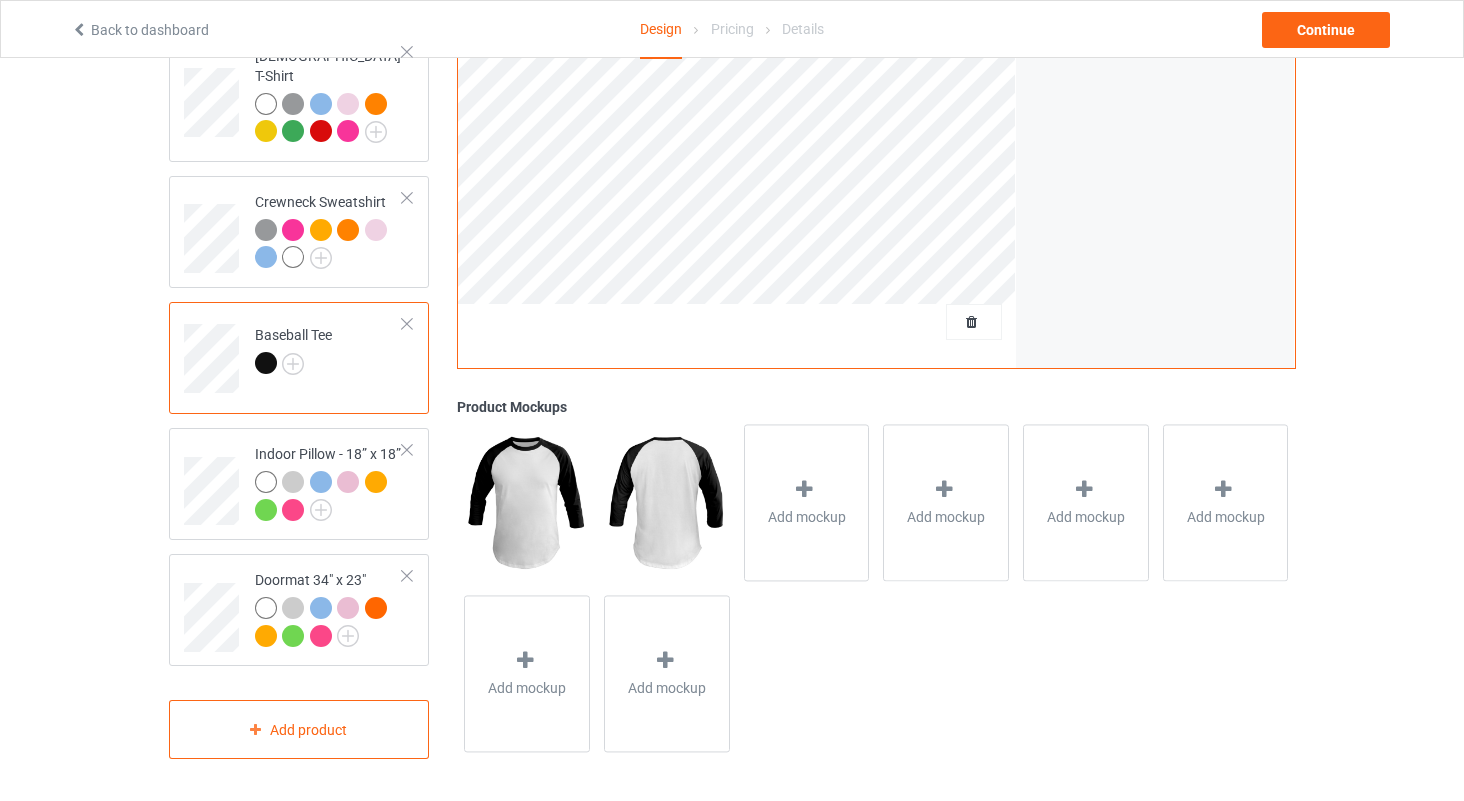 scroll, scrollTop: 492, scrollLeft: 0, axis: vertical 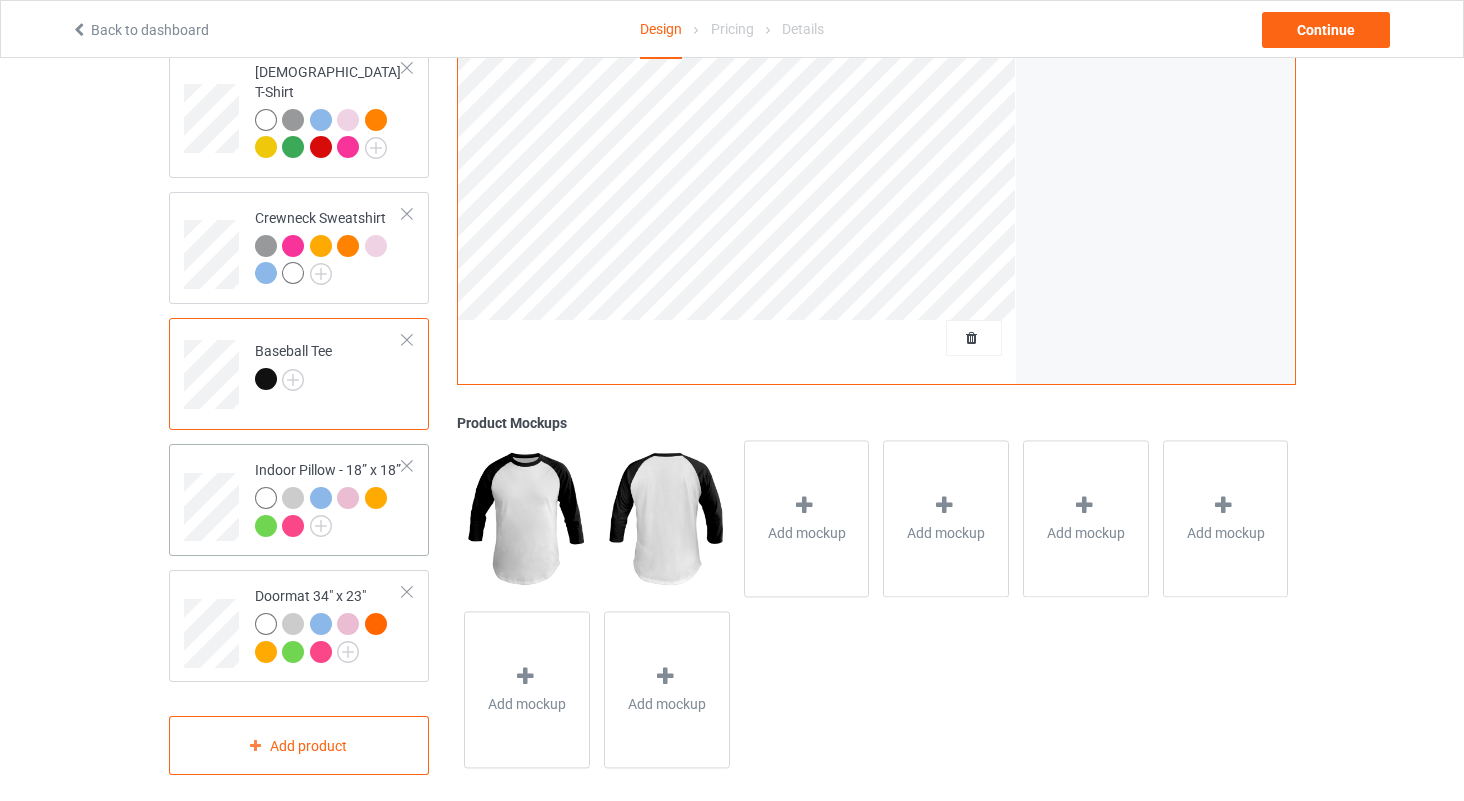 click at bounding box center [329, 514] 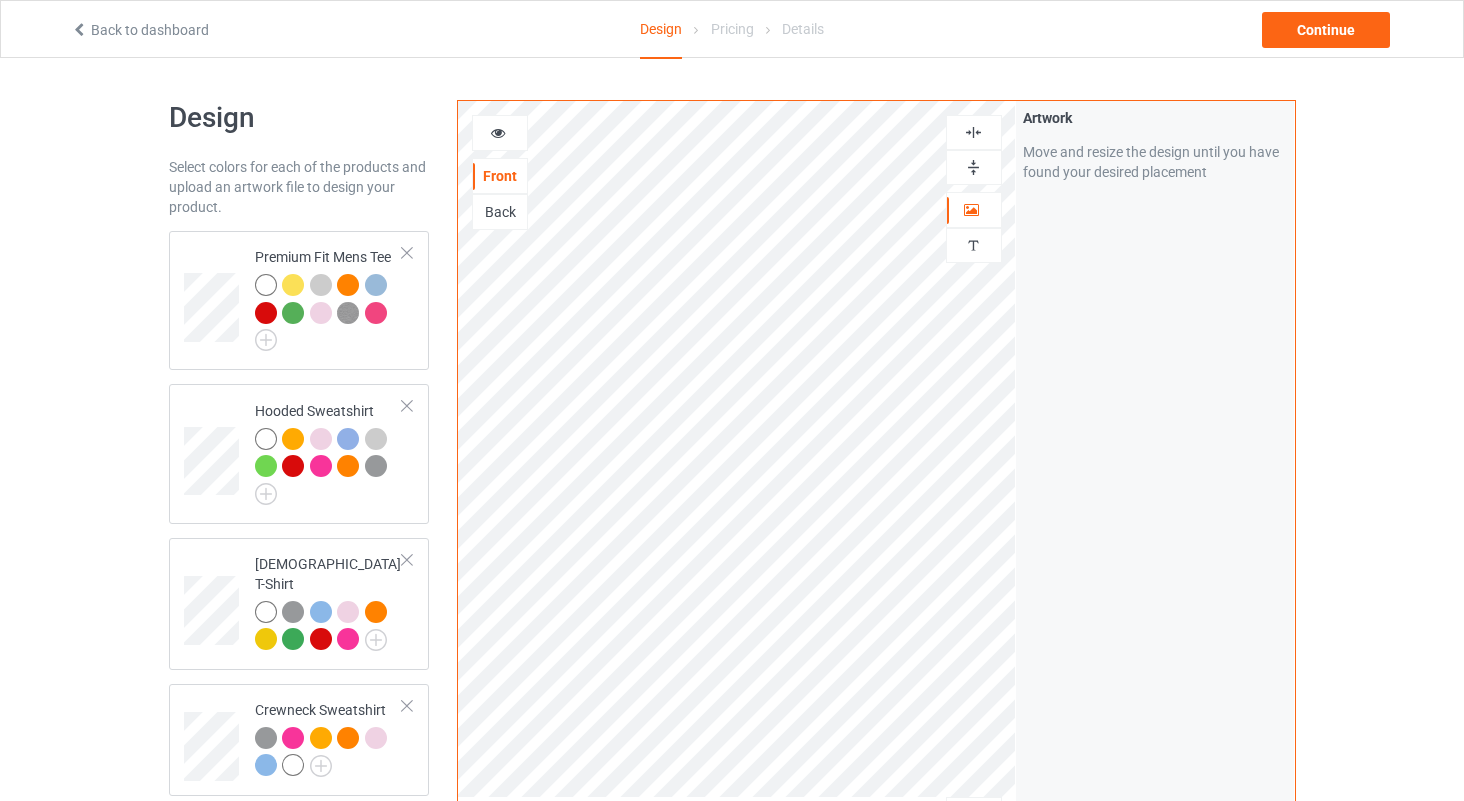 scroll, scrollTop: 0, scrollLeft: 0, axis: both 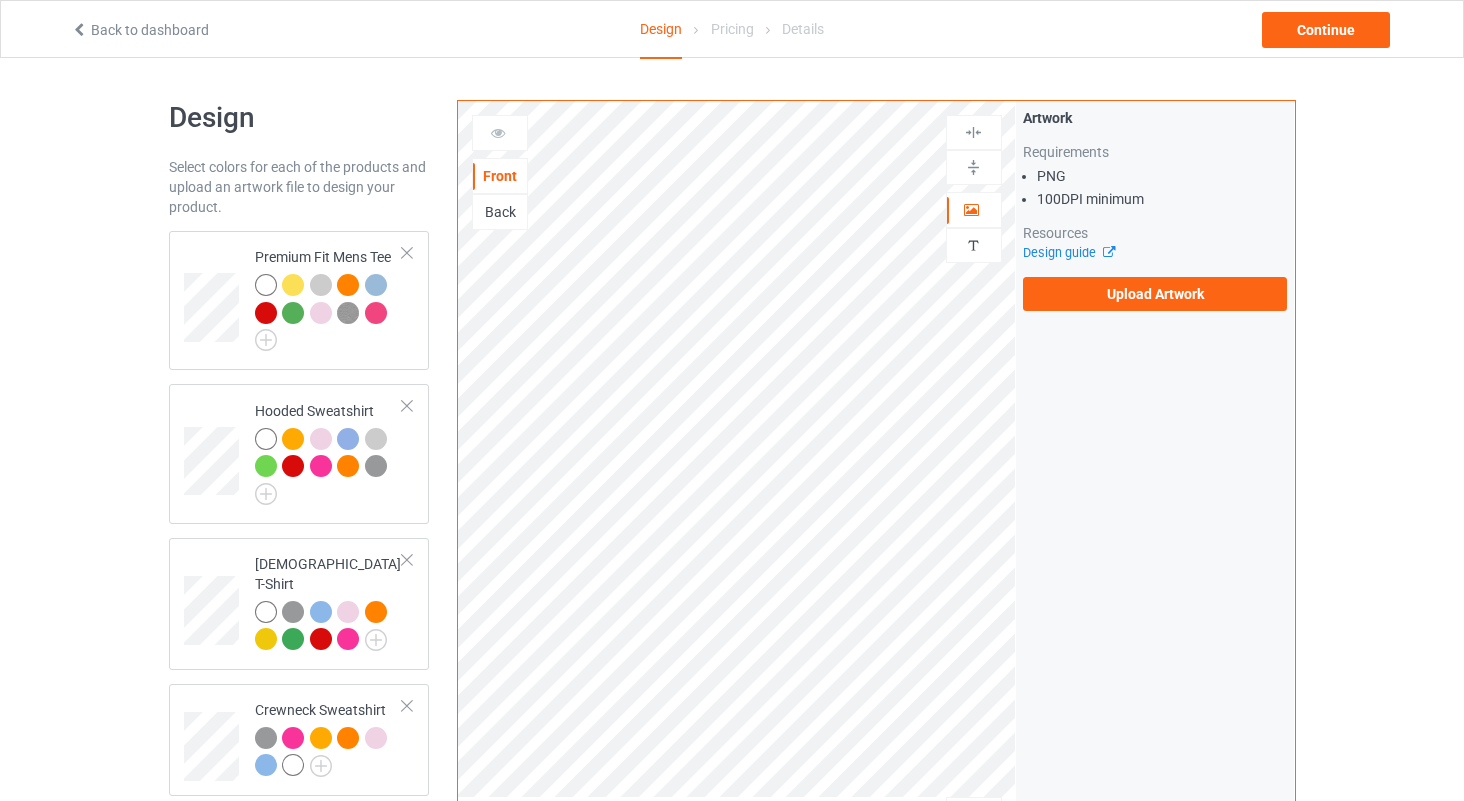 click on "Back" at bounding box center (500, 212) 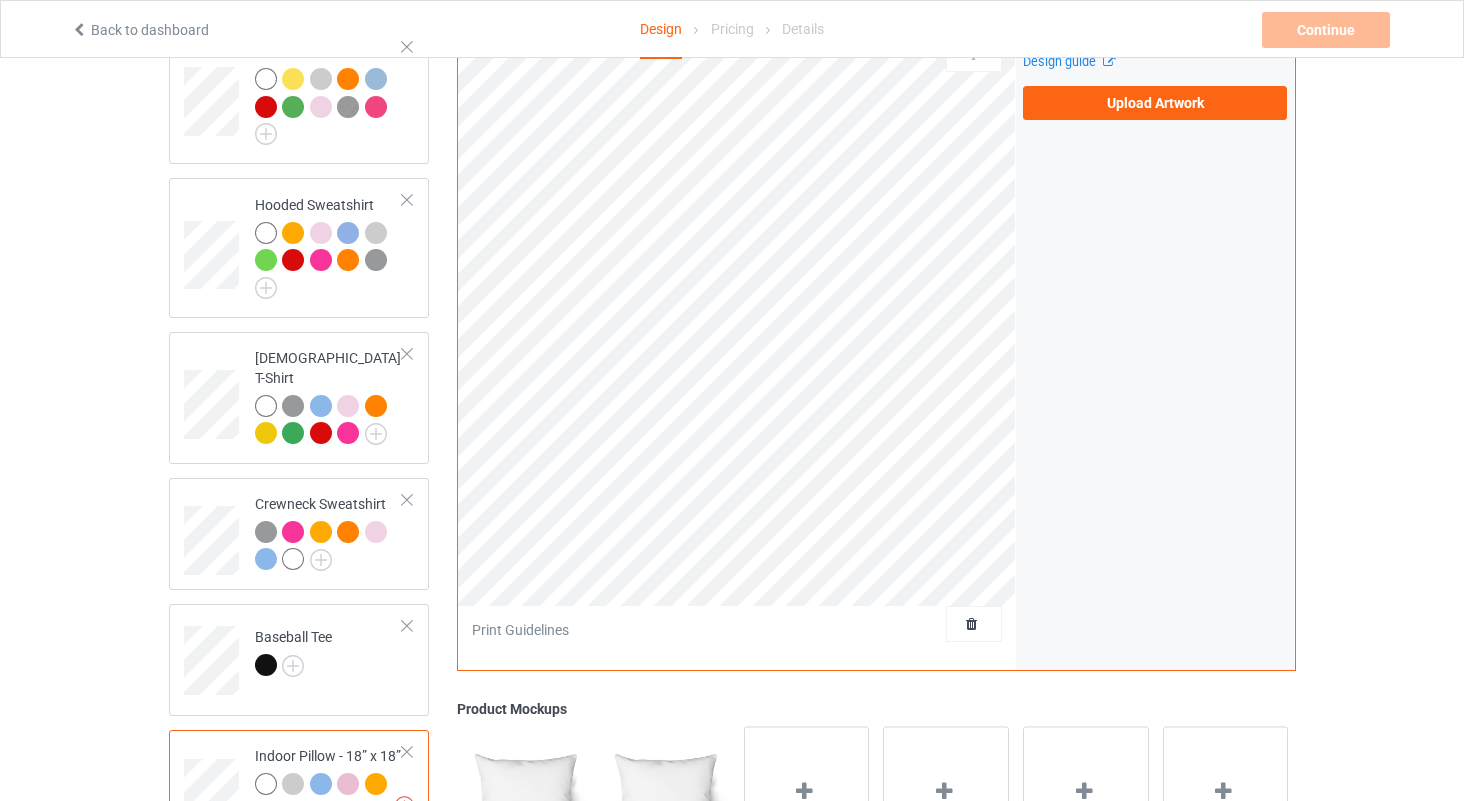 scroll, scrollTop: 358, scrollLeft: 0, axis: vertical 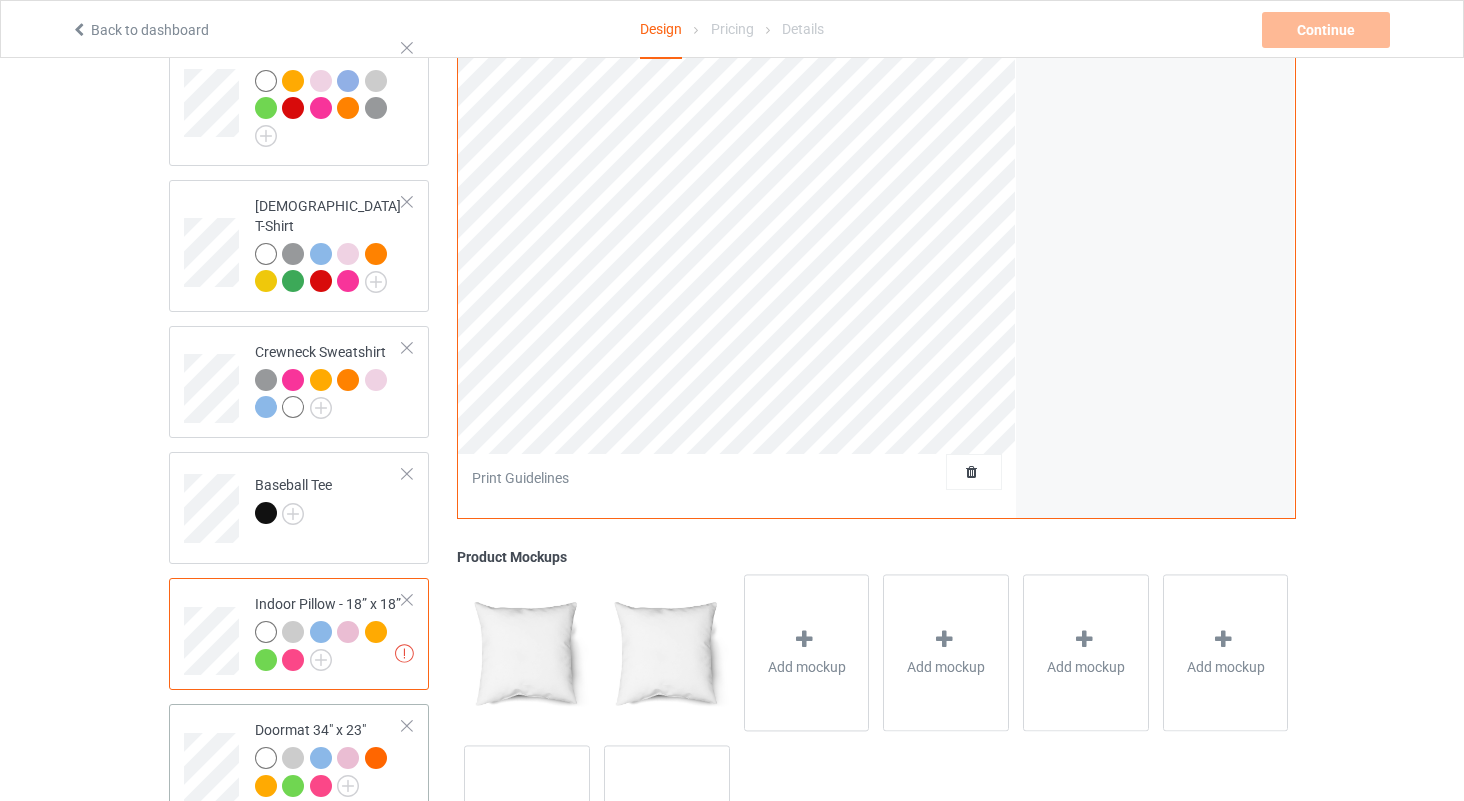 click on "Doormat 34" x 23"" at bounding box center [329, 757] 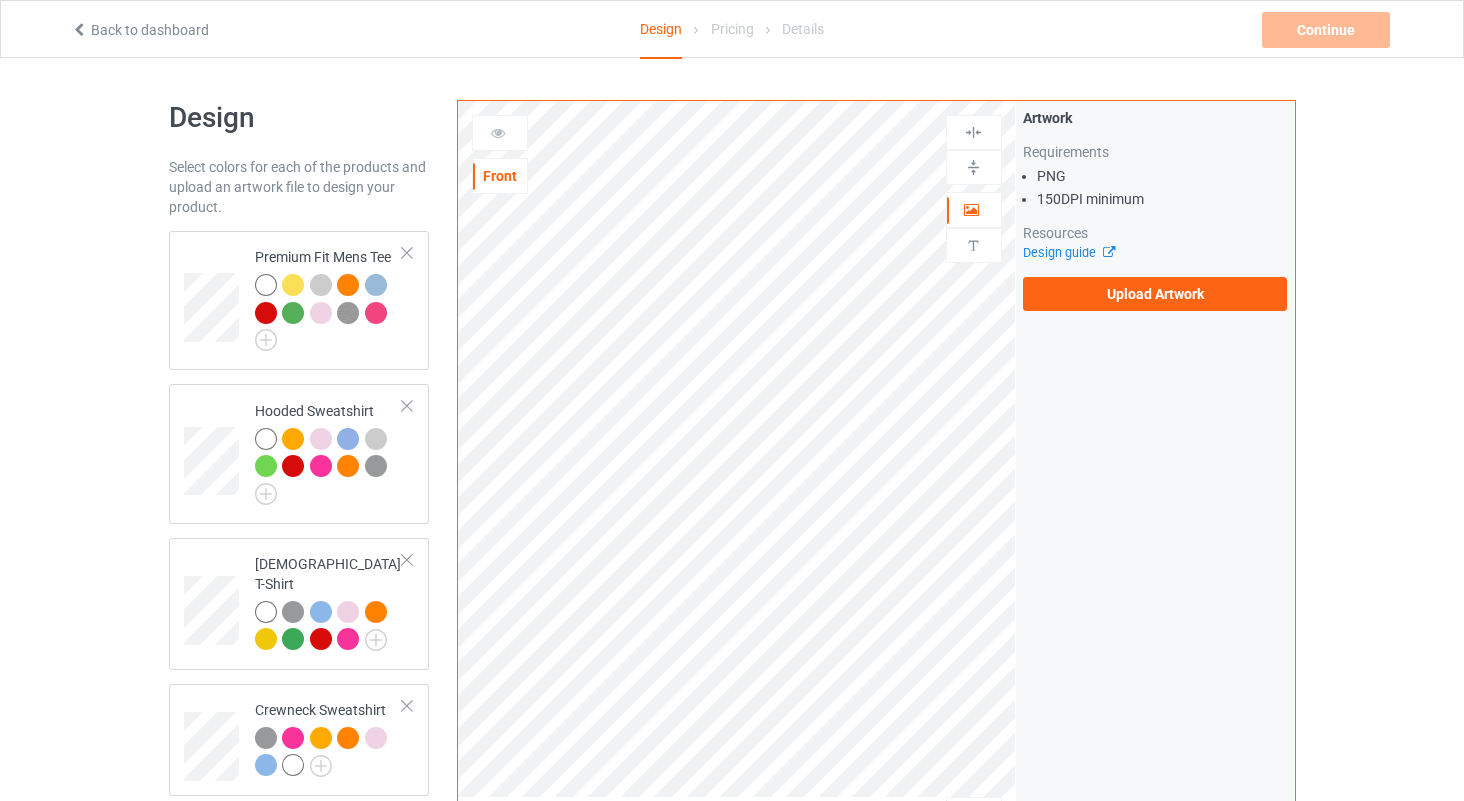 scroll, scrollTop: 0, scrollLeft: 0, axis: both 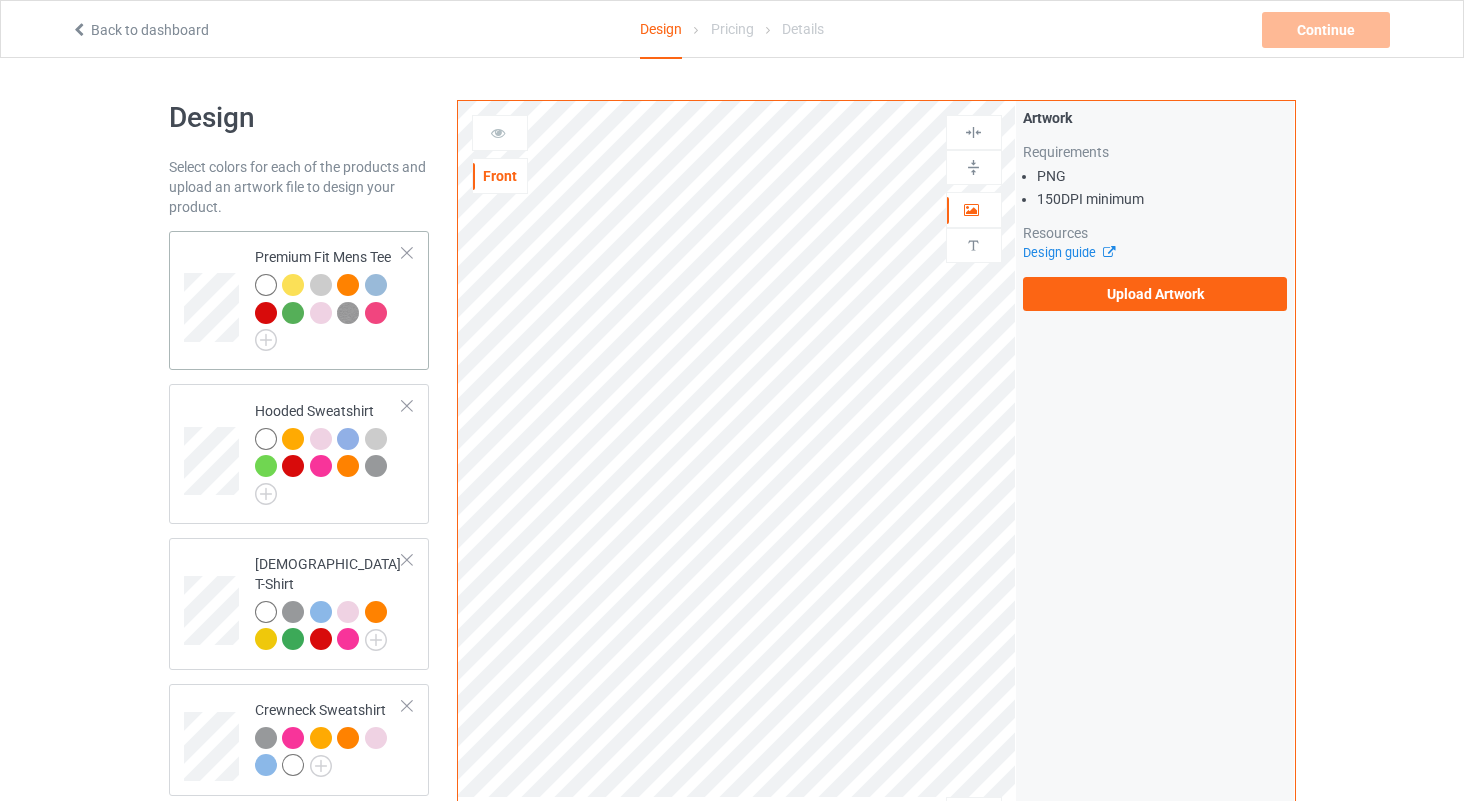 click at bounding box center [214, 300] 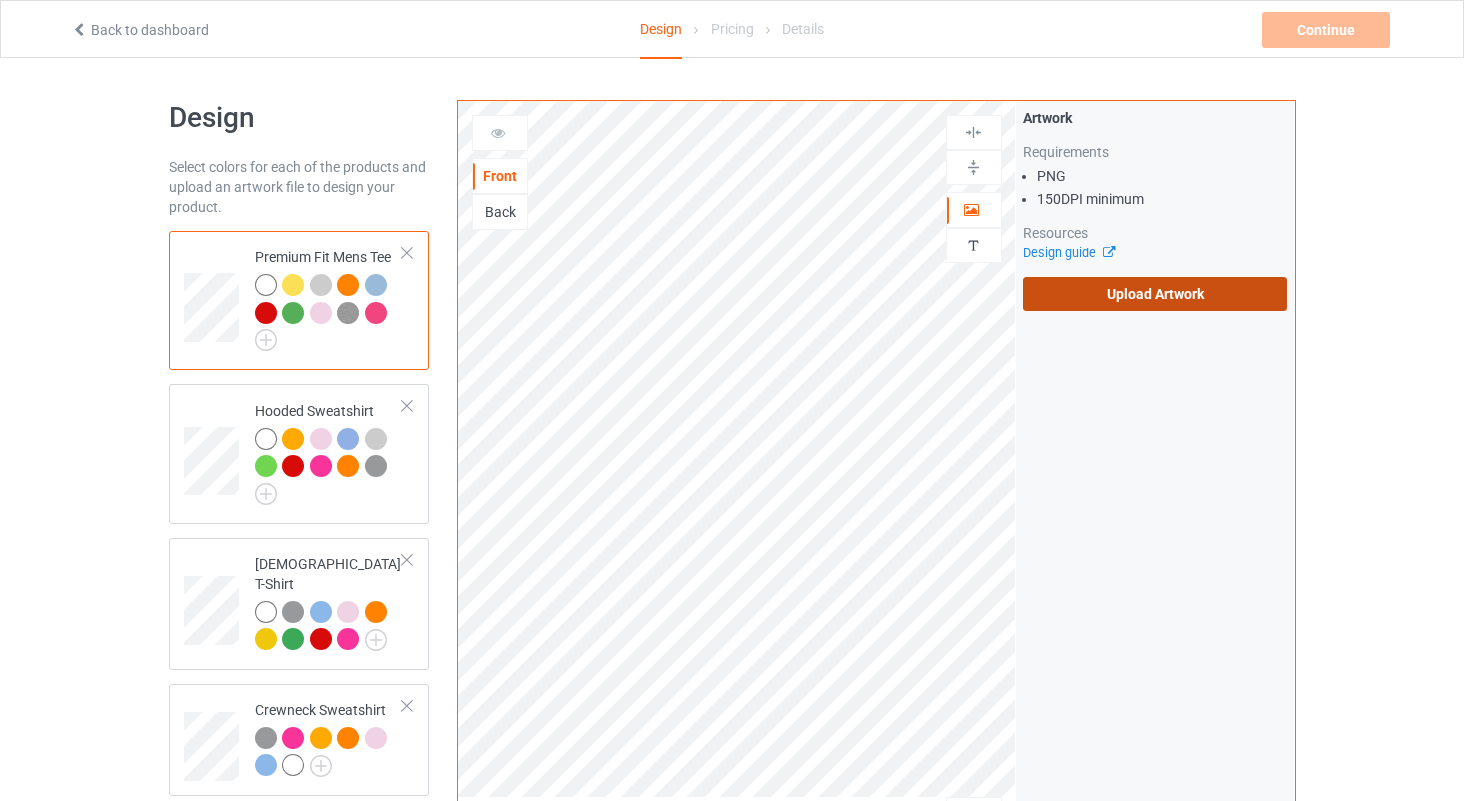 click on "Upload Artwork" at bounding box center [1155, 294] 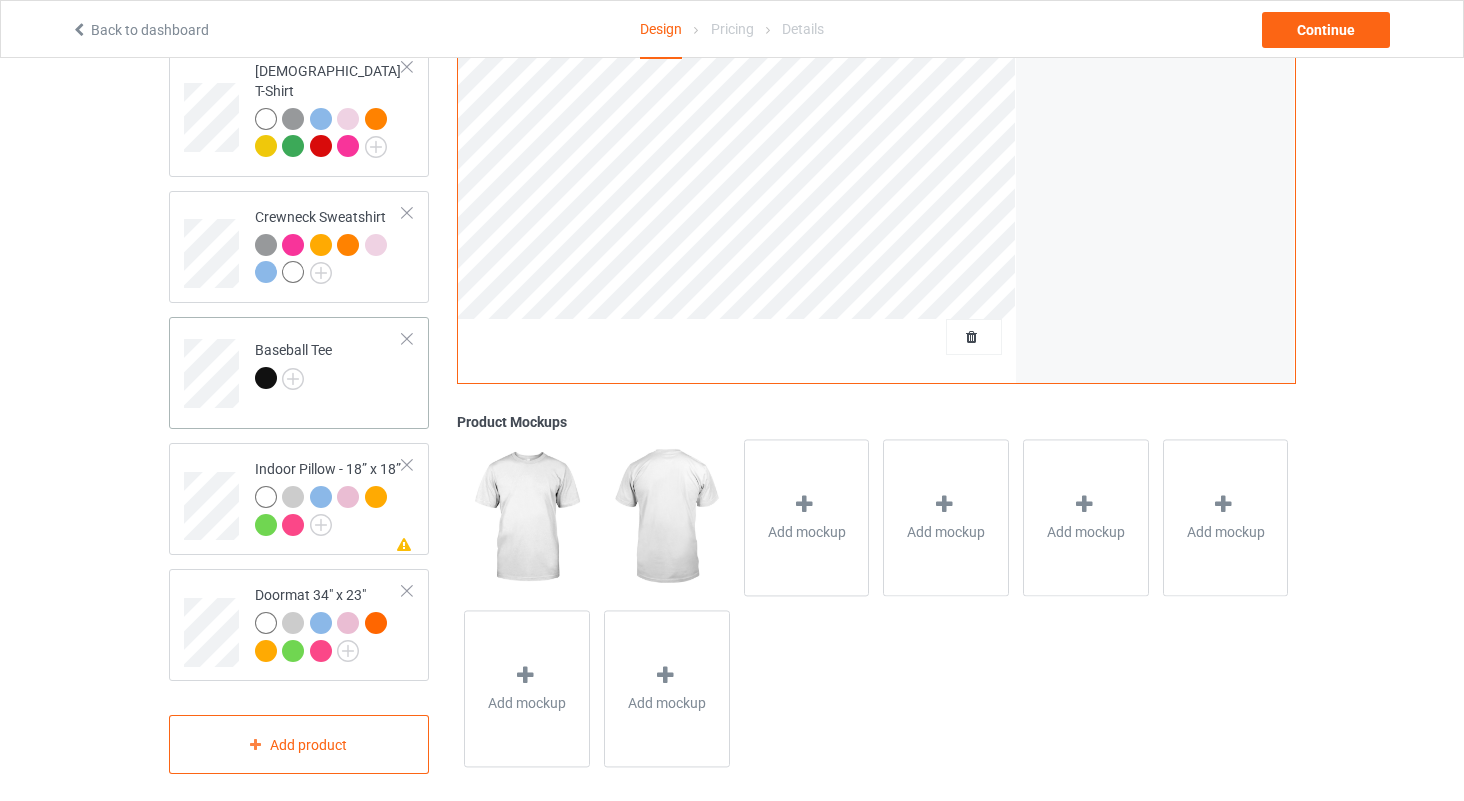 scroll, scrollTop: 492, scrollLeft: 0, axis: vertical 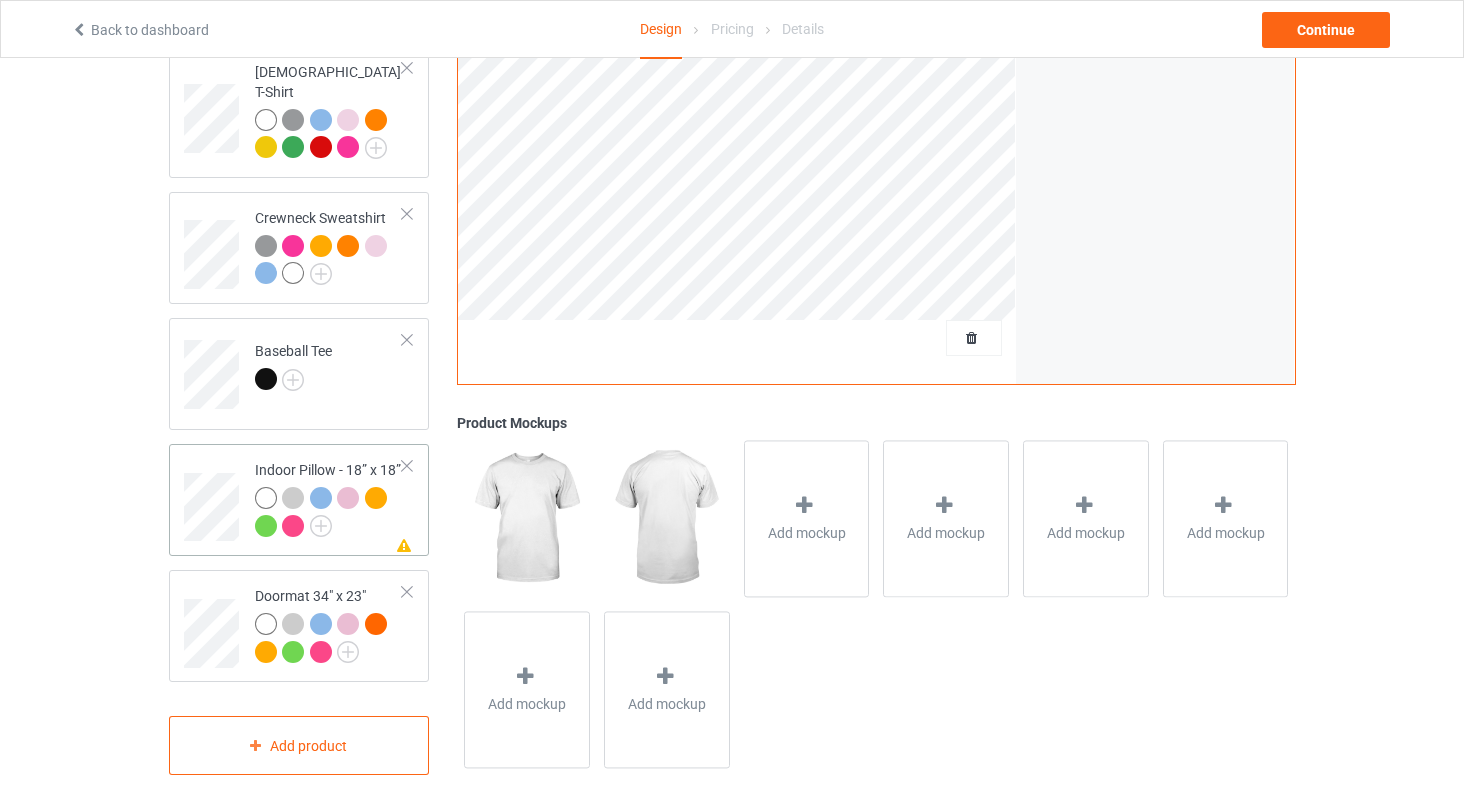 click at bounding box center (407, 466) 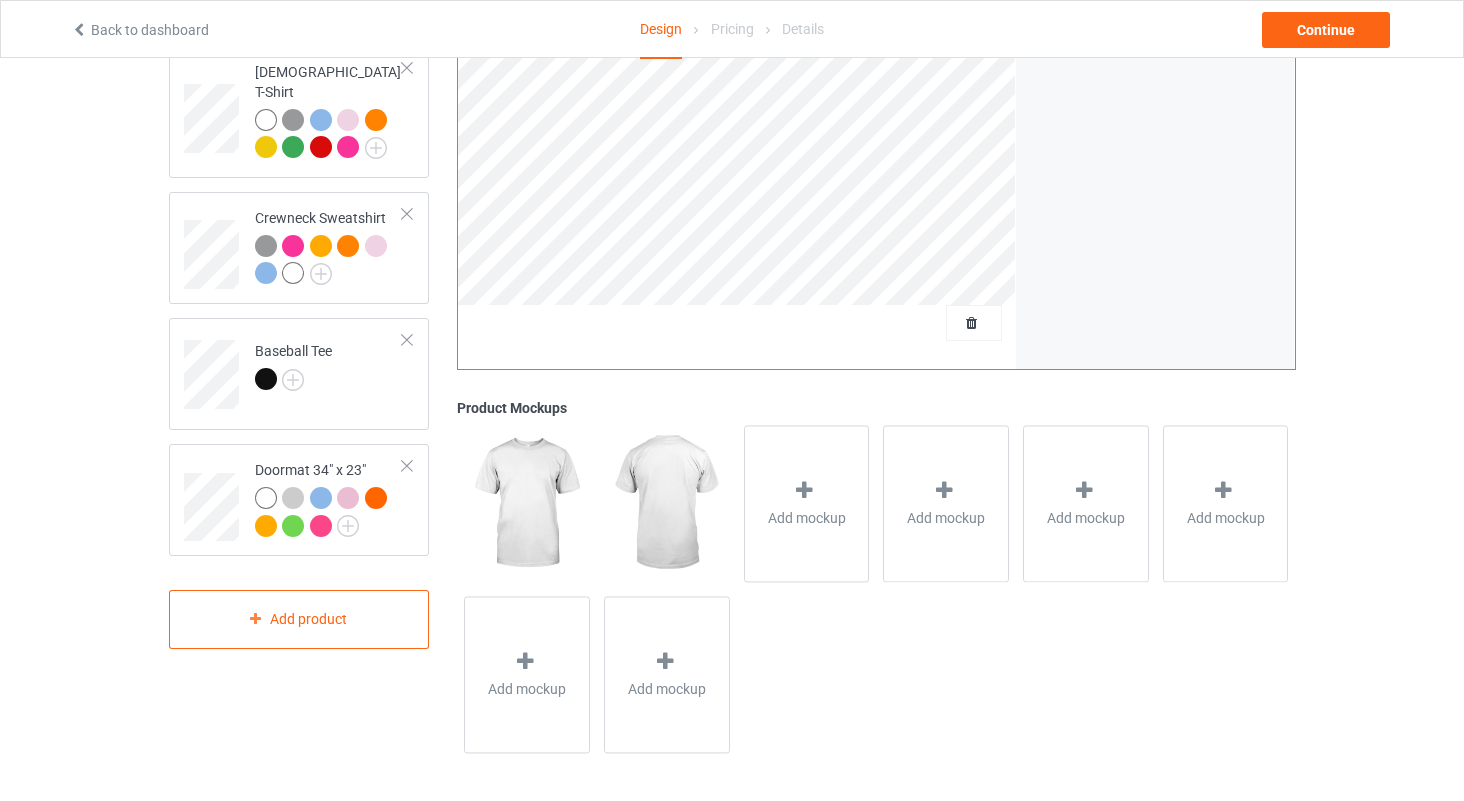 click at bounding box center (407, 466) 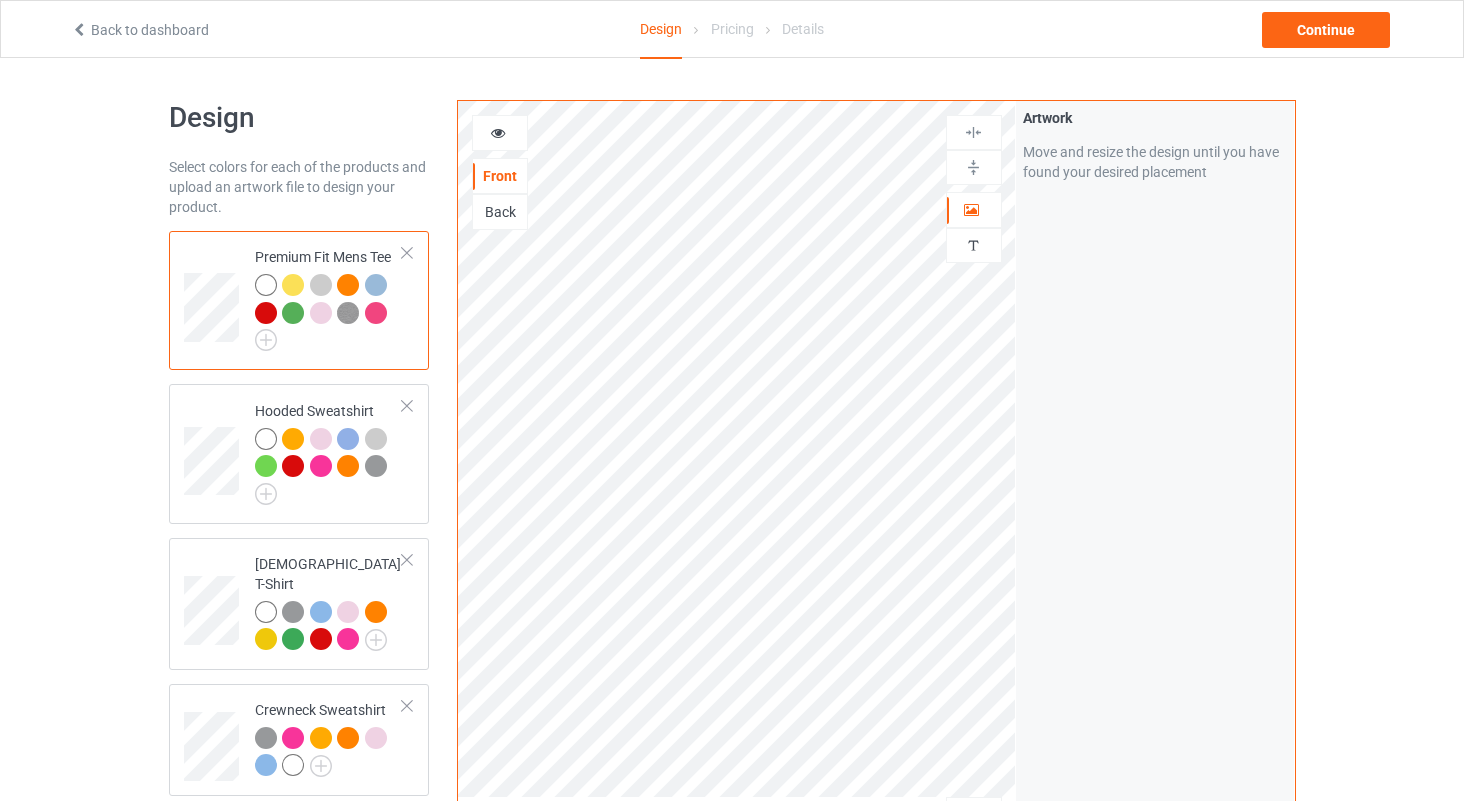 scroll, scrollTop: 0, scrollLeft: 0, axis: both 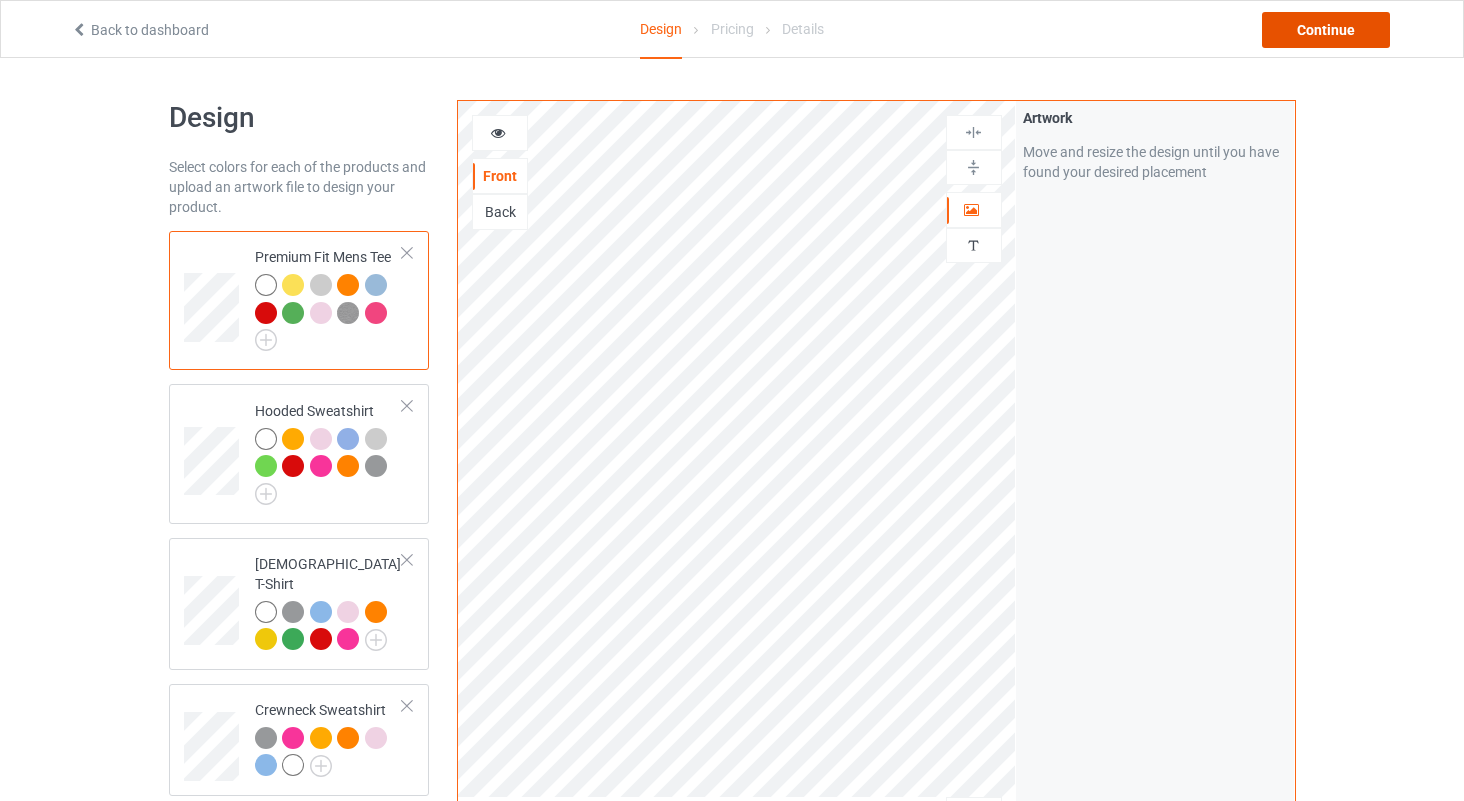 click on "Continue" at bounding box center (1326, 30) 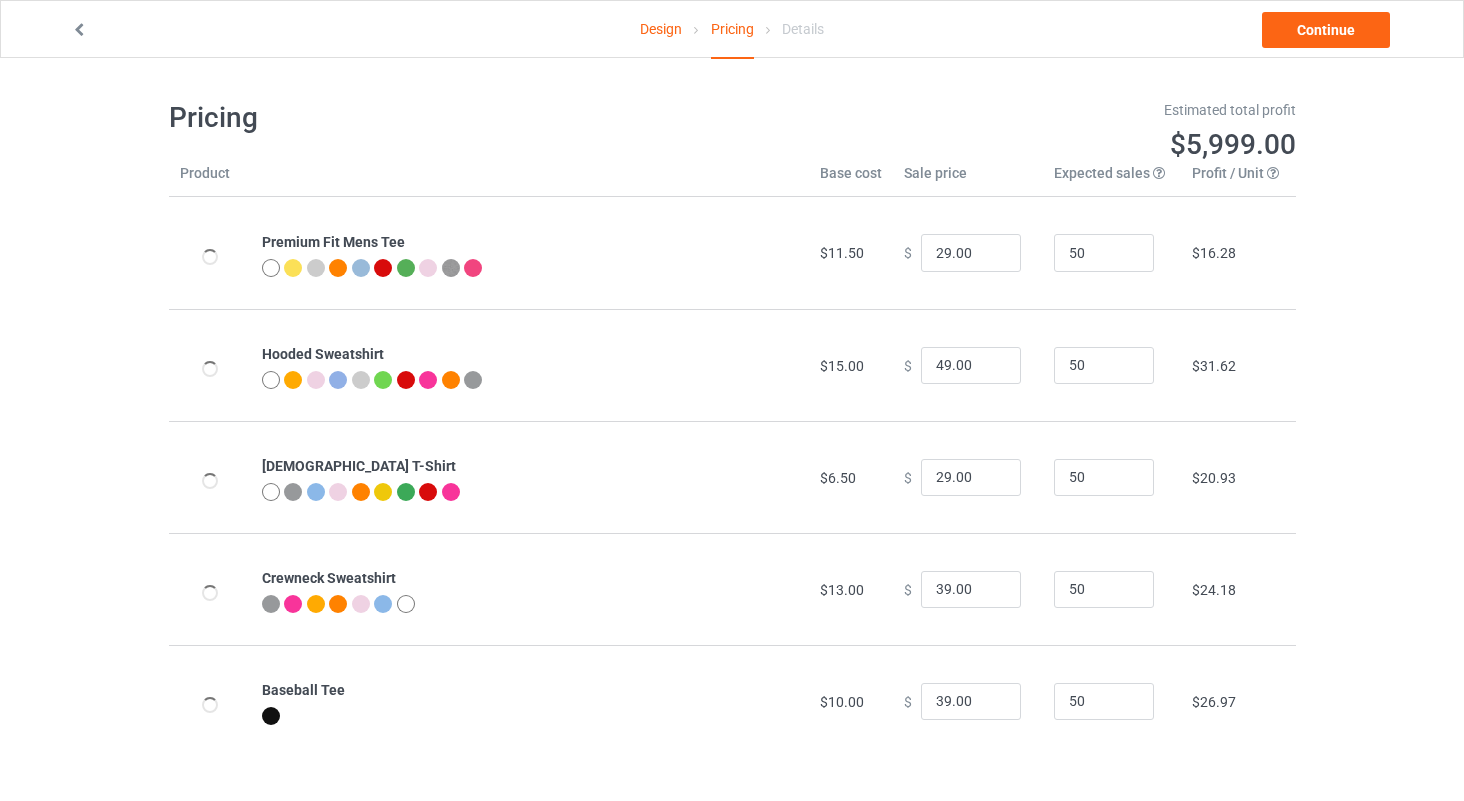 type on "32.95" 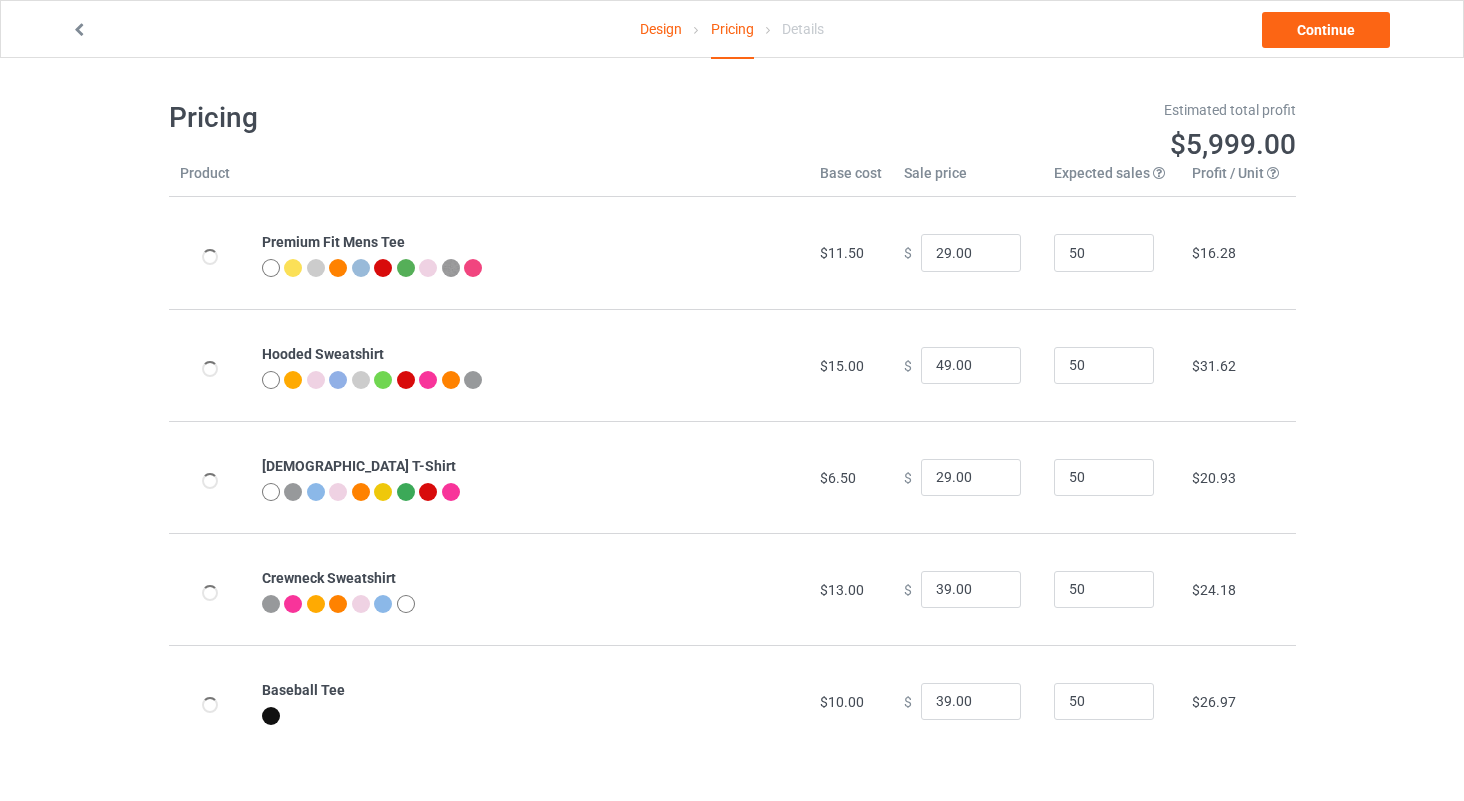 type on "46.95" 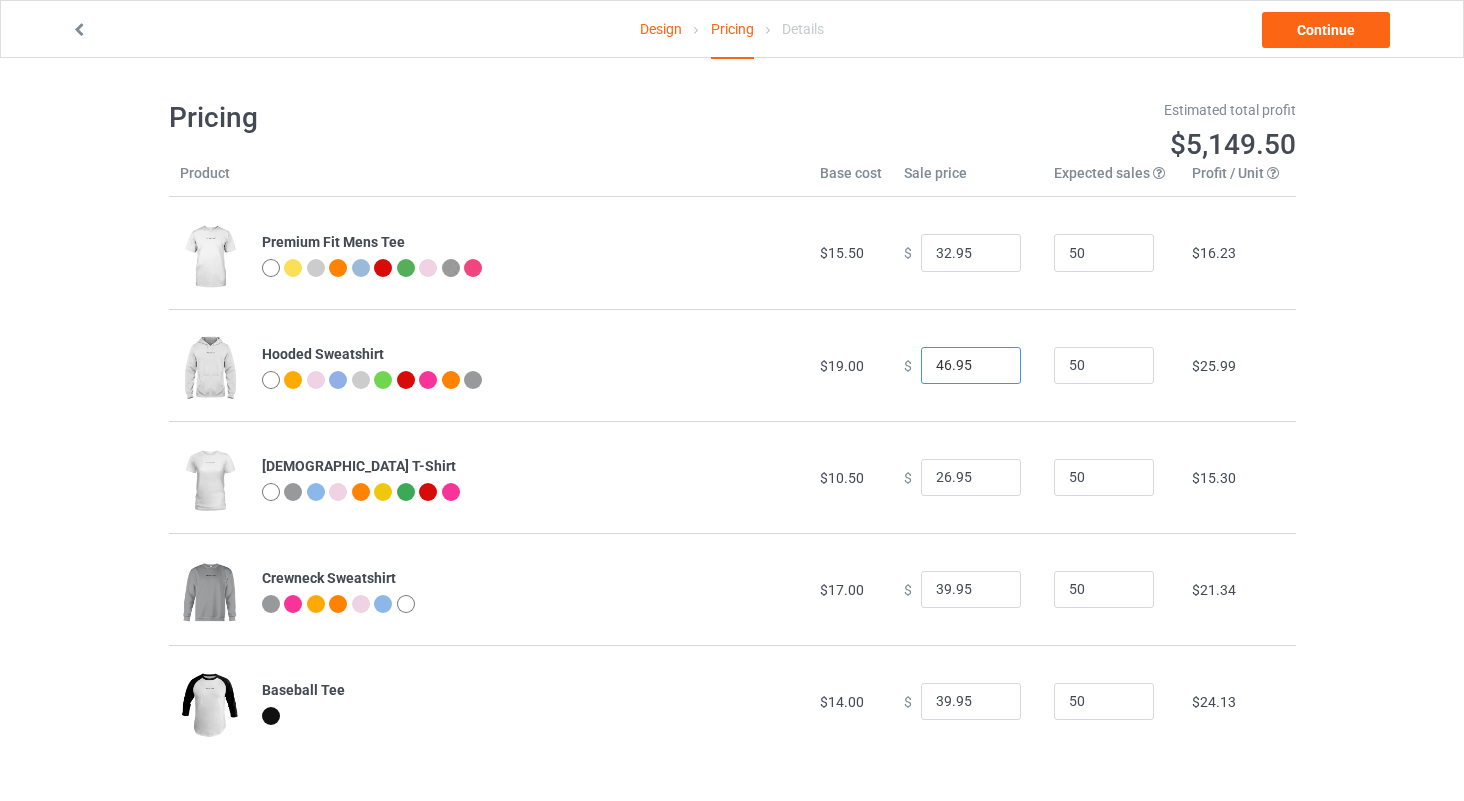 drag, startPoint x: 970, startPoint y: 356, endPoint x: 919, endPoint y: 352, distance: 51.156624 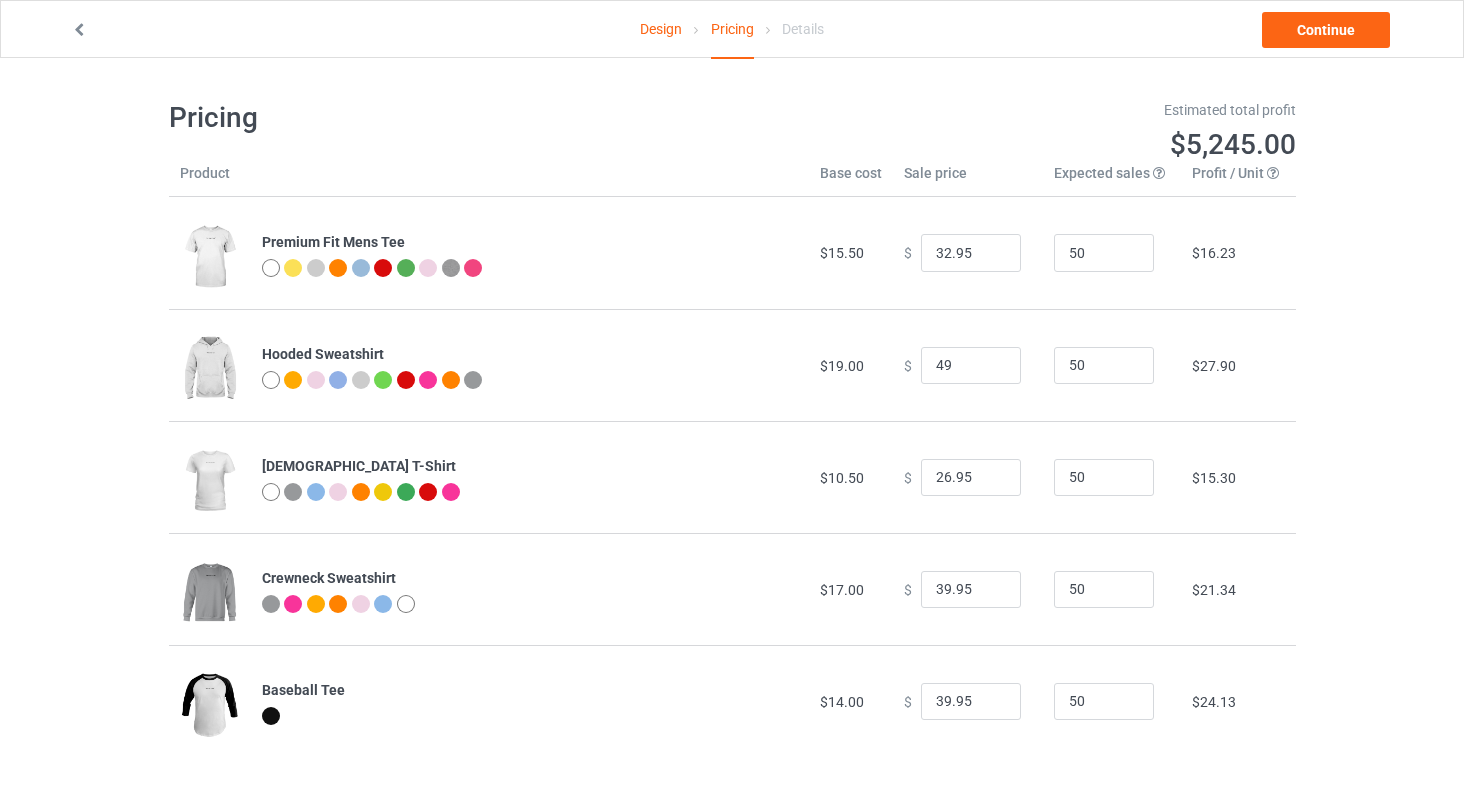 type on "49.00" 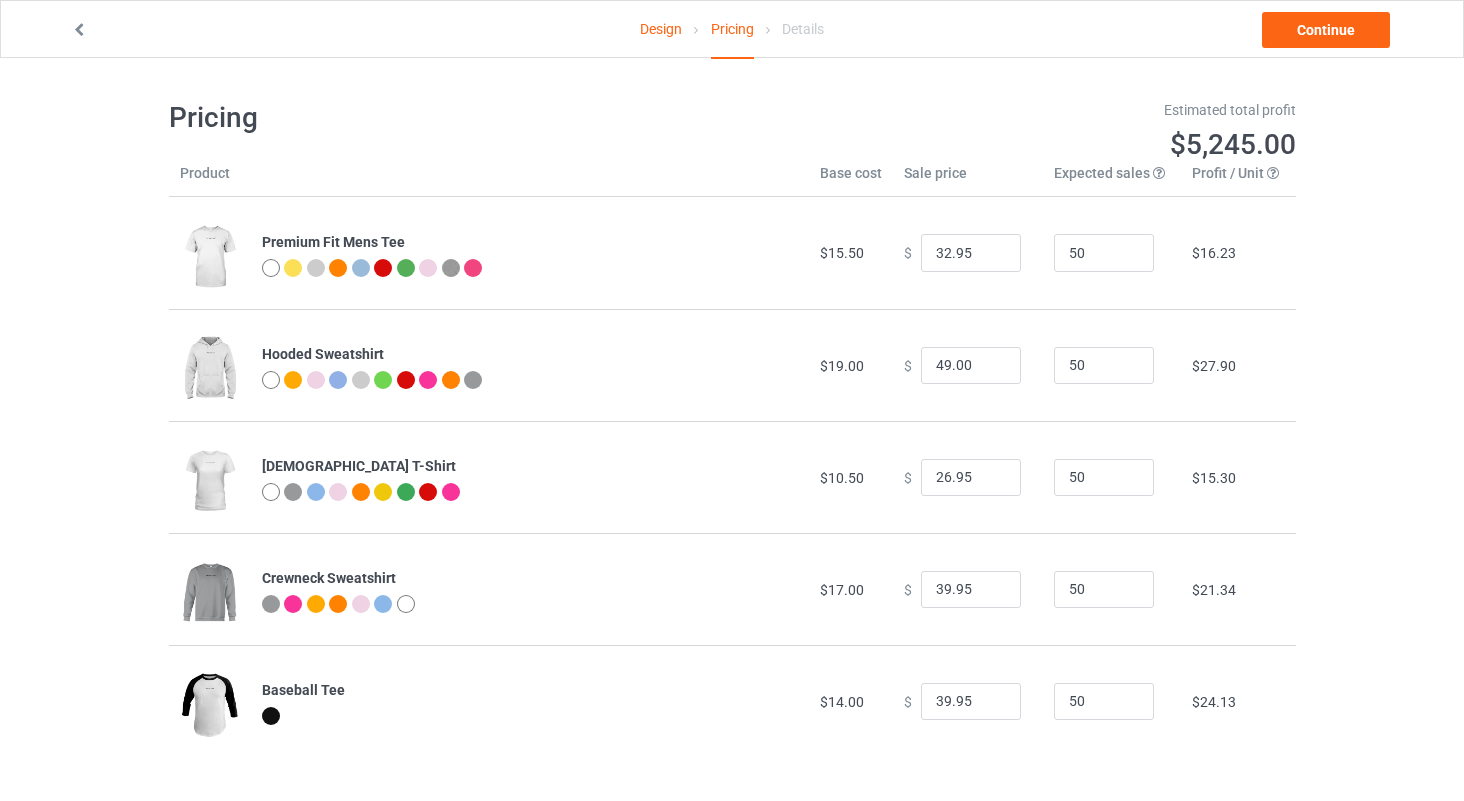 click on "Design" at bounding box center [661, 29] 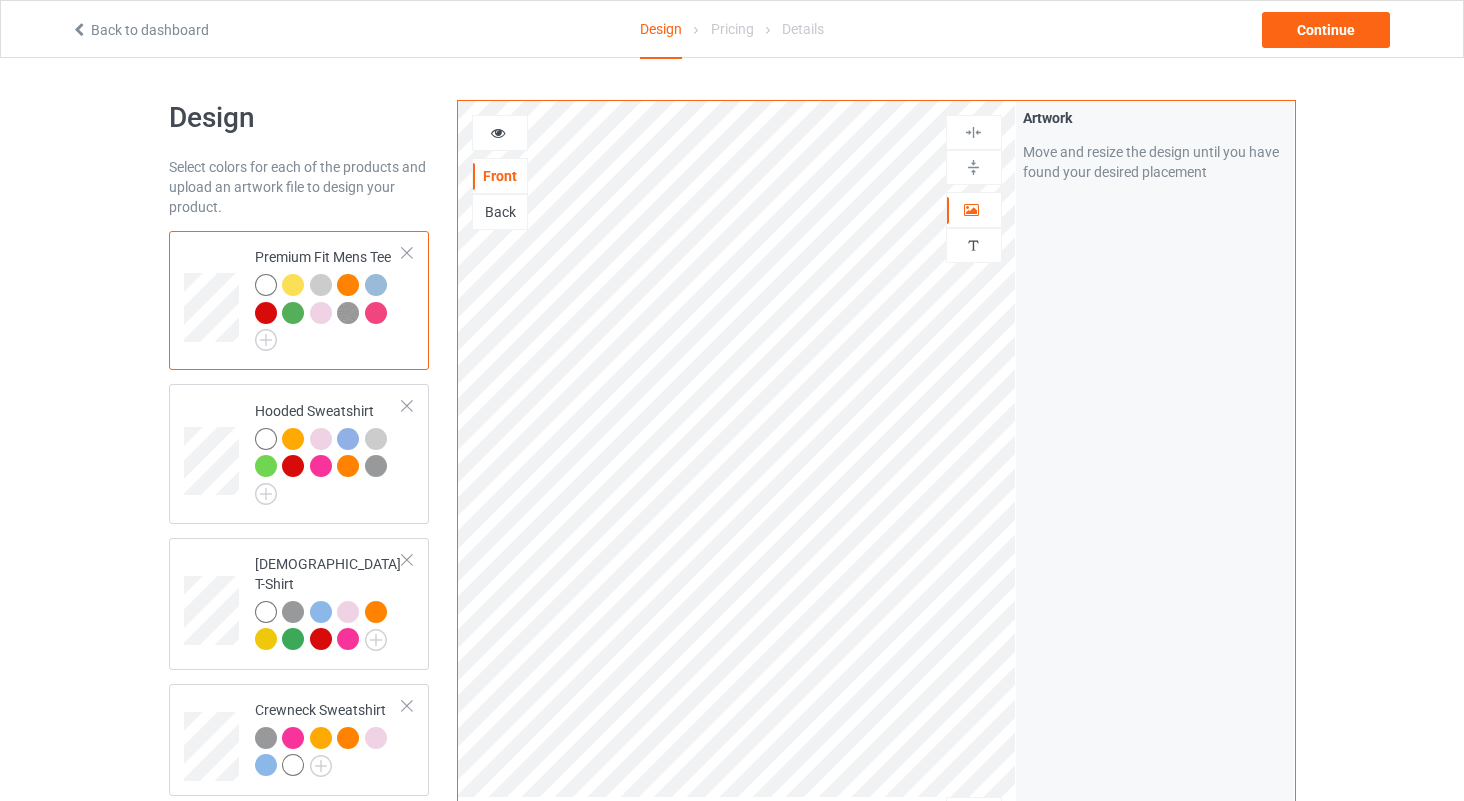 click on "Back" at bounding box center [500, 212] 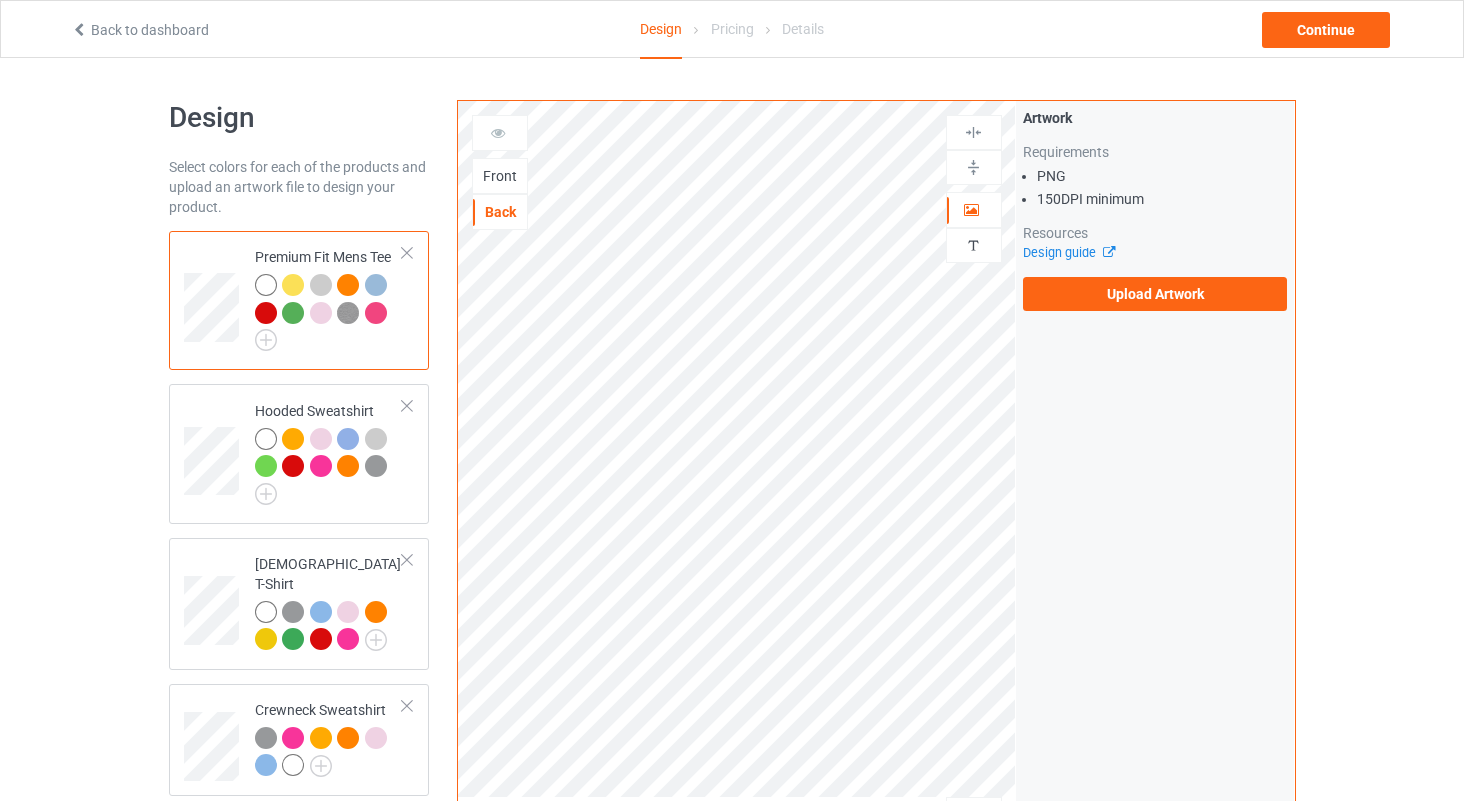 click at bounding box center (214, 300) 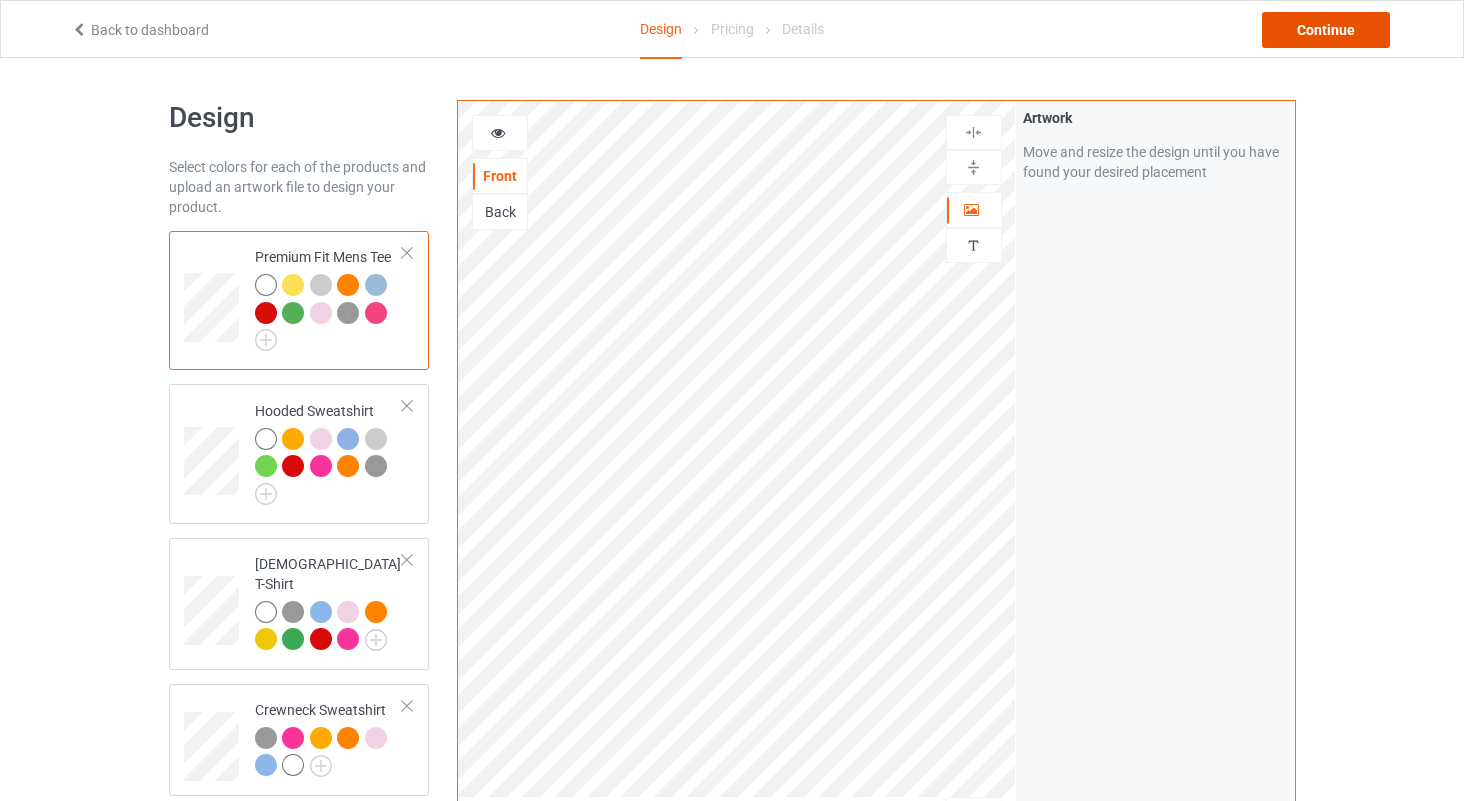 click on "Continue" at bounding box center (1326, 30) 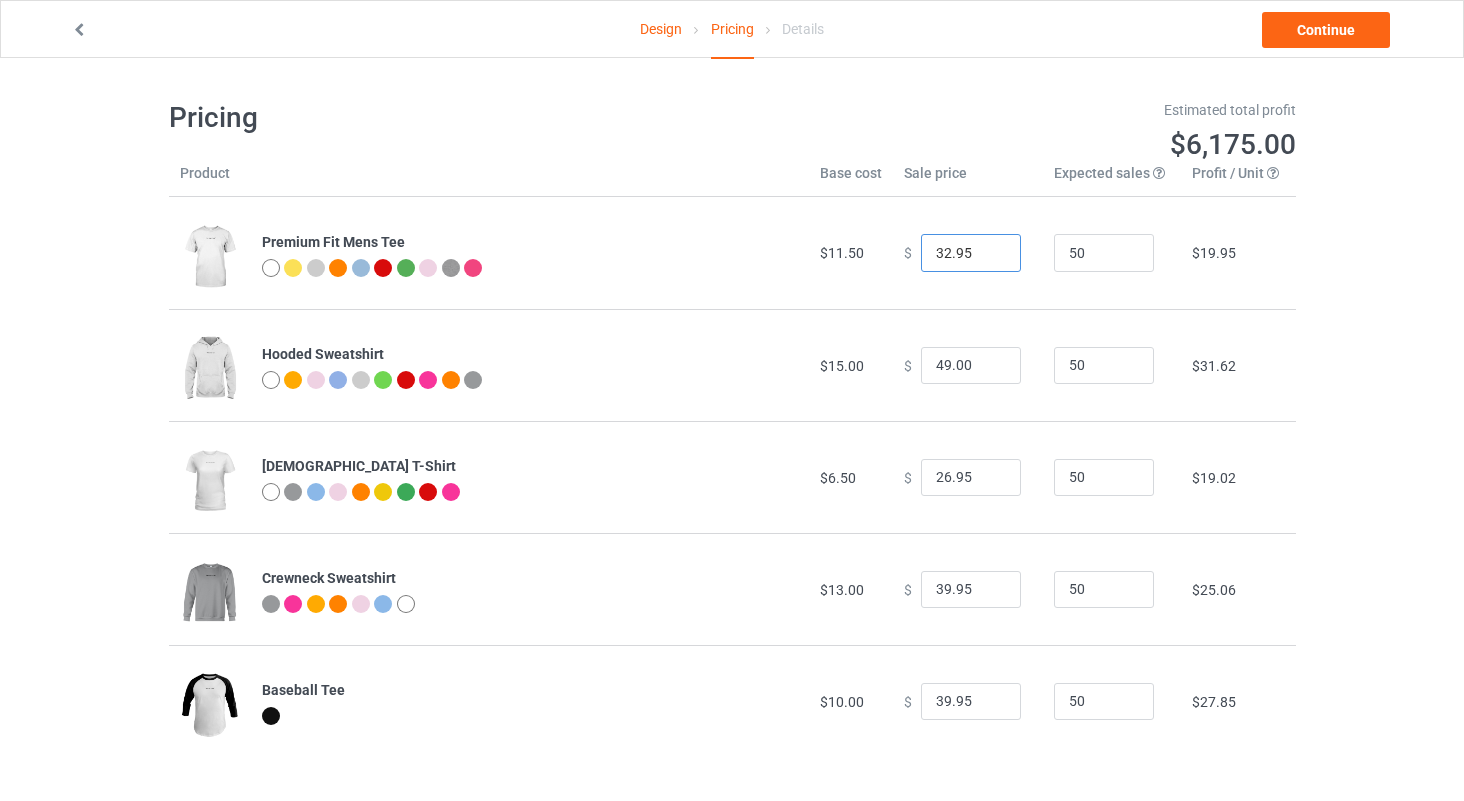 drag, startPoint x: 963, startPoint y: 247, endPoint x: 910, endPoint y: 246, distance: 53.009434 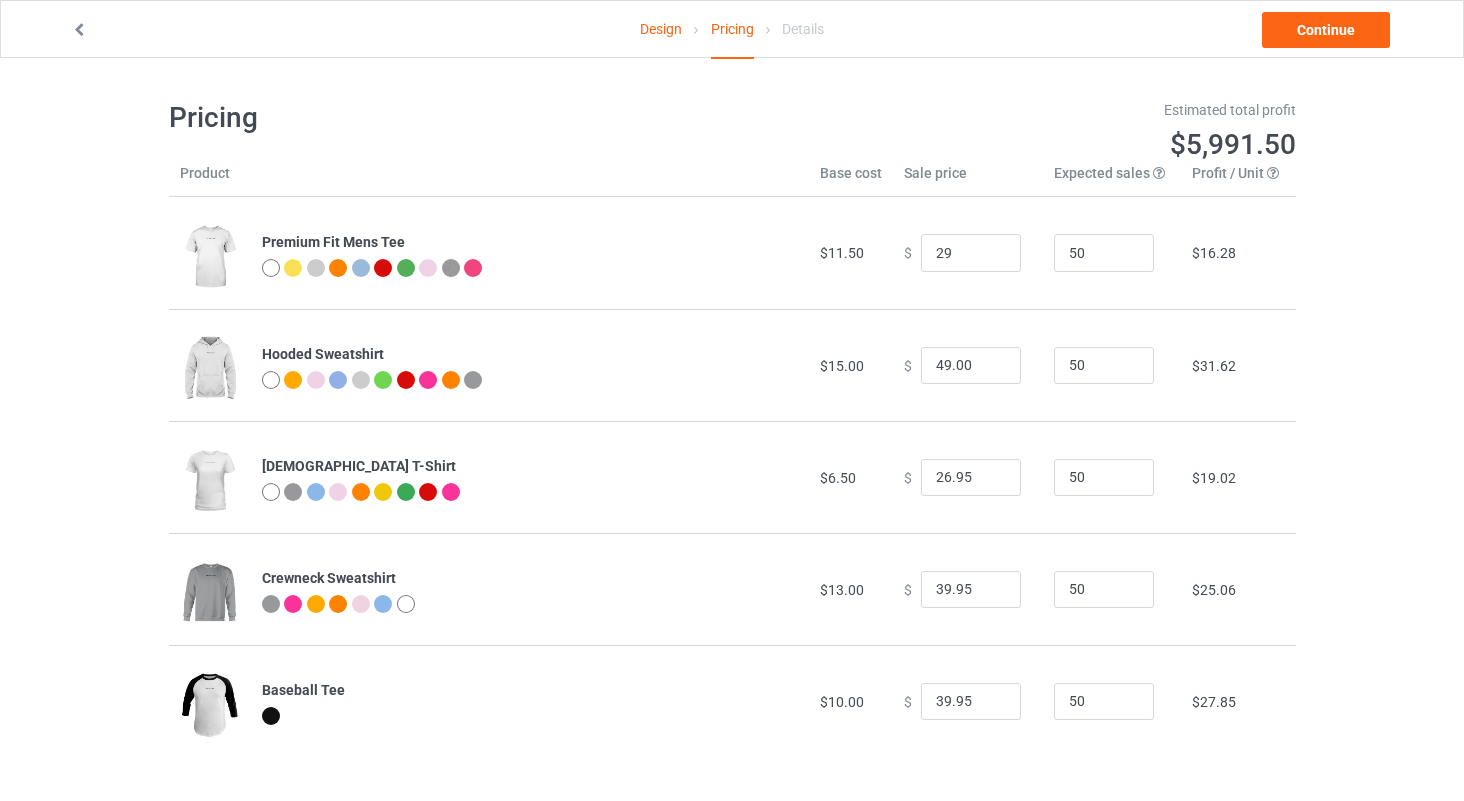 type on "29.00" 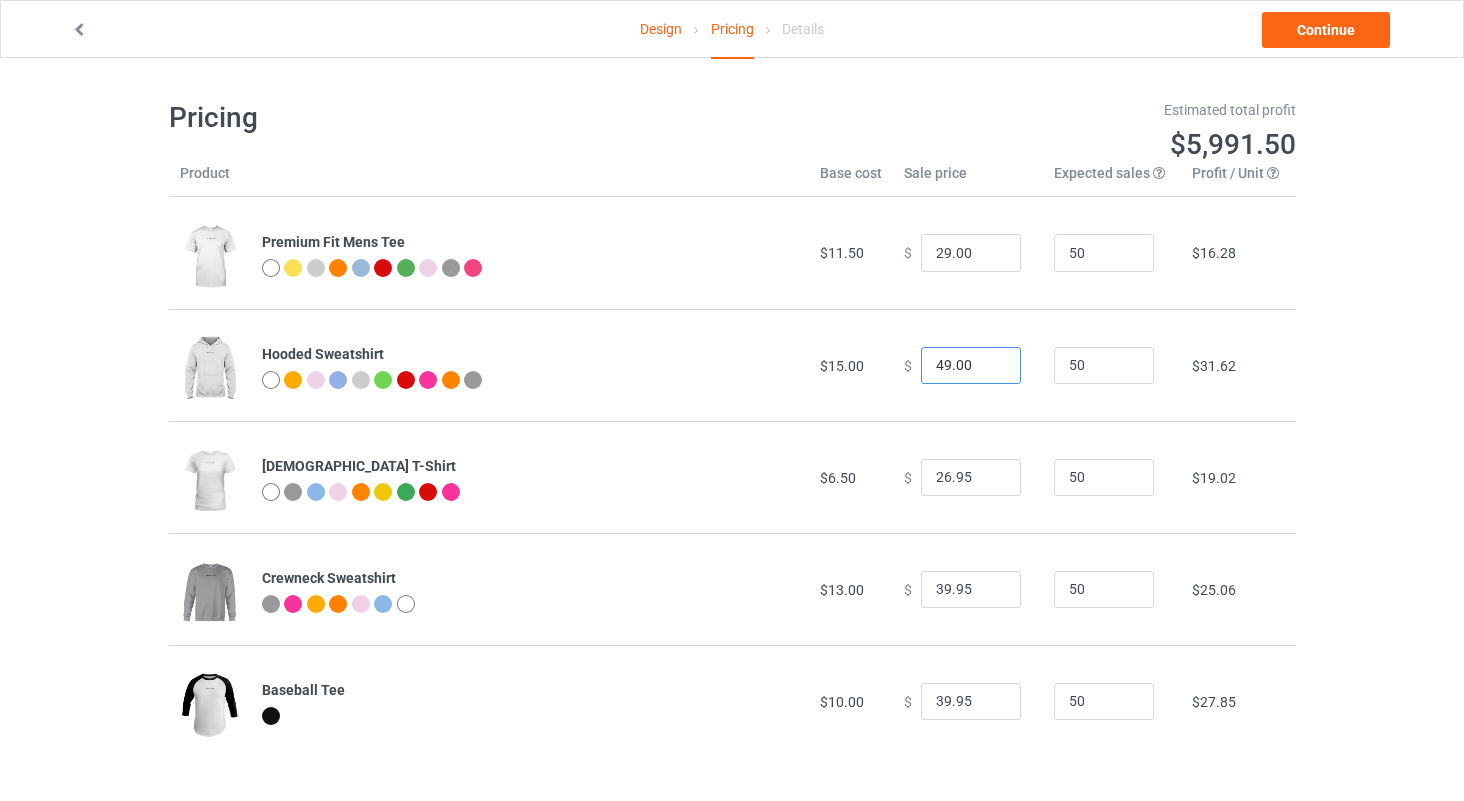 drag, startPoint x: 960, startPoint y: 353, endPoint x: 993, endPoint y: 364, distance: 34.785053 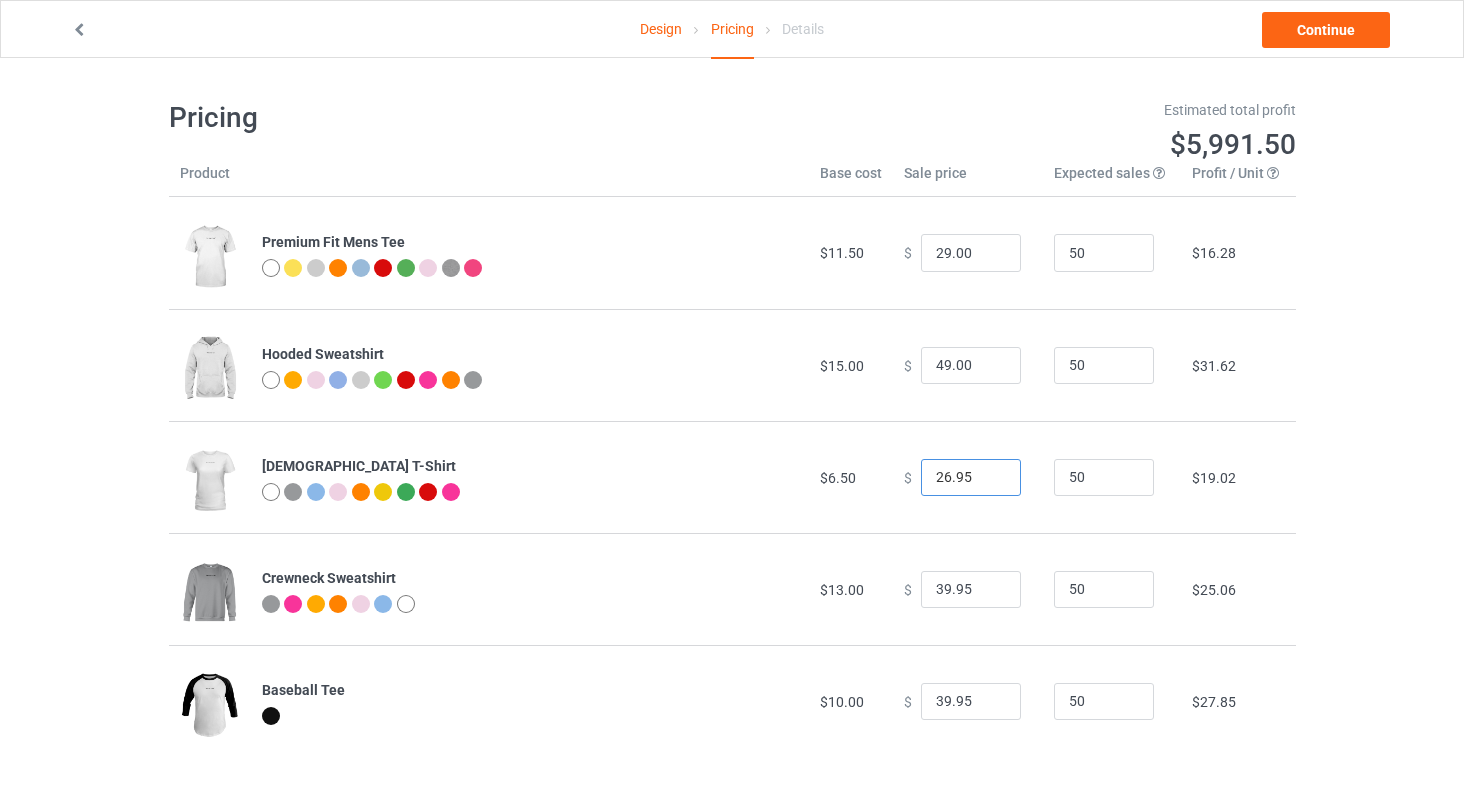 drag, startPoint x: 960, startPoint y: 471, endPoint x: 888, endPoint y: 464, distance: 72.33948 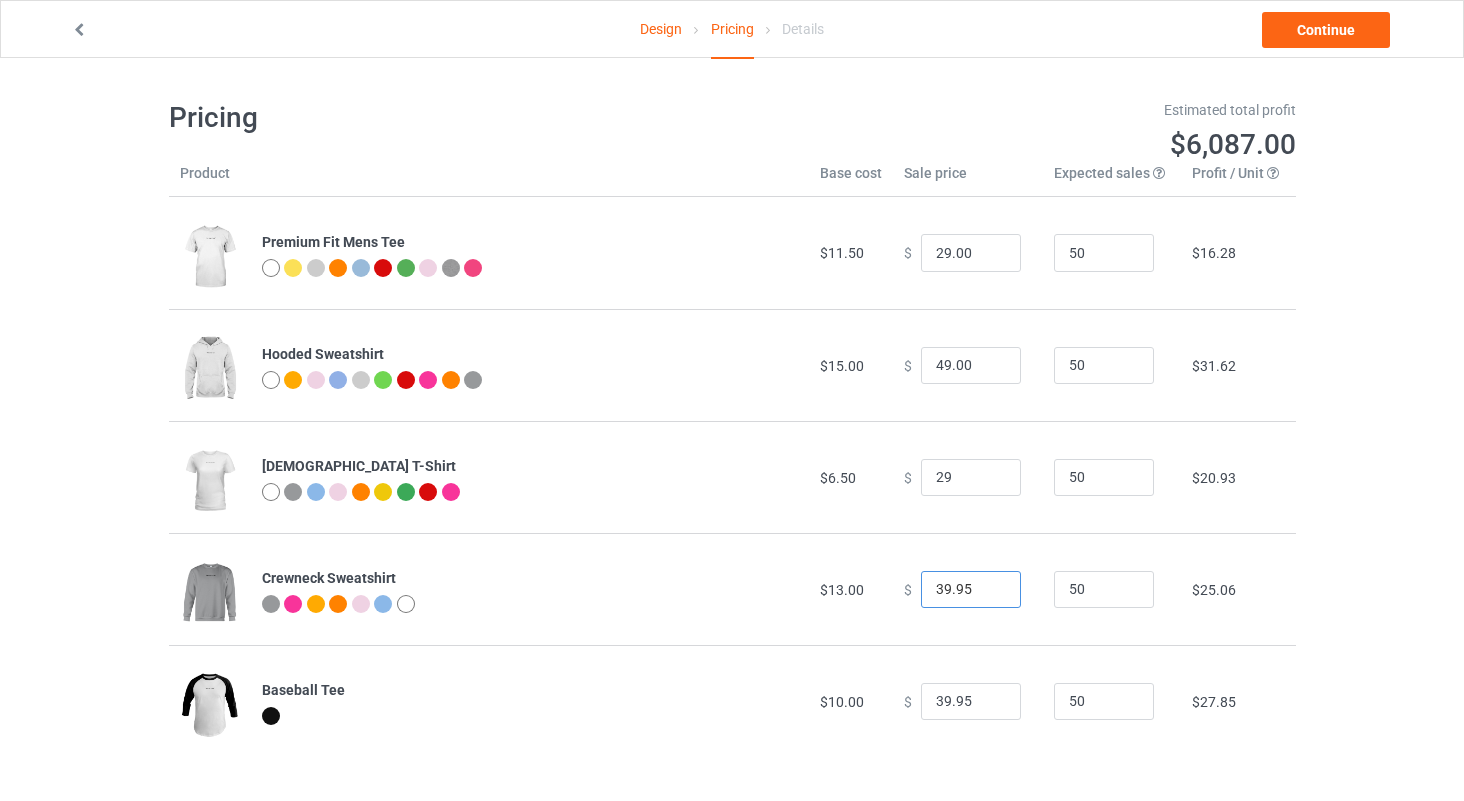 type on "29.00" 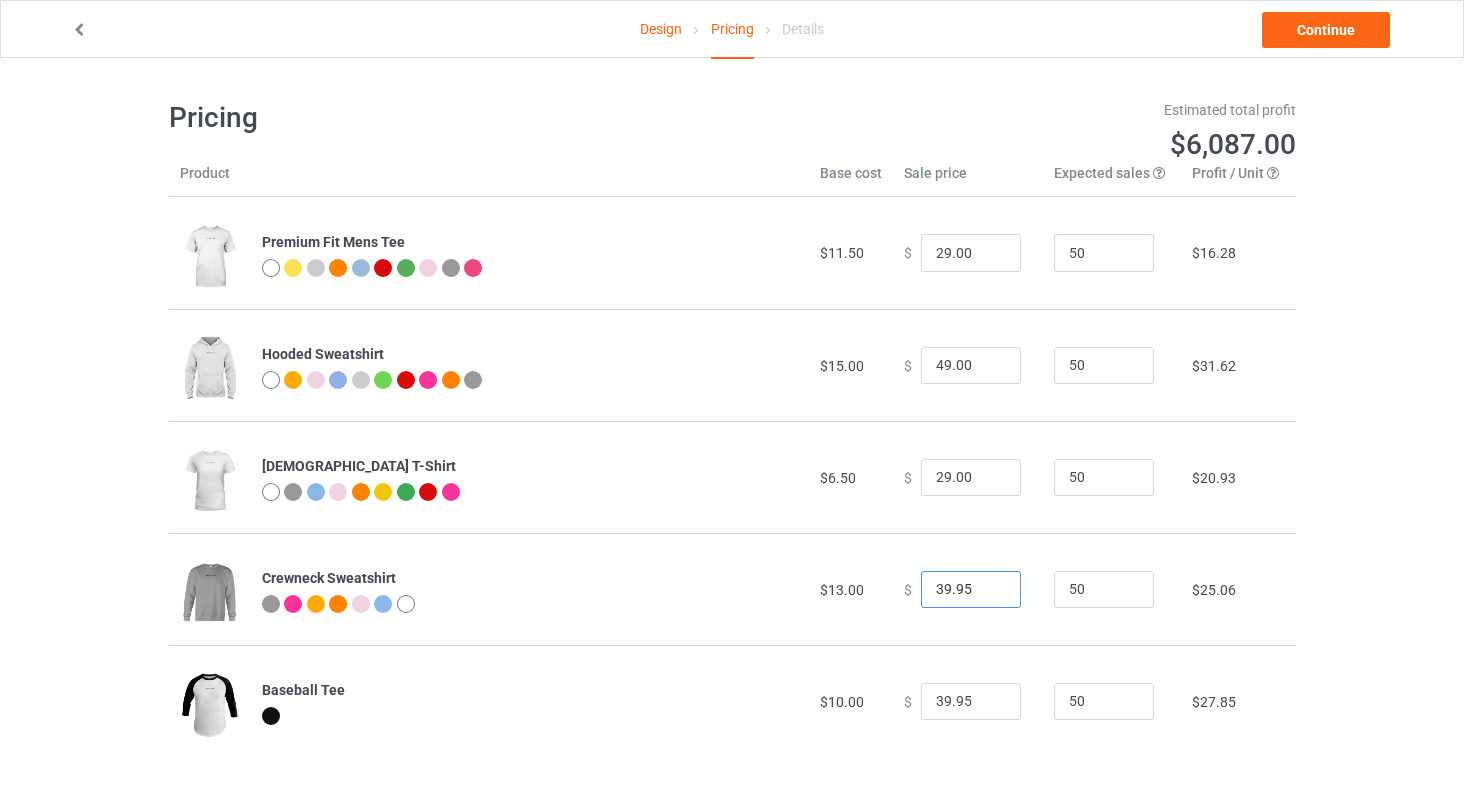 drag, startPoint x: 964, startPoint y: 587, endPoint x: 902, endPoint y: 585, distance: 62.03225 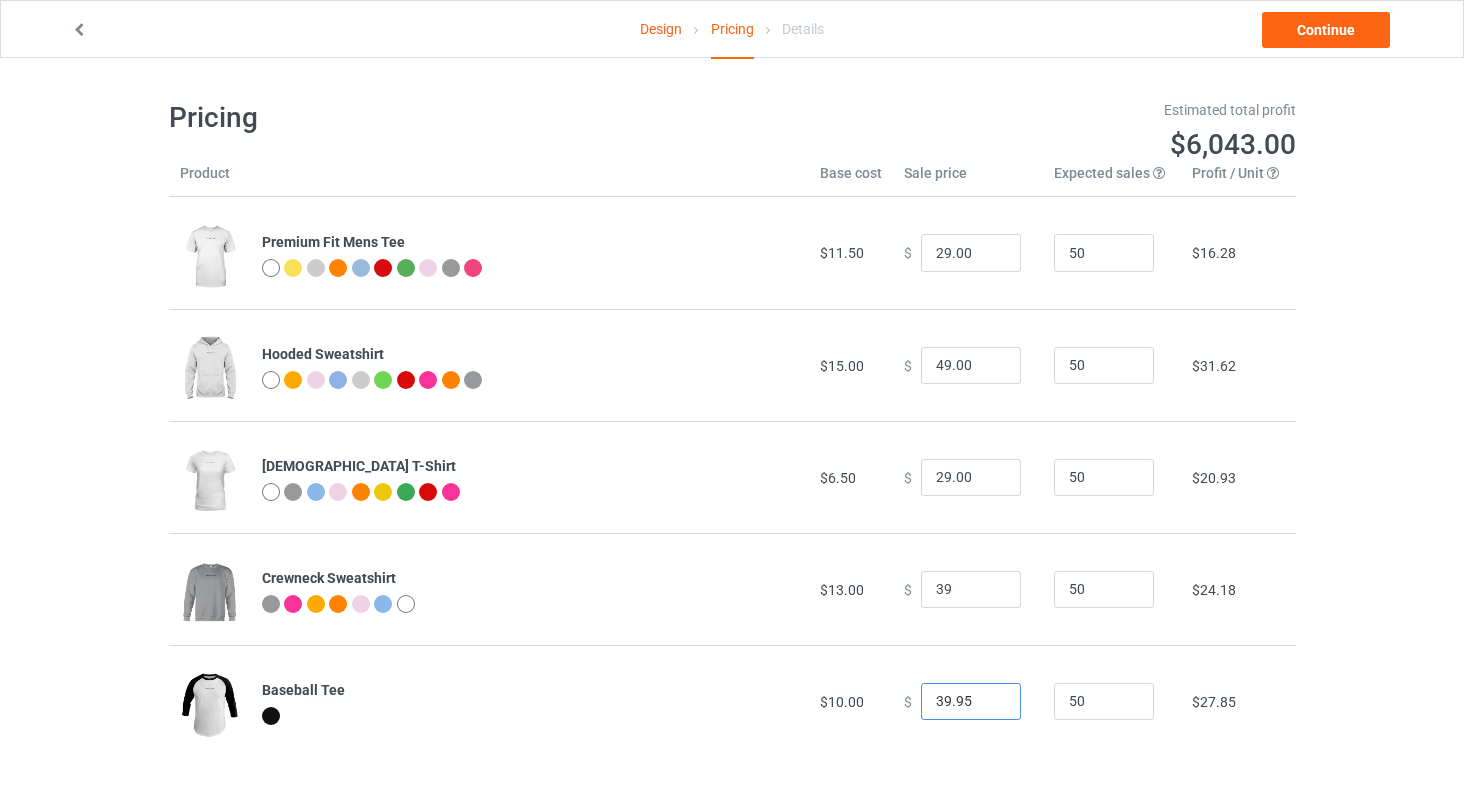 type on "39.00" 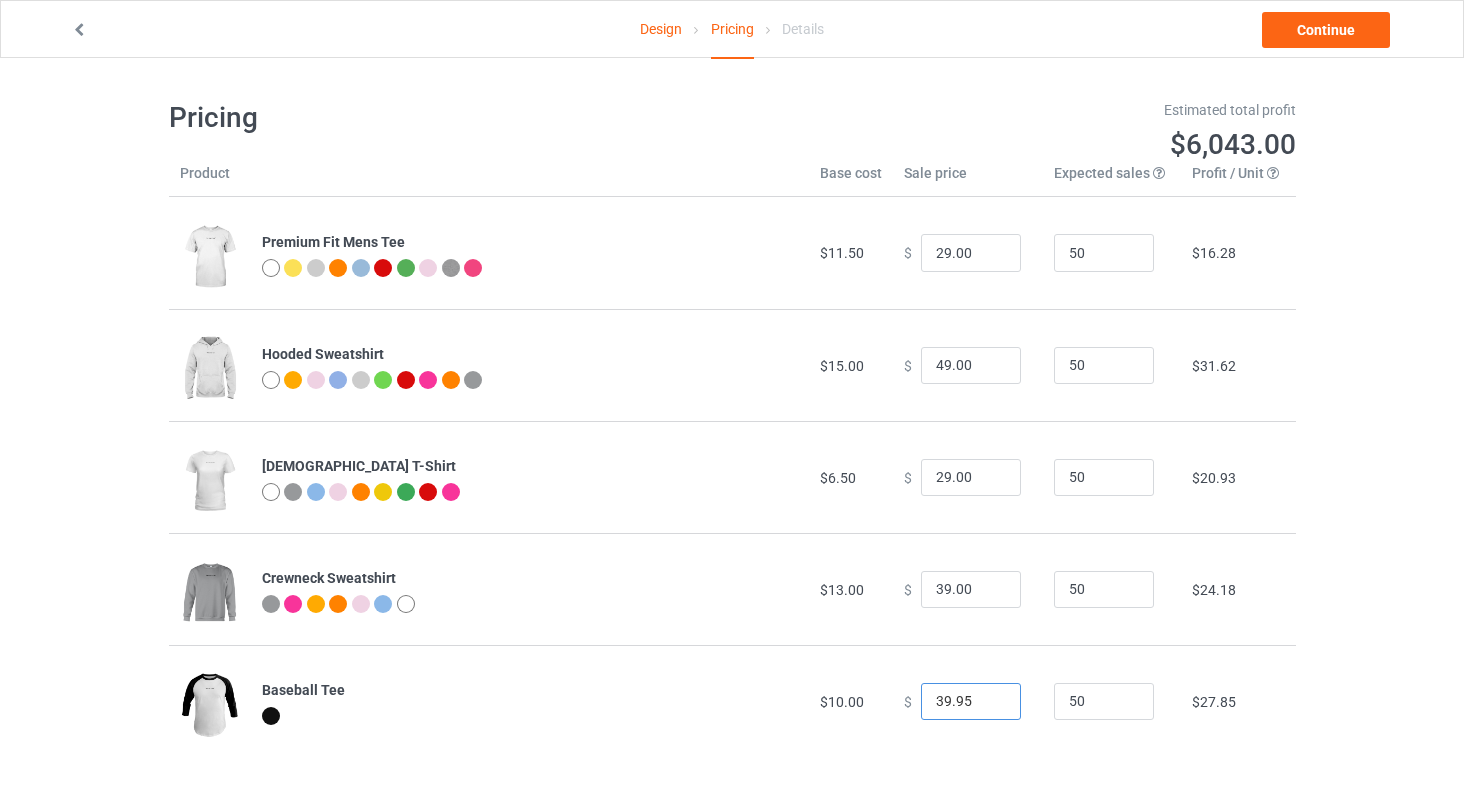 drag, startPoint x: 959, startPoint y: 697, endPoint x: 900, endPoint y: 689, distance: 59.5399 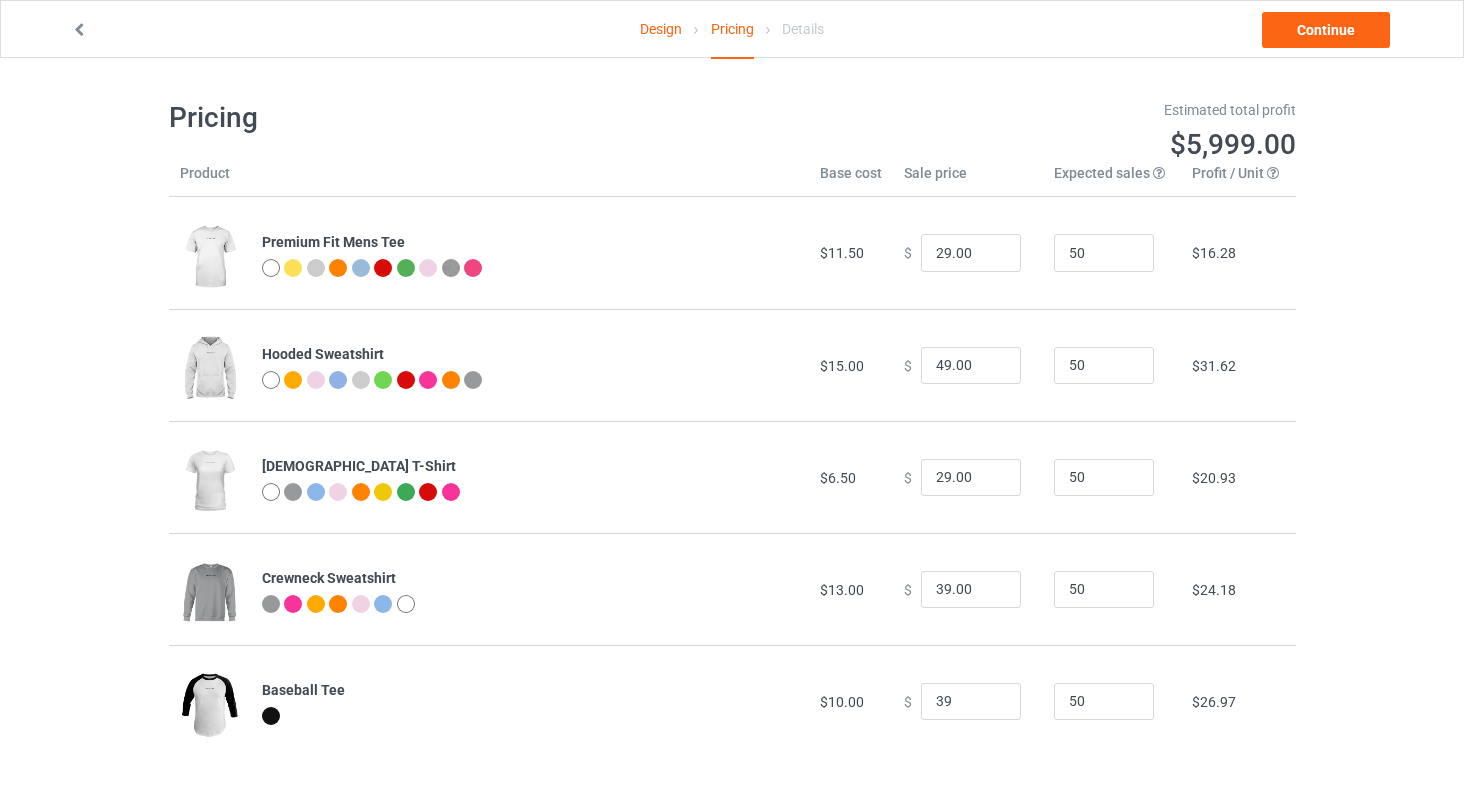 type on "39.00" 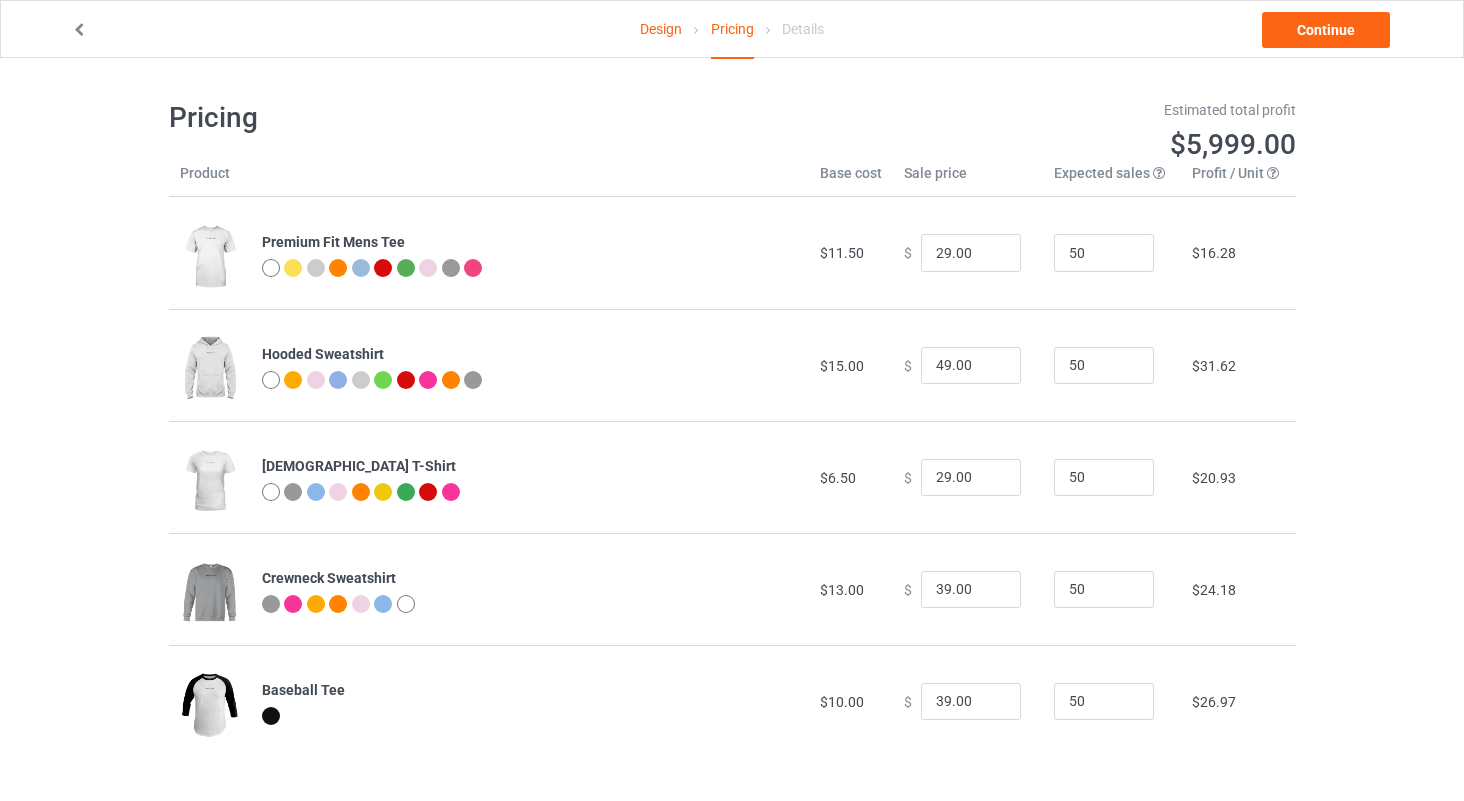 click on "Baseball Tee" at bounding box center (530, 701) 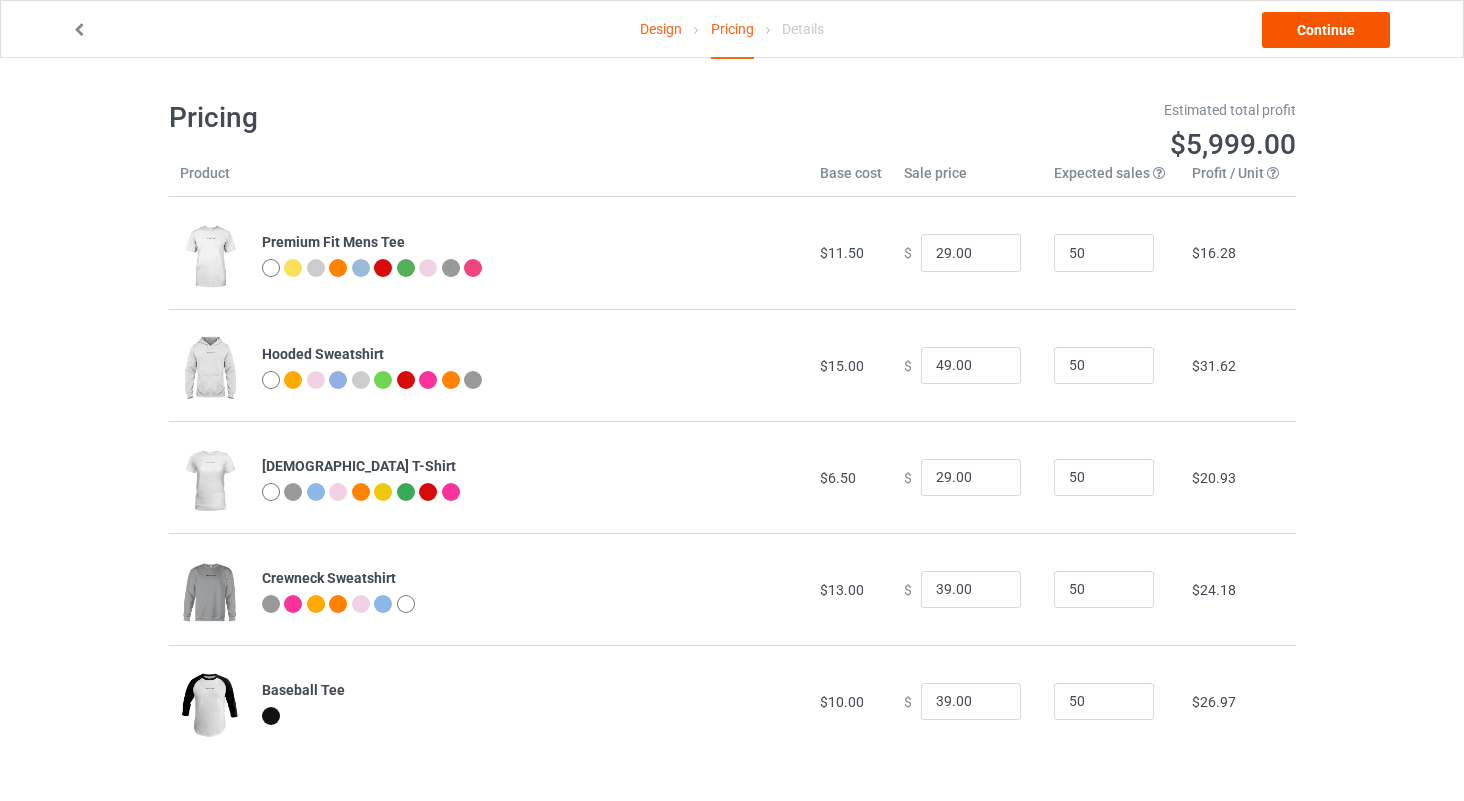 click on "Continue" at bounding box center [1326, 30] 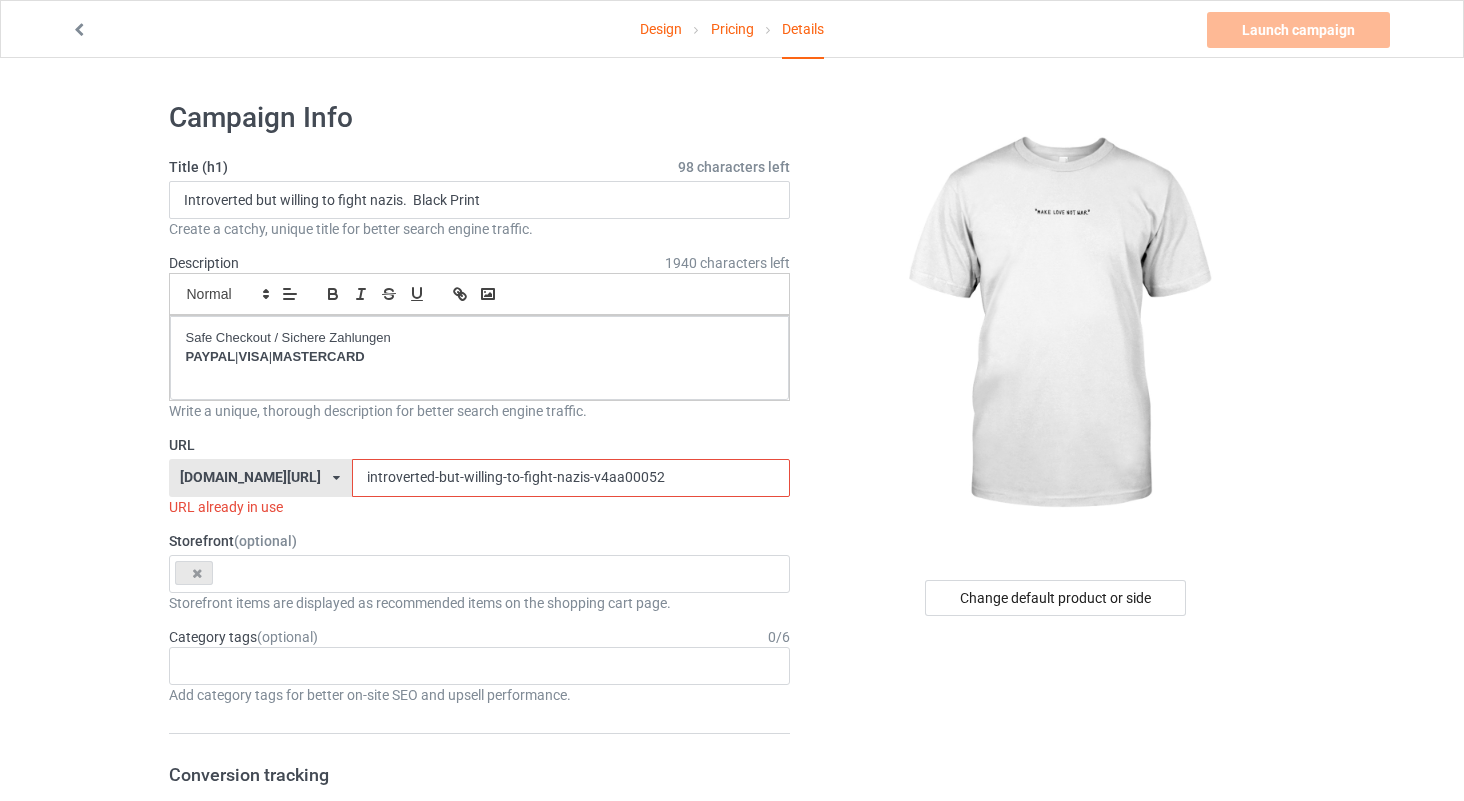 click on "introverted-but-willing-to-fight-nazis-v4aa00052" at bounding box center (571, 478) 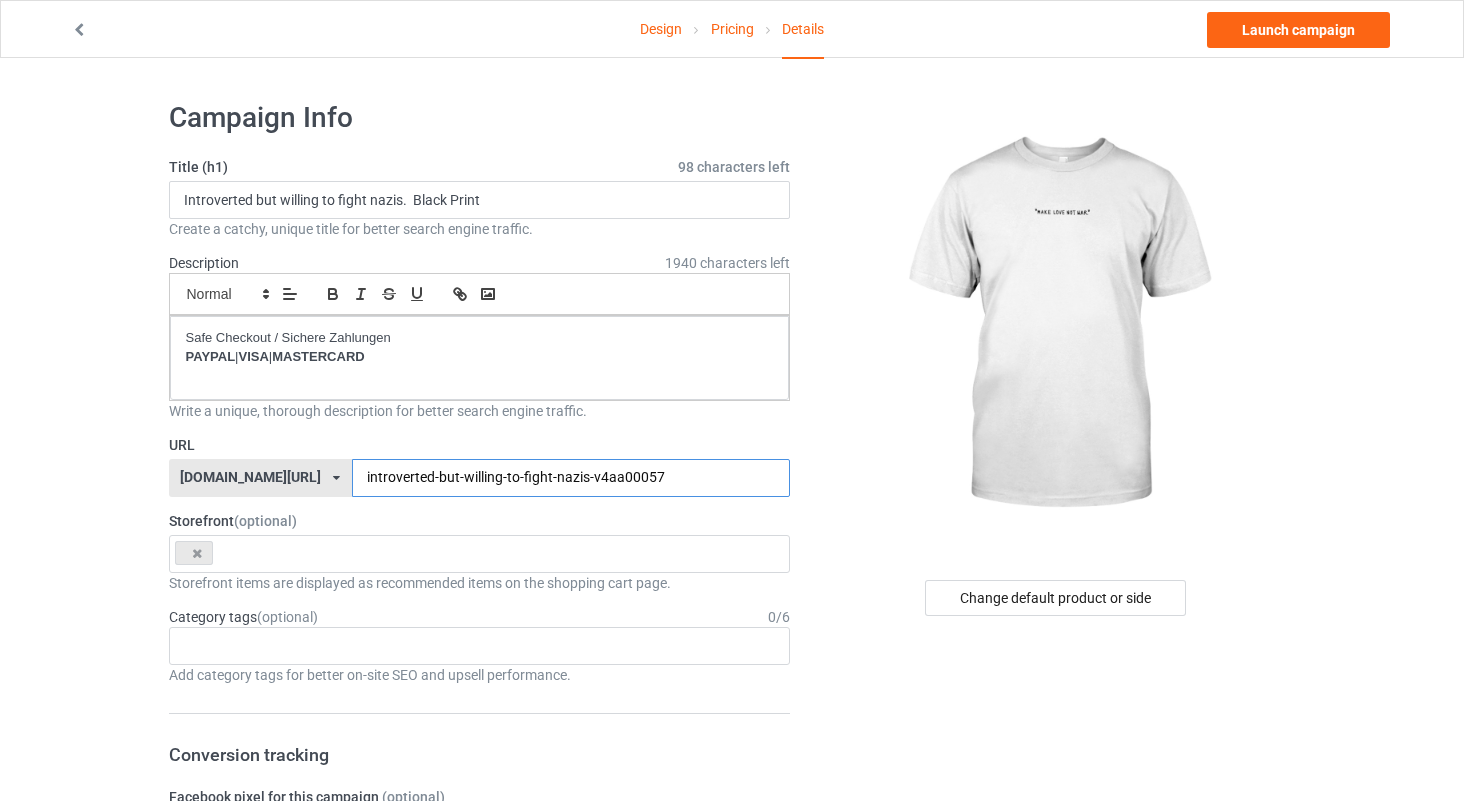 drag, startPoint x: 602, startPoint y: 473, endPoint x: 300, endPoint y: 457, distance: 302.42355 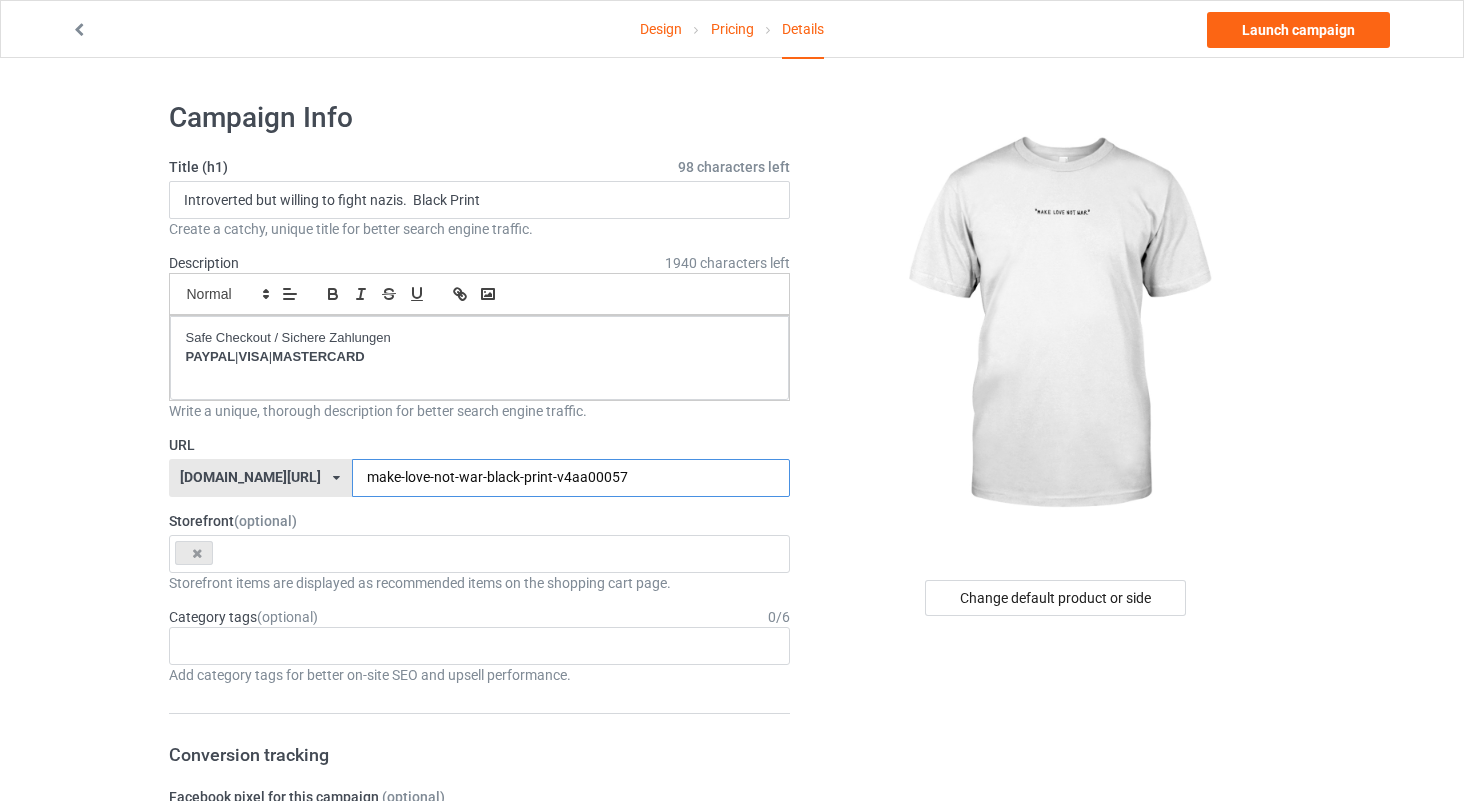 type on "make-love-not-war-black-print-v4aa00057" 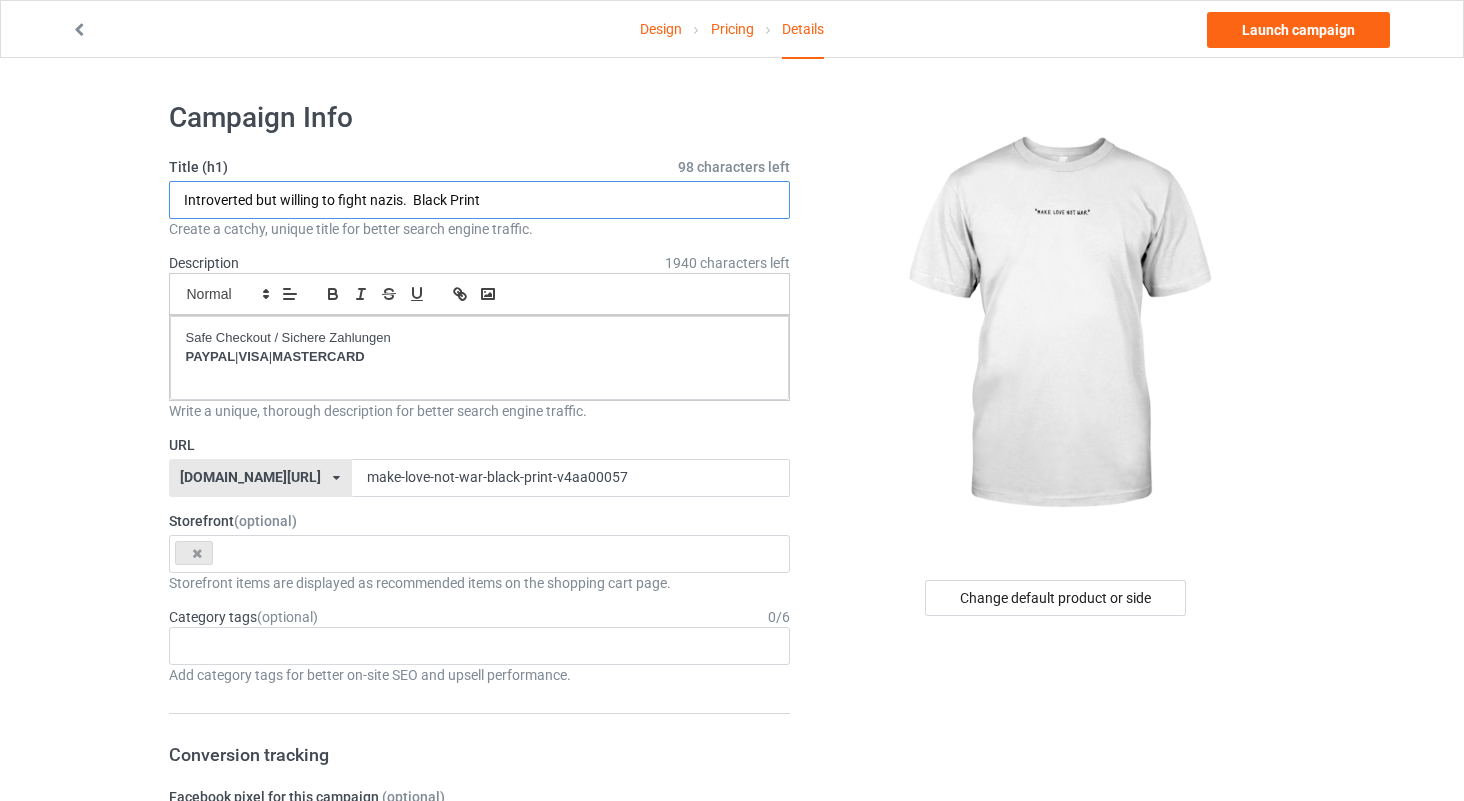 drag, startPoint x: 404, startPoint y: 199, endPoint x: 136, endPoint y: 173, distance: 269.25824 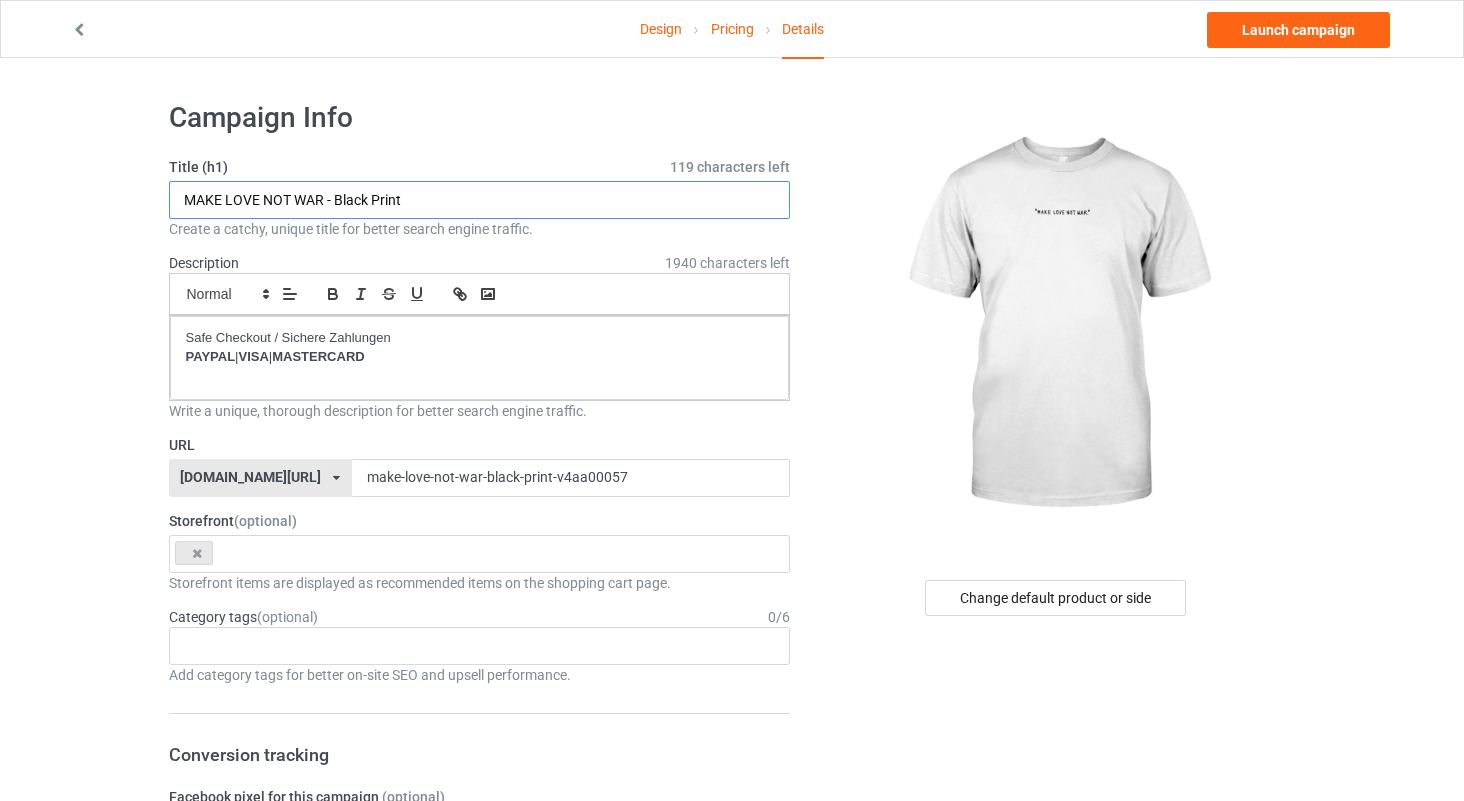 scroll, scrollTop: 0, scrollLeft: 0, axis: both 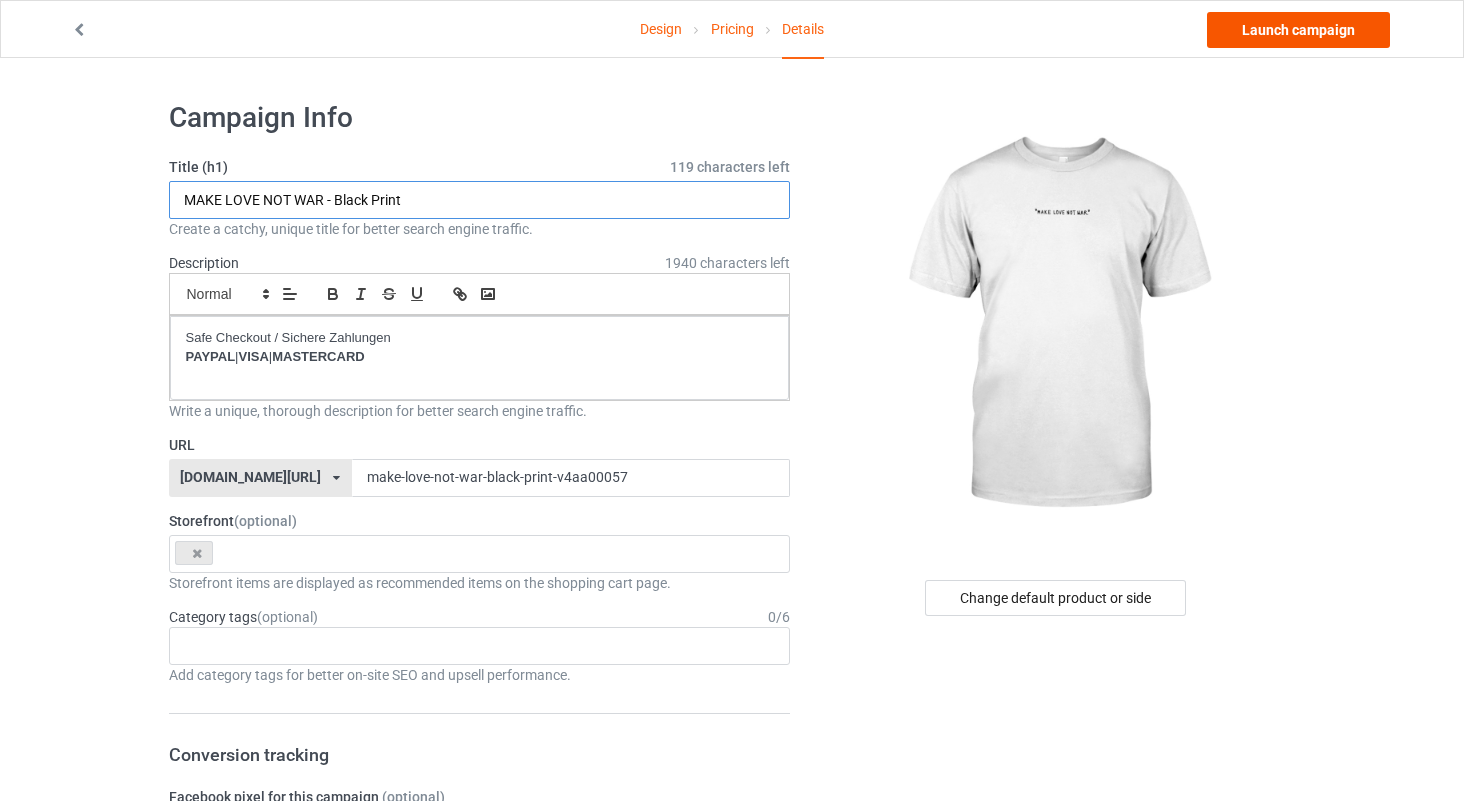 type on "MAKE LOVE NOT WAR - Black Print" 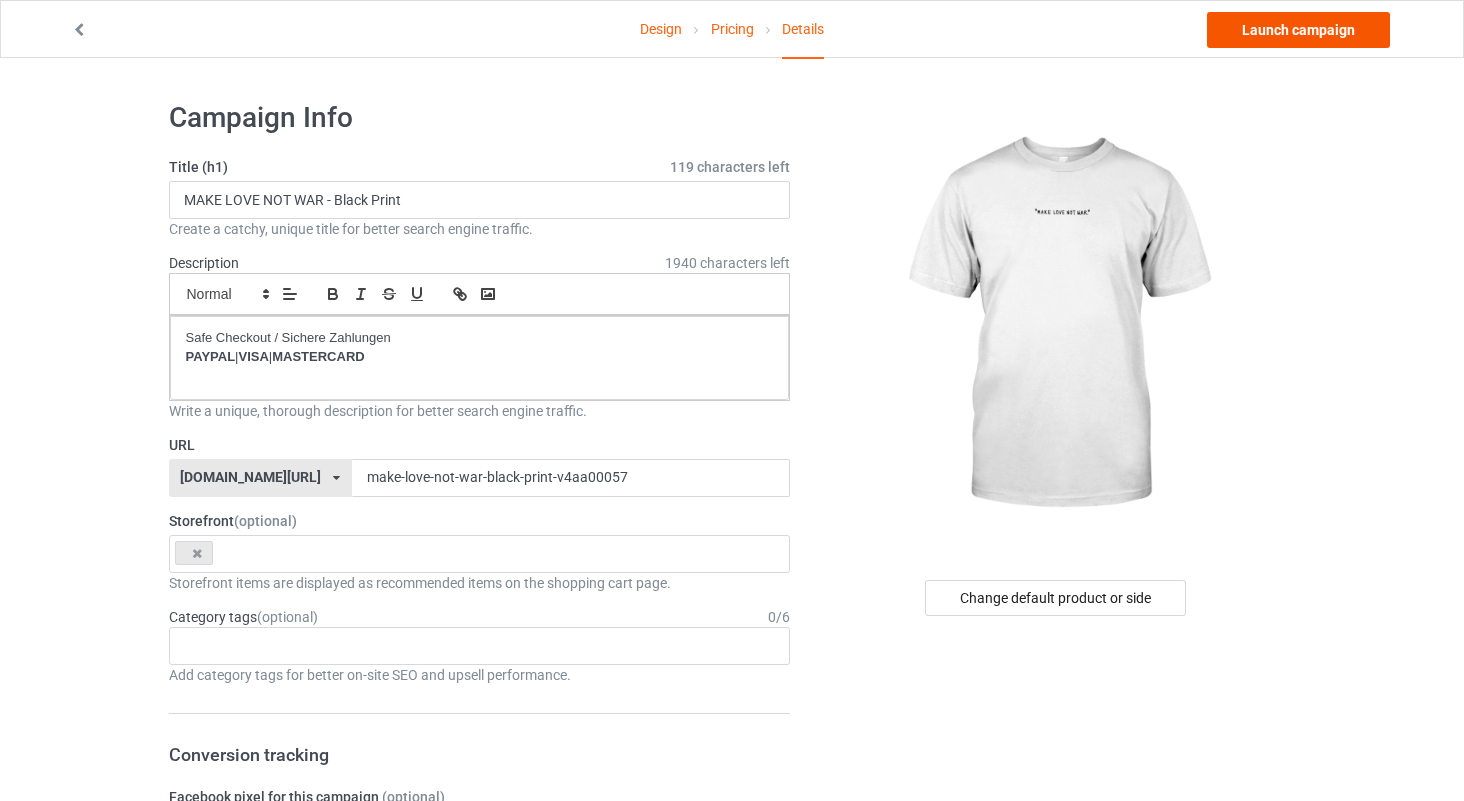 click on "Launch campaign" at bounding box center (1298, 30) 